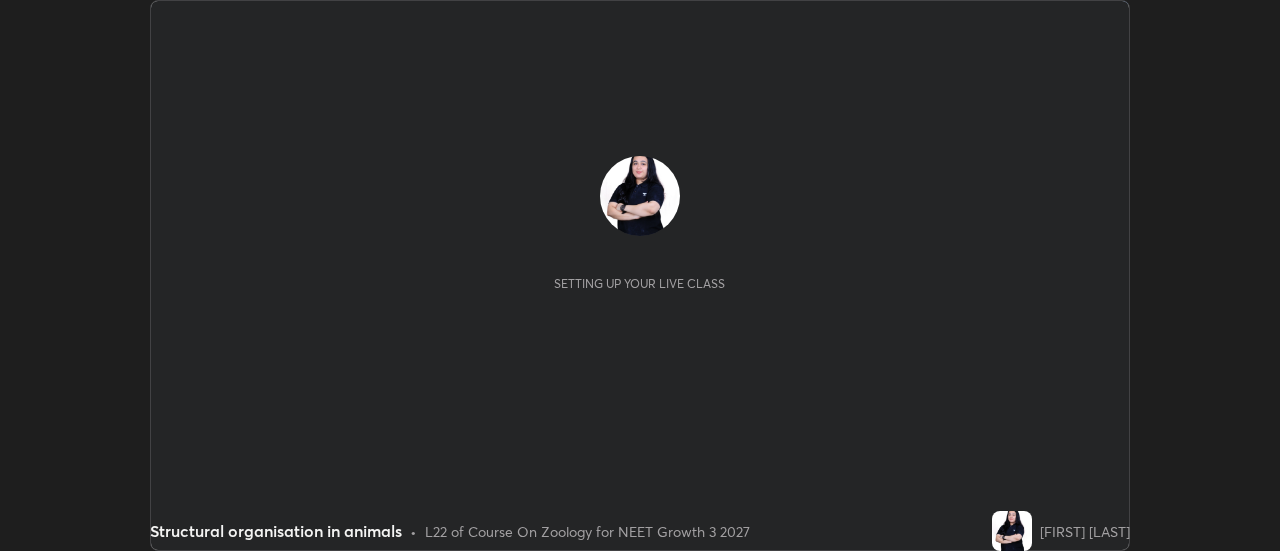 scroll, scrollTop: 0, scrollLeft: 0, axis: both 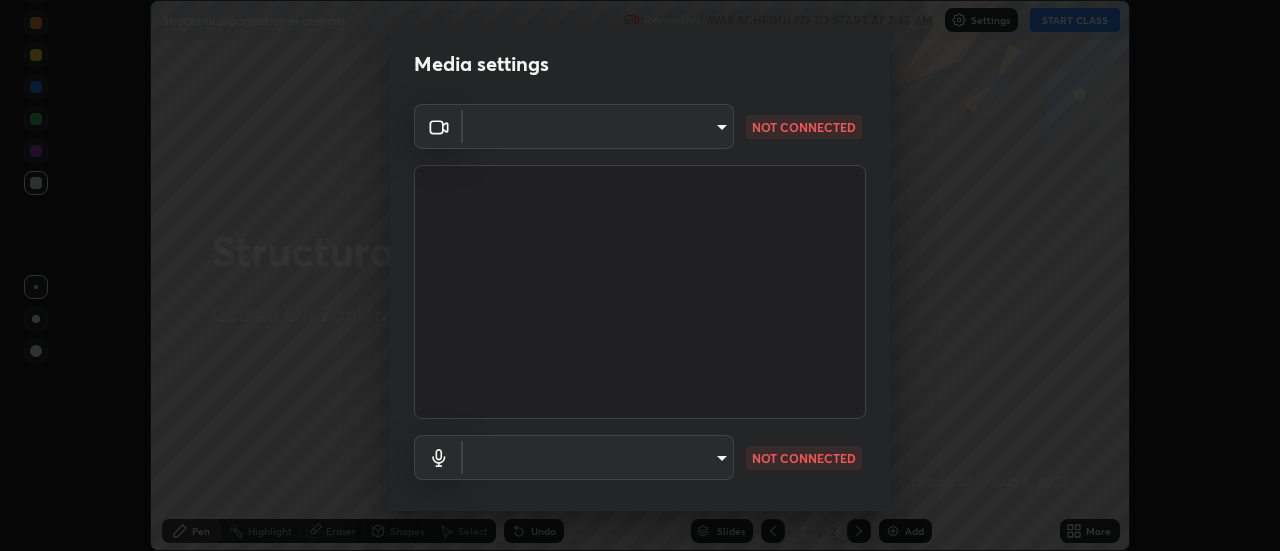 type on "2d91d50200c2a13640c46c86cfecc81bf58d7742ff43d4450b3e7c2bcef8e65d" 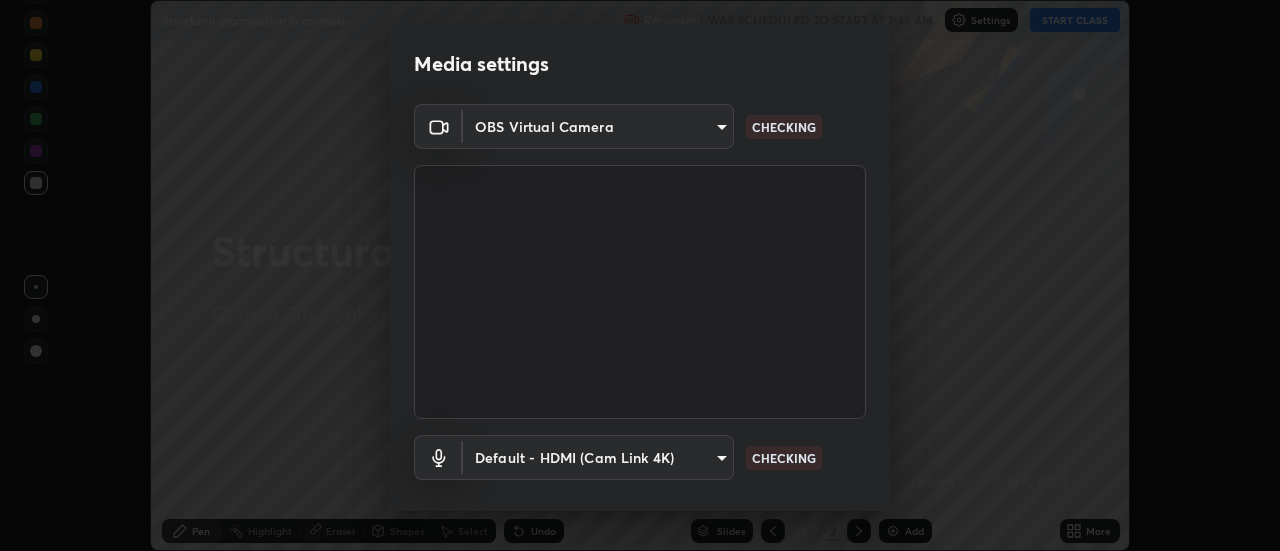 click on "Erase all Structural organisation in animals Recording WAS SCHEDULED TO START AT  7:45 AM Settings START CLASS Setting up your live class Structural organisation in animals • L22 of Course On Zoology for NEET Growth 3 2027 Chandani Tehalani Pen Highlight Eraser Shapes Select Undo Slides 2 / 2 Add More No doubts shared Encourage your learners to ask a doubt for better clarity Report an issue Reason for reporting Buffering Chat not working Audio - Video sync issue Educator video quality low ​ Attach an image Report Media settings OBS Virtual Camera 2d91d50200c2a13640c46c86cfecc81bf58d7742ff43d4450b3e7c2bcef8e65d CHECKING Default - HDMI (Cam Link 4K) default CHECKING 1 / 5 Next" at bounding box center (640, 275) 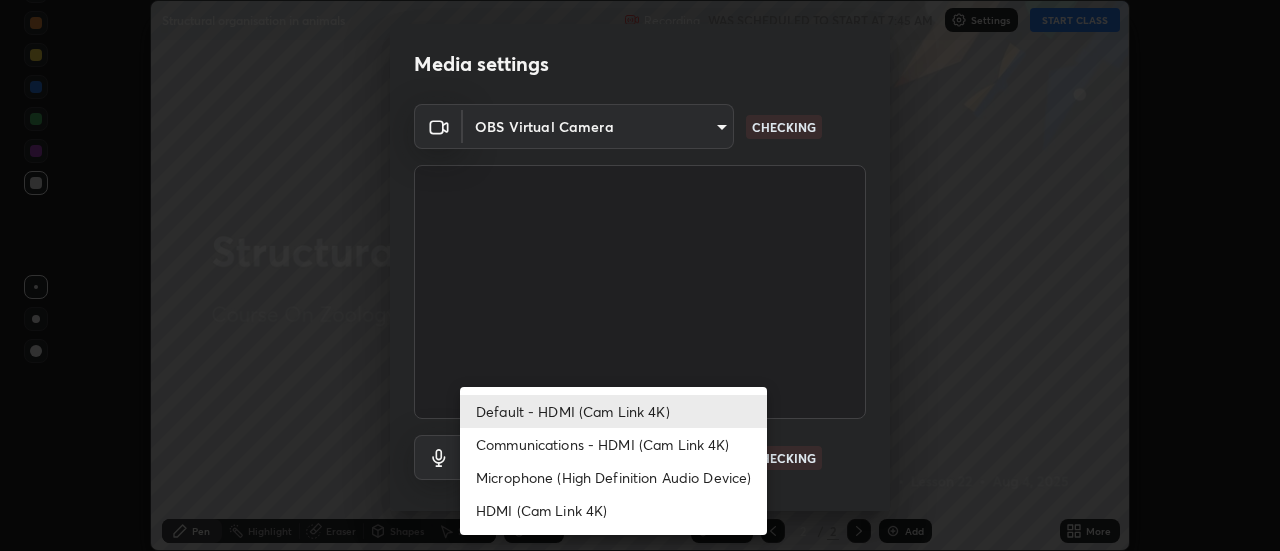 click on "Microphone (High Definition Audio Device)" at bounding box center [613, 477] 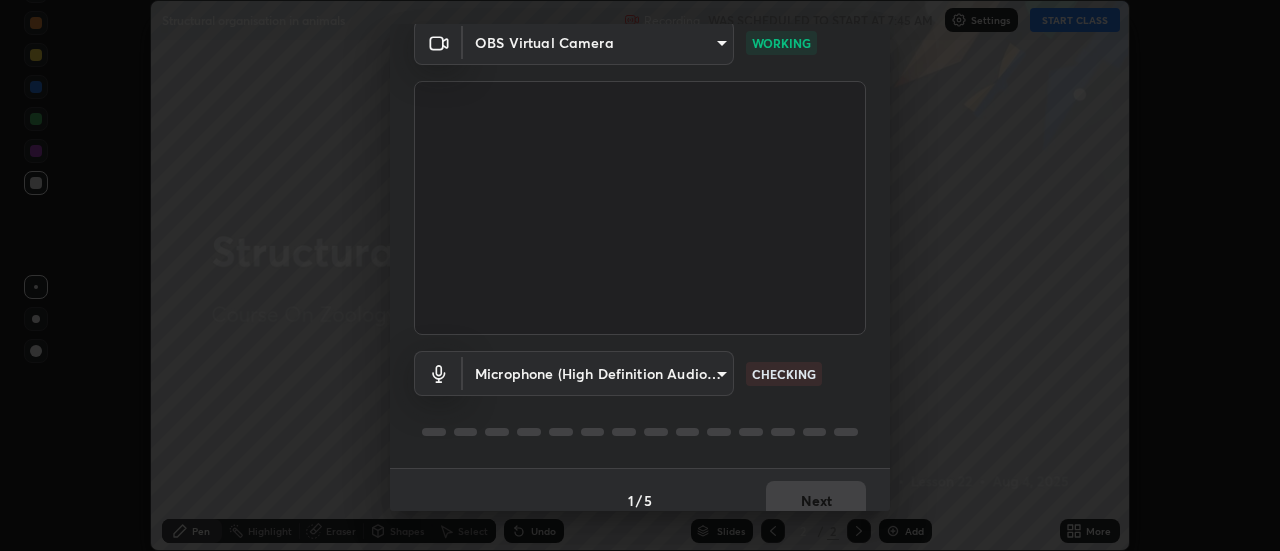 scroll, scrollTop: 105, scrollLeft: 0, axis: vertical 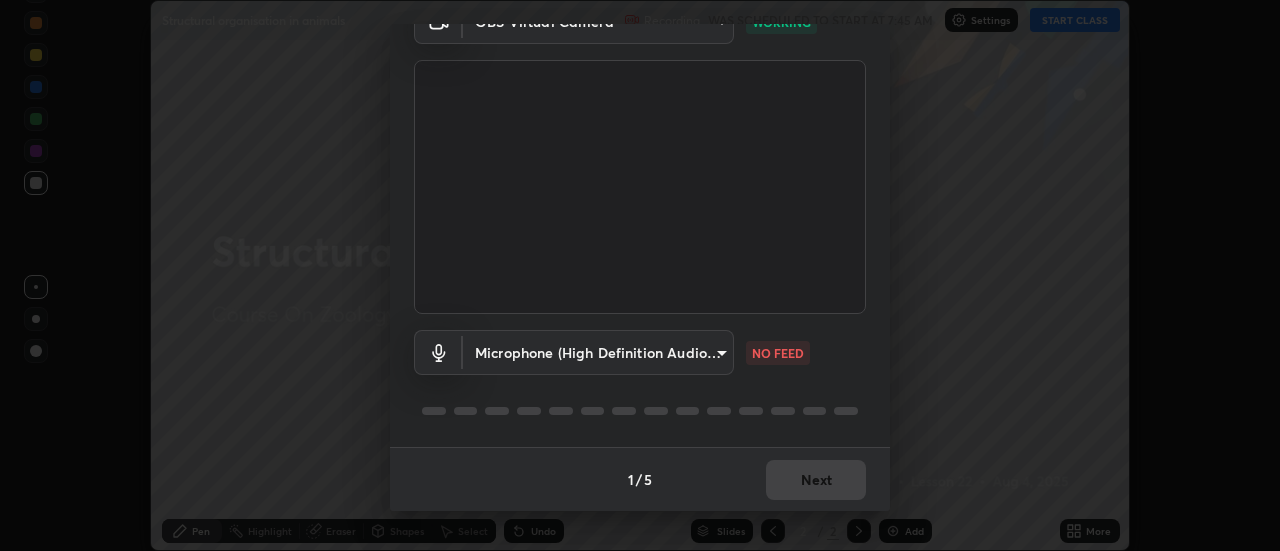 click on "Erase all Structural organisation in animals Recording WAS SCHEDULED TO START AT  7:45 AM Settings START CLASS Setting up your live class Structural organisation in animals • L22 of Course On Zoology for NEET Growth 3 2027 Chandani Tehalani Pen Highlight Eraser Shapes Select Undo Slides 2 / 2 Add More No doubts shared Encourage your learners to ask a doubt for better clarity Report an issue Reason for reporting Buffering Chat not working Audio - Video sync issue Educator video quality low ​ Attach an image Report Media settings OBS Virtual Camera 2d91d50200c2a13640c46c86cfecc81bf58d7742ff43d4450b3e7c2bcef8e65d WORKING Microphone (High Definition Audio Device) a52b89c73c854b49190692020d6b4c20d8bc23acfa5e512e4994b3214b8658c0 NO FEED 1 / 5 Next" at bounding box center [640, 275] 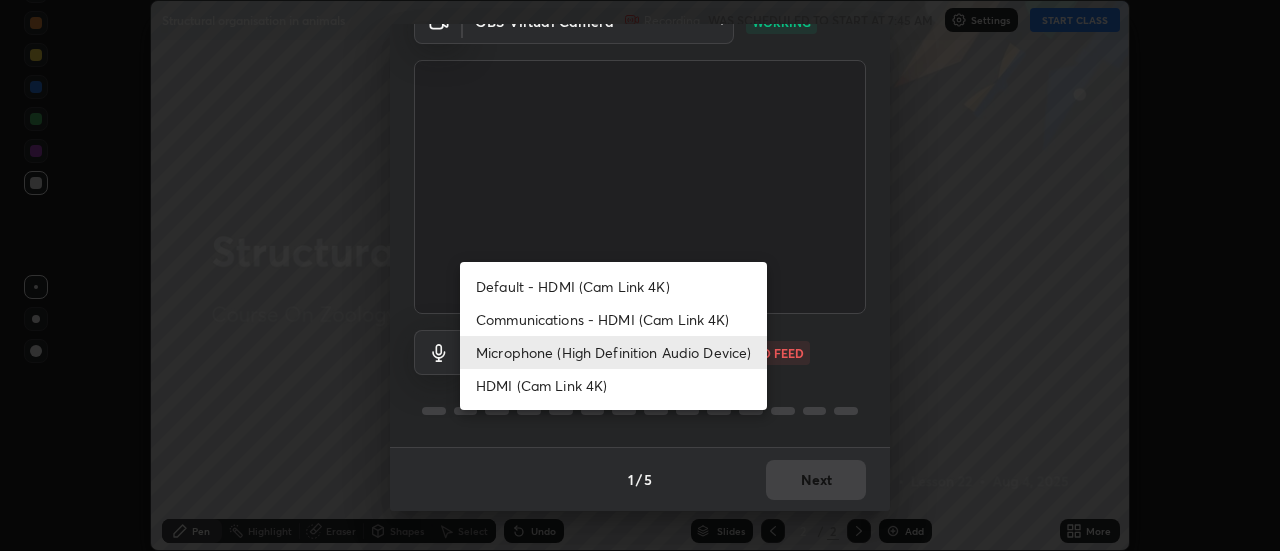 click on "Default - HDMI (Cam Link 4K)" at bounding box center (613, 286) 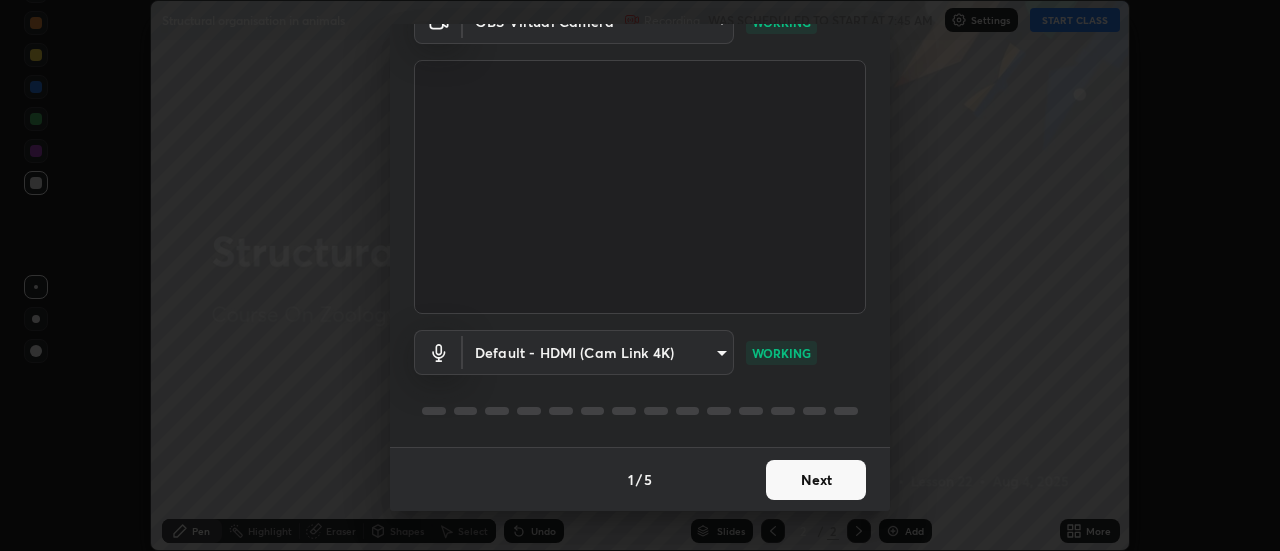 click on "Next" at bounding box center [816, 480] 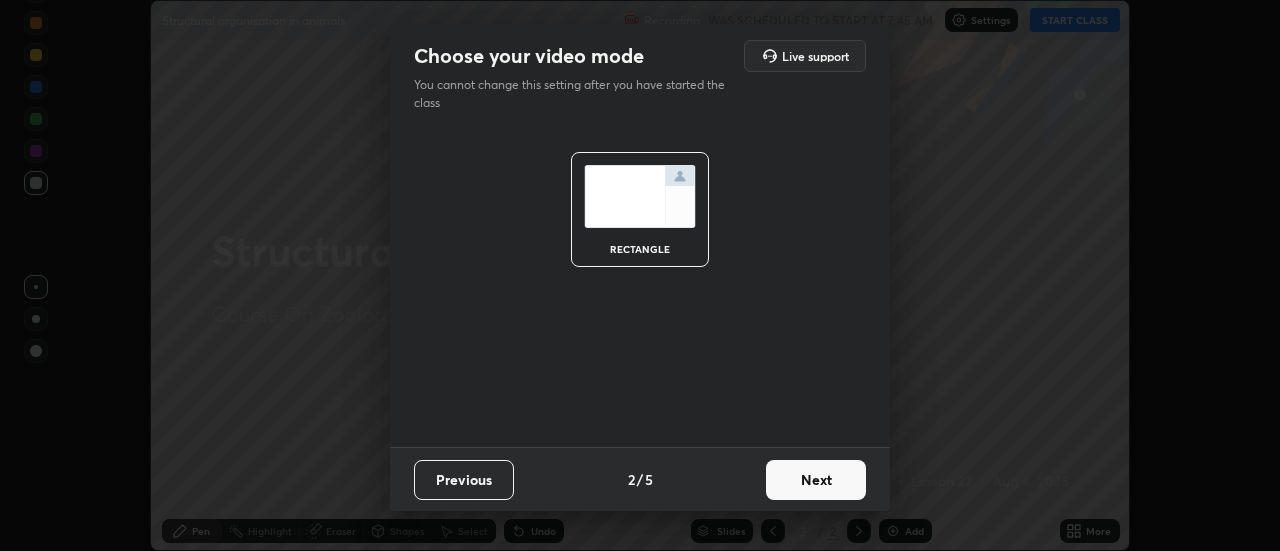 scroll, scrollTop: 0, scrollLeft: 0, axis: both 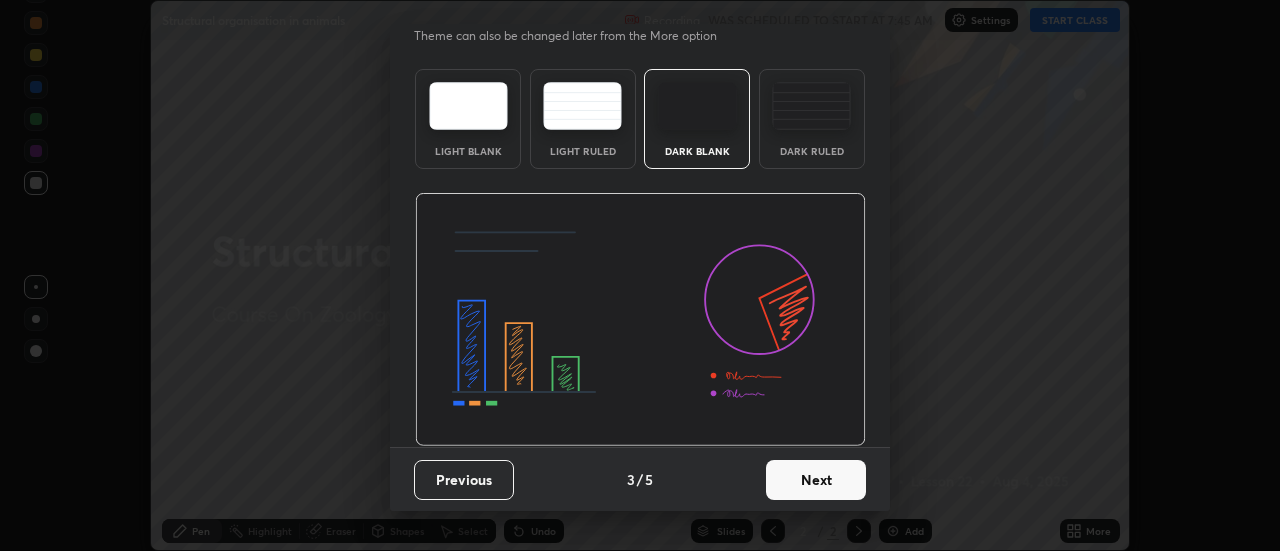 click on "Next" at bounding box center (816, 480) 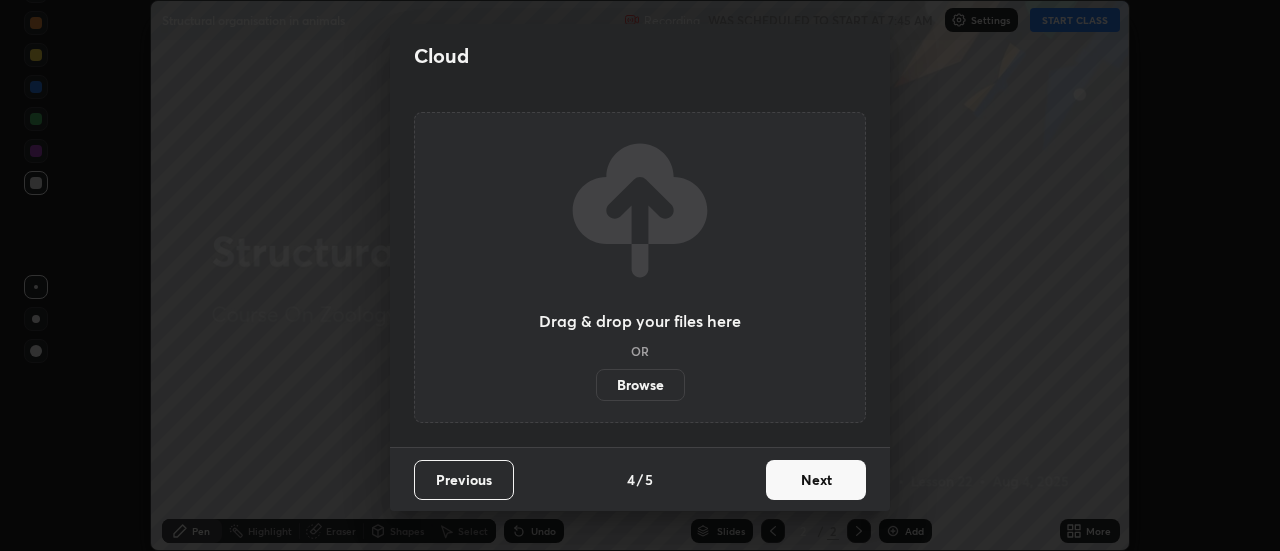 scroll, scrollTop: 0, scrollLeft: 0, axis: both 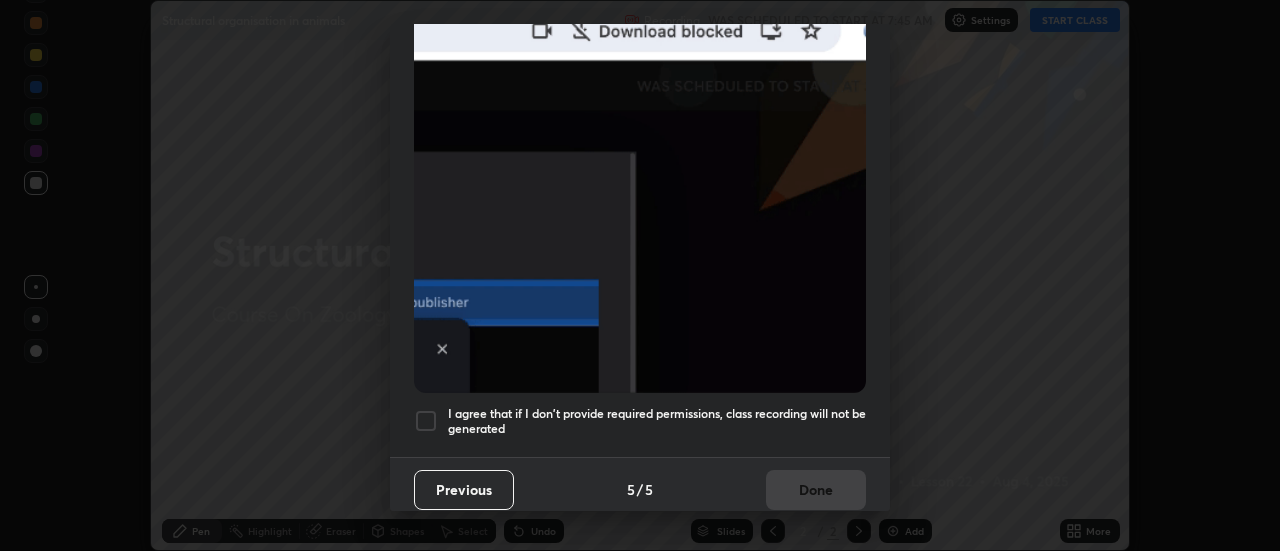 click at bounding box center [426, 421] 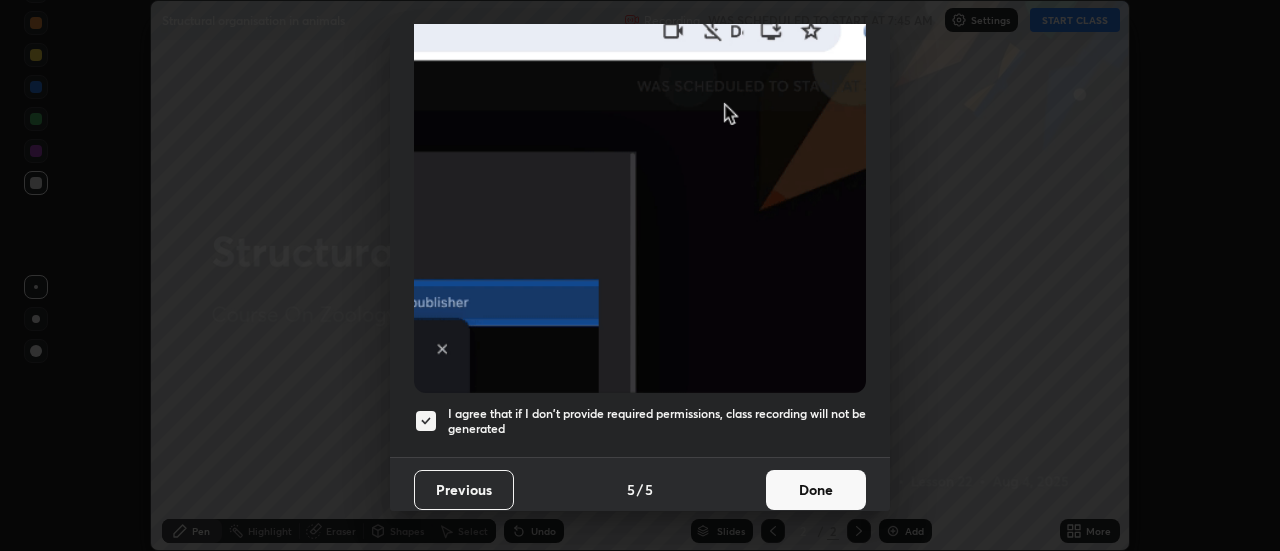 click on "Done" at bounding box center [816, 490] 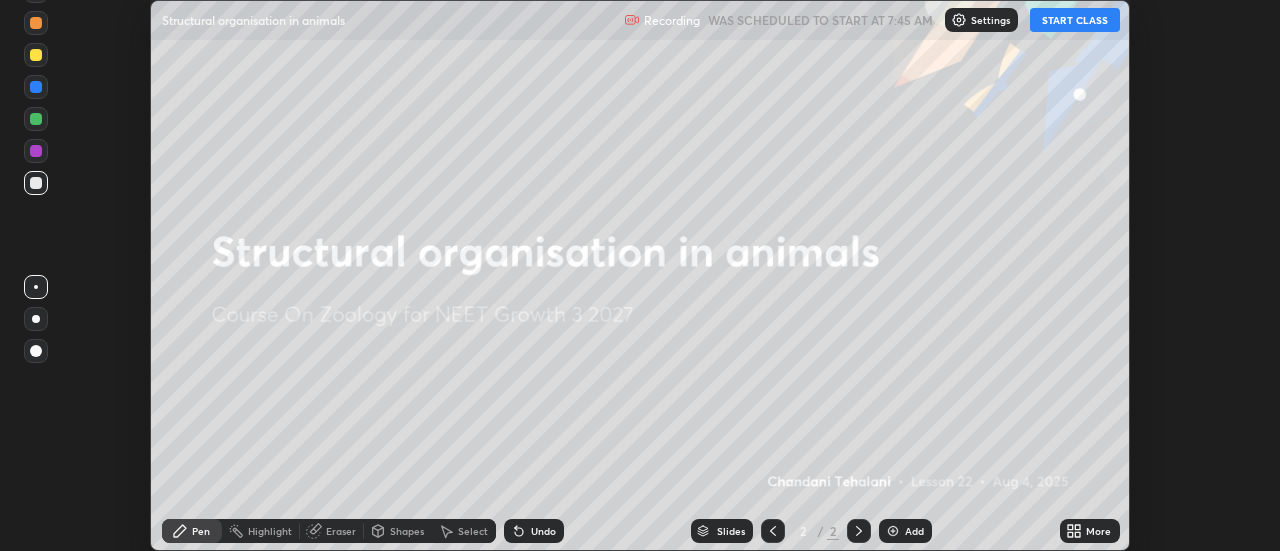click on "START CLASS" at bounding box center (1075, 20) 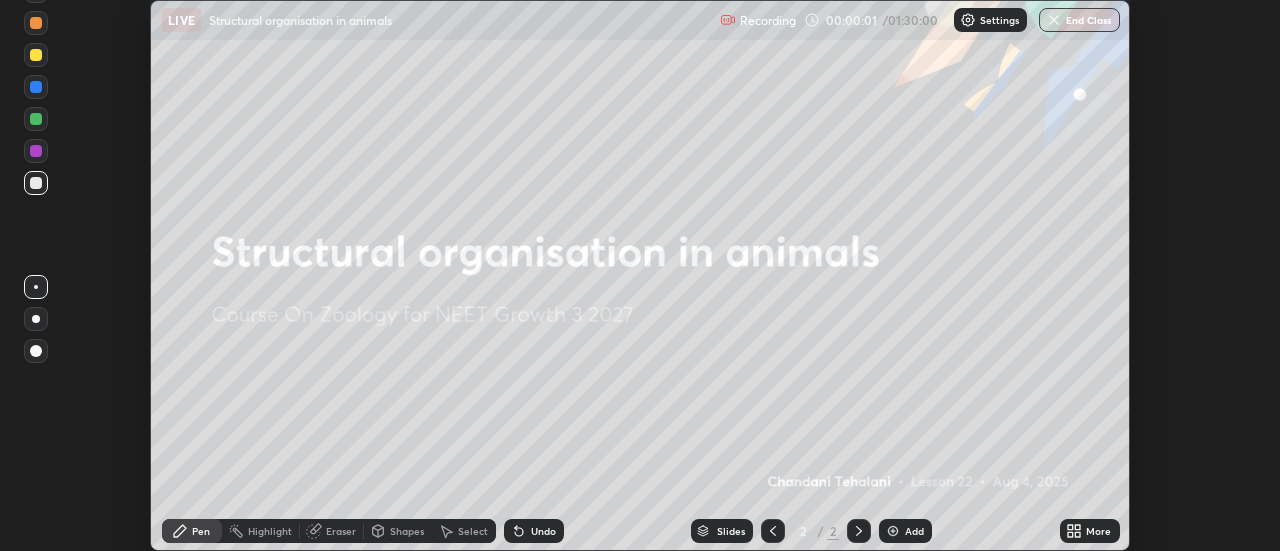 click 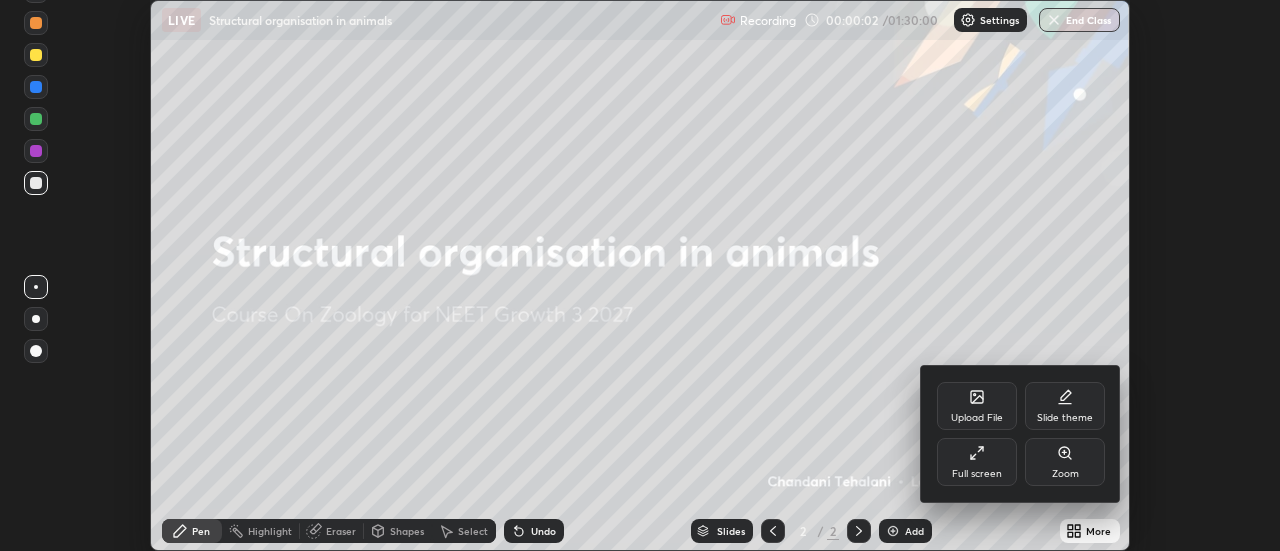 click on "Full screen" at bounding box center [977, 462] 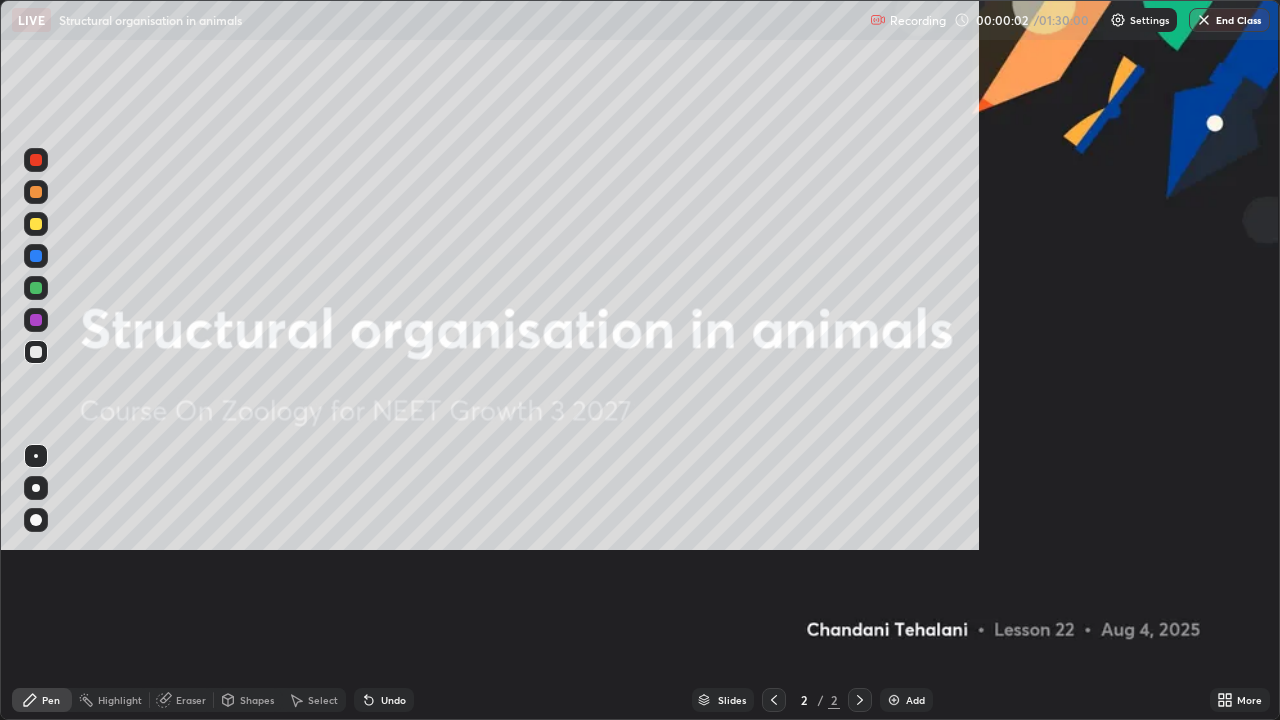 scroll, scrollTop: 99280, scrollLeft: 98720, axis: both 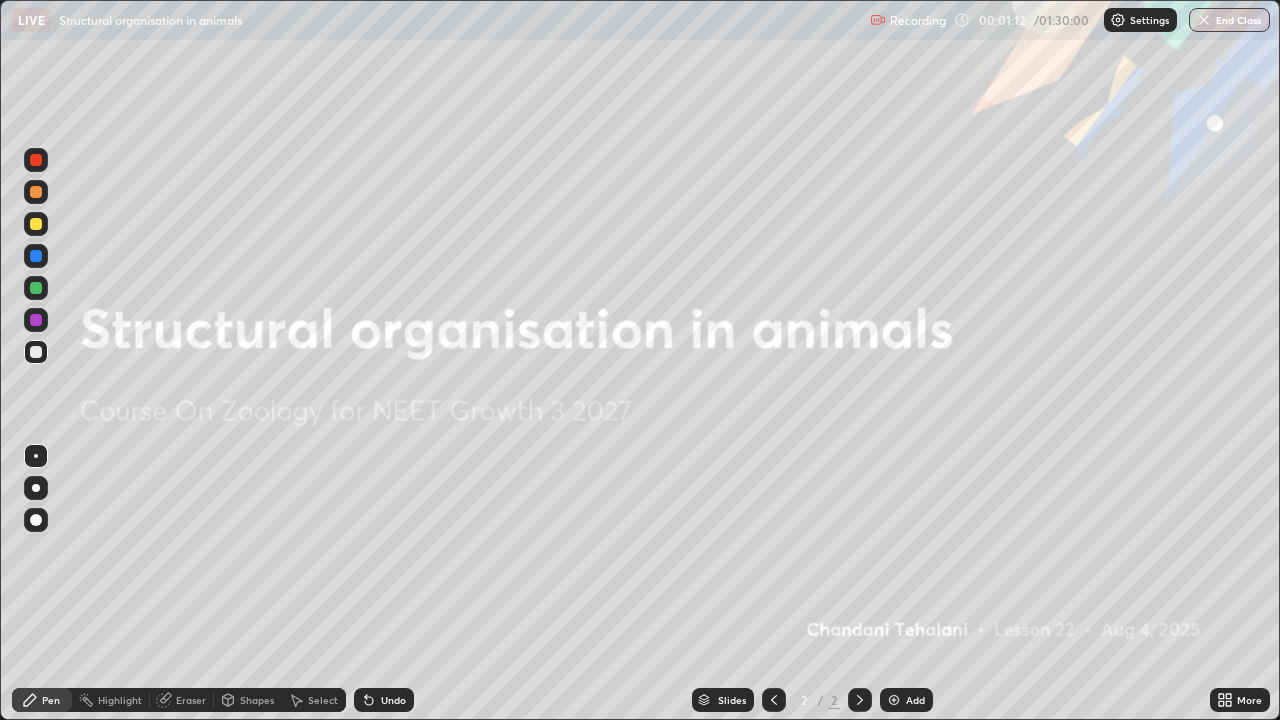 click on "Setting up your live class" at bounding box center [640, 360] 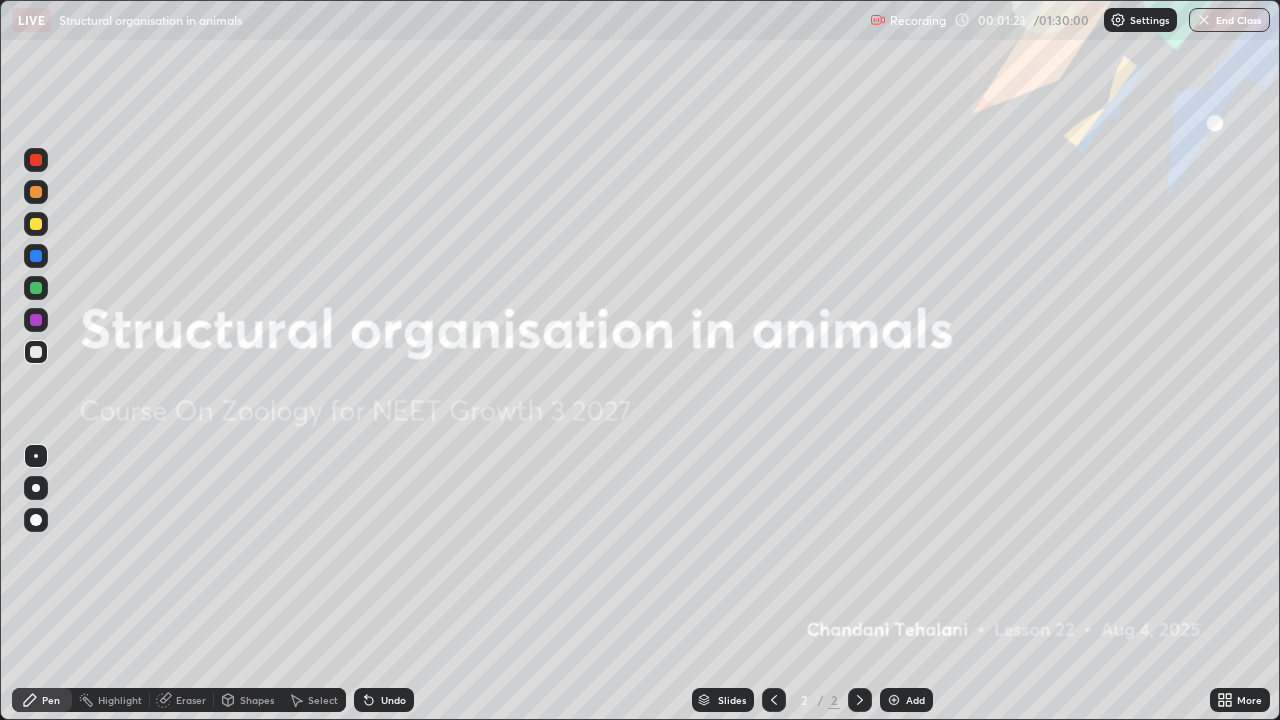 click on "Setting up your live class" at bounding box center [640, 360] 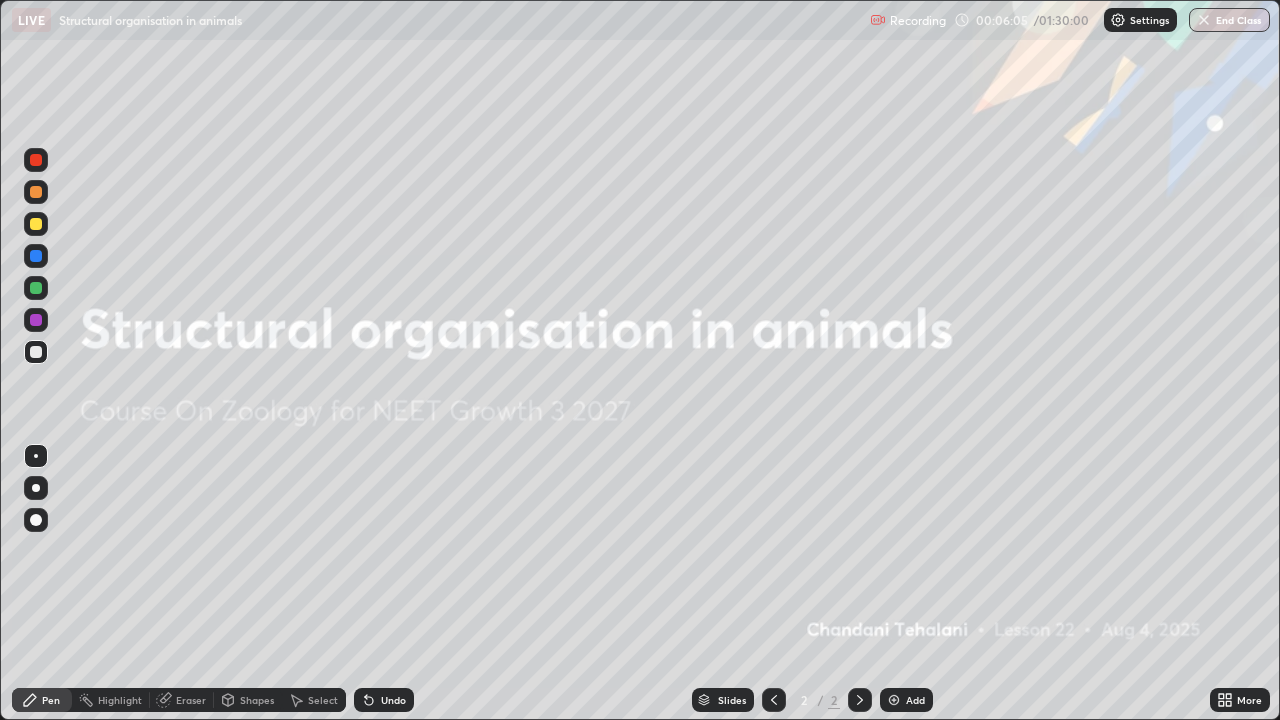 click 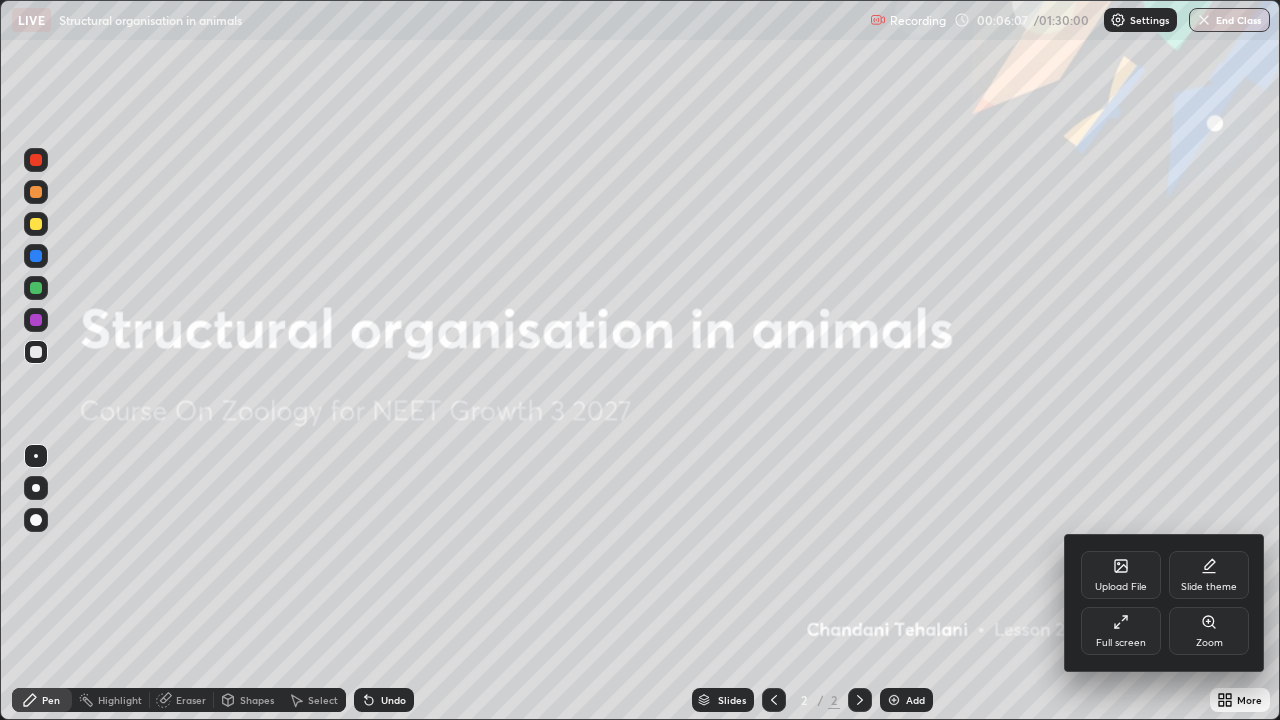 click on "Slide theme" at bounding box center [1209, 575] 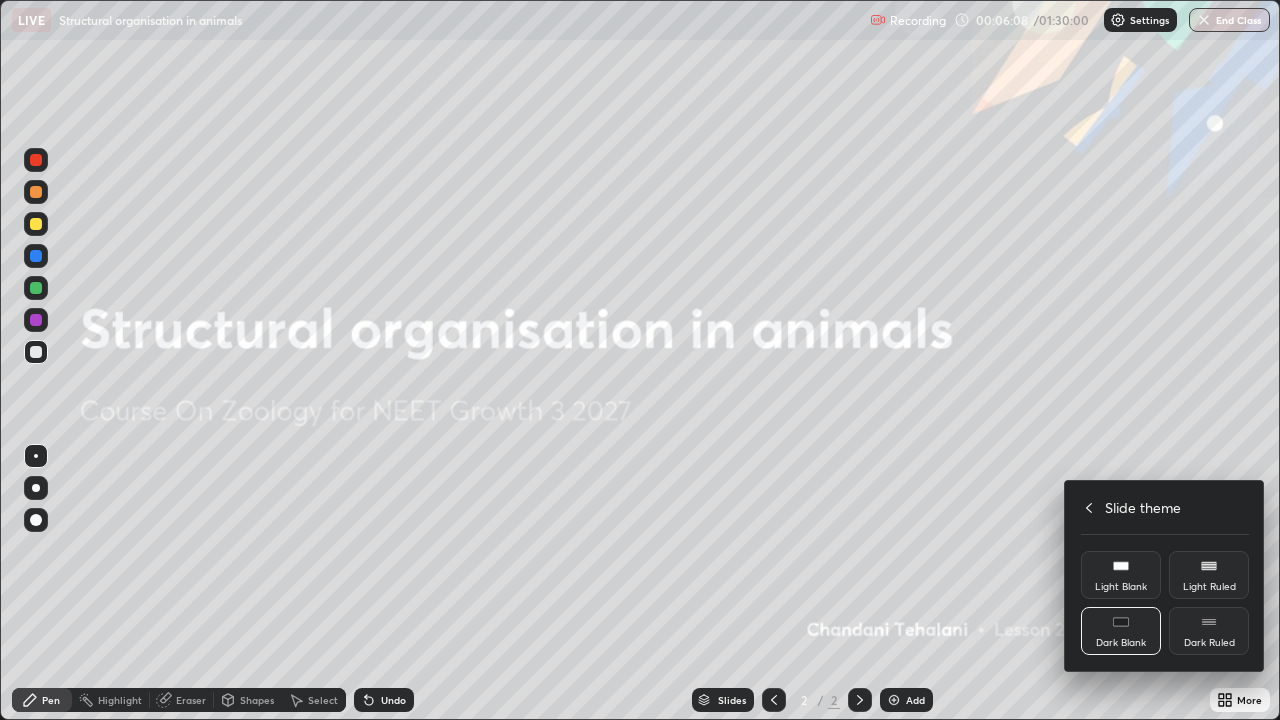 click 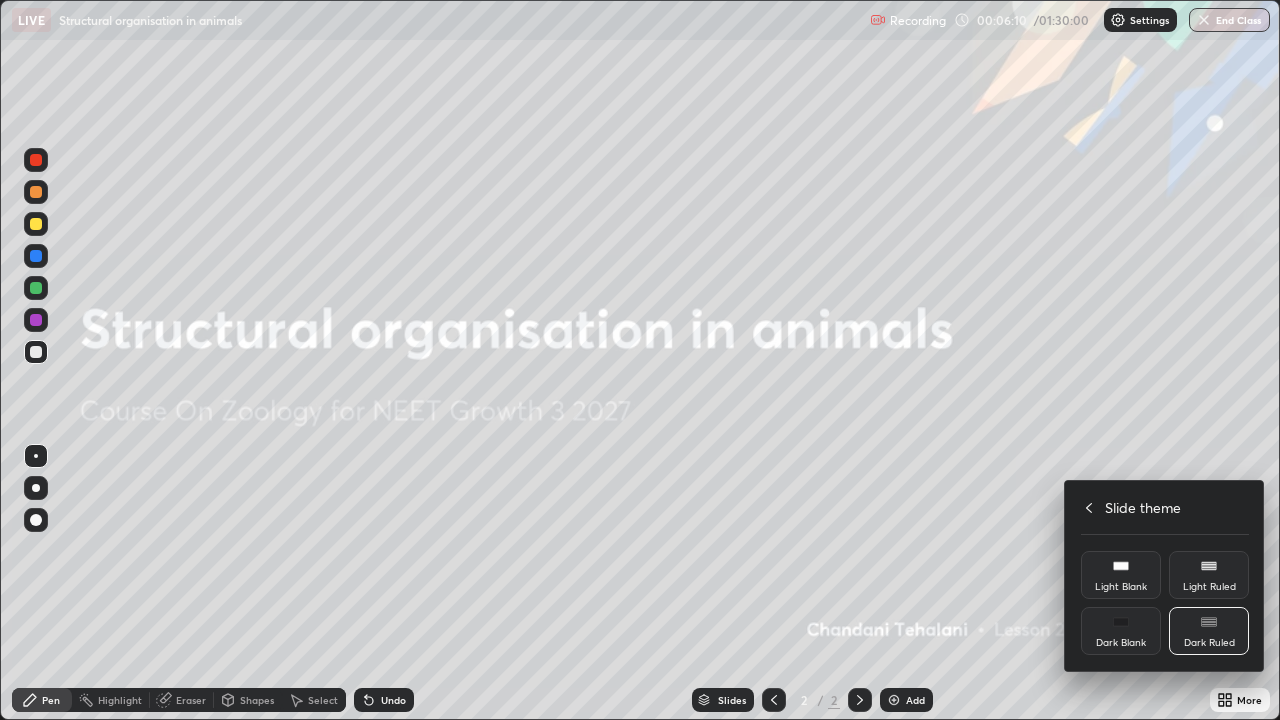 click on "Slide theme" at bounding box center [1165, 507] 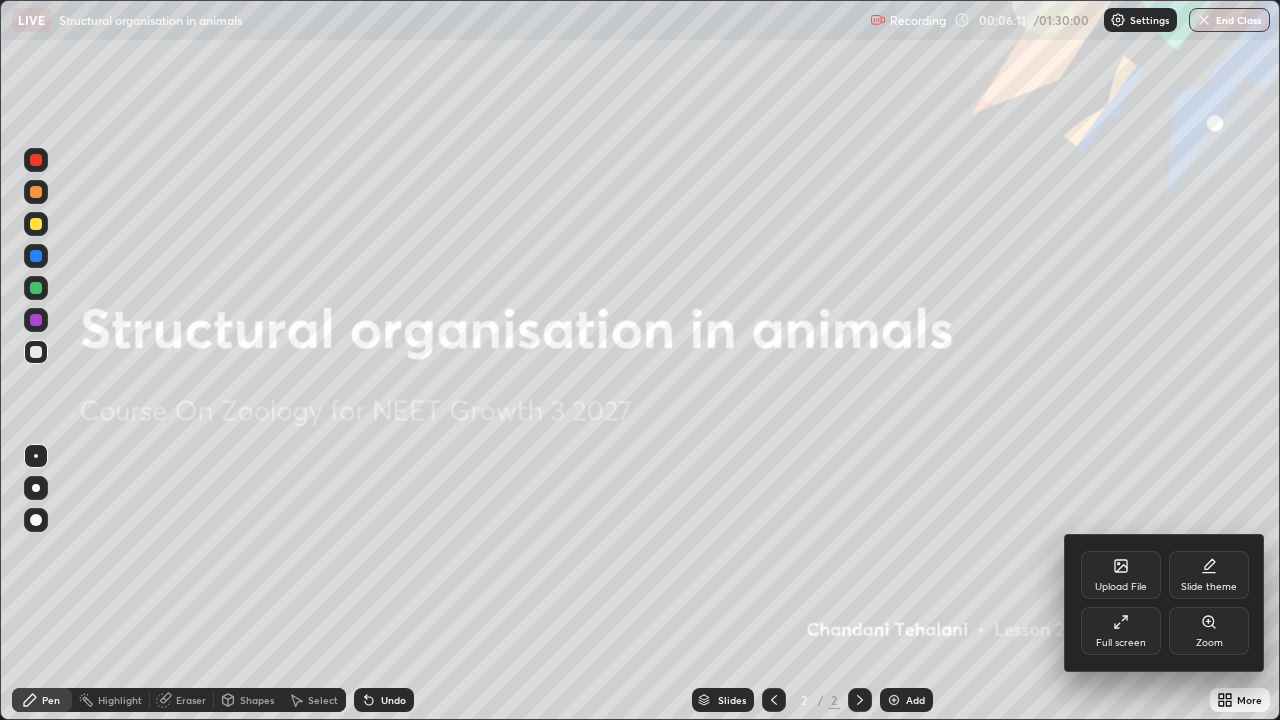 click at bounding box center [640, 360] 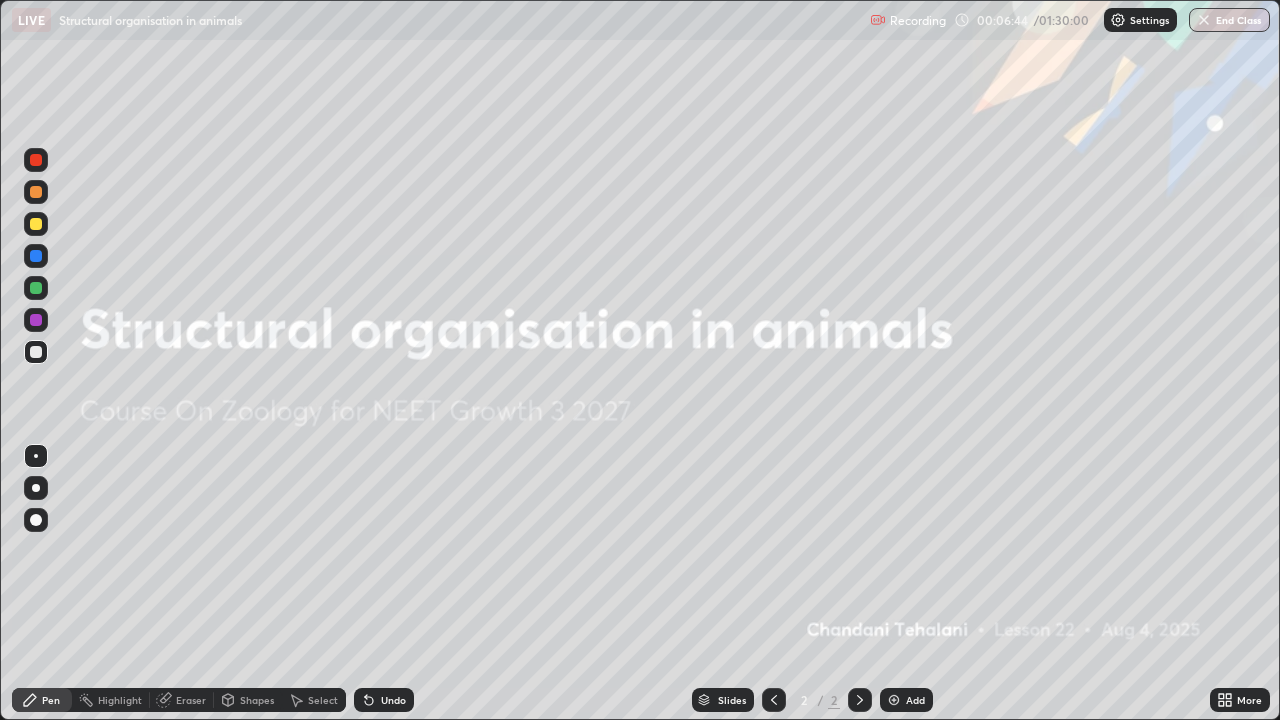 click at bounding box center (894, 700) 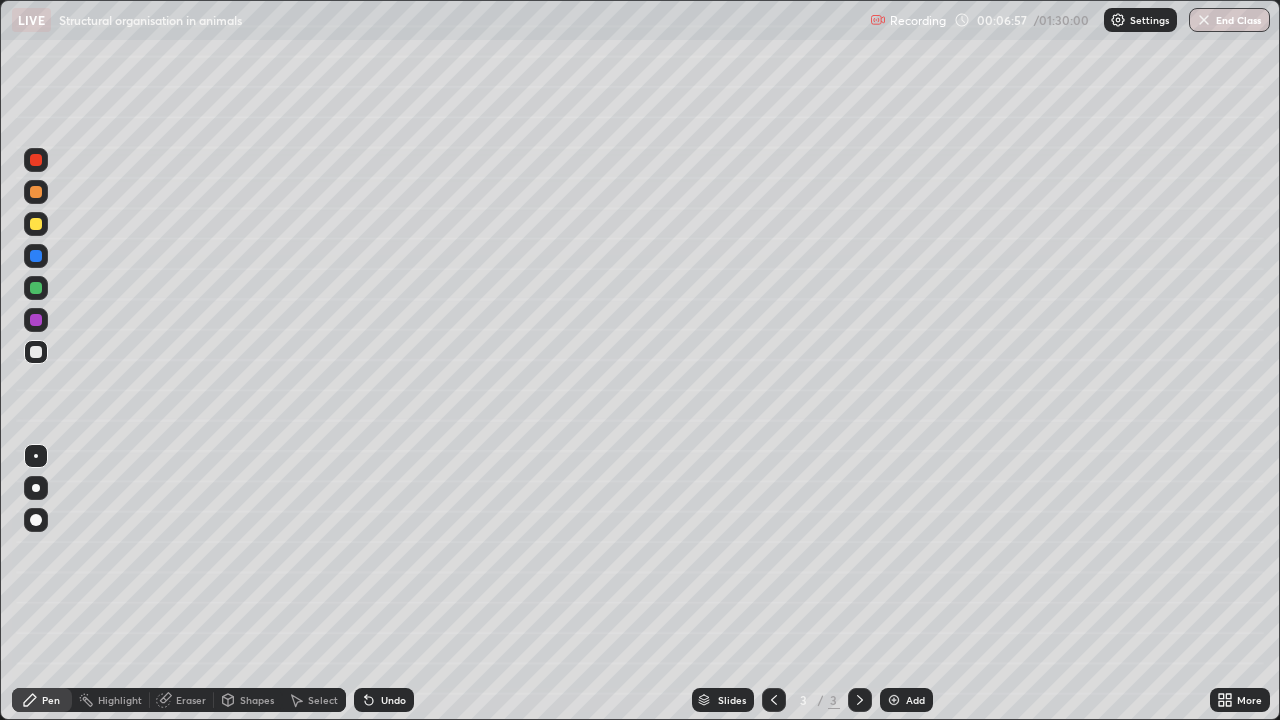 click on "Erase all" at bounding box center (36, 360) 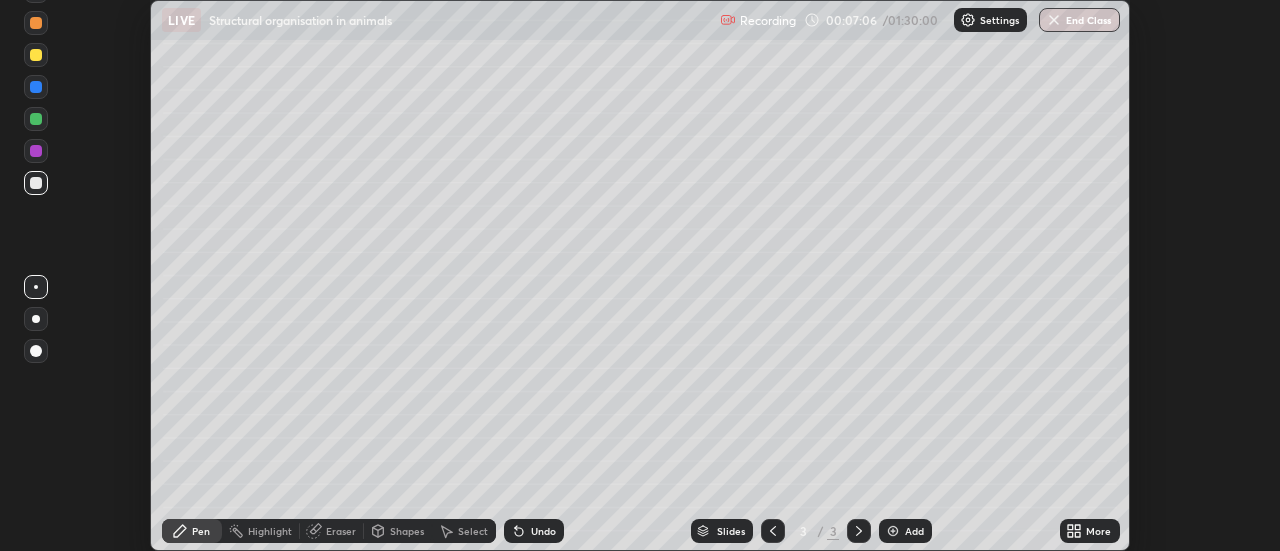 scroll, scrollTop: 551, scrollLeft: 1280, axis: both 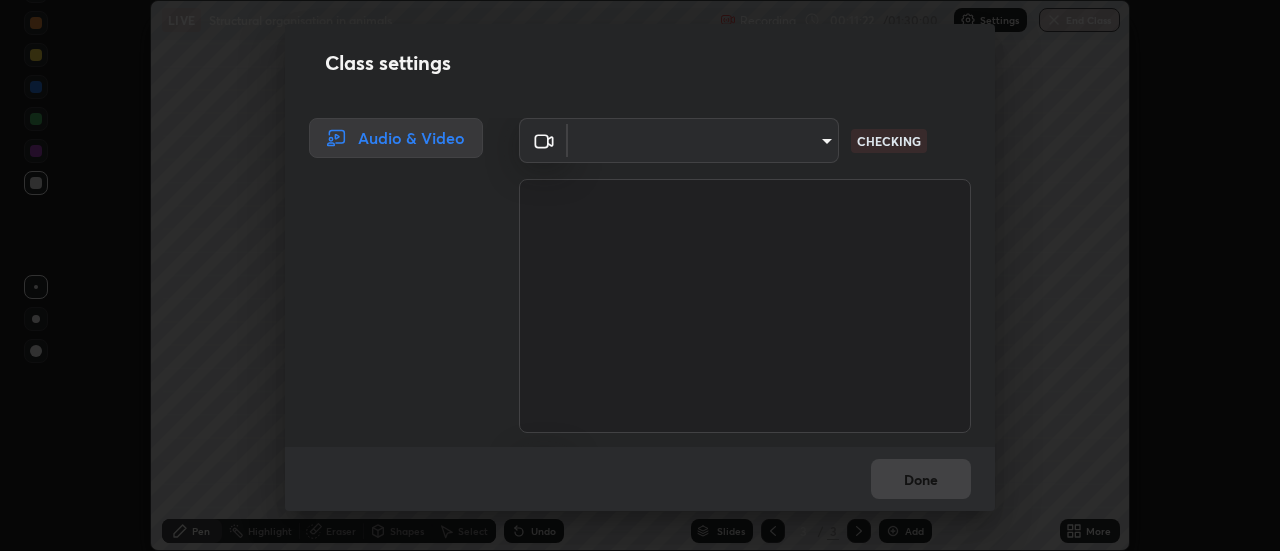 type on "2d91d50200c2a13640c46c86cfecc81bf58d7742ff43d4450b3e7c2bcef8e65d" 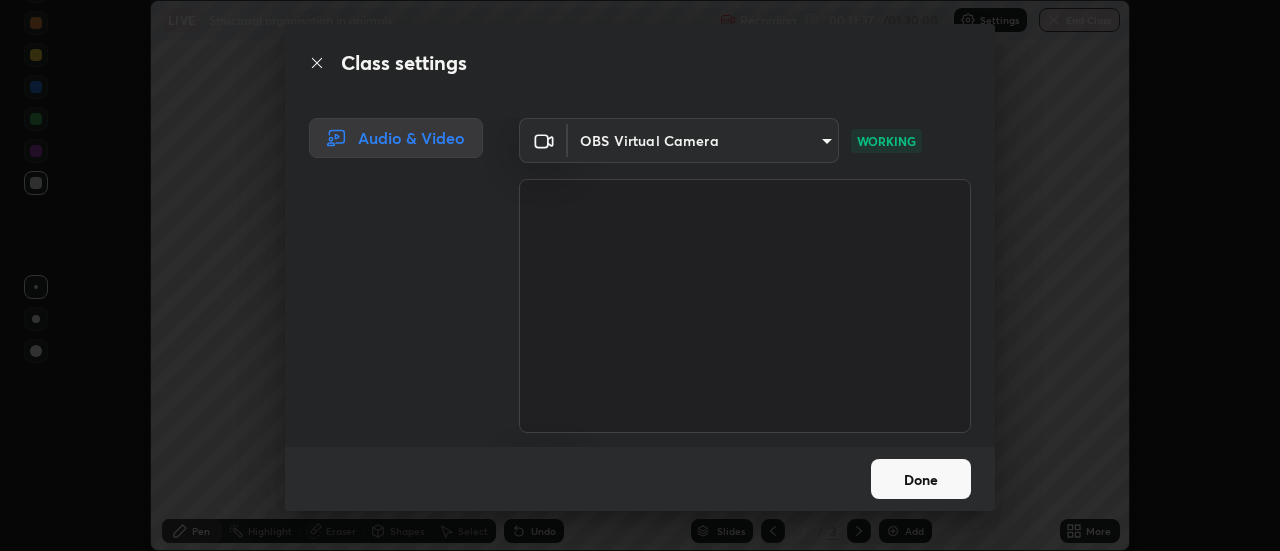 click on "Done" at bounding box center (921, 479) 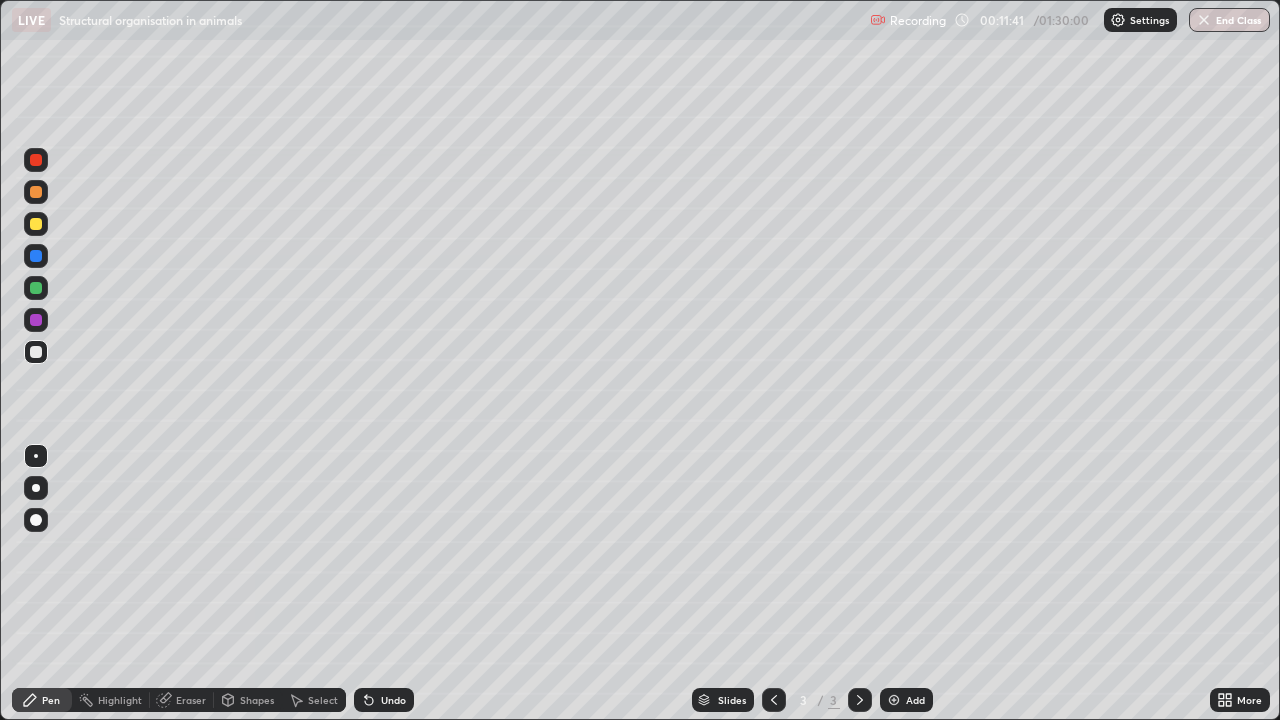 scroll, scrollTop: 99280, scrollLeft: 98720, axis: both 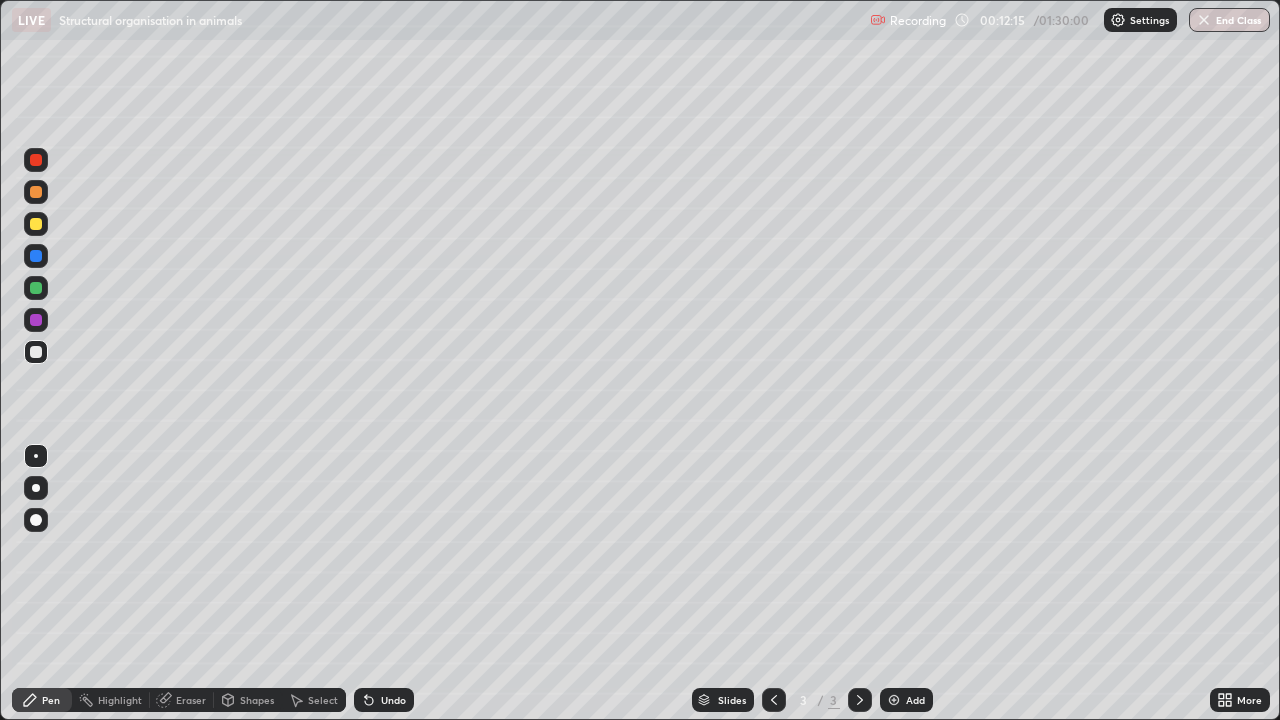 click at bounding box center (36, 456) 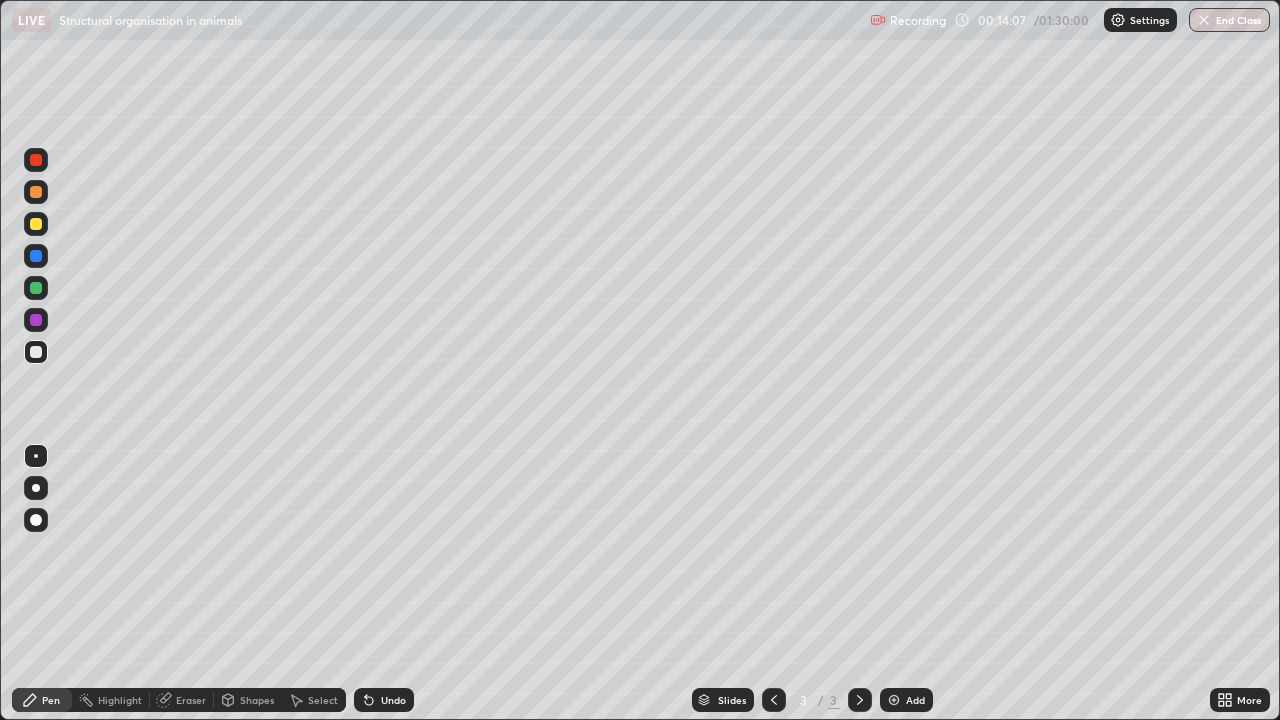 click at bounding box center [36, 352] 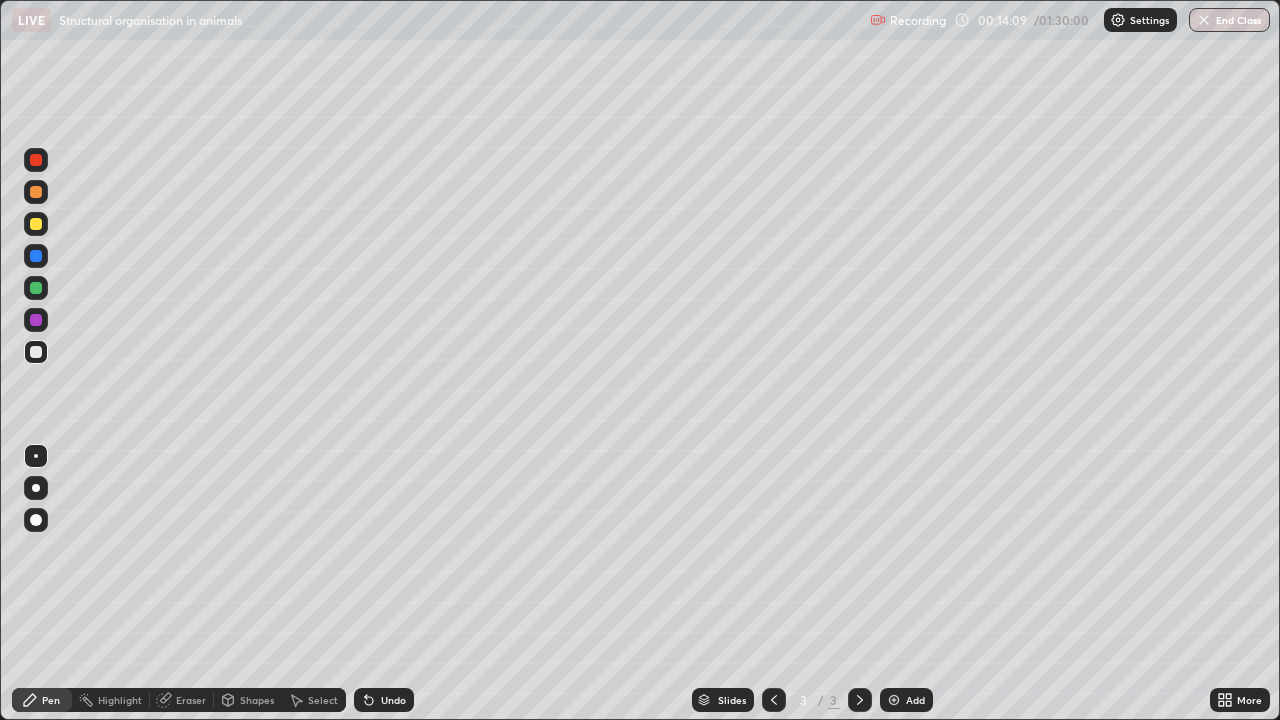 click at bounding box center (36, 352) 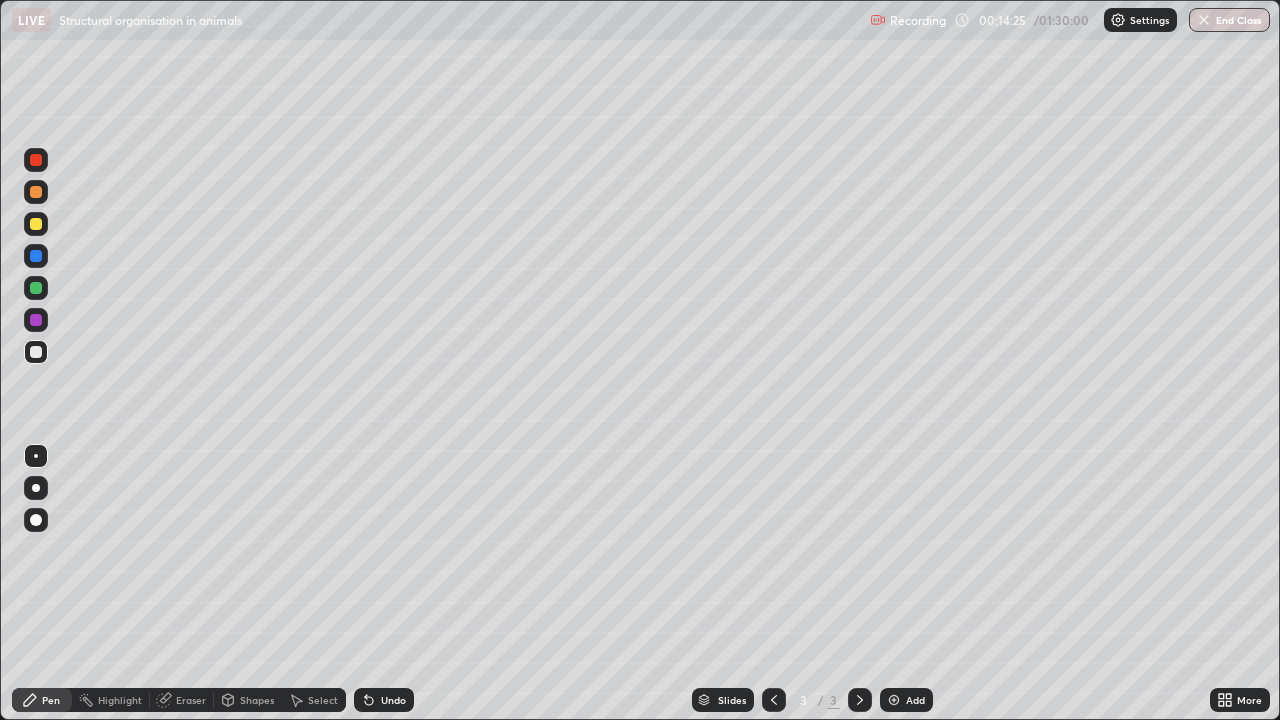 click at bounding box center (36, 352) 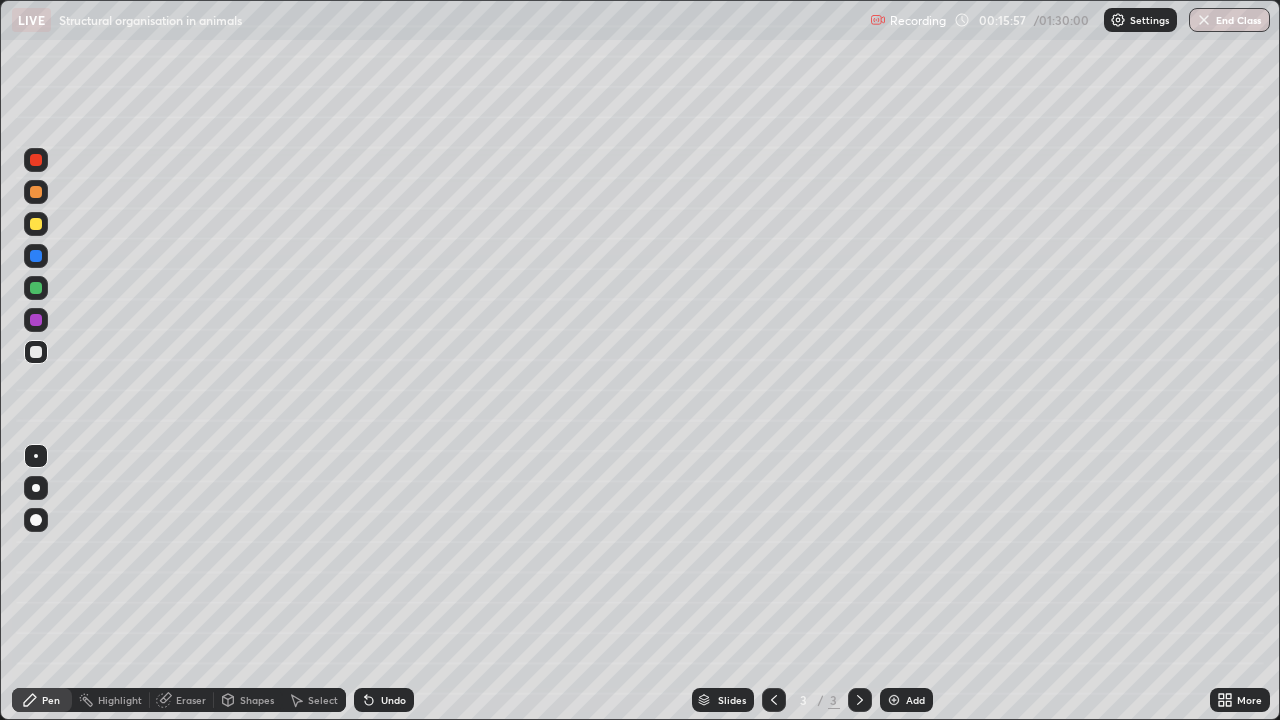 click at bounding box center [36, 352] 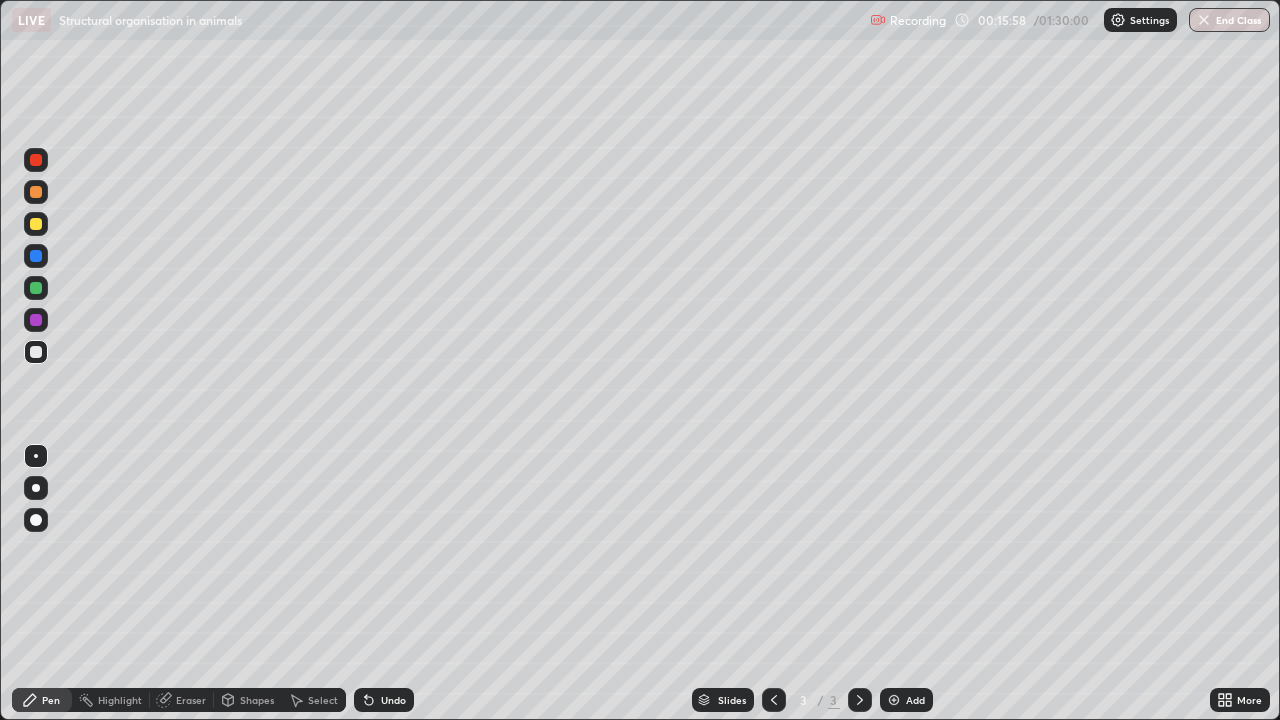 click at bounding box center [36, 352] 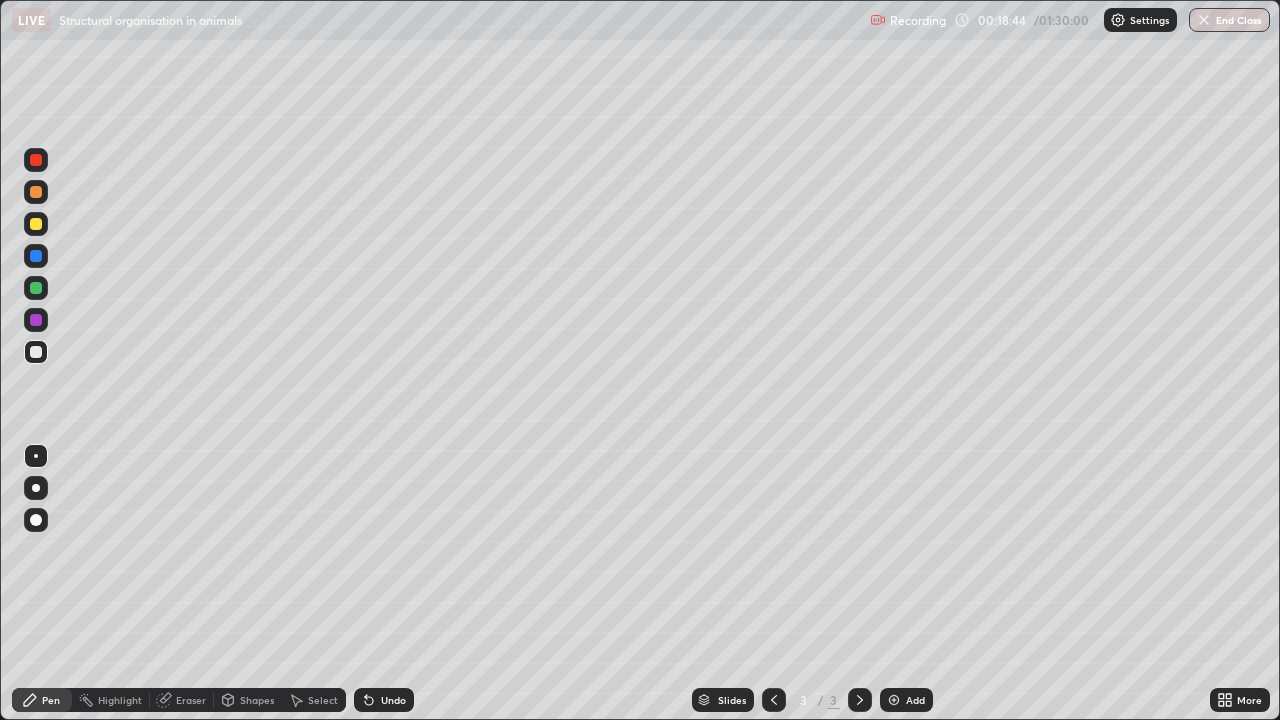 click at bounding box center [894, 700] 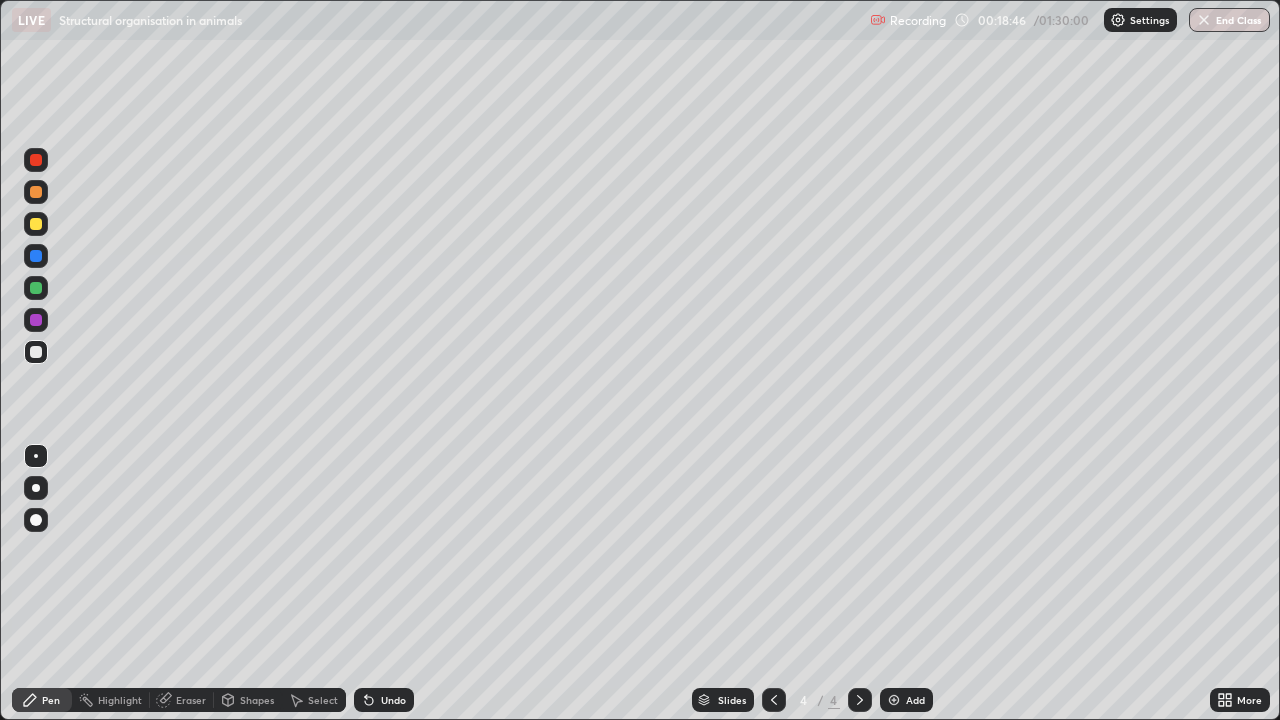 click at bounding box center [36, 288] 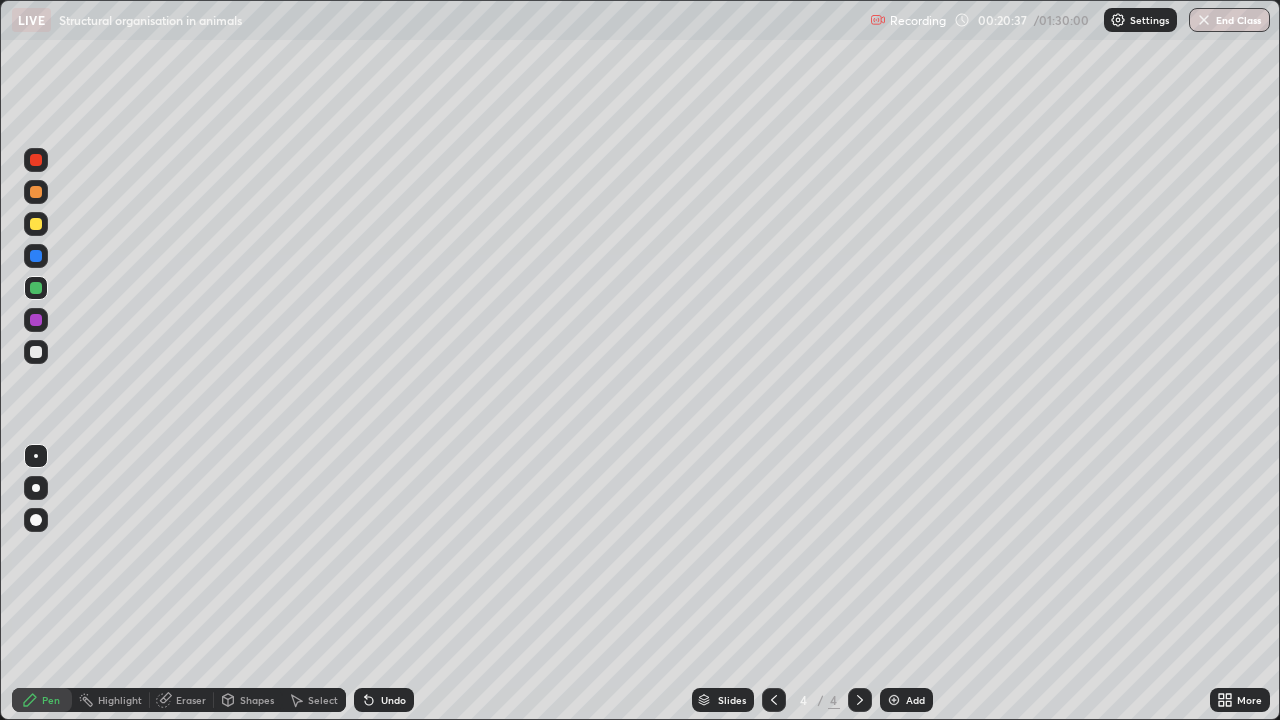 click at bounding box center (36, 352) 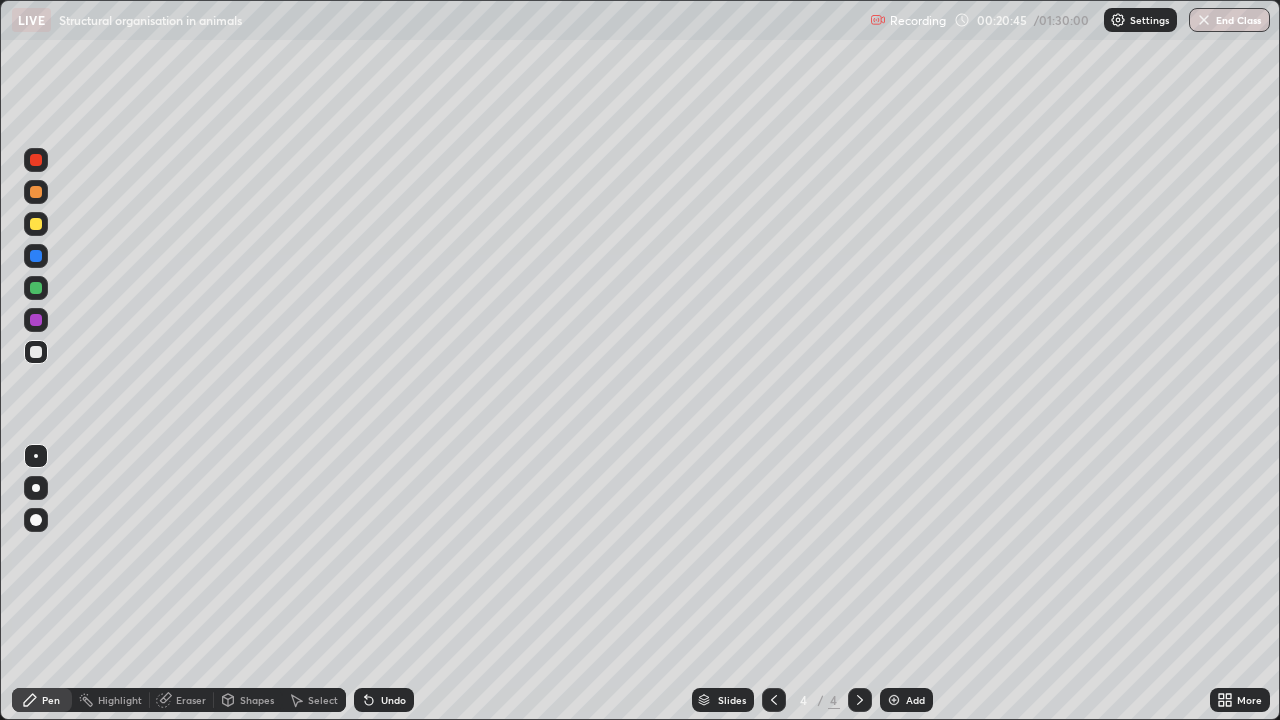 click at bounding box center [36, 320] 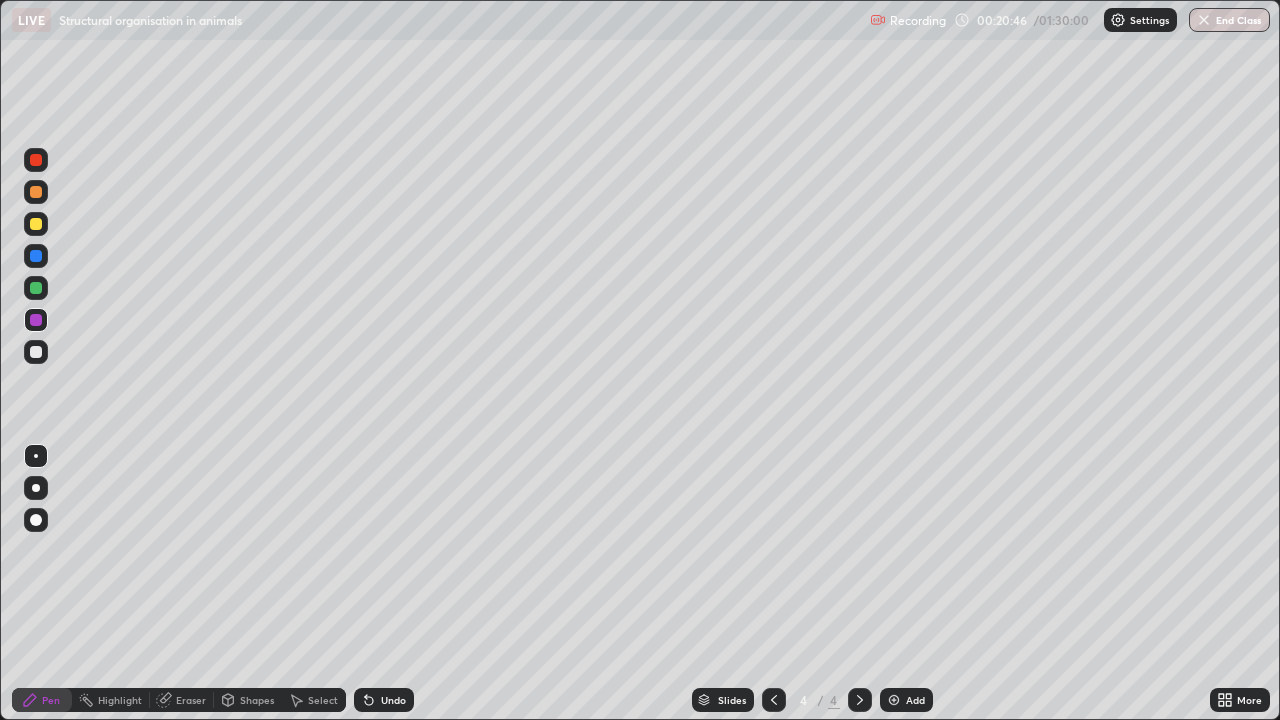 click at bounding box center [36, 288] 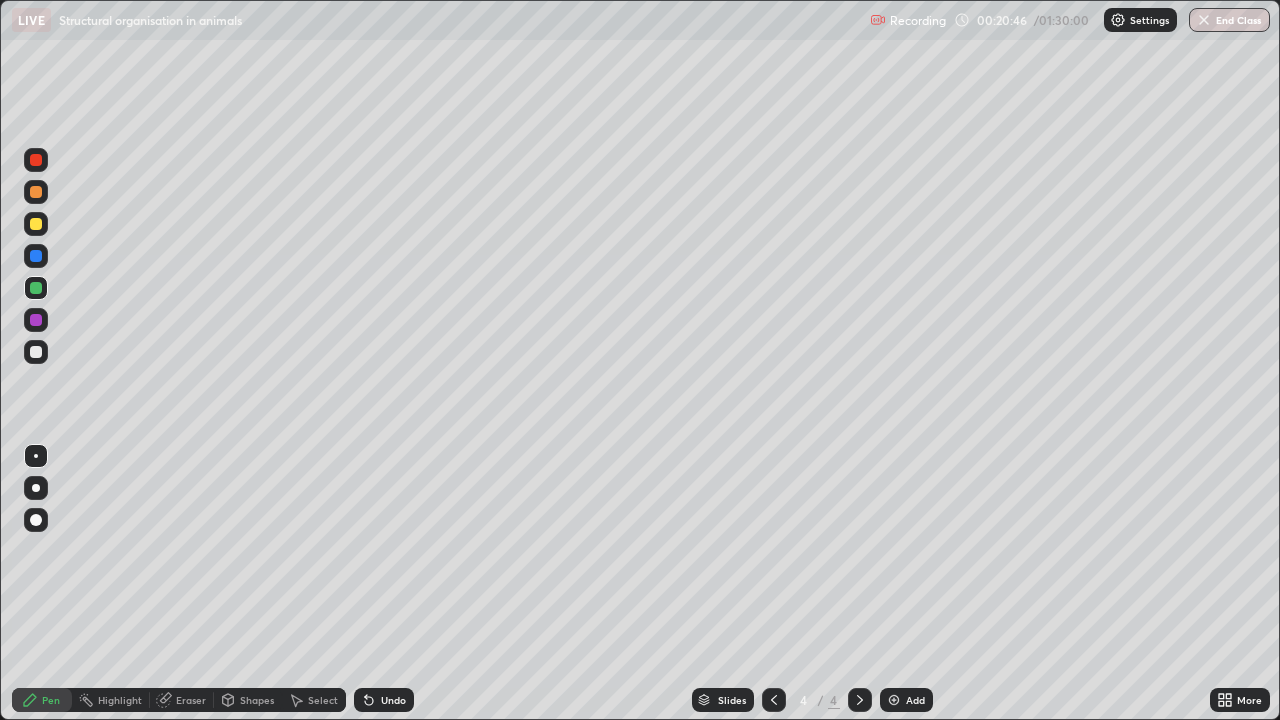 click at bounding box center (36, 288) 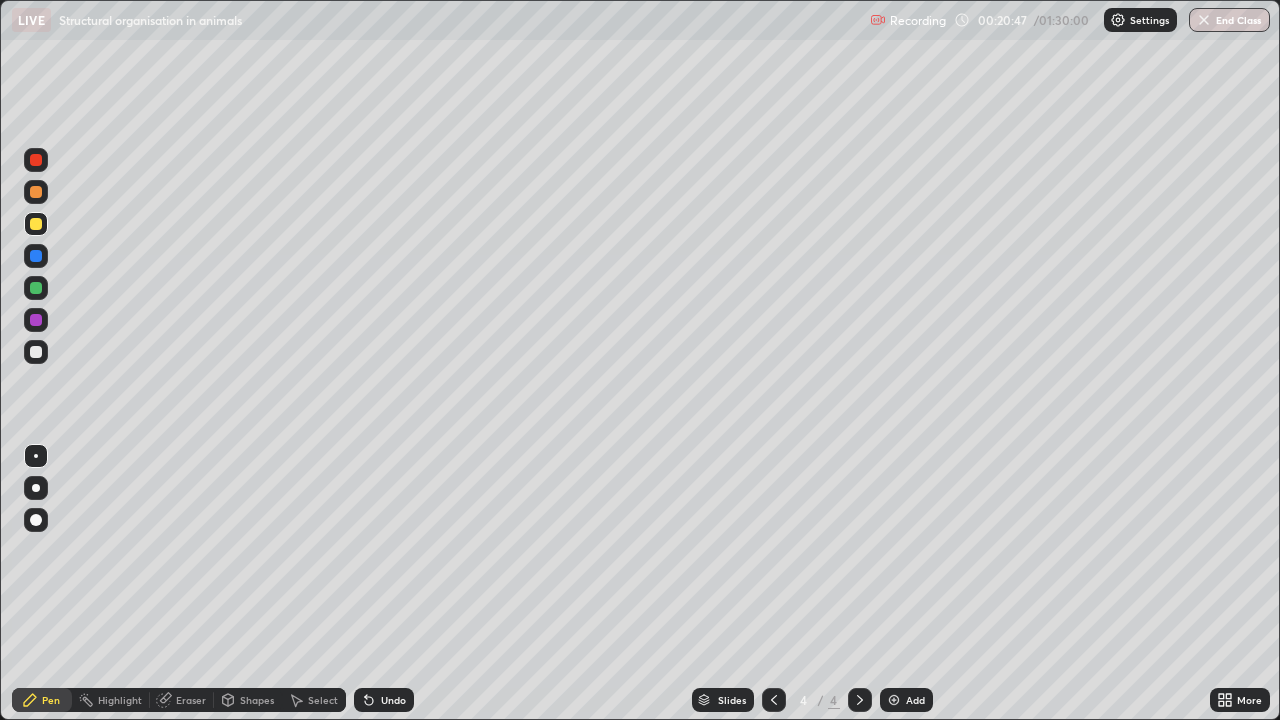 click at bounding box center [36, 224] 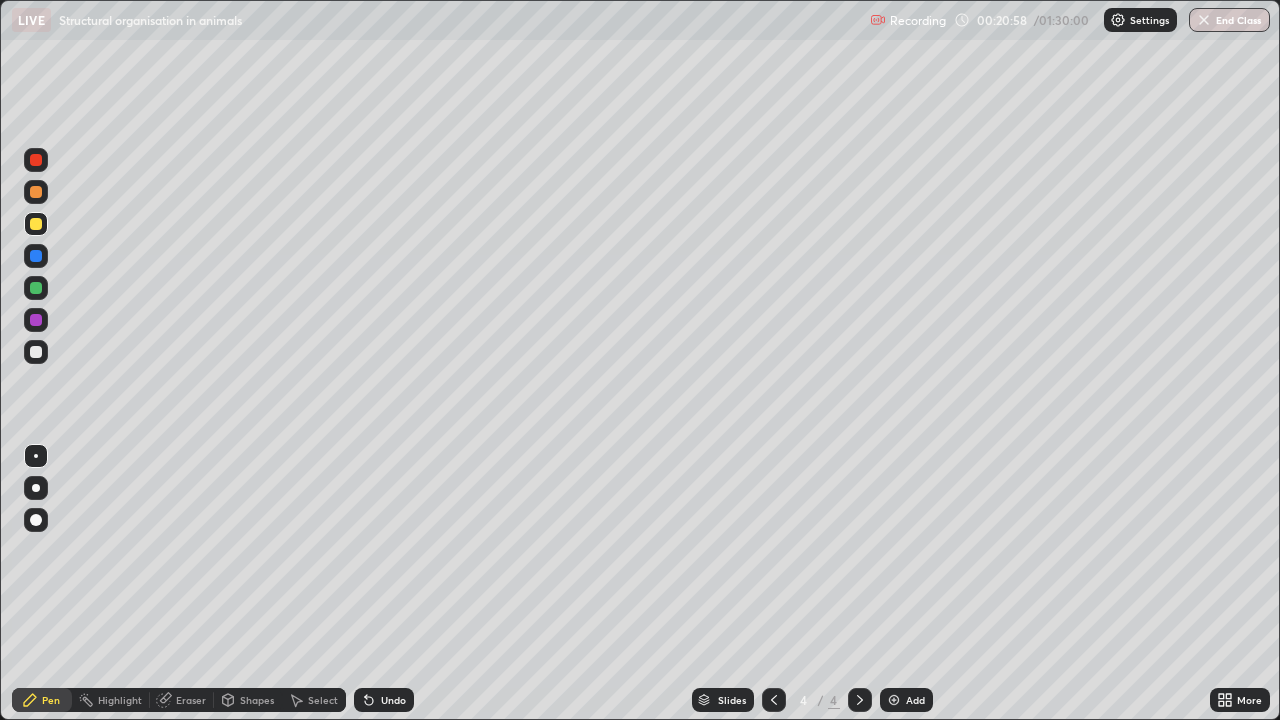 click on "Undo" at bounding box center (393, 700) 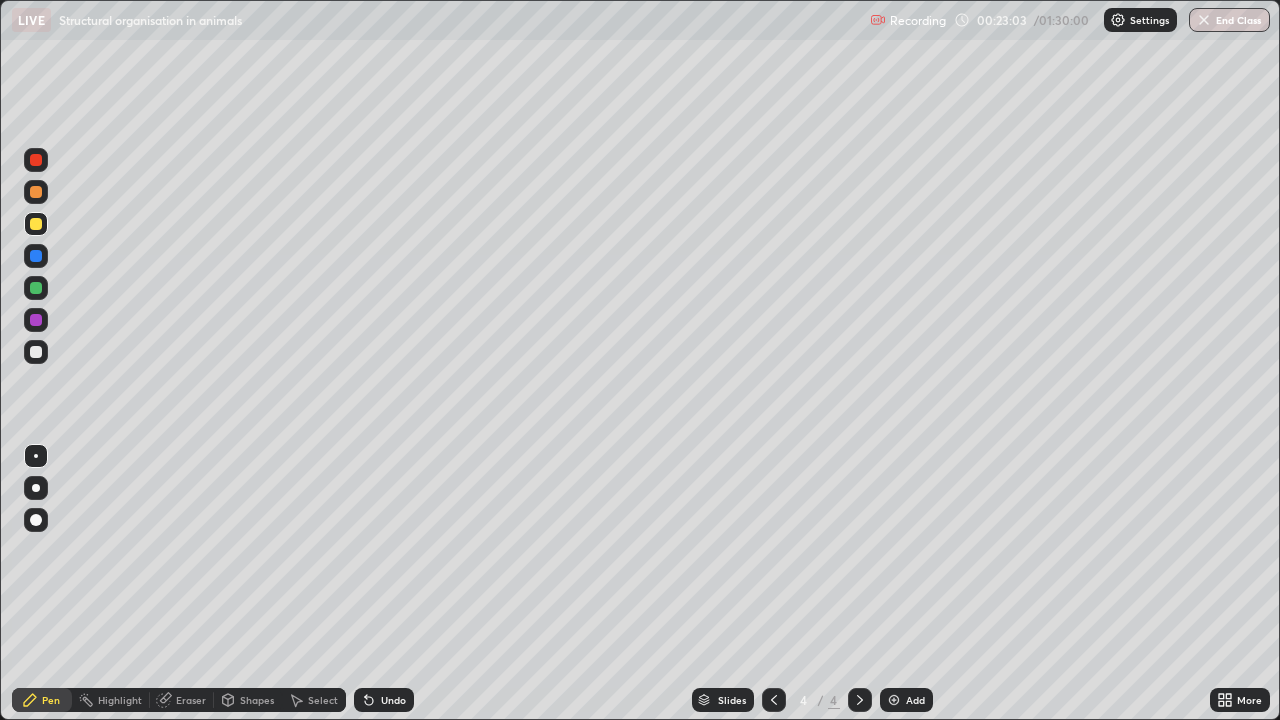 click at bounding box center [894, 700] 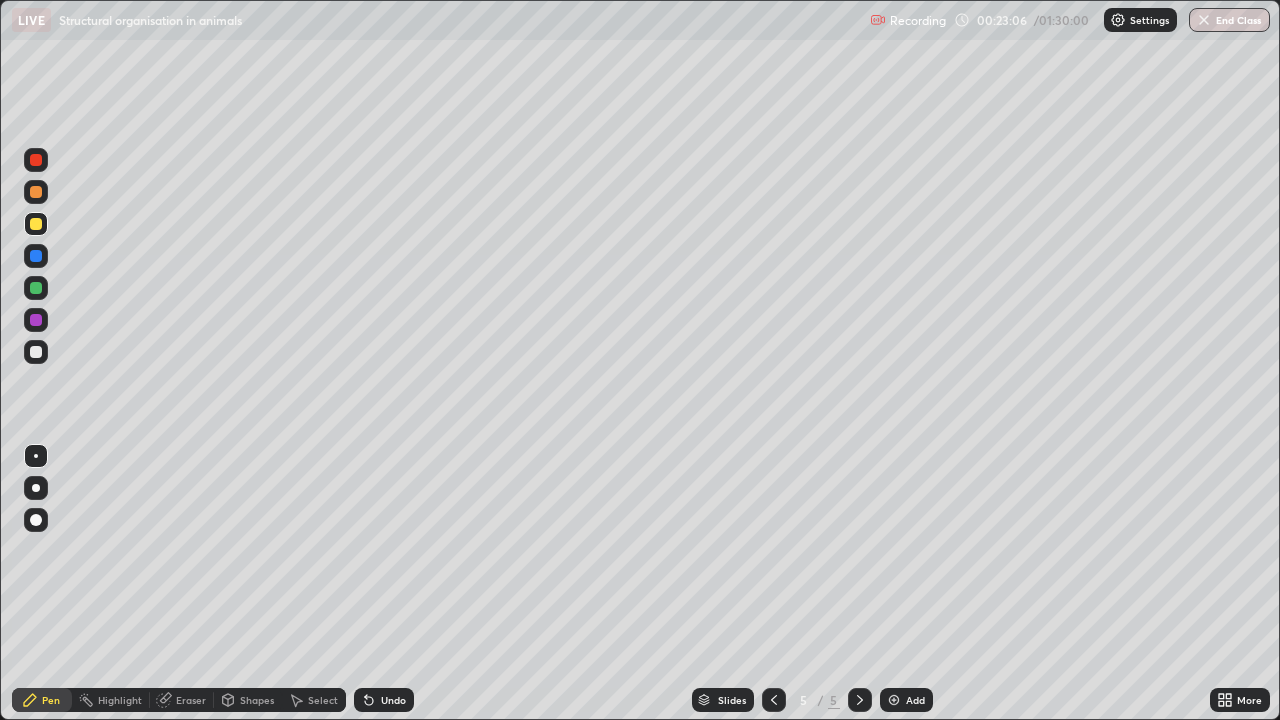 click at bounding box center (36, 456) 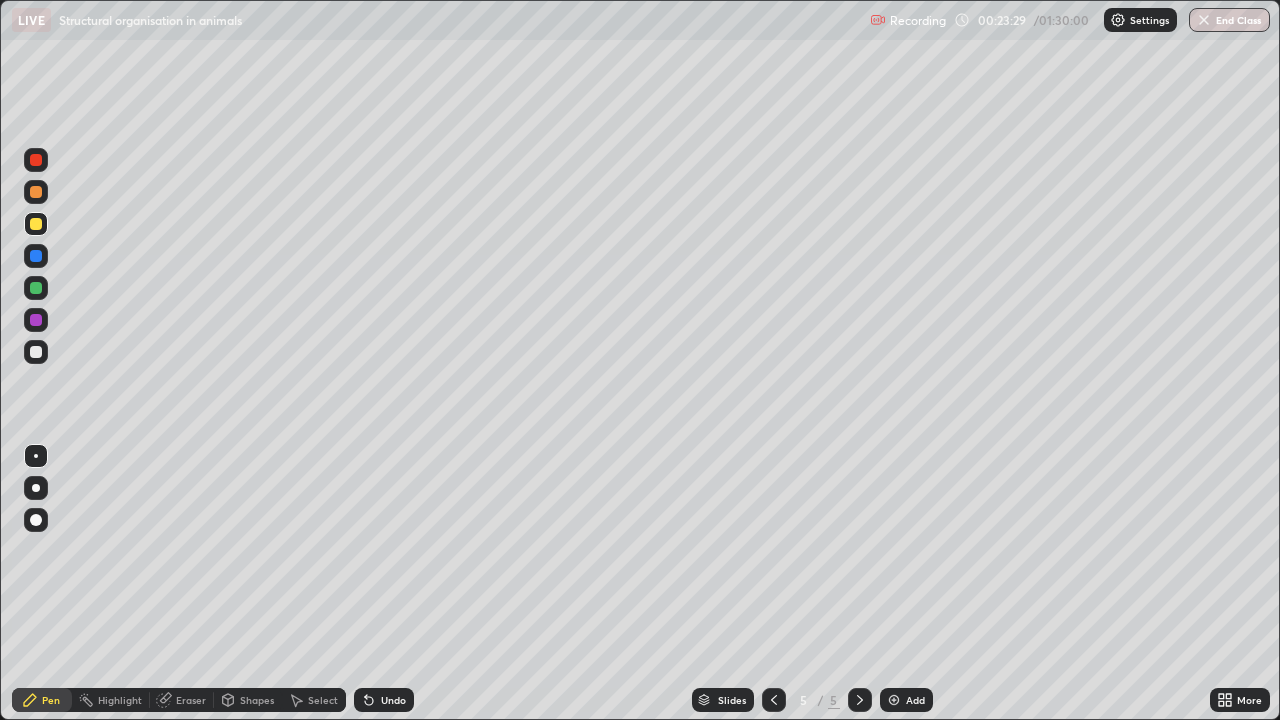 click at bounding box center [36, 192] 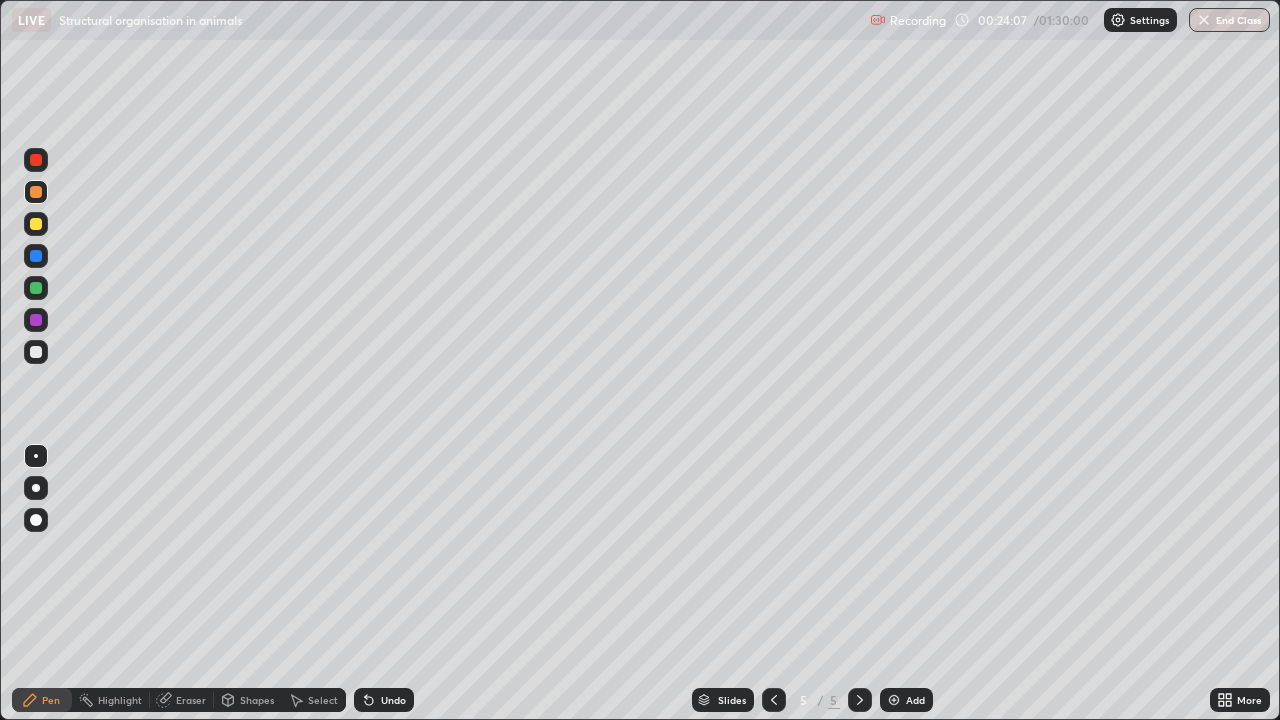 click at bounding box center (36, 224) 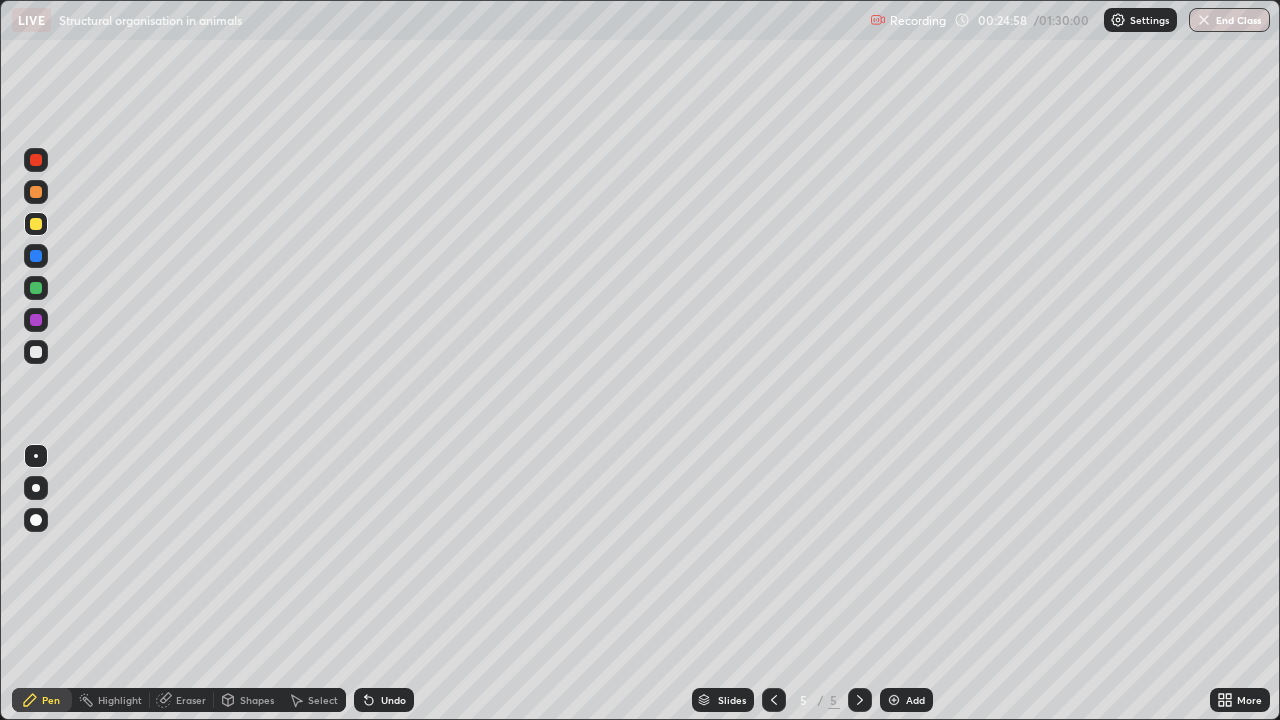 click at bounding box center [36, 224] 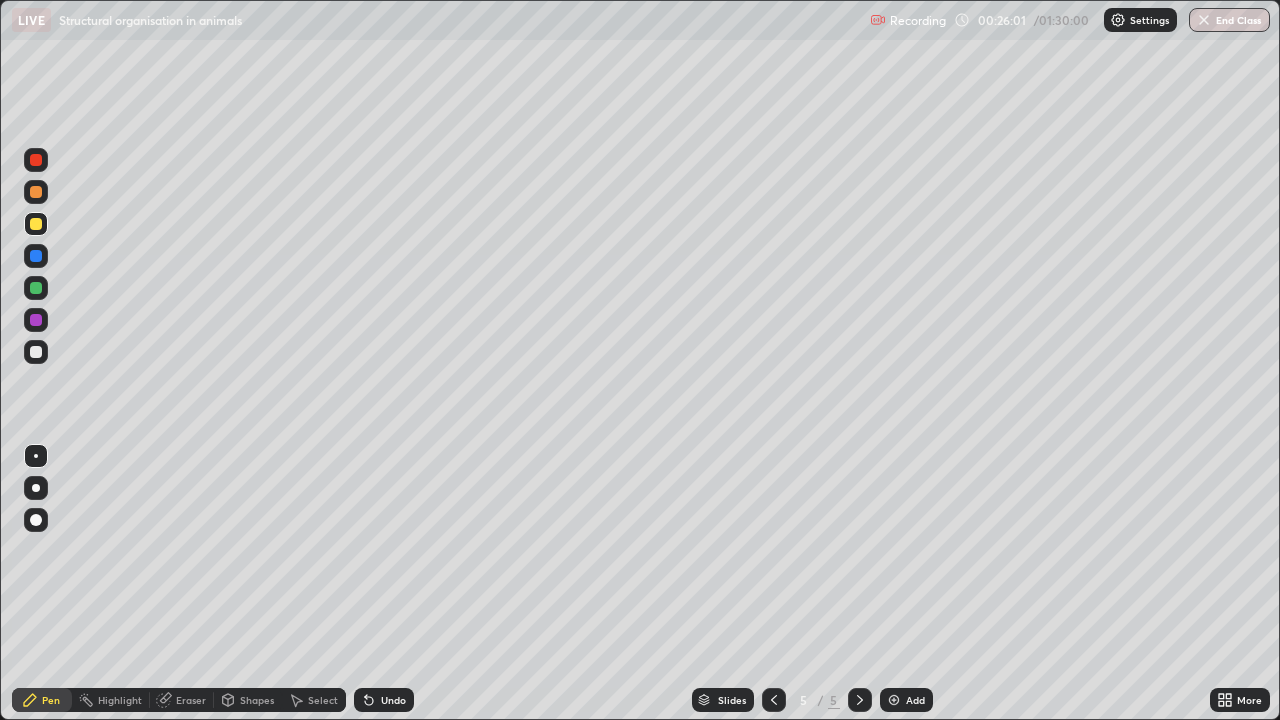 click at bounding box center (36, 192) 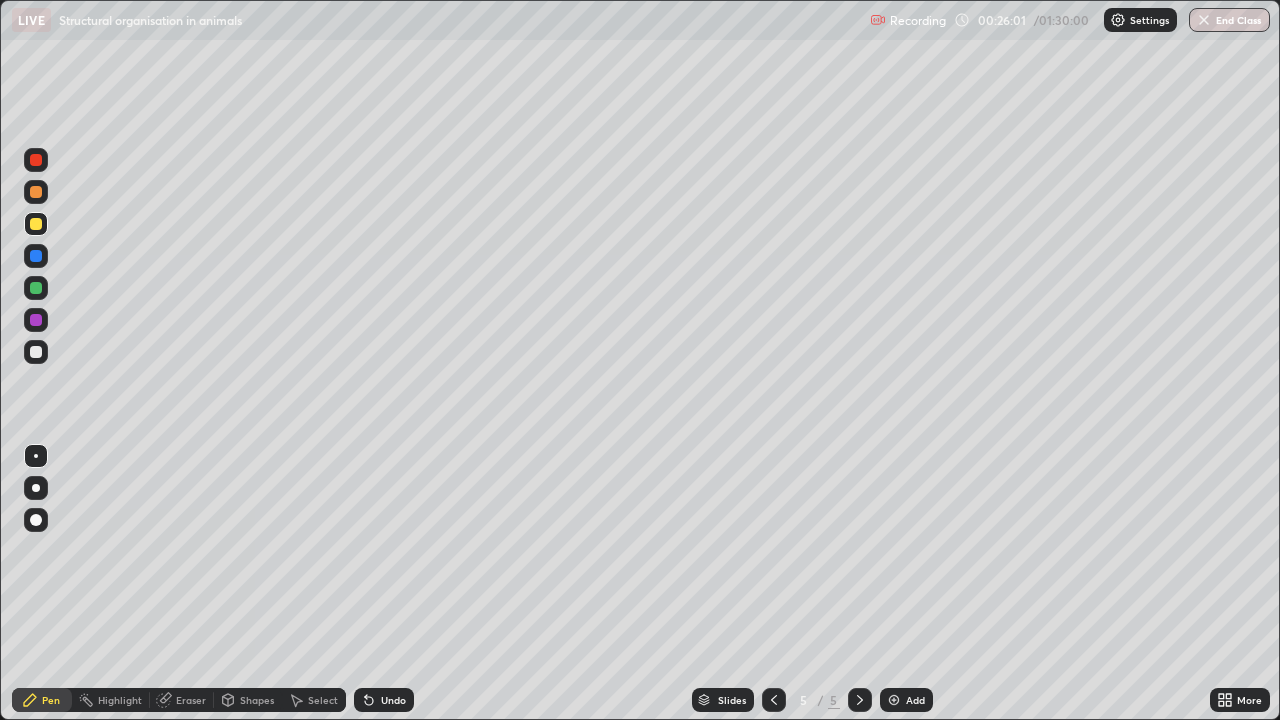 click at bounding box center [36, 192] 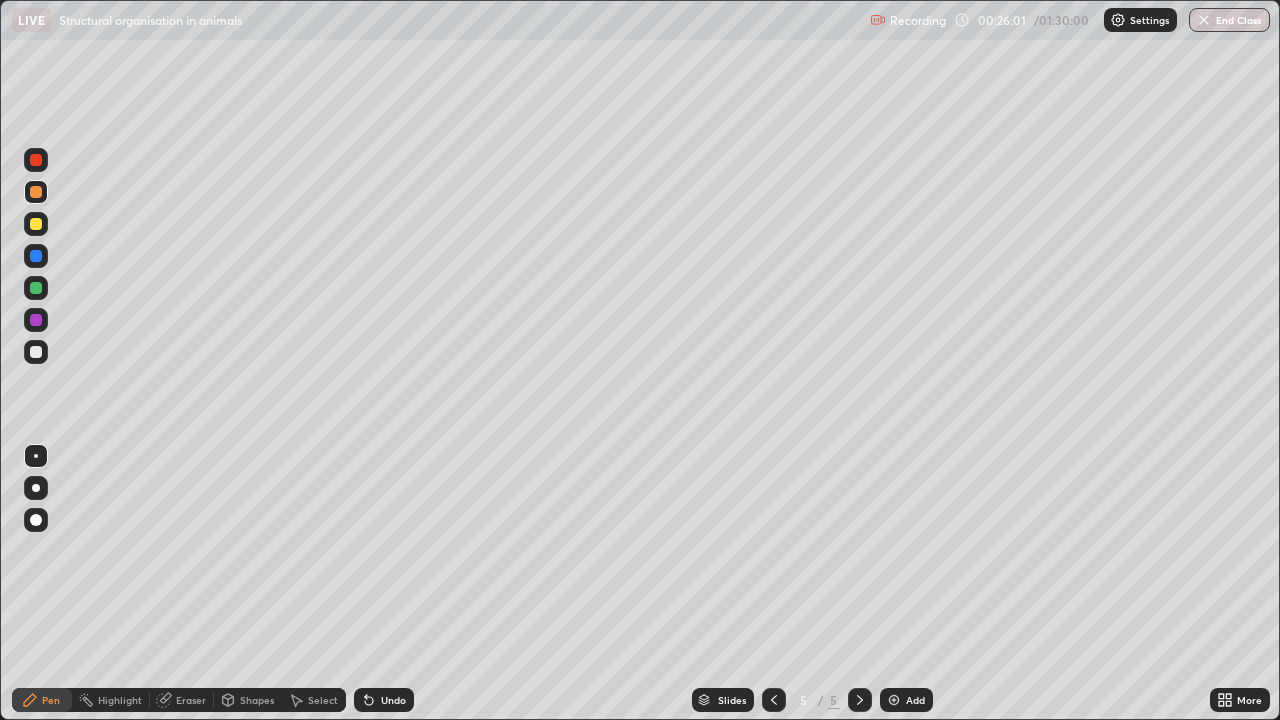 click at bounding box center [36, 192] 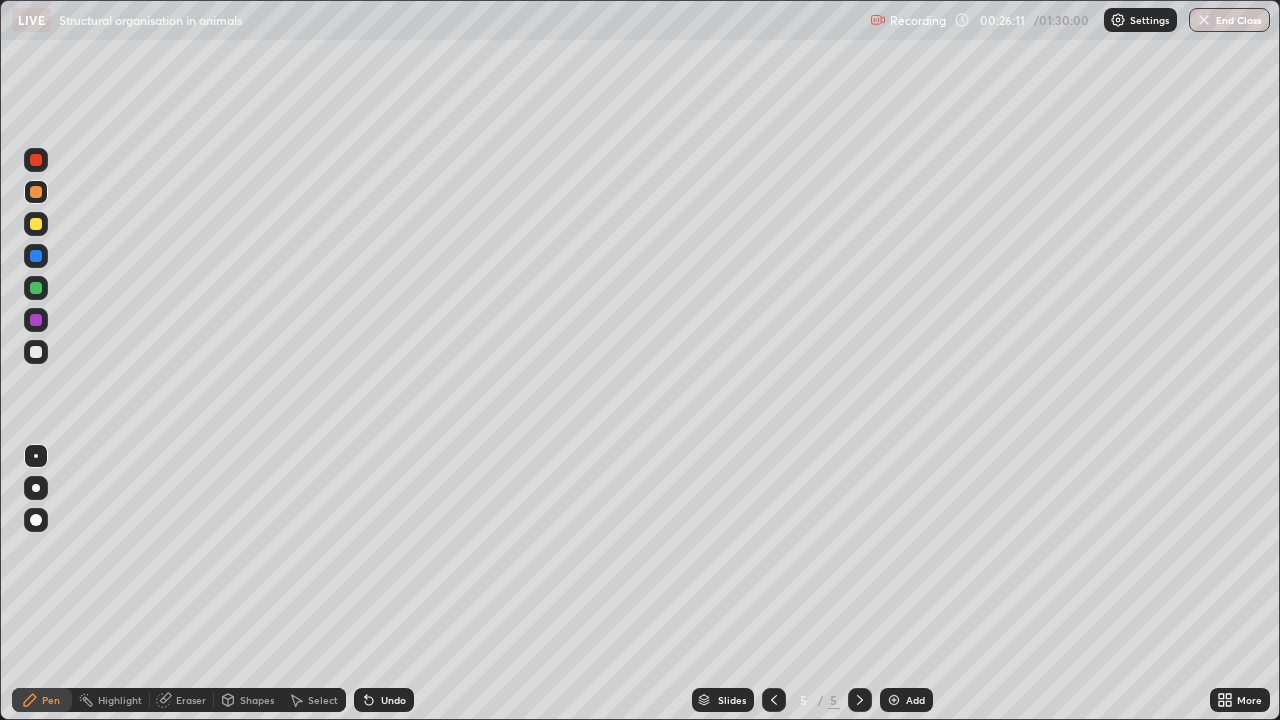 click at bounding box center (36, 224) 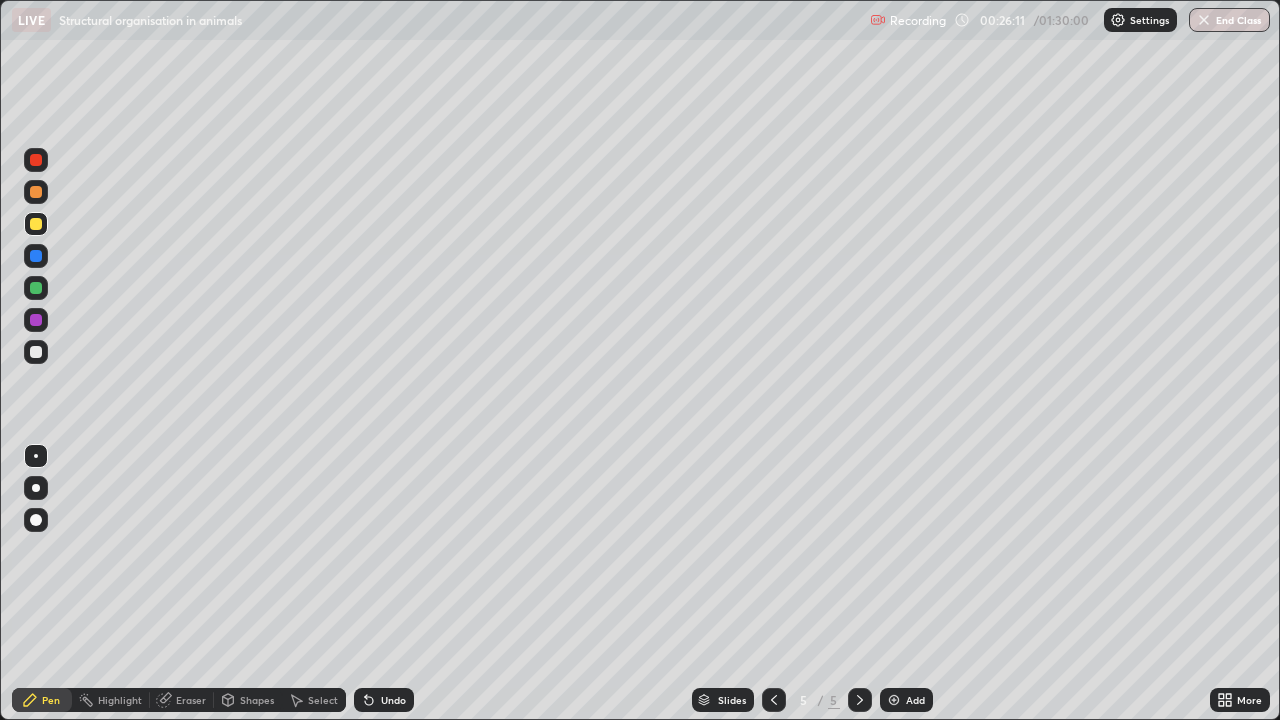 click at bounding box center (36, 224) 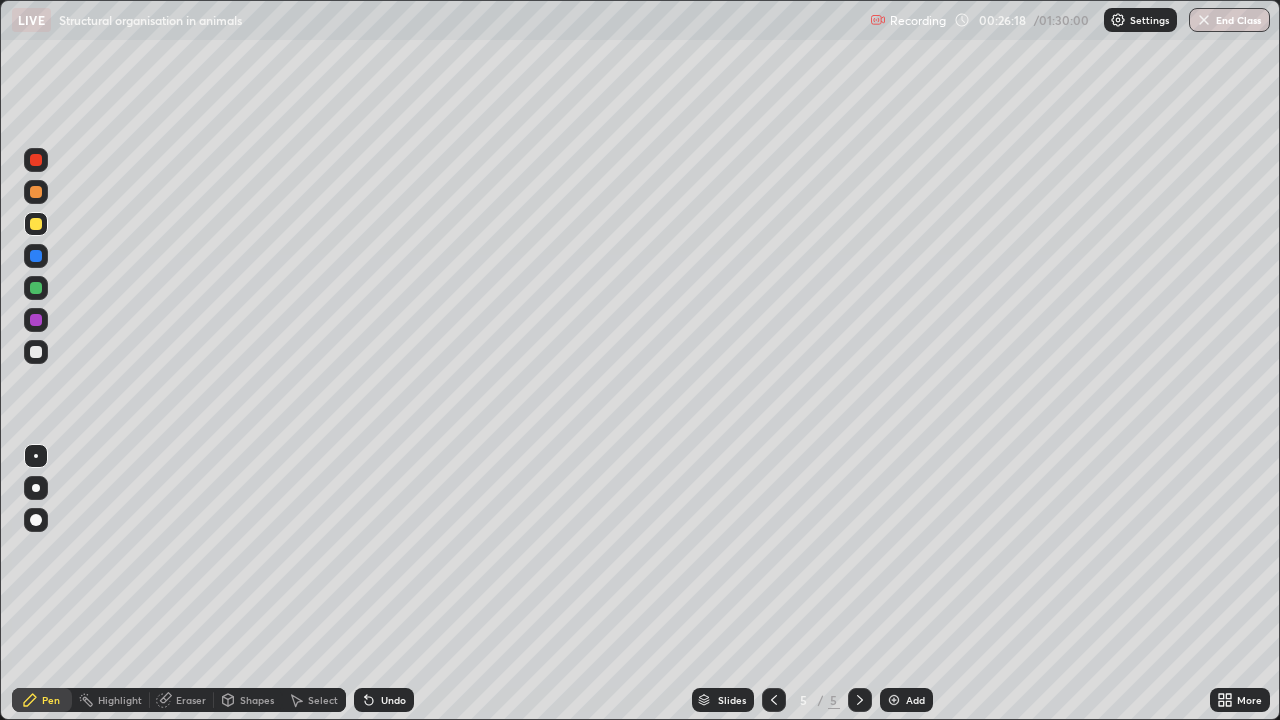 click on "Undo" at bounding box center [393, 700] 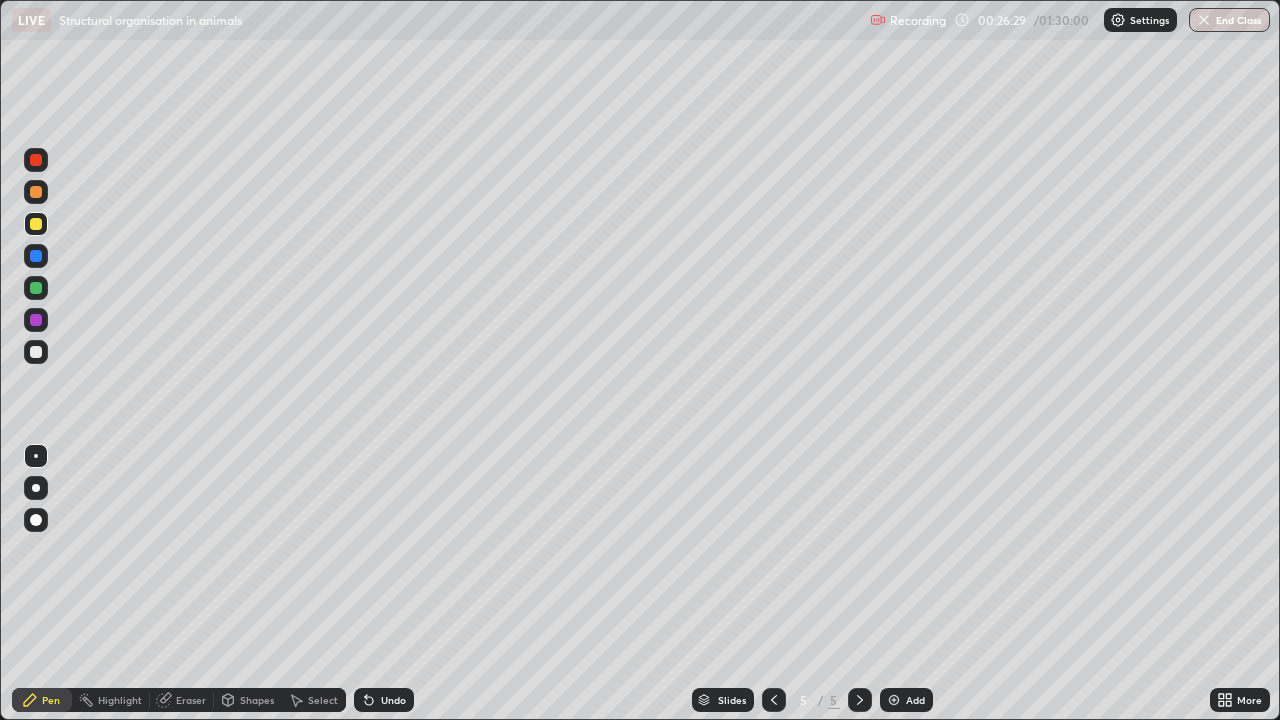 click at bounding box center [36, 192] 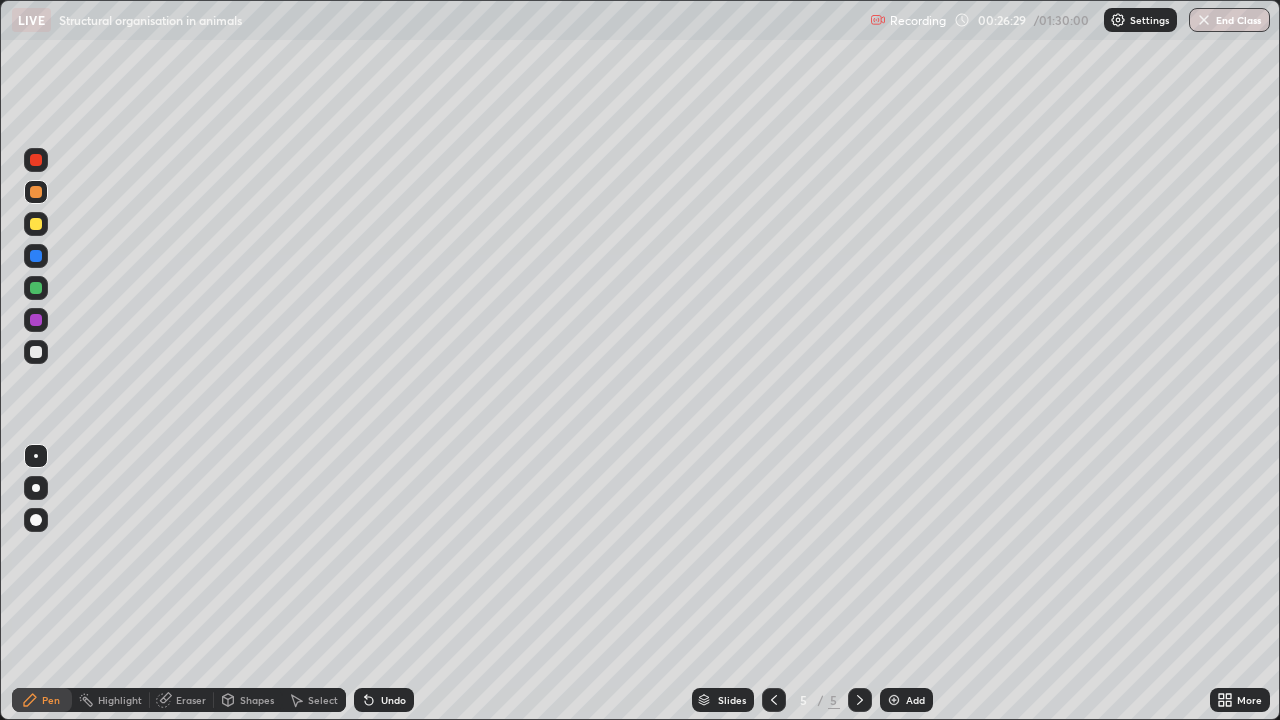 click at bounding box center [36, 192] 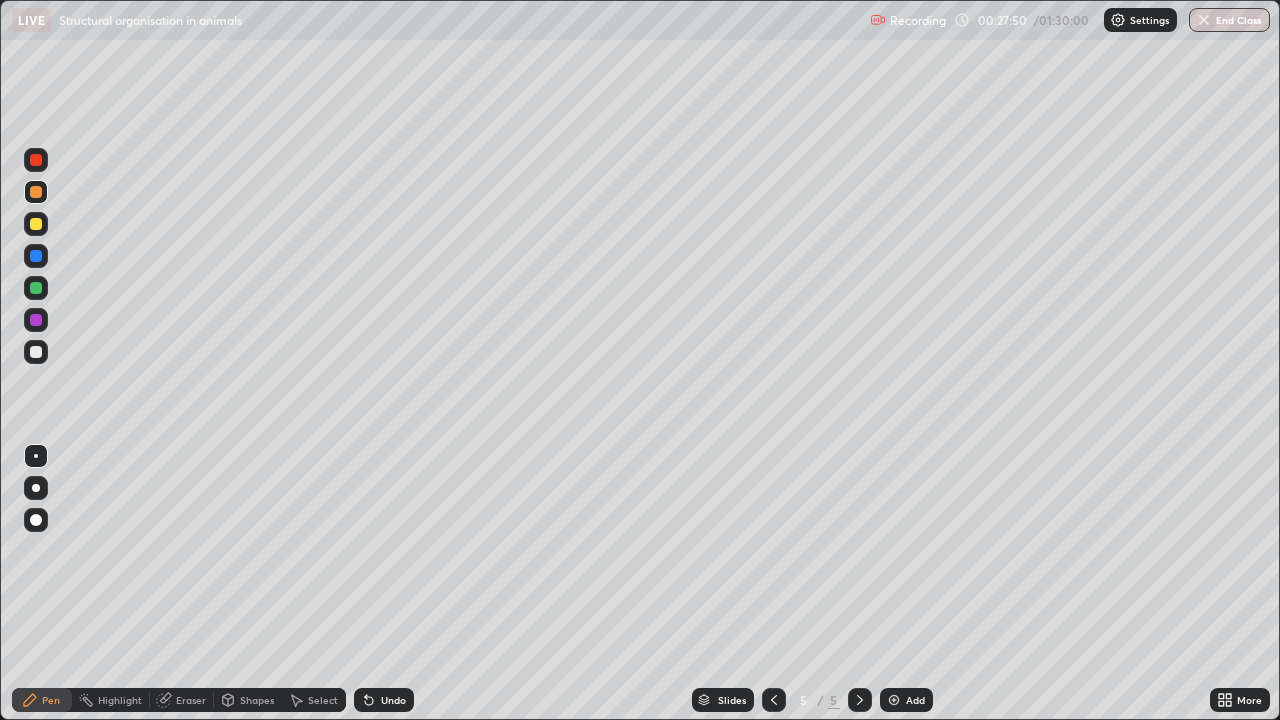 click at bounding box center (36, 256) 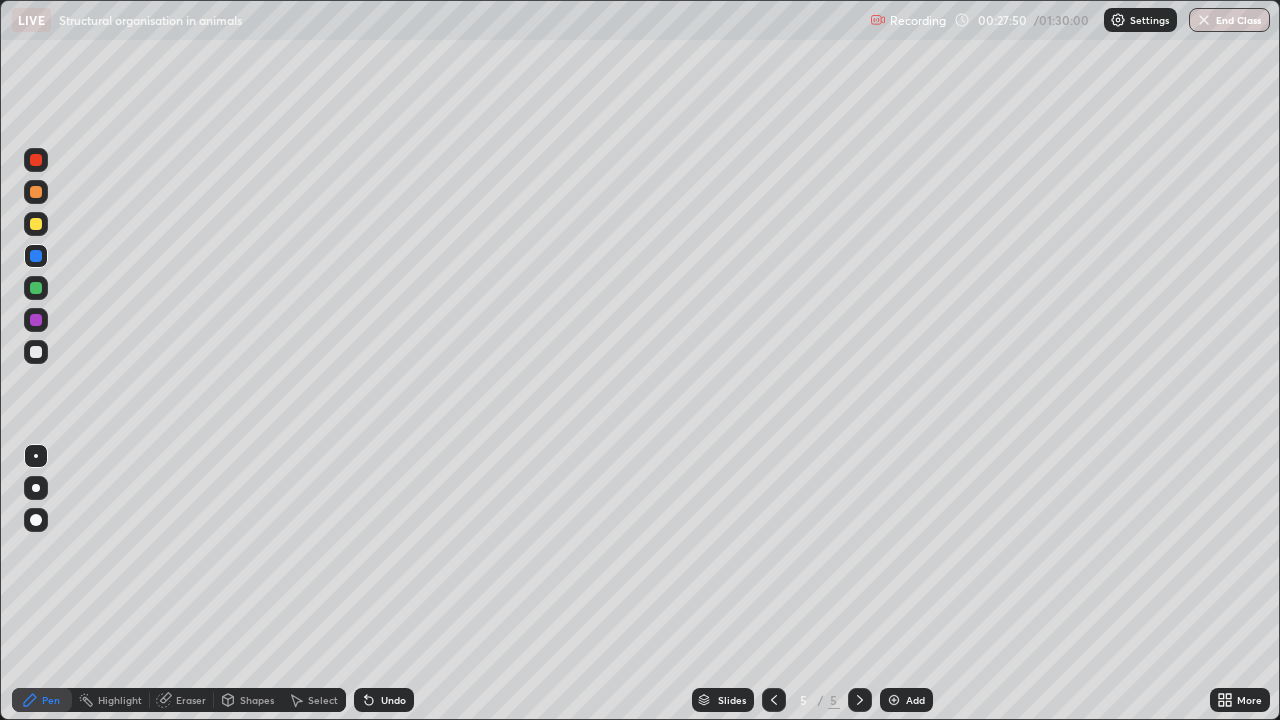 click at bounding box center [36, 256] 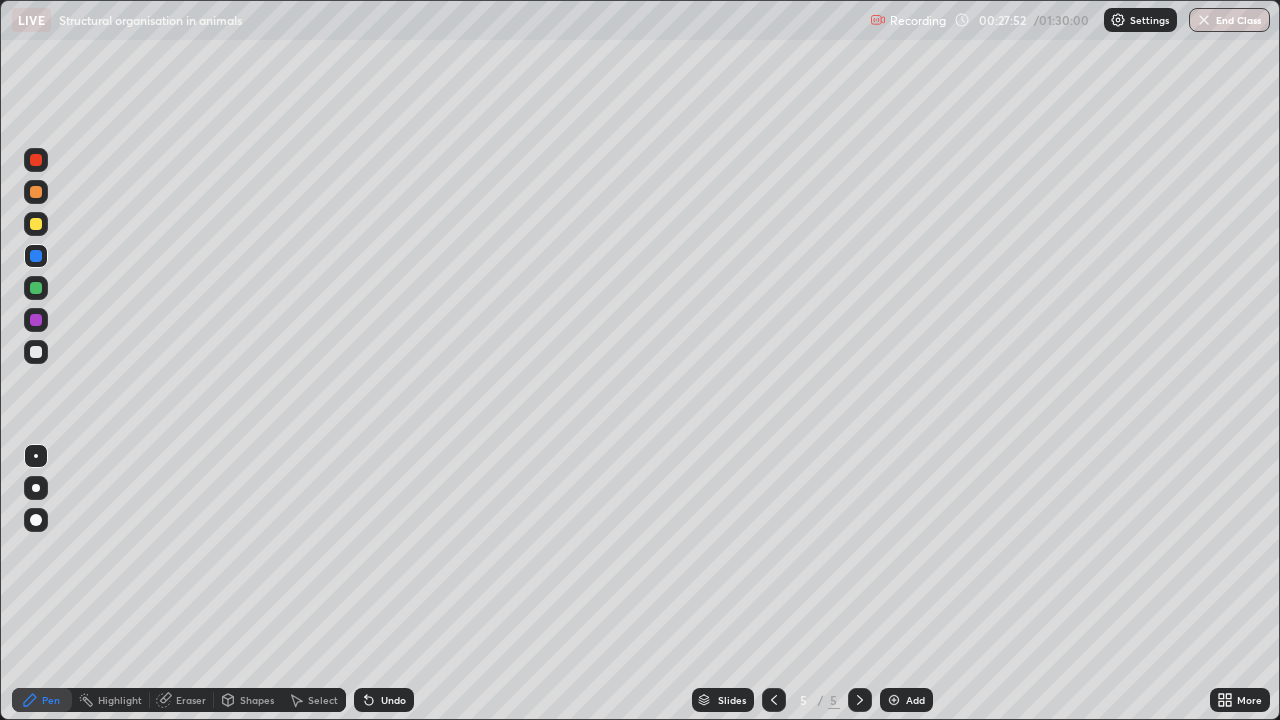 click at bounding box center (36, 224) 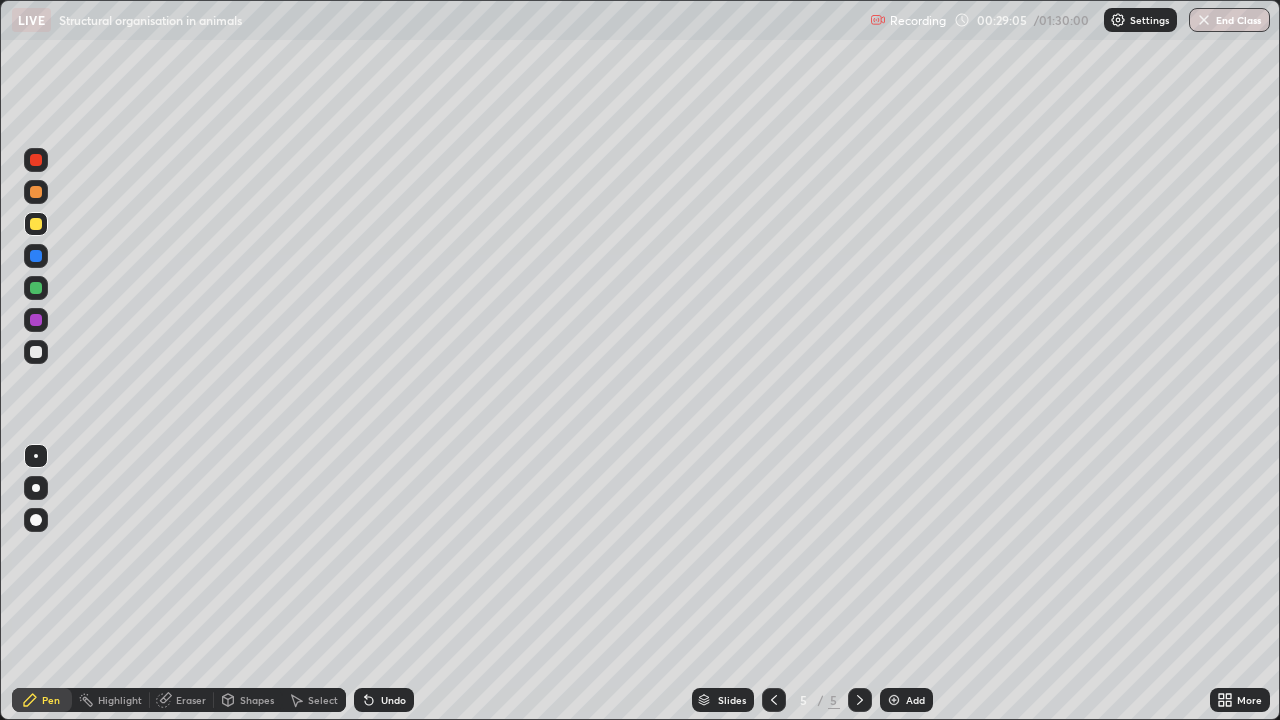 click on "Undo" at bounding box center [393, 700] 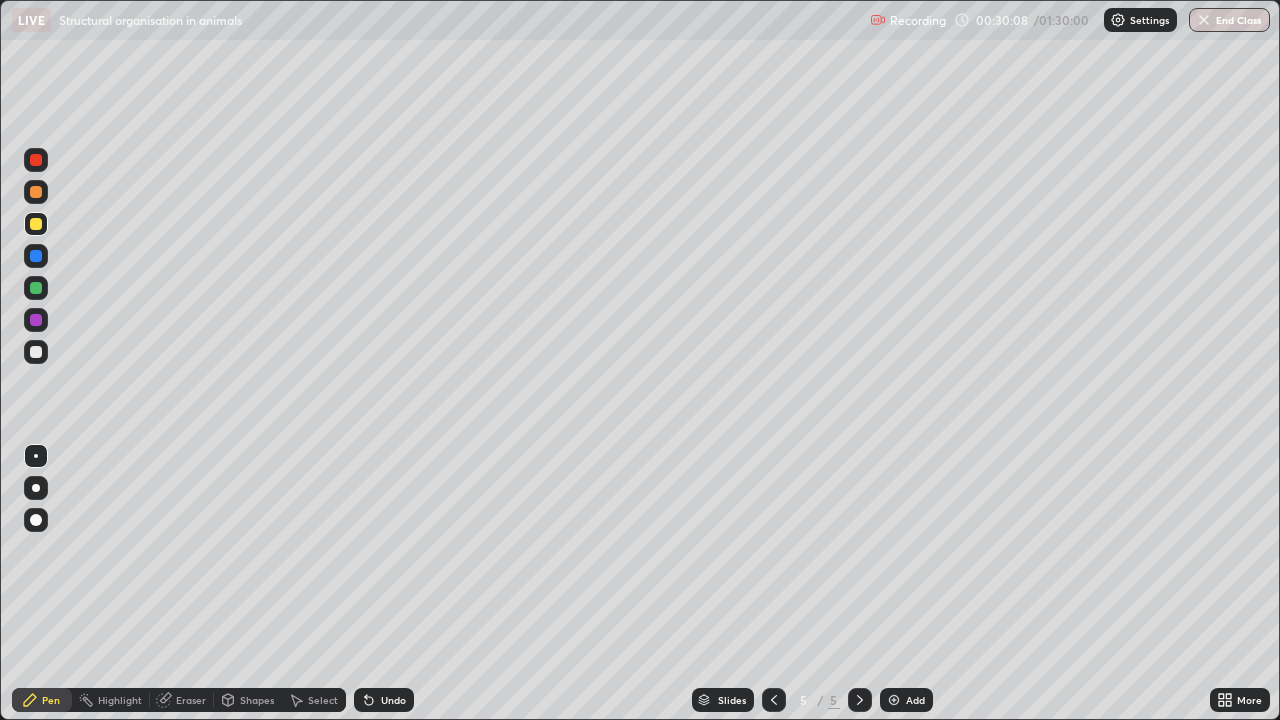 click at bounding box center [894, 700] 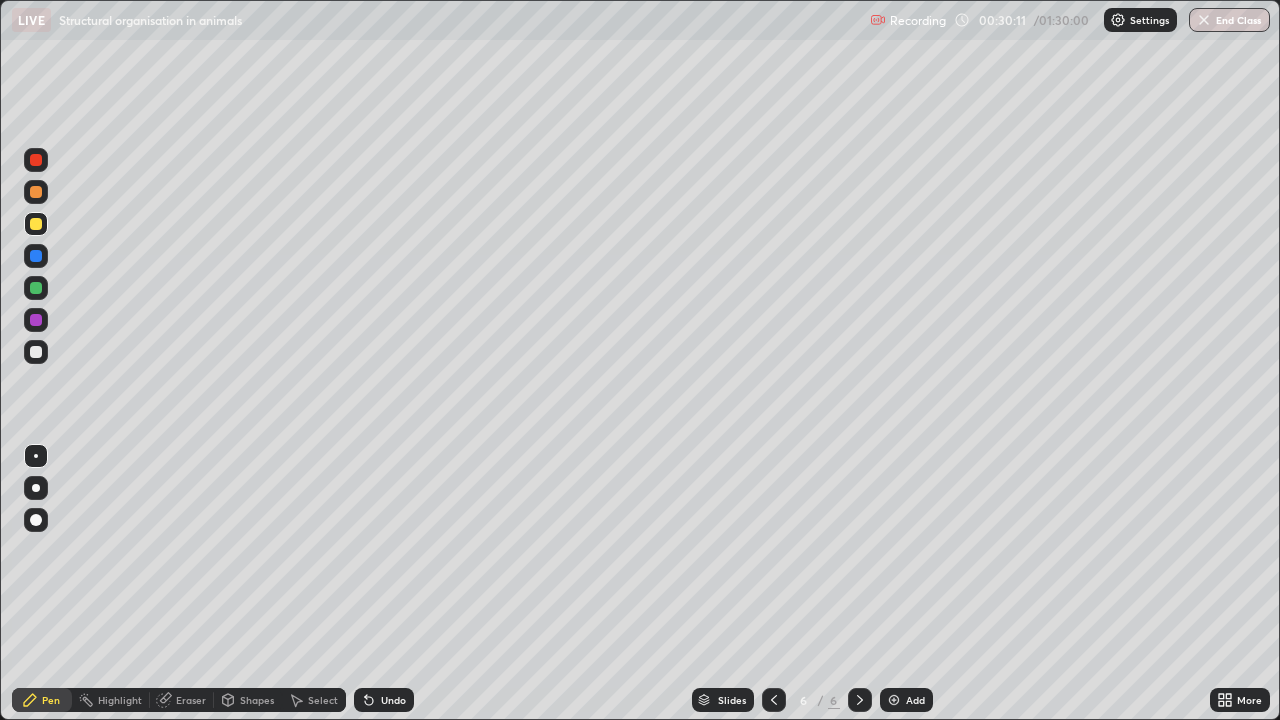 click 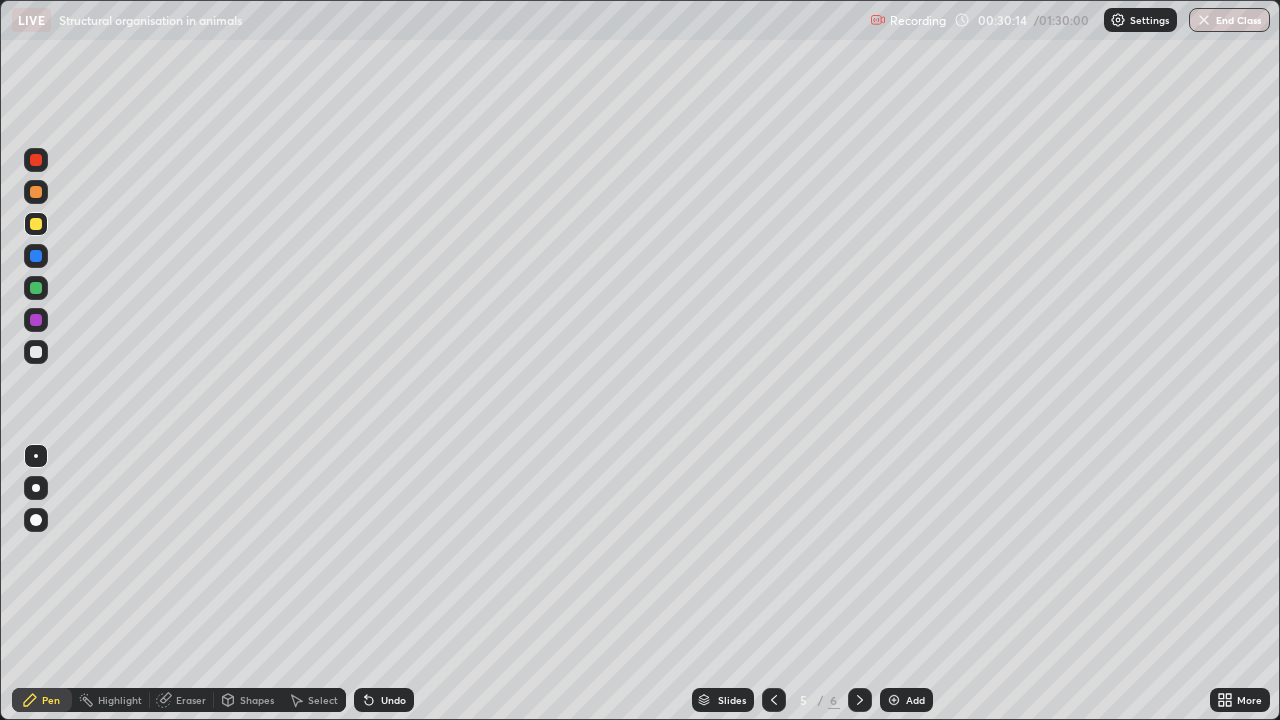 click on "More" at bounding box center (1240, 700) 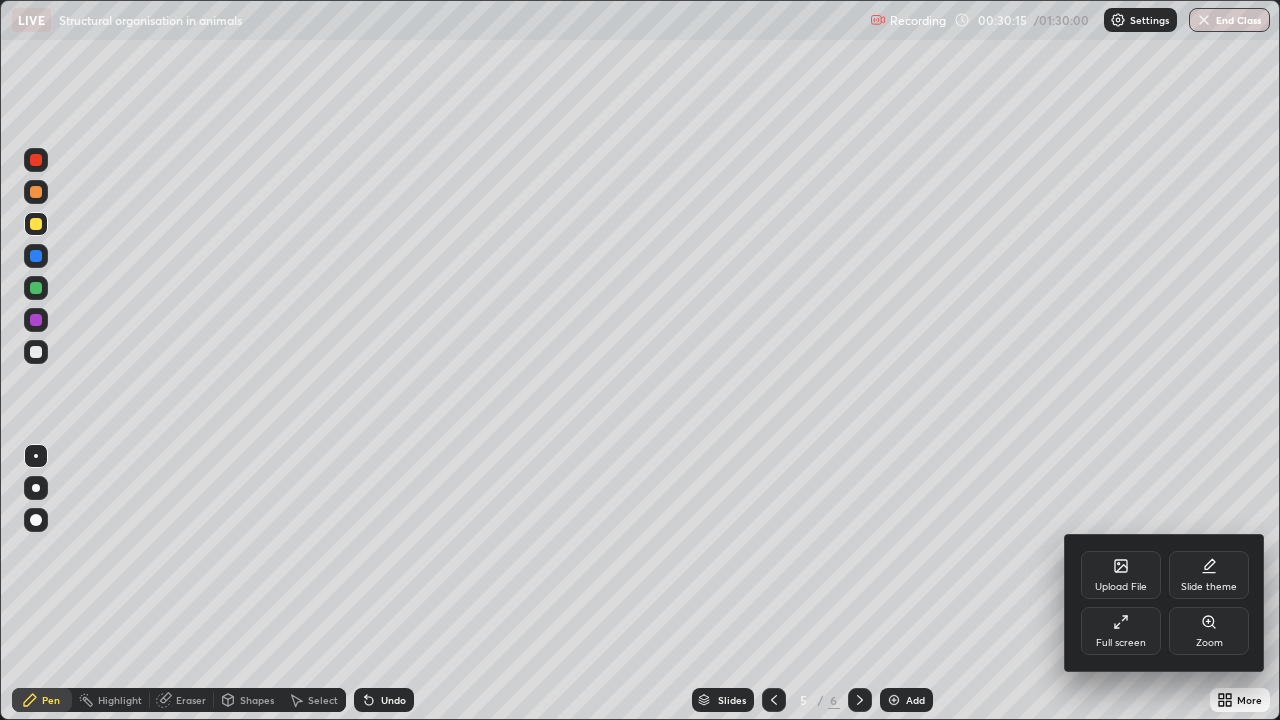 click on "Slide theme" at bounding box center [1209, 575] 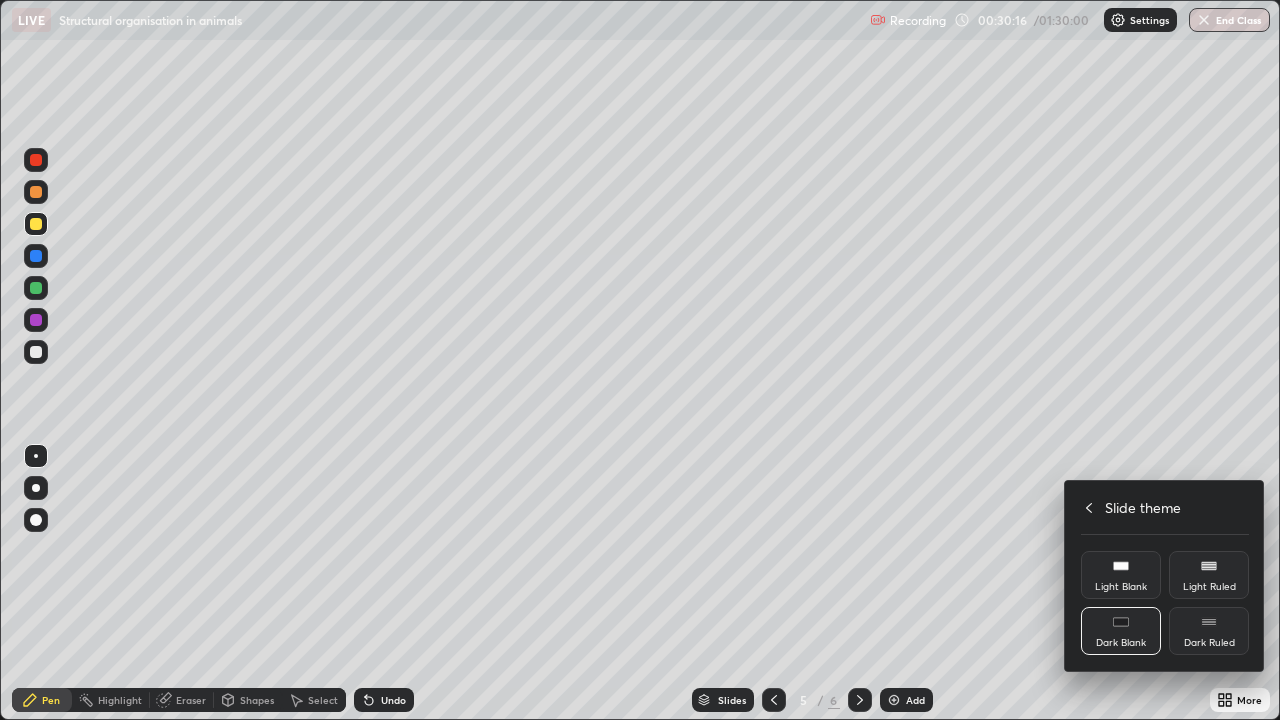 click on "Dark Ruled" at bounding box center [1209, 631] 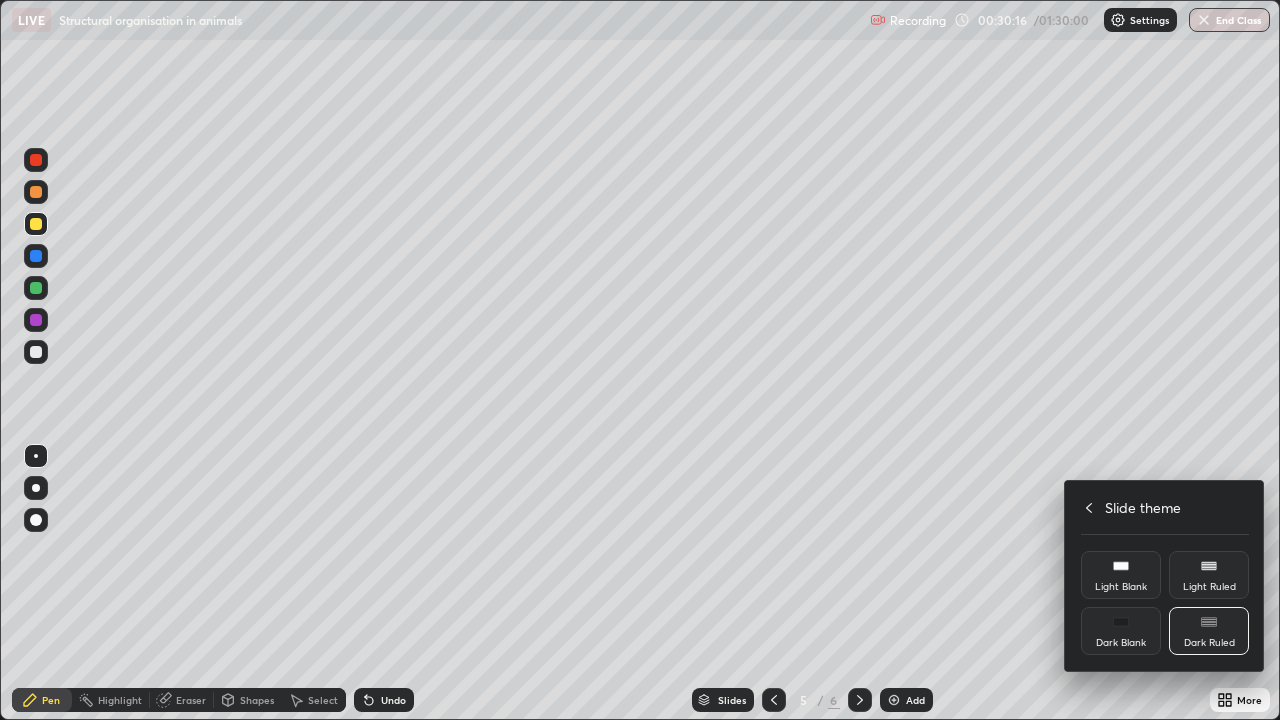 click on "Dark Ruled" at bounding box center (1209, 643) 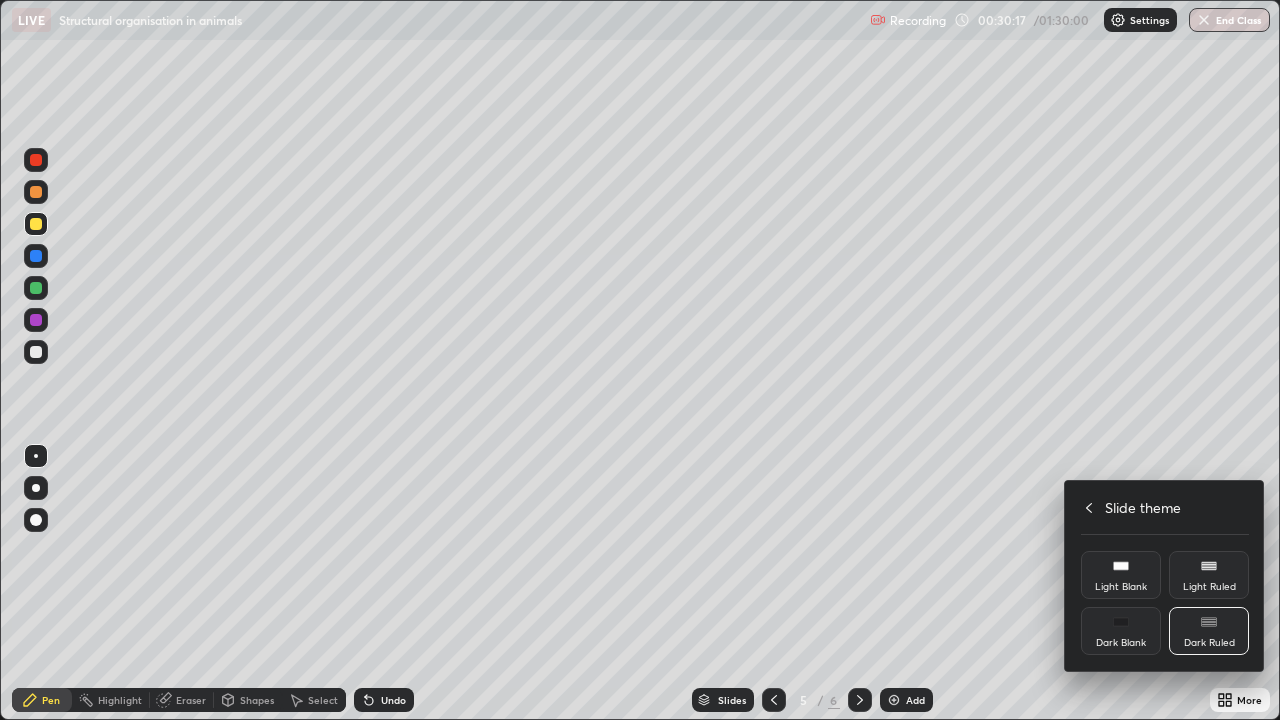 click on "Slide theme" at bounding box center (1165, 507) 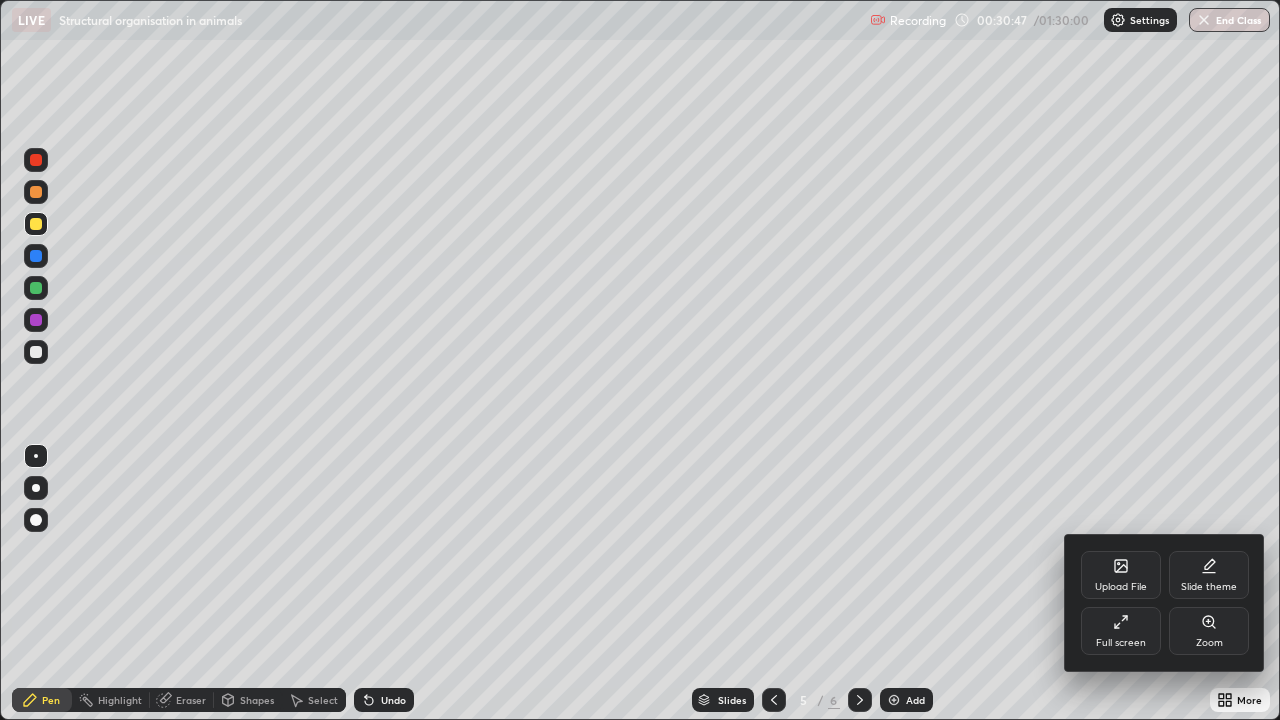 click at bounding box center [640, 360] 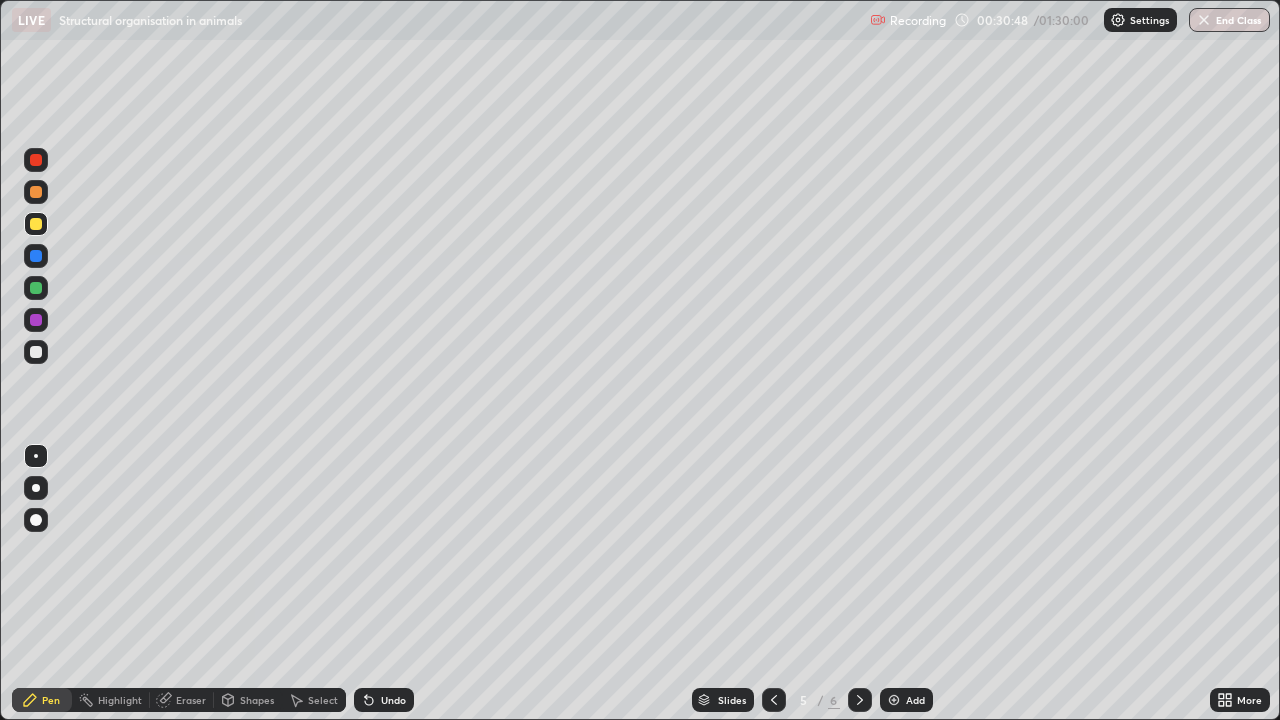 click at bounding box center (894, 700) 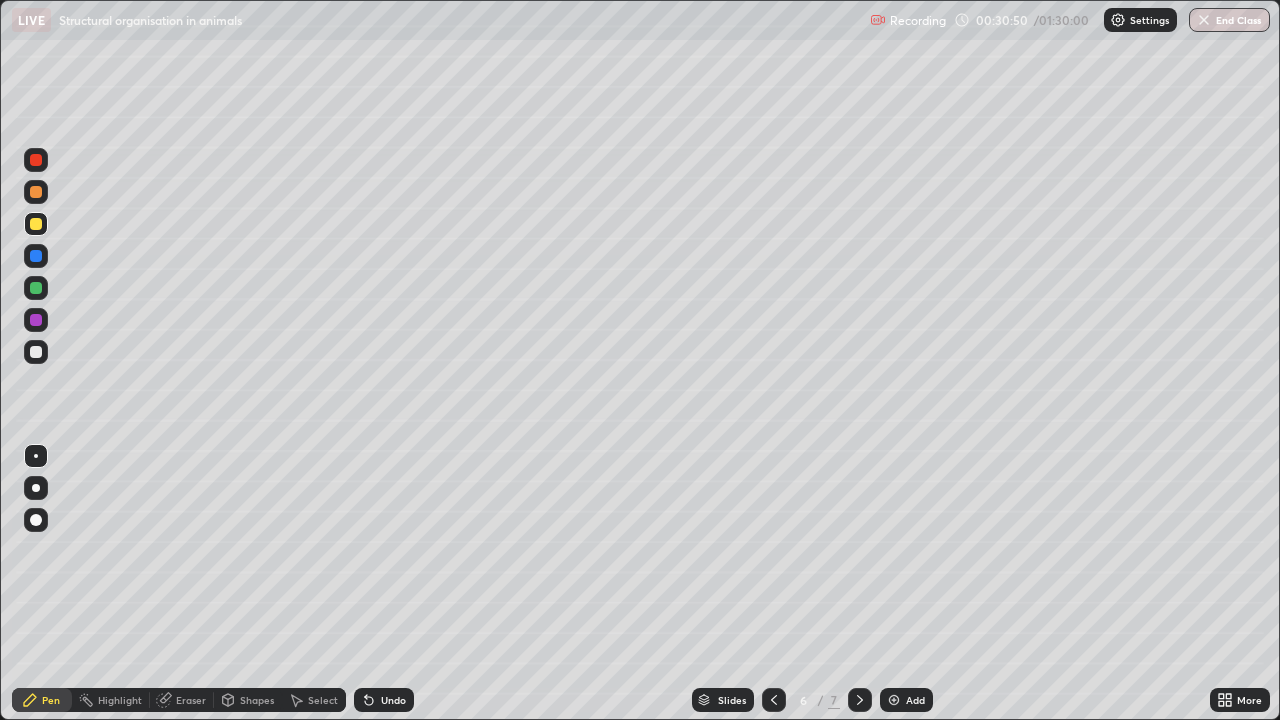 click at bounding box center [36, 352] 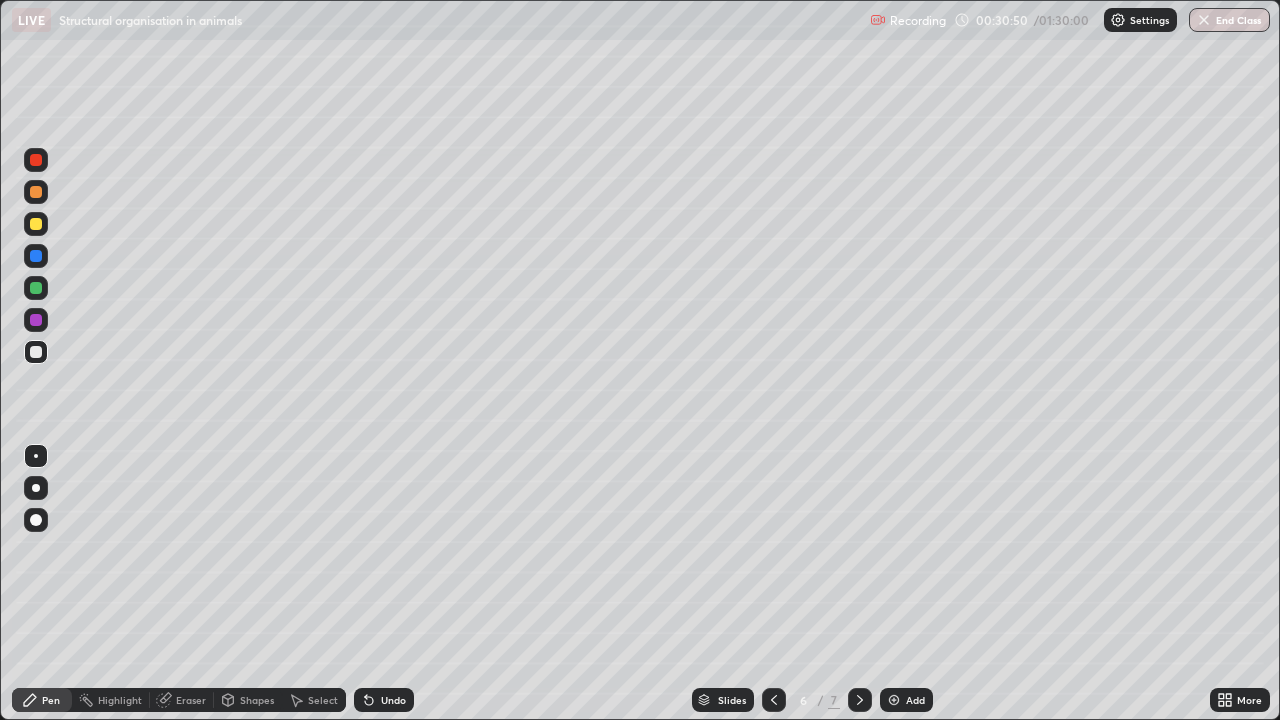 click at bounding box center (36, 352) 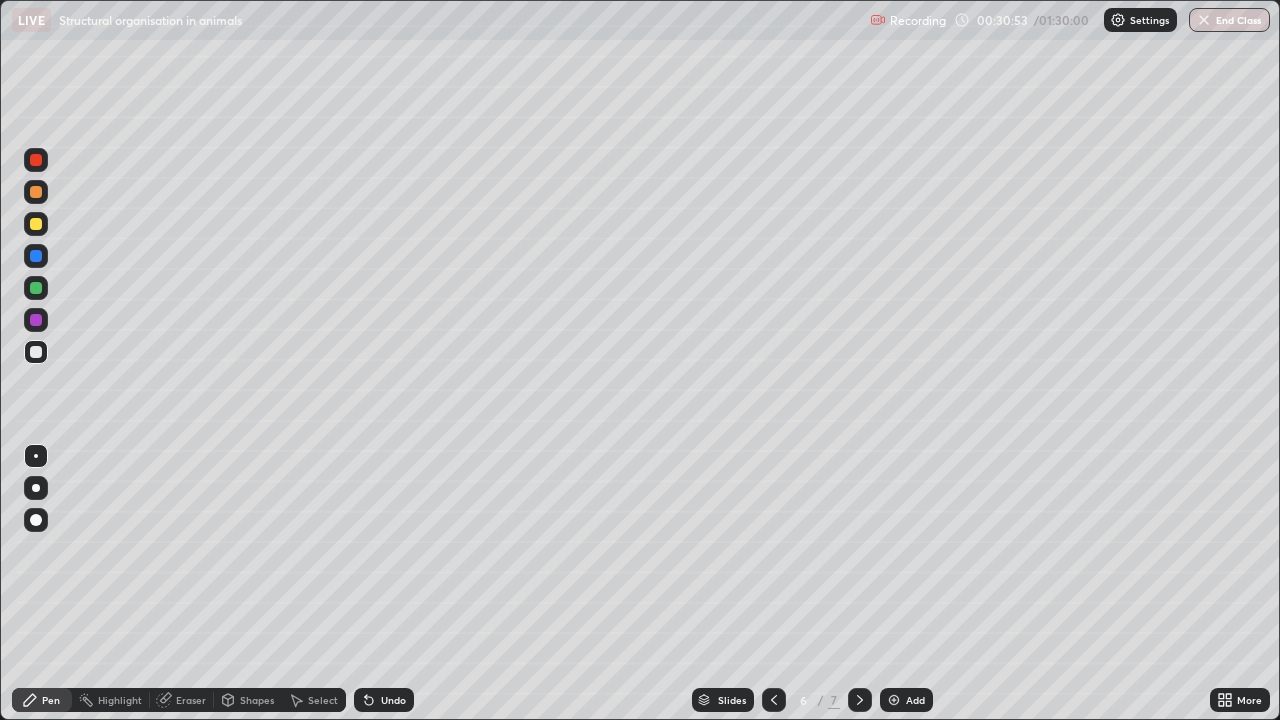 click on "Erase all" at bounding box center [36, 360] 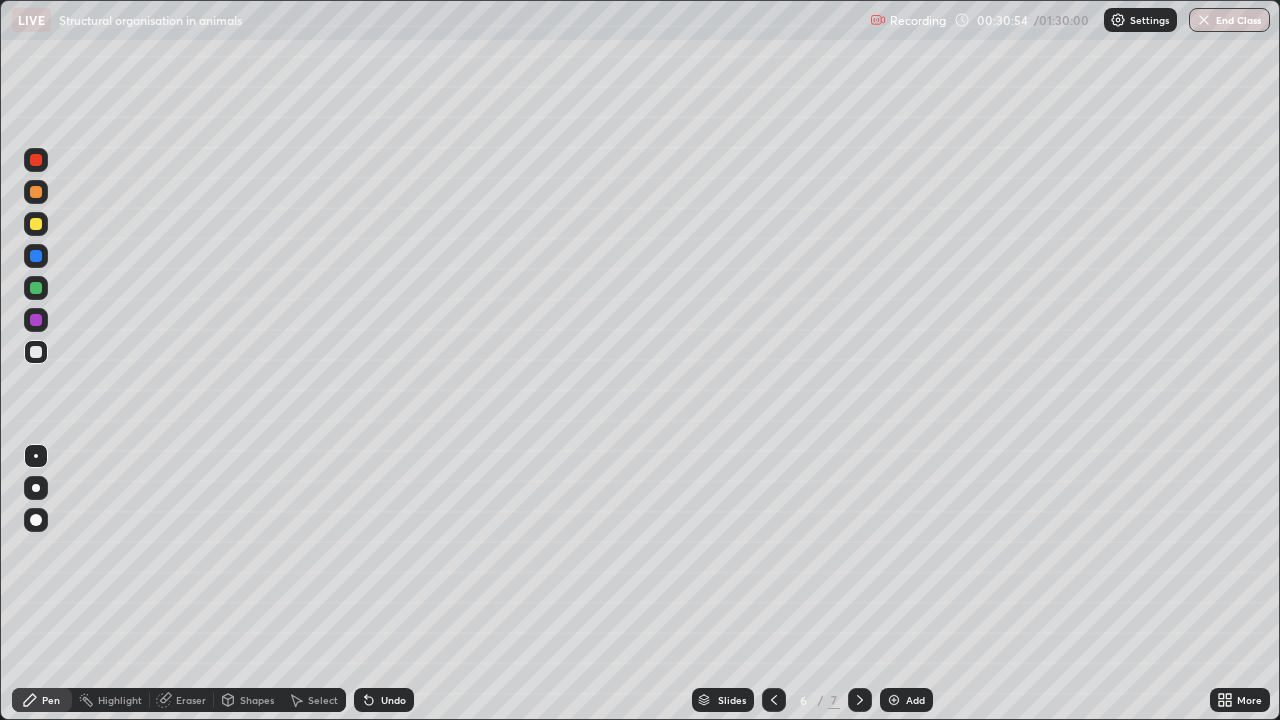 click at bounding box center (36, 520) 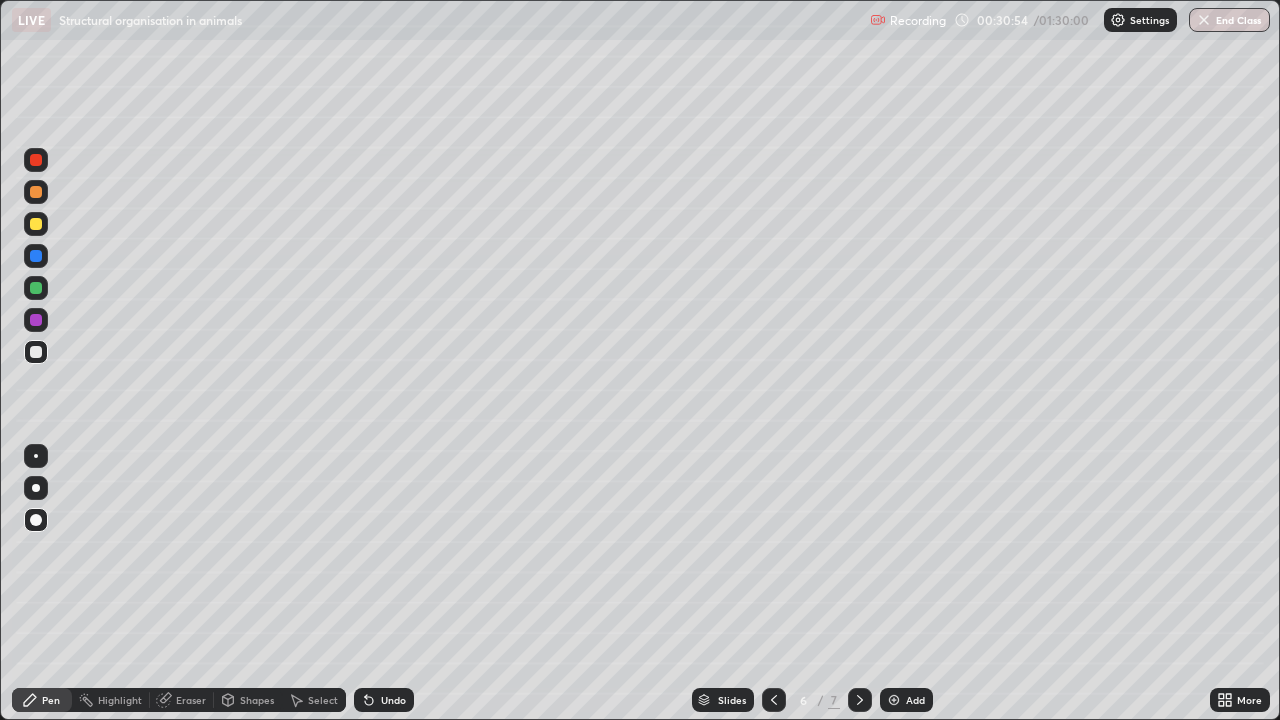 click at bounding box center (36, 520) 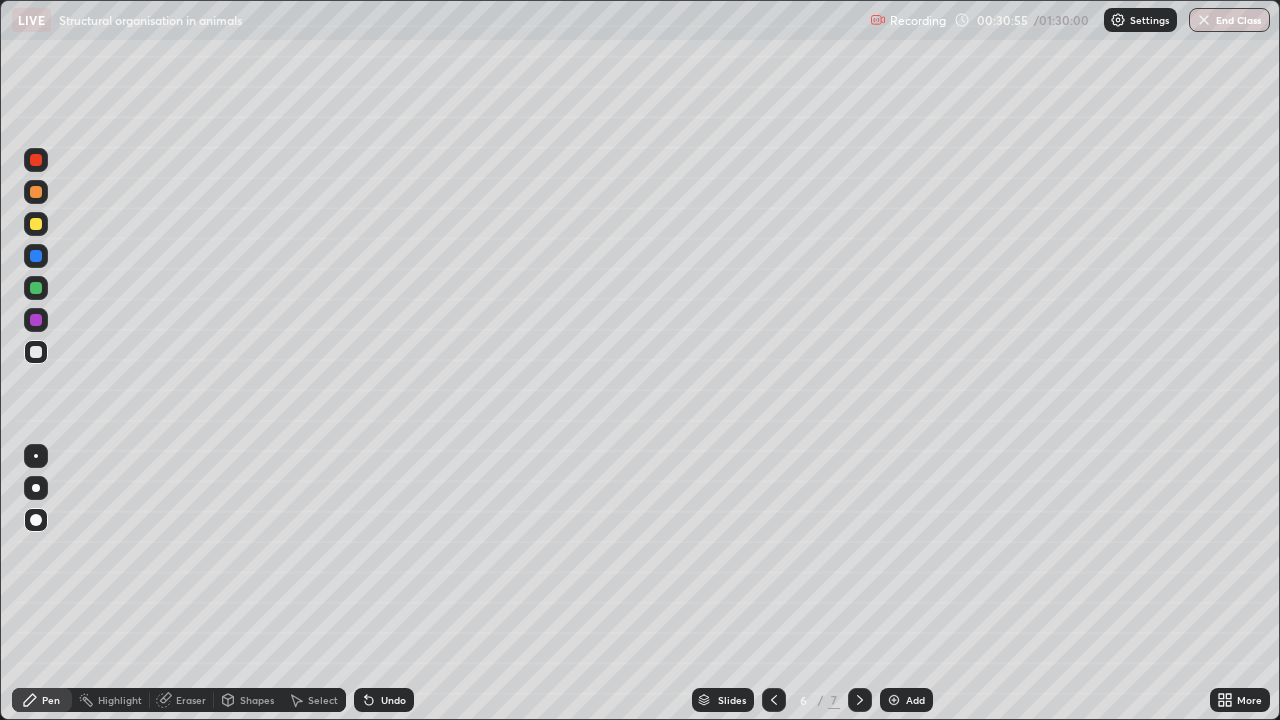 click on "Setting up your live class" at bounding box center [640, 360] 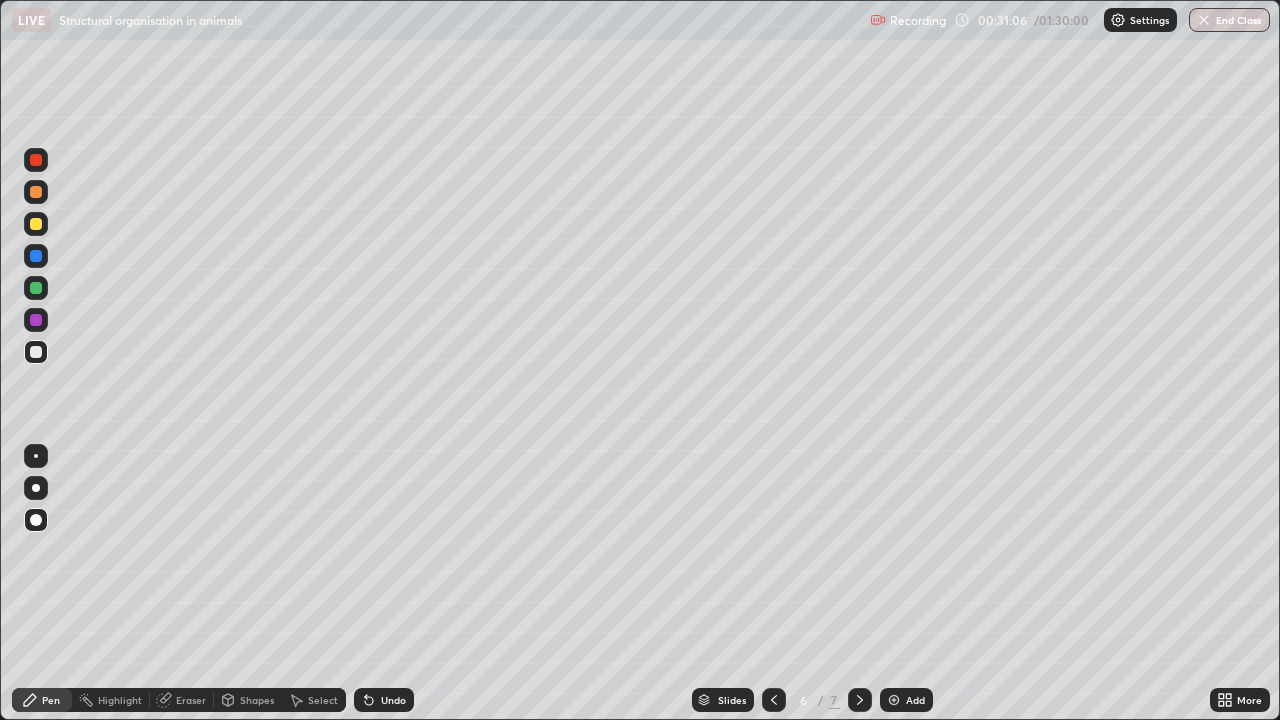 click at bounding box center (36, 288) 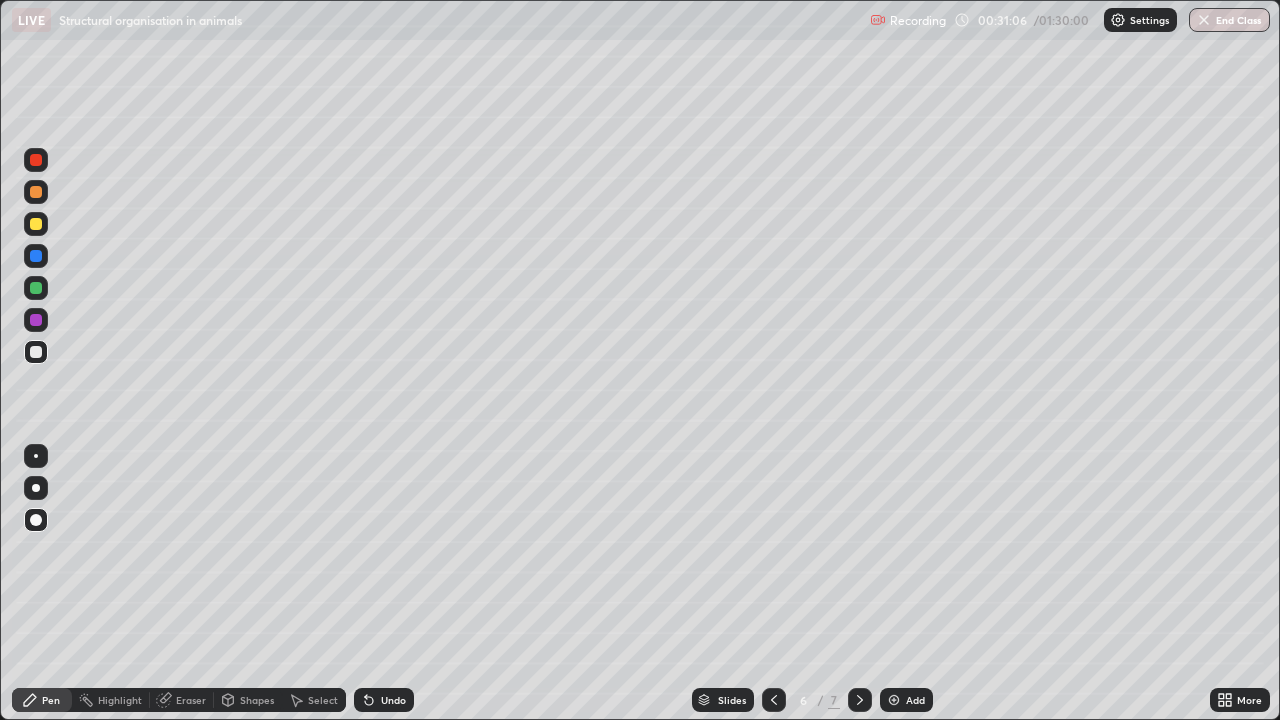 click at bounding box center [36, 288] 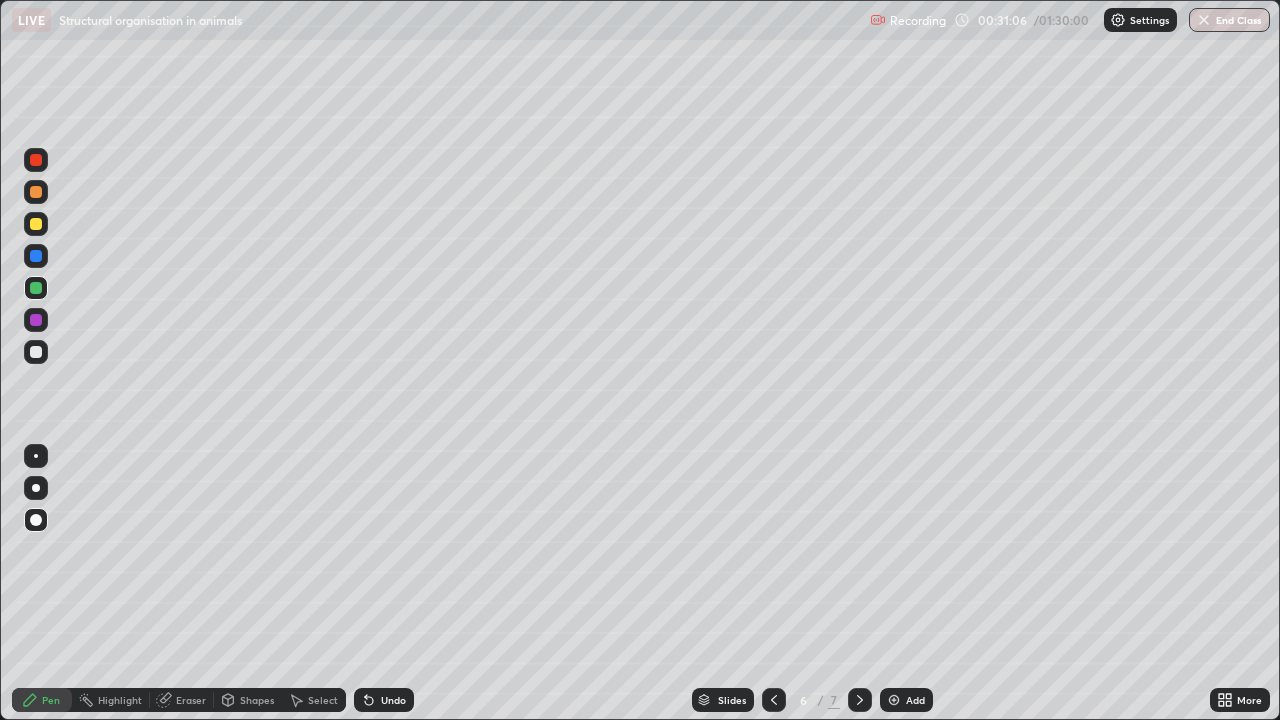 click at bounding box center (36, 224) 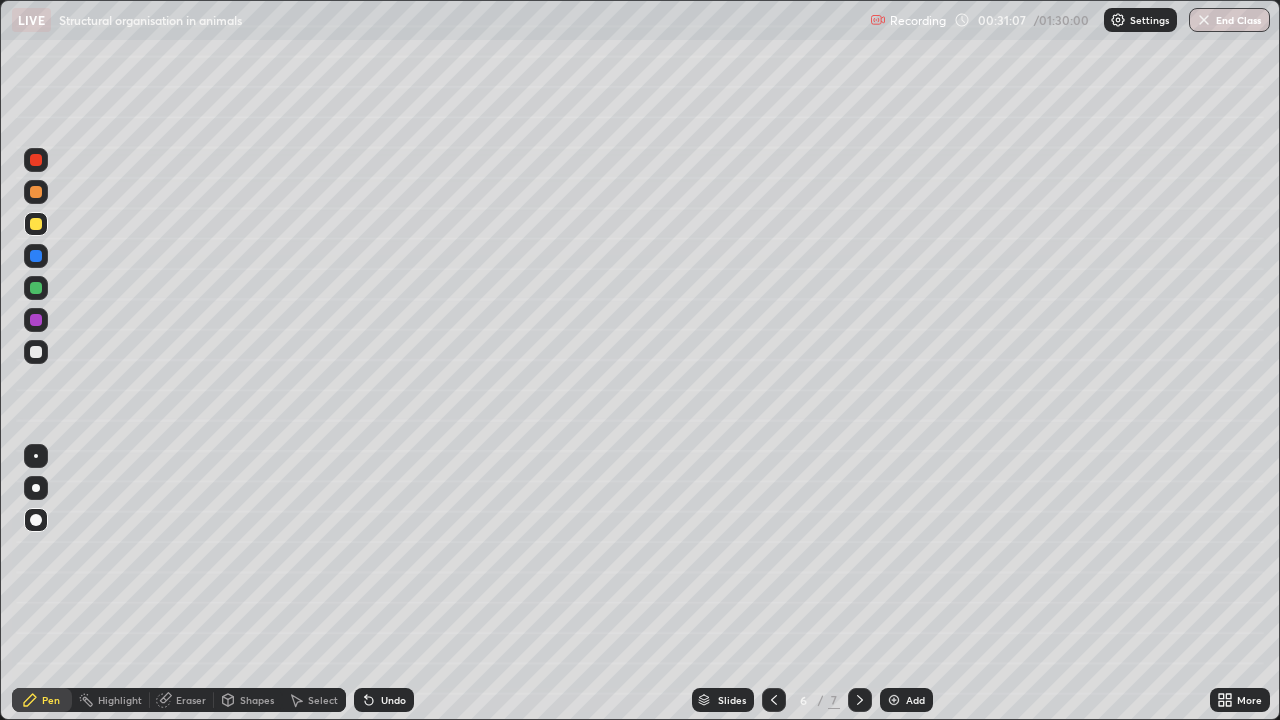 click at bounding box center [36, 456] 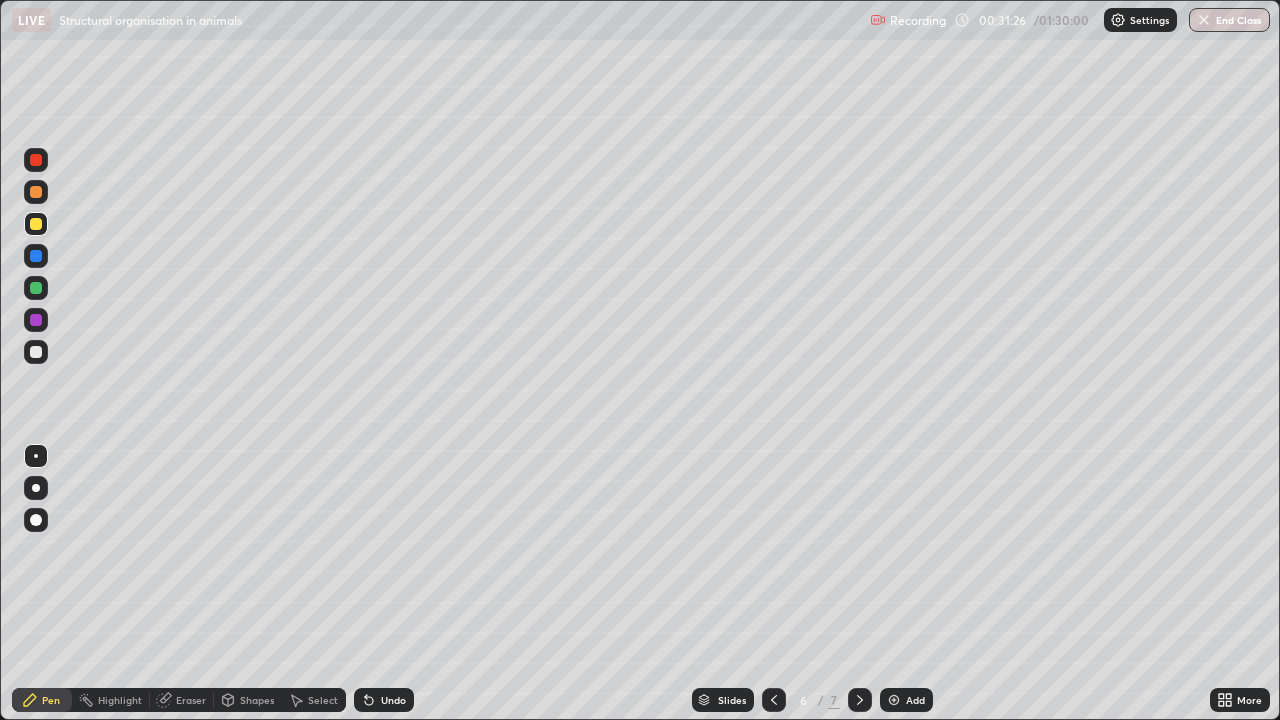 click at bounding box center [36, 288] 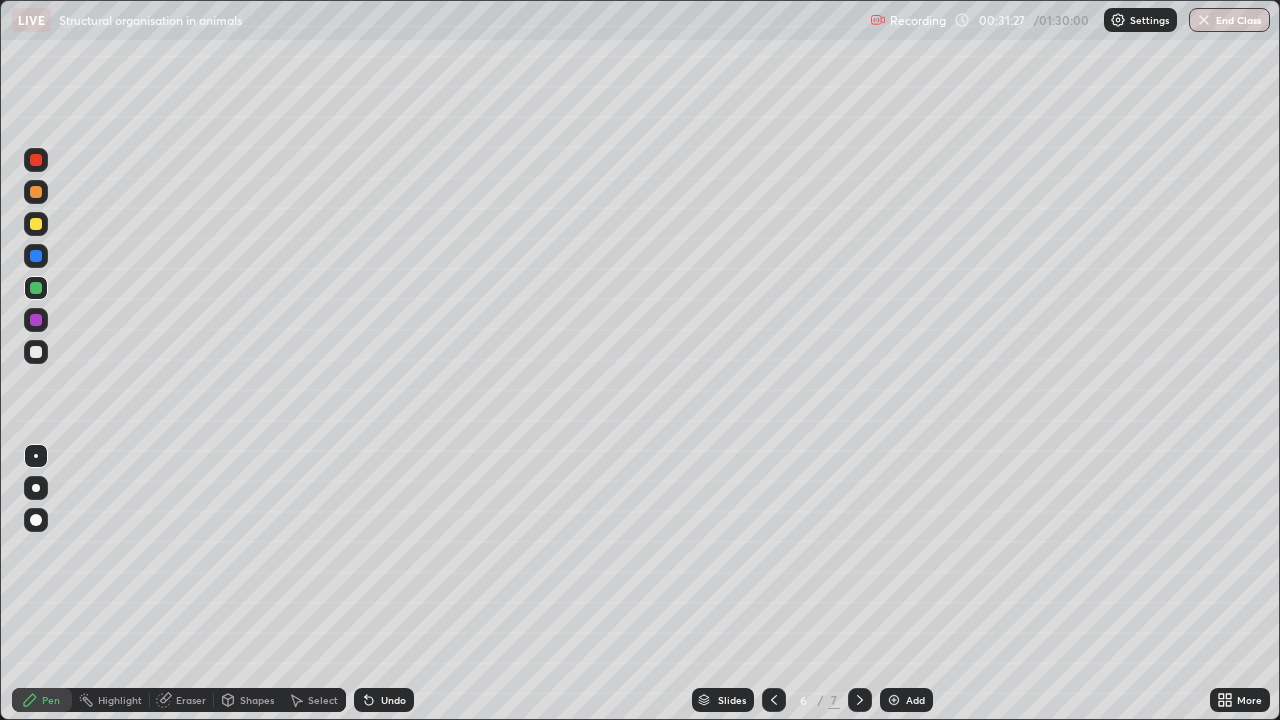 click at bounding box center [36, 288] 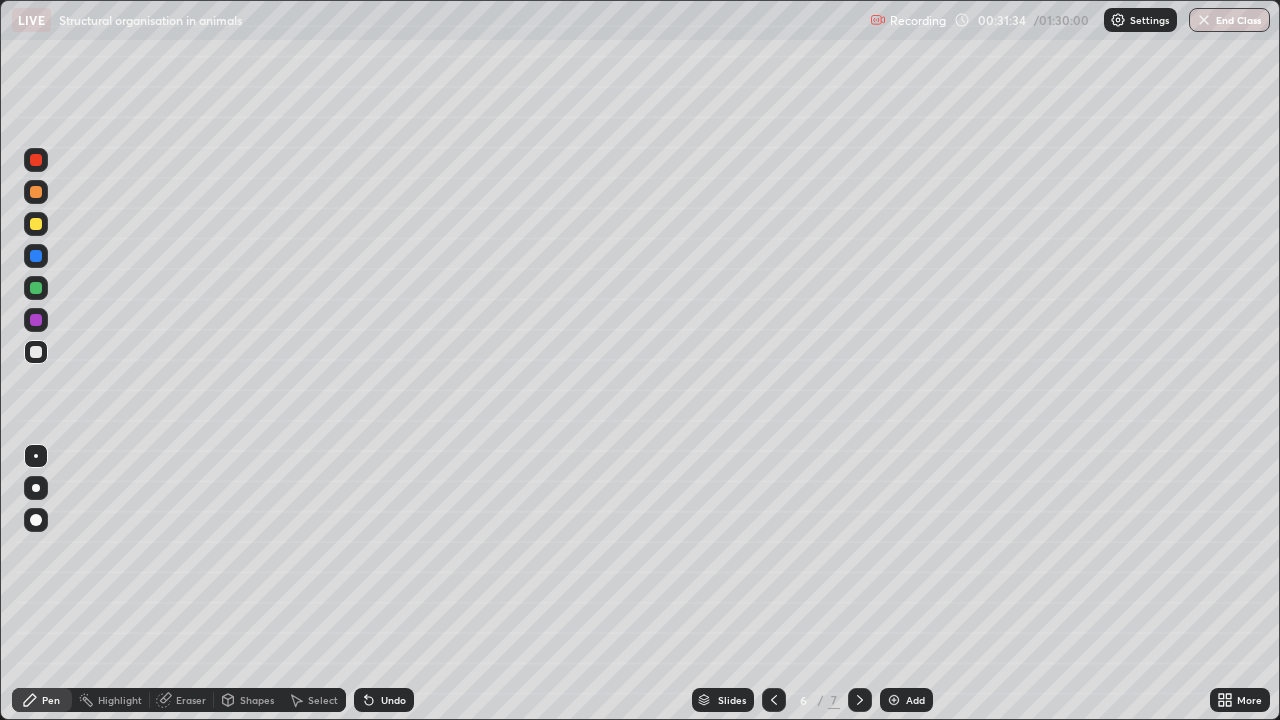 click on "Undo" at bounding box center [384, 700] 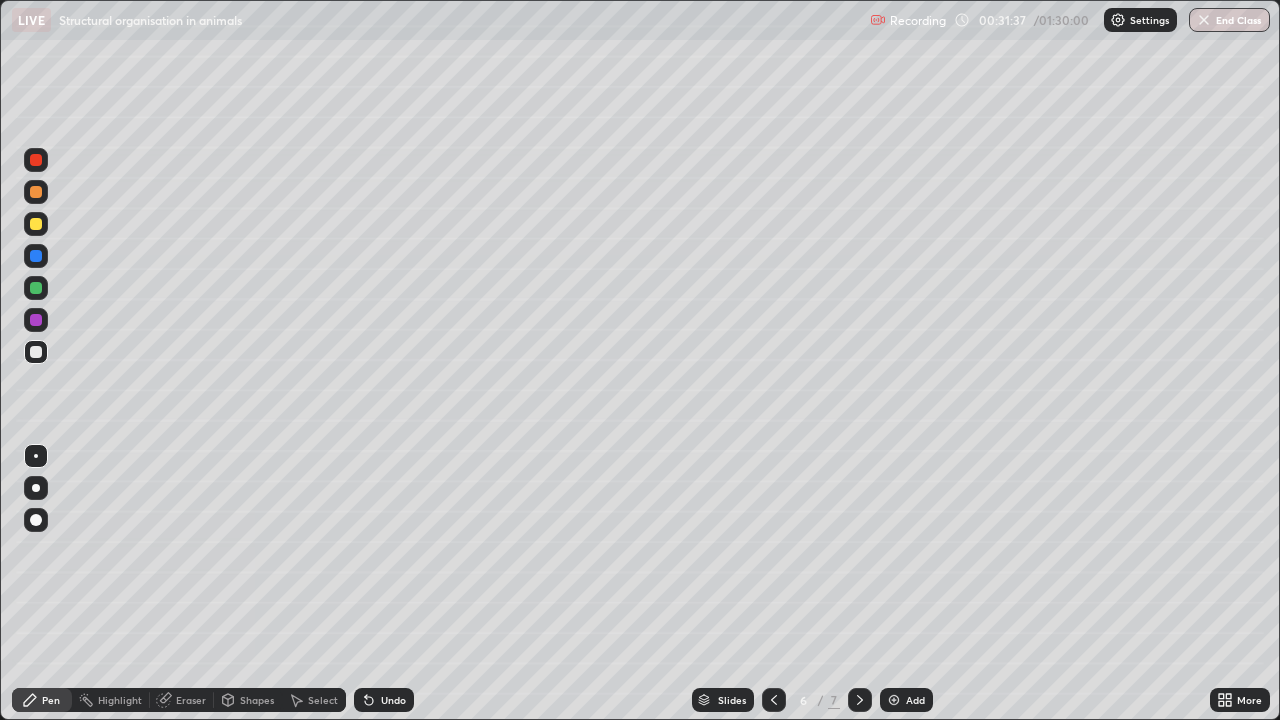 click 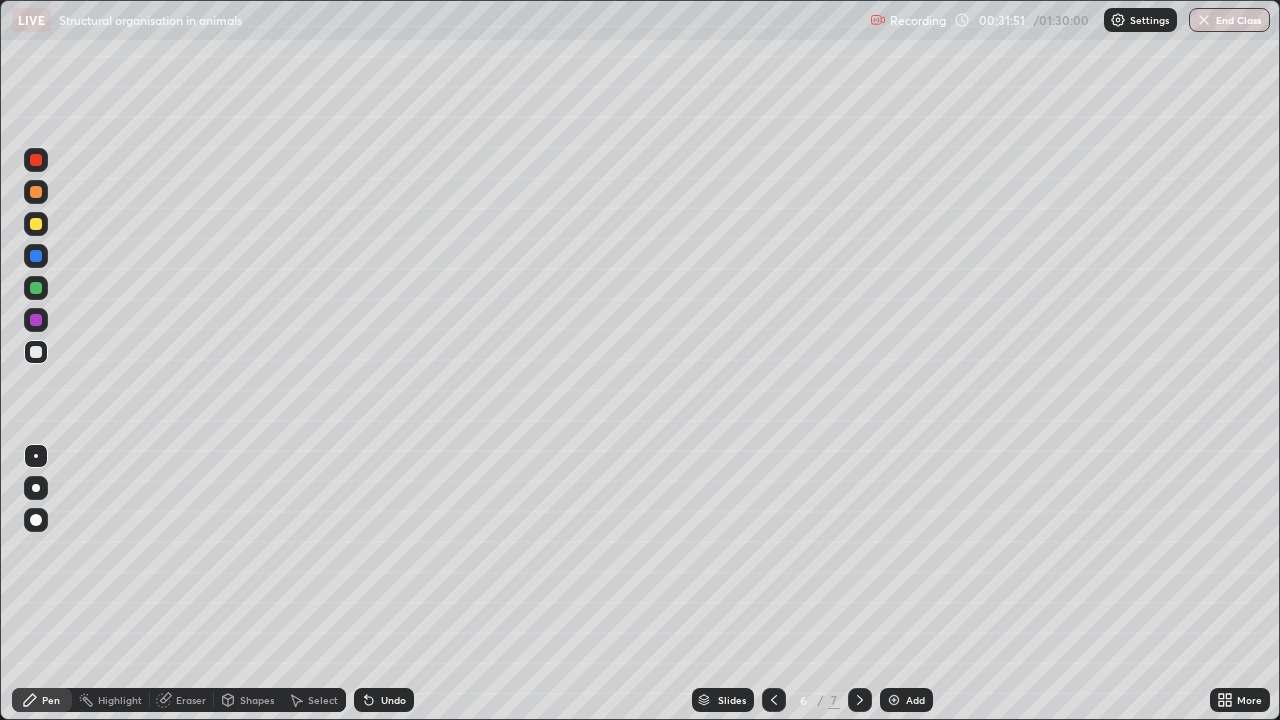 click on "Undo" at bounding box center (393, 700) 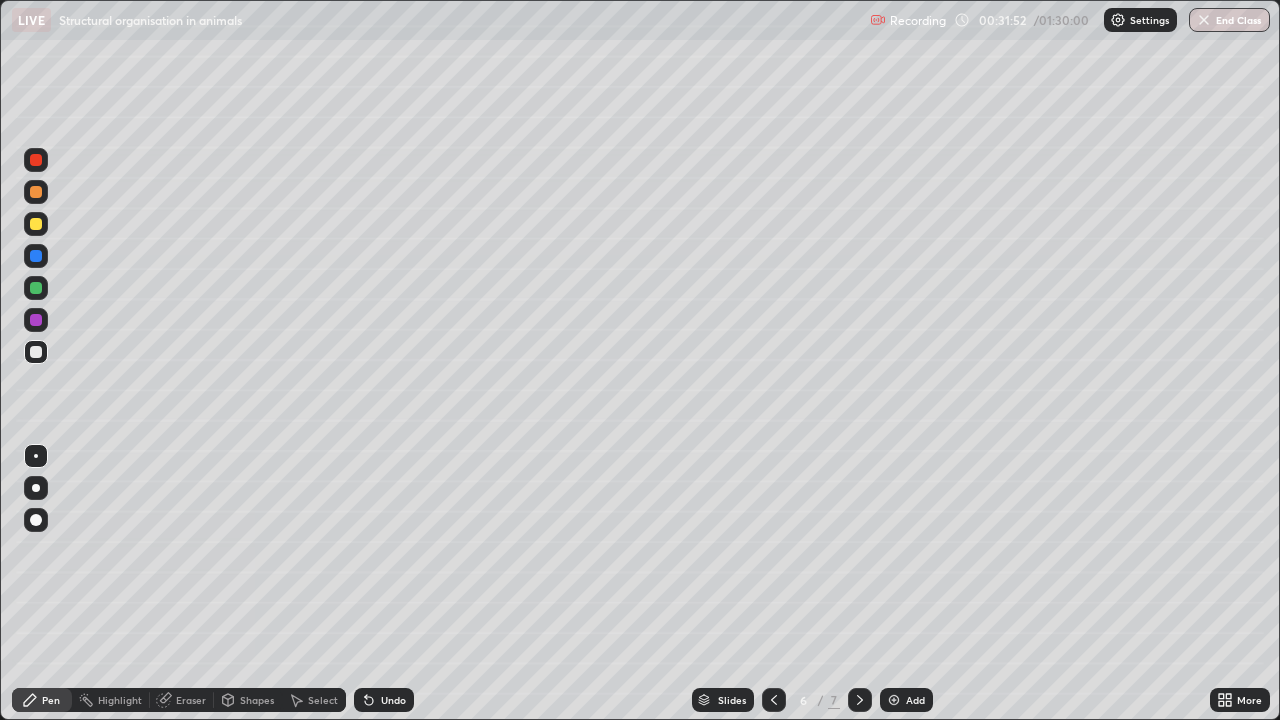 click on "Undo" at bounding box center (393, 700) 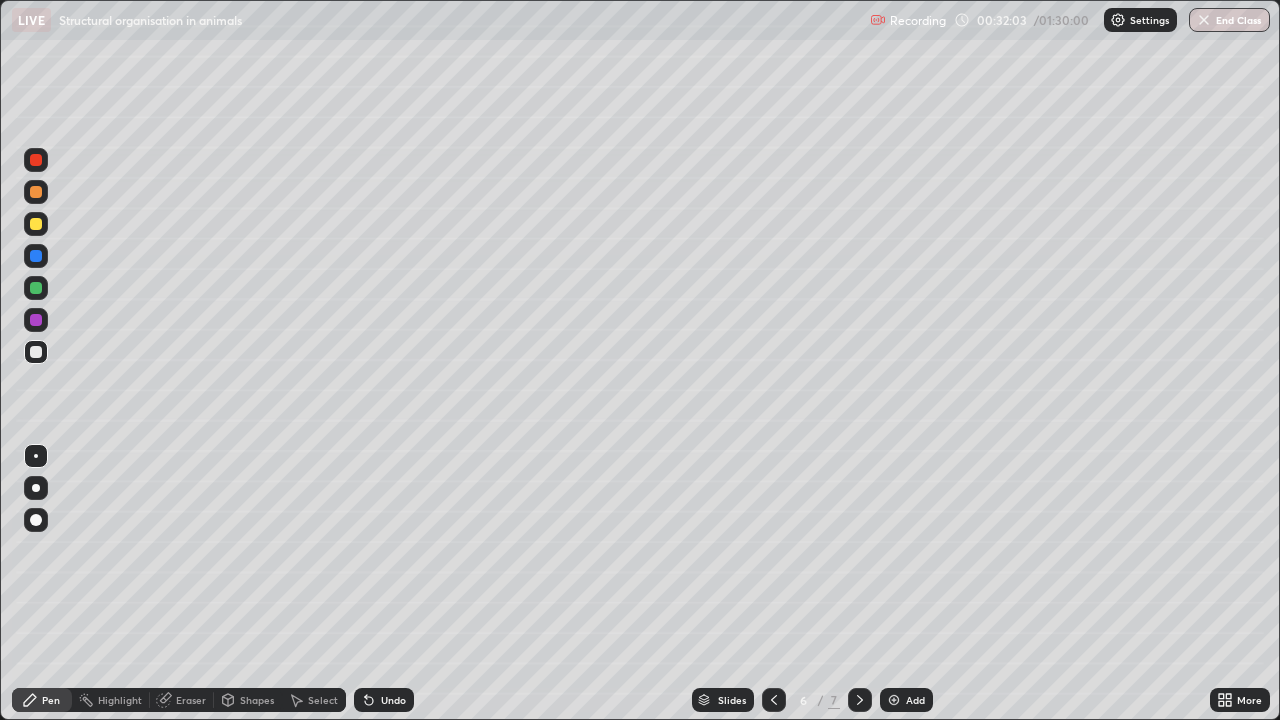 click on "Setting up your live class" at bounding box center (640, 360) 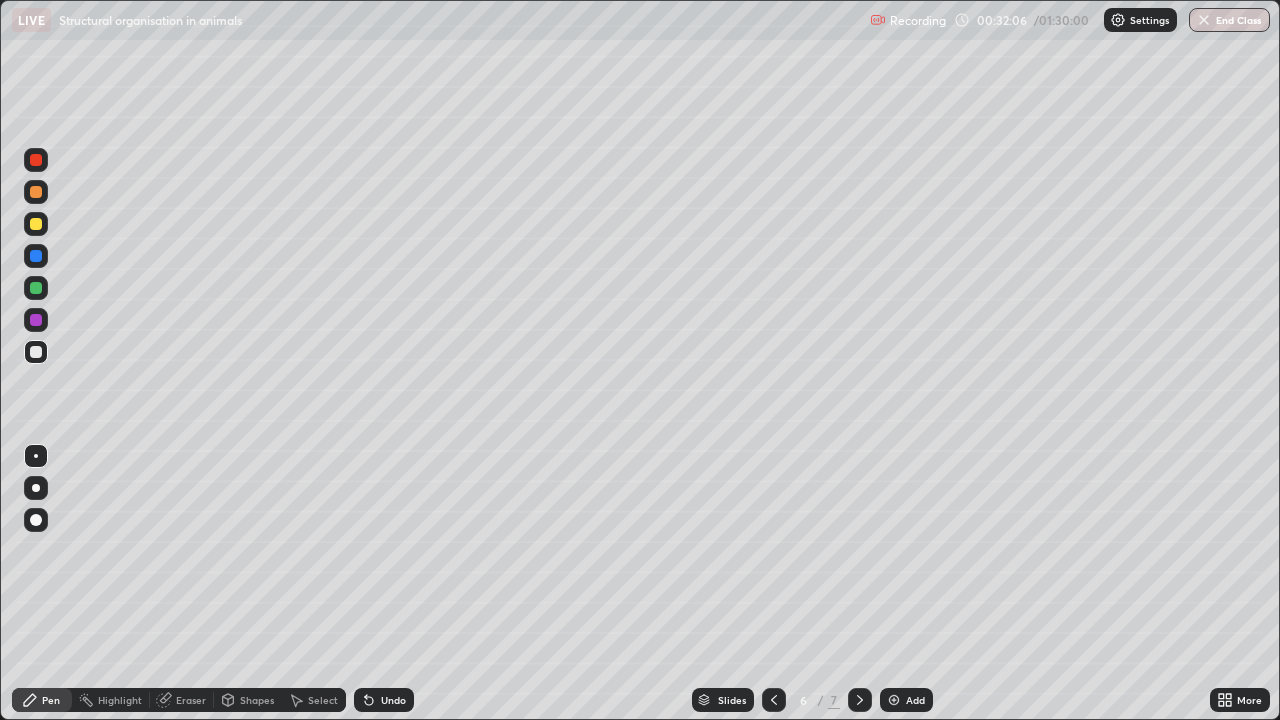 click on "Undo" at bounding box center (384, 700) 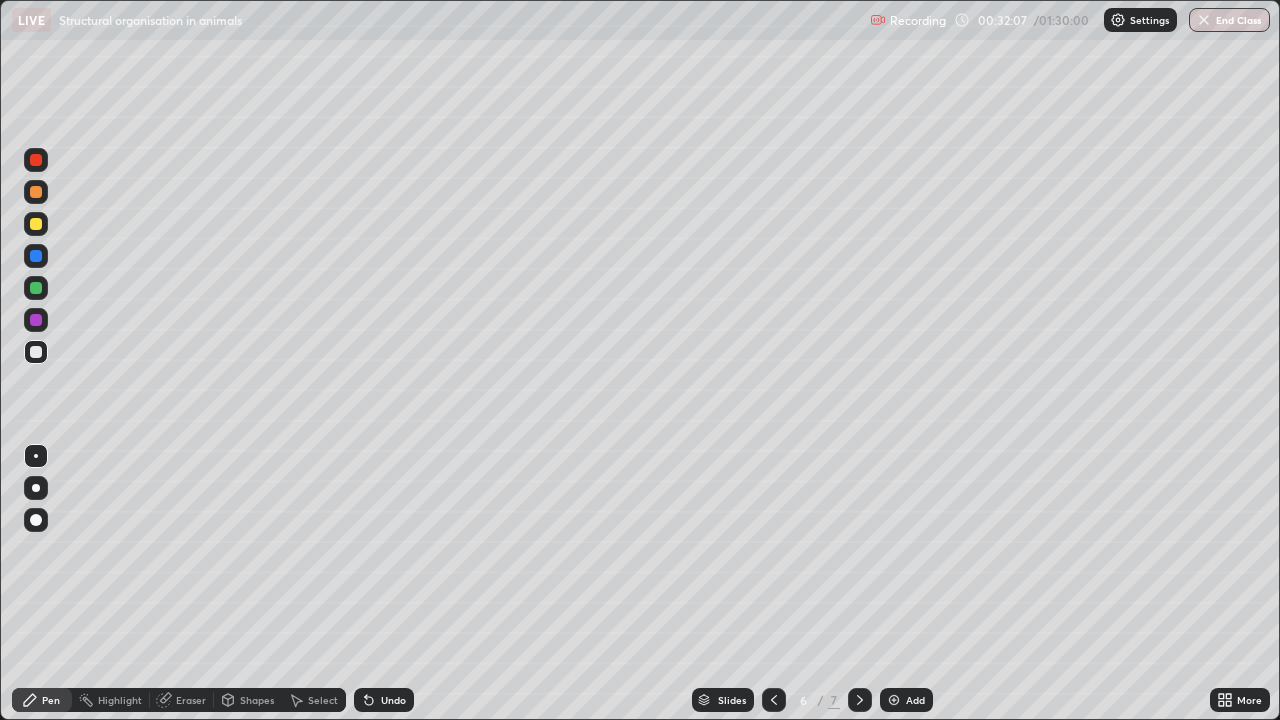 click on "Undo" at bounding box center (393, 700) 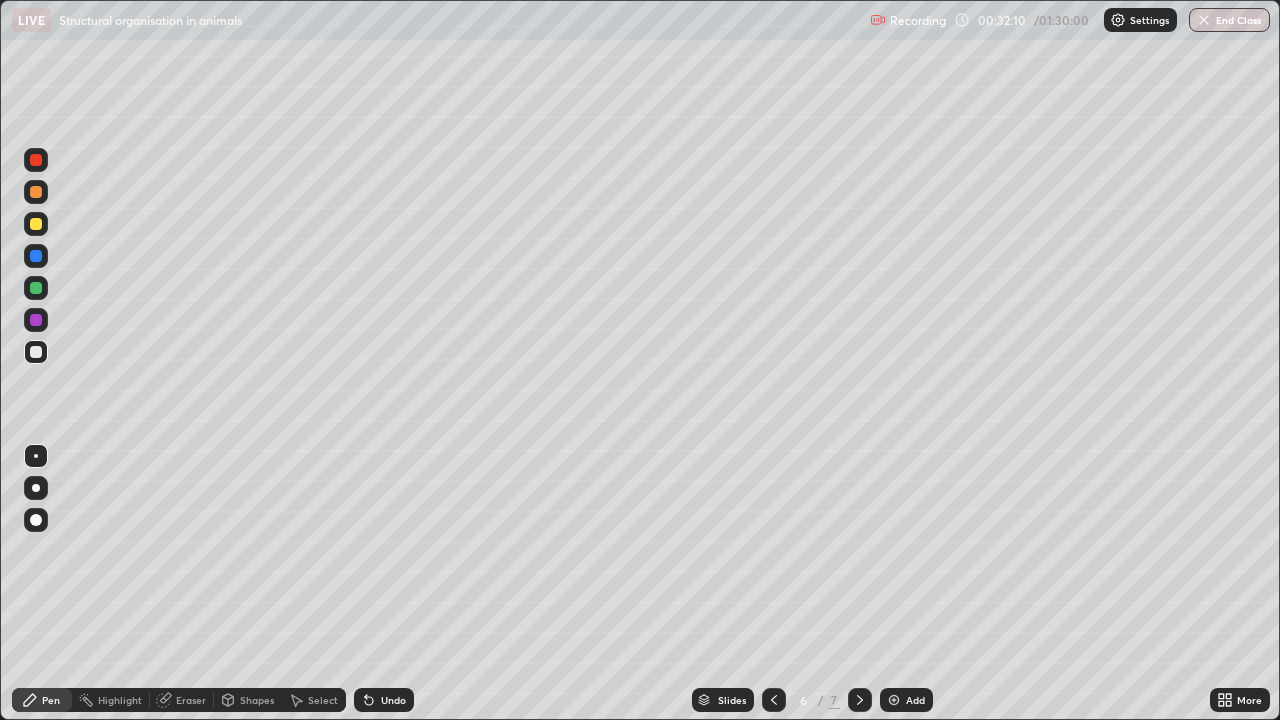 click 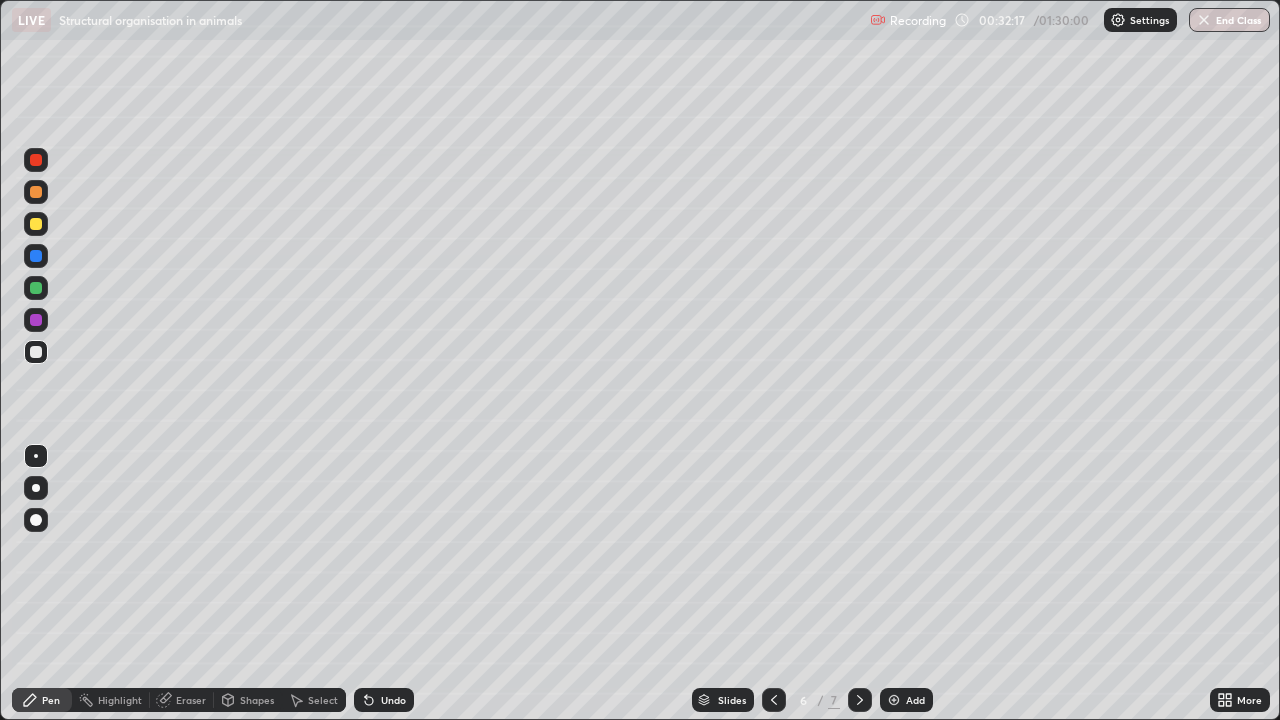 click 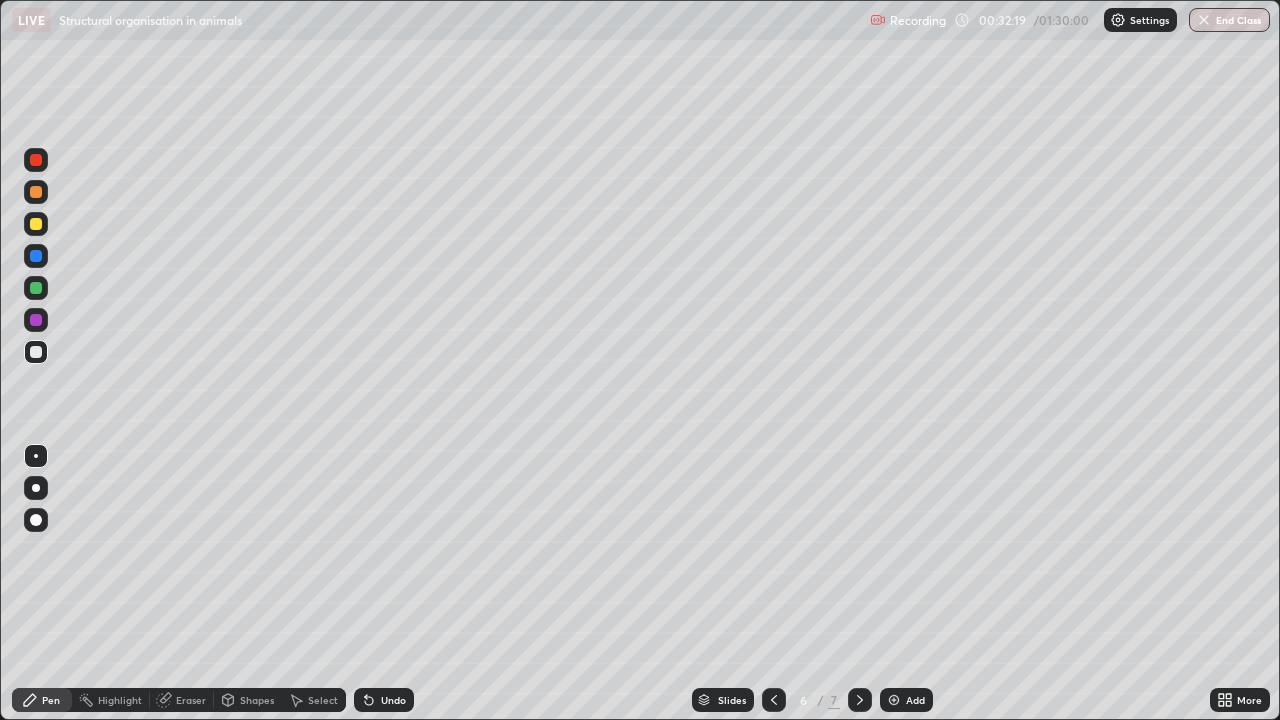 click 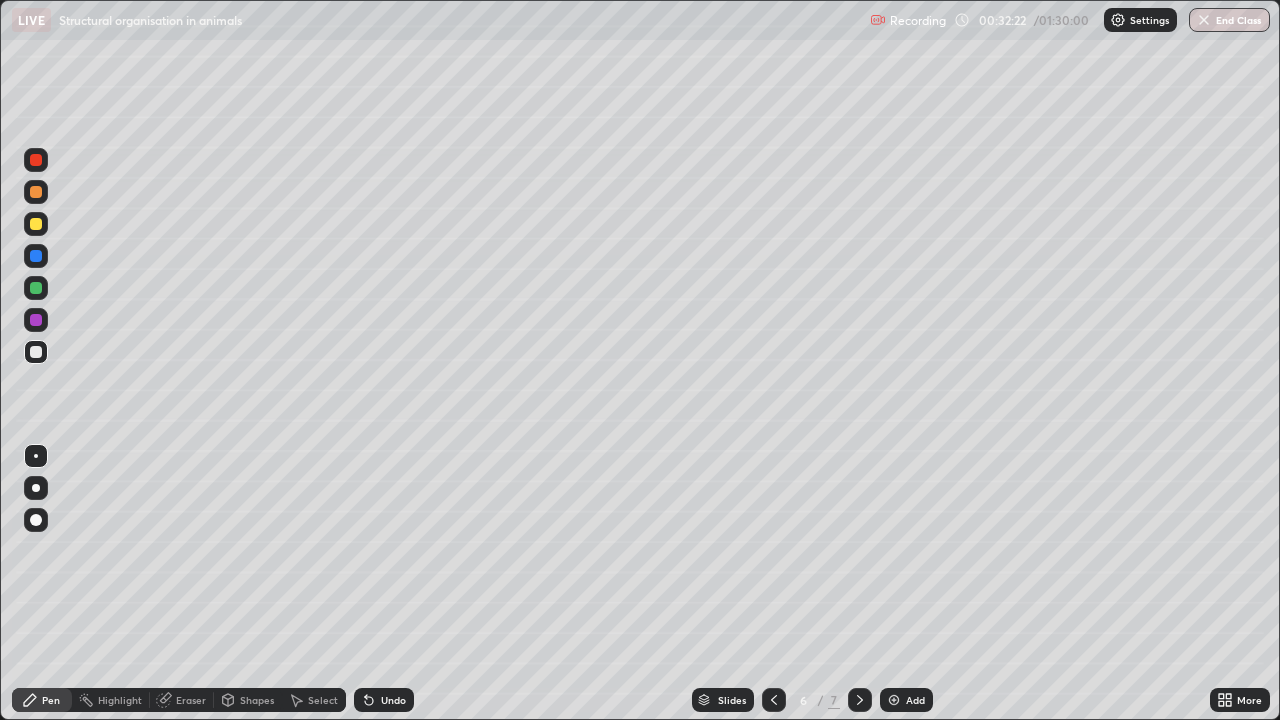click on "Undo" at bounding box center (384, 700) 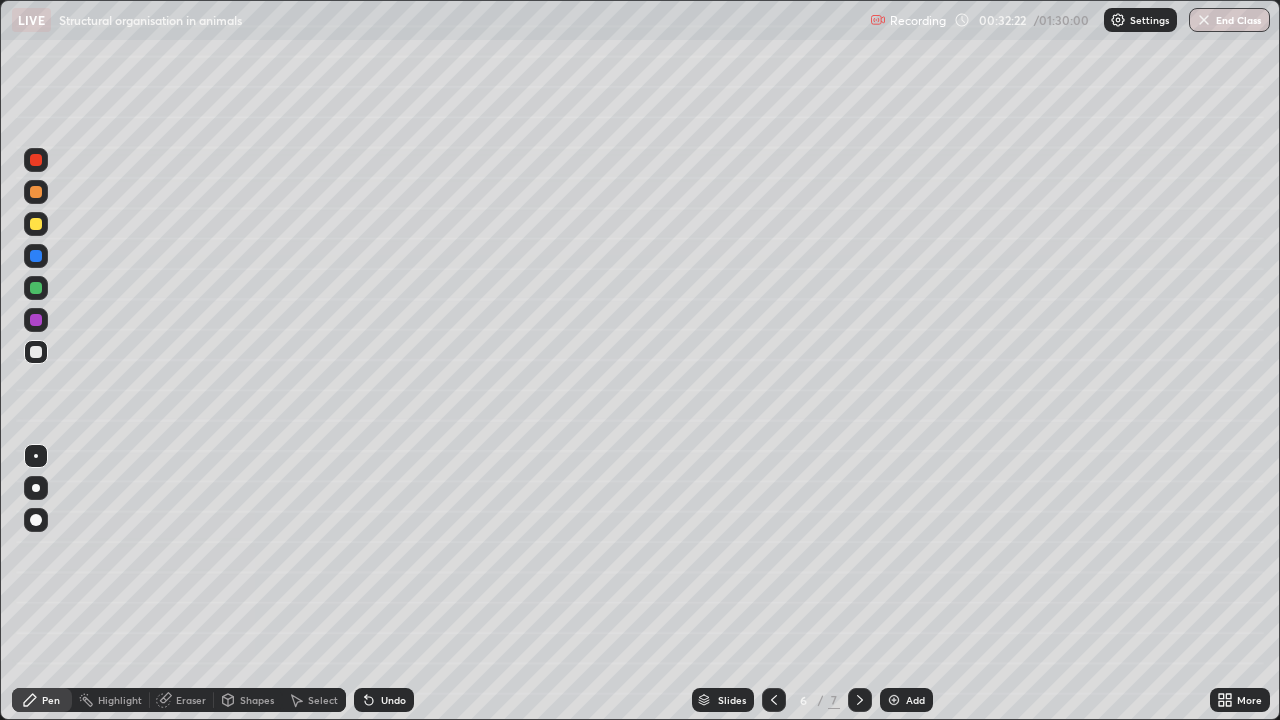 click on "Select" at bounding box center (314, 700) 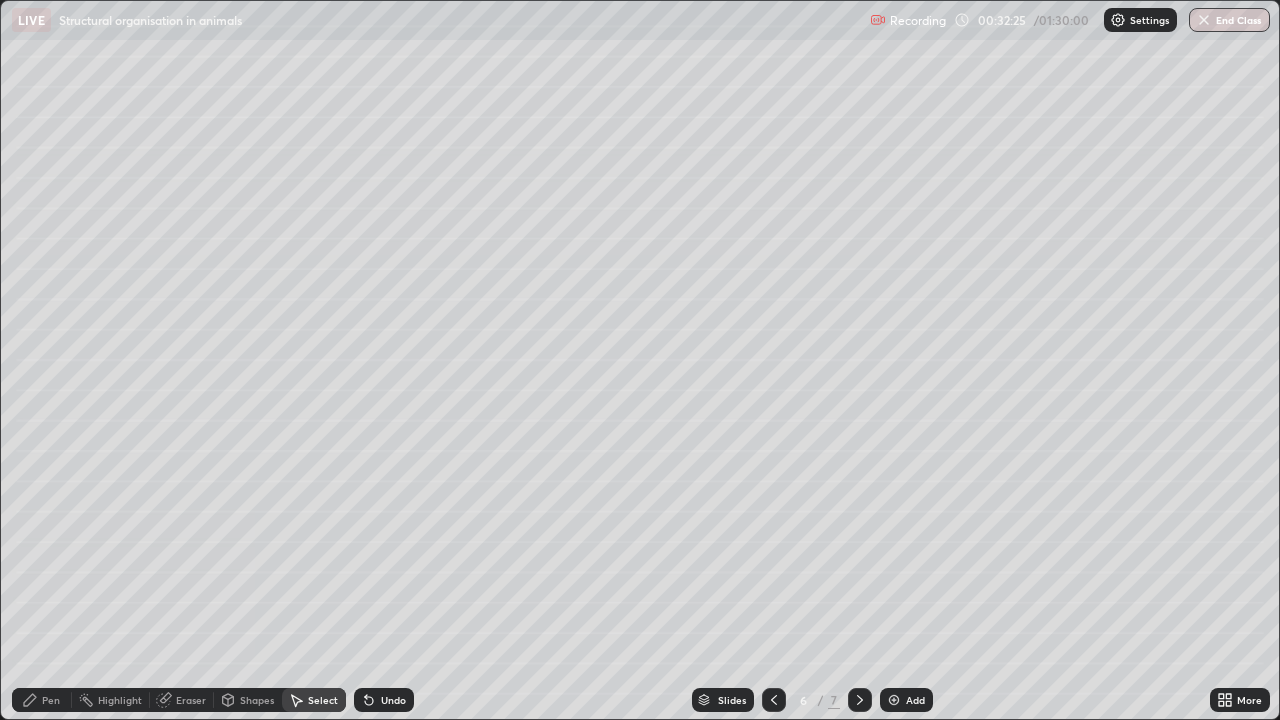 click on "Pen" at bounding box center [51, 700] 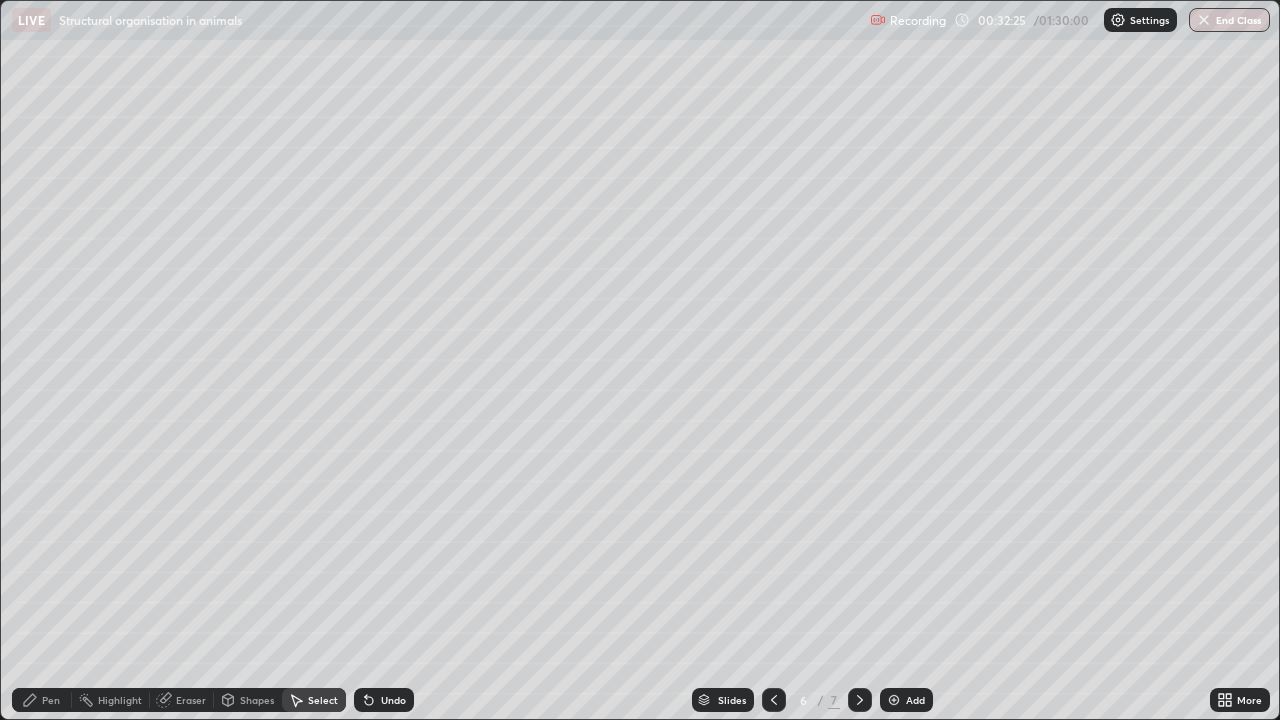 click on "Pen" at bounding box center [51, 700] 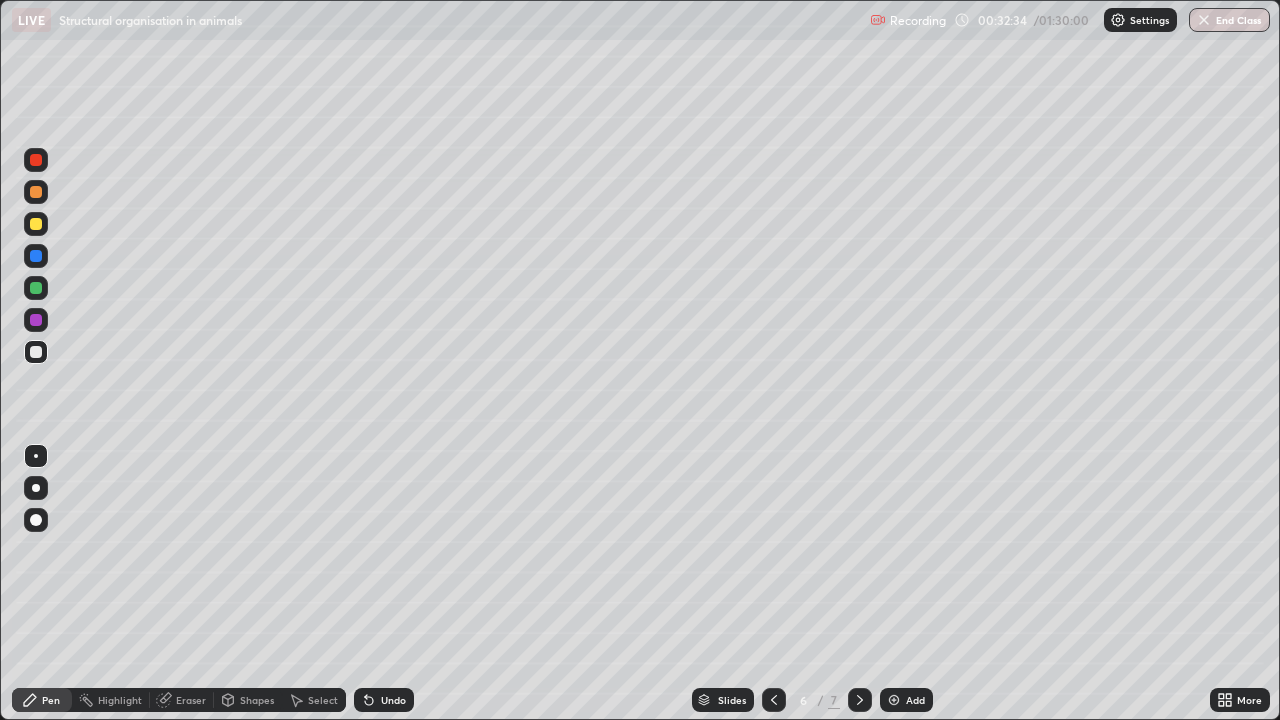 click at bounding box center [36, 456] 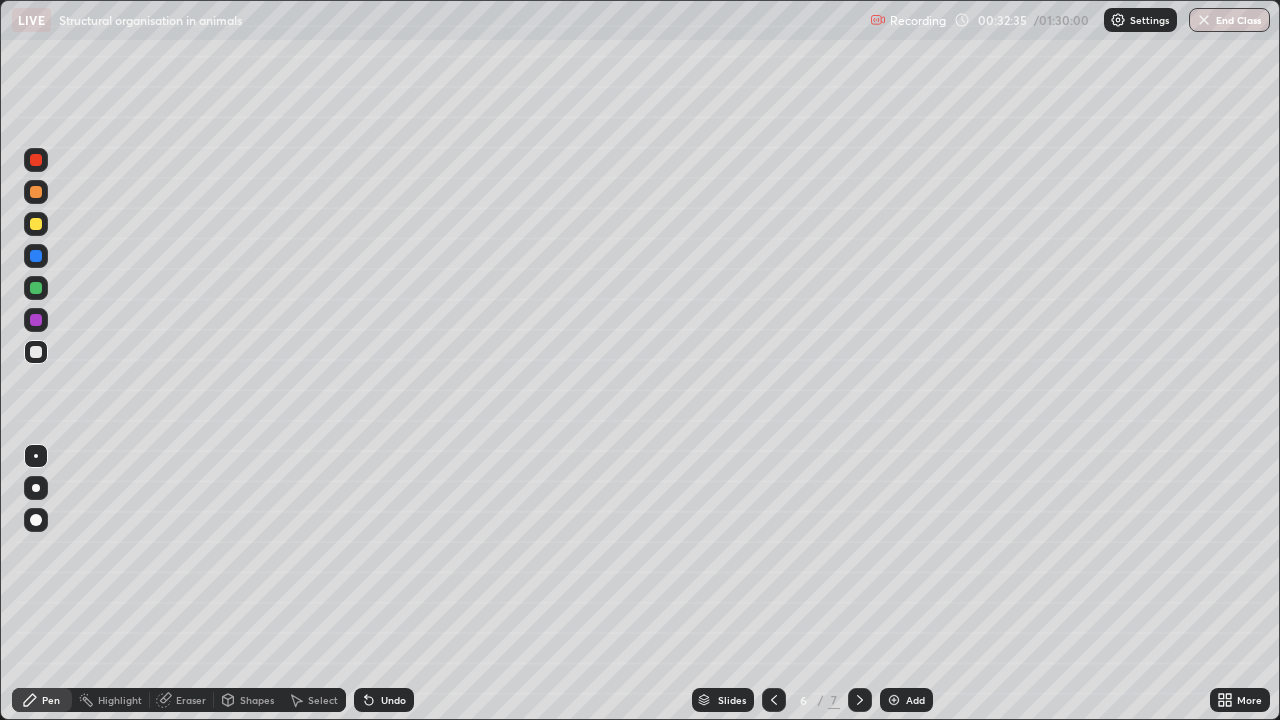 click at bounding box center (36, 456) 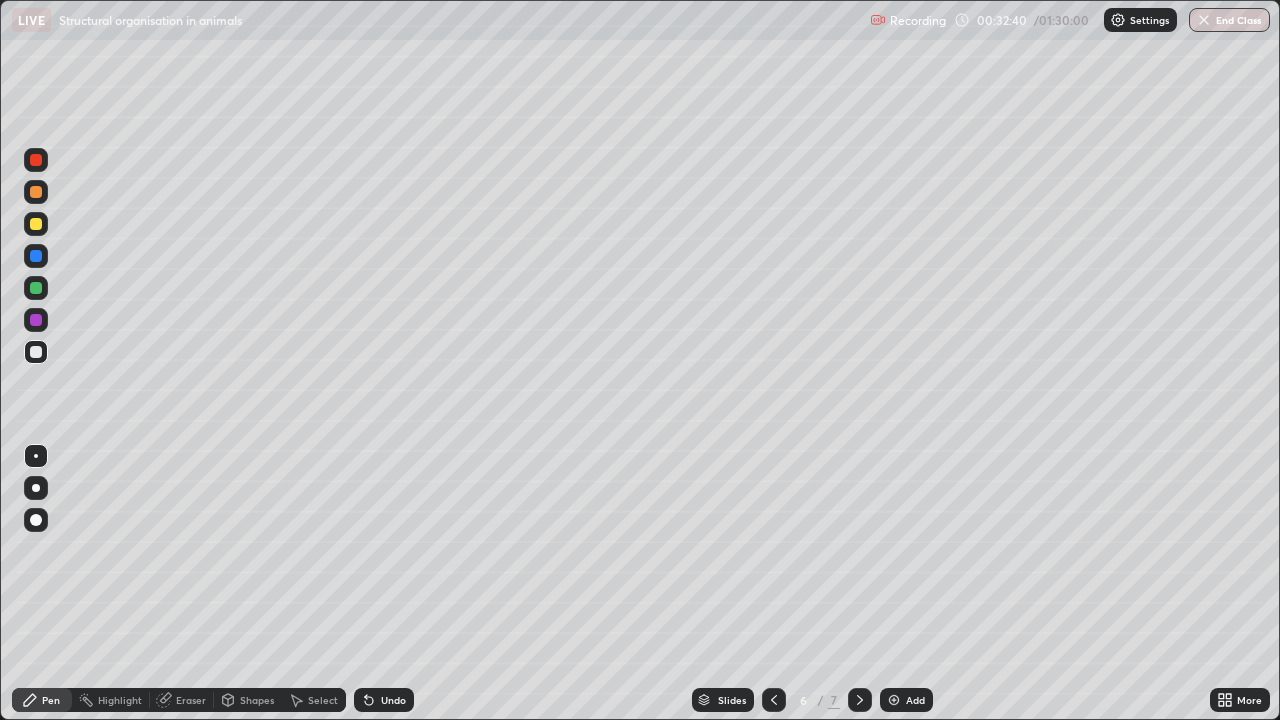click on "Undo" at bounding box center (384, 700) 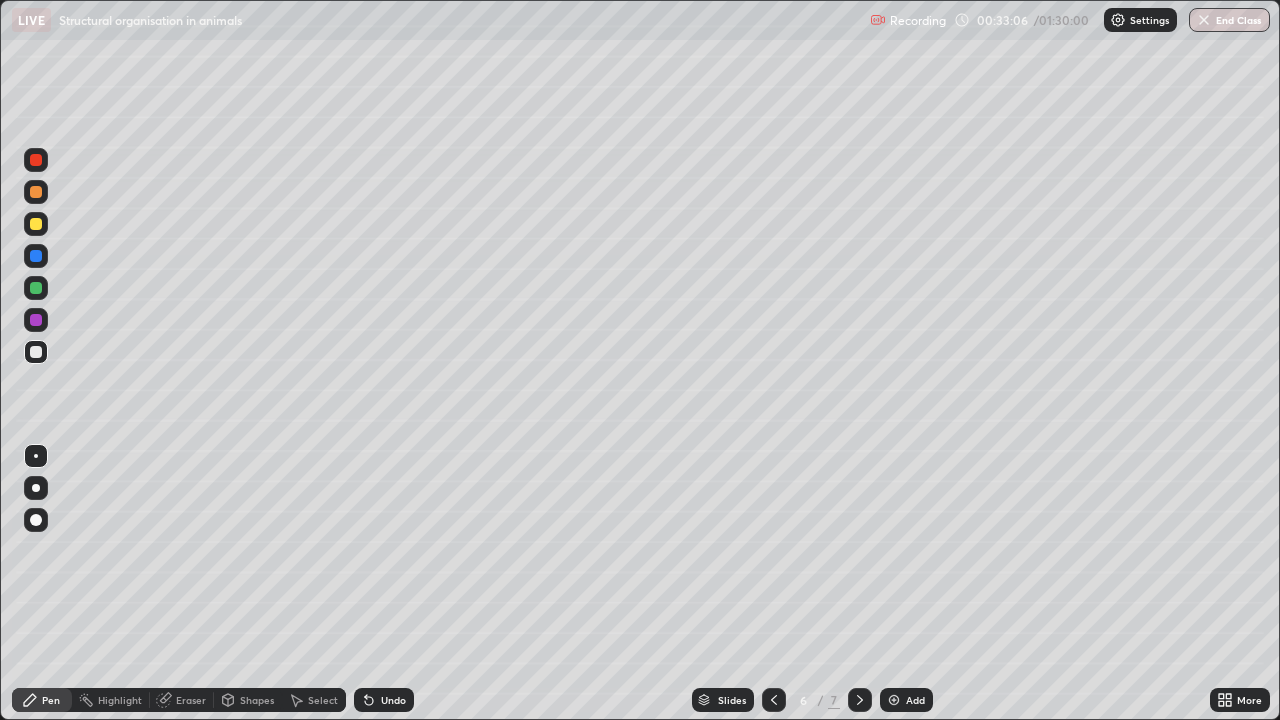 click on "Undo" at bounding box center [384, 700] 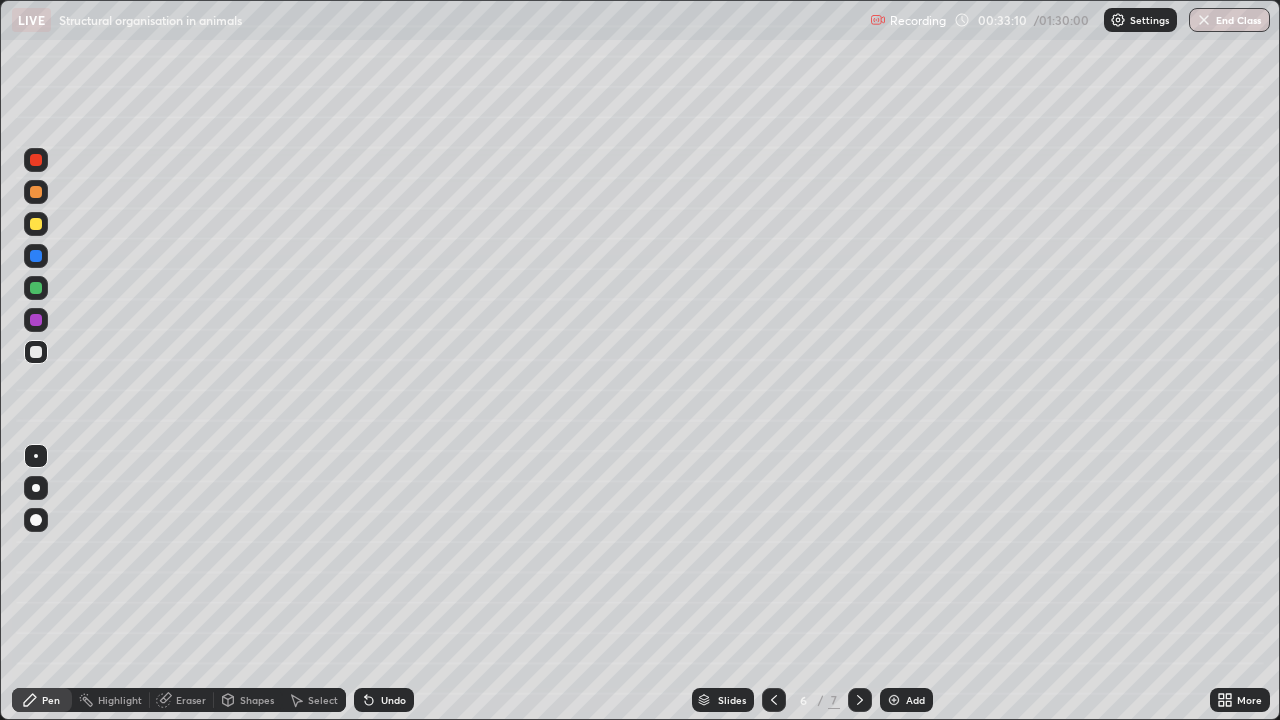 click on "Undo" at bounding box center (384, 700) 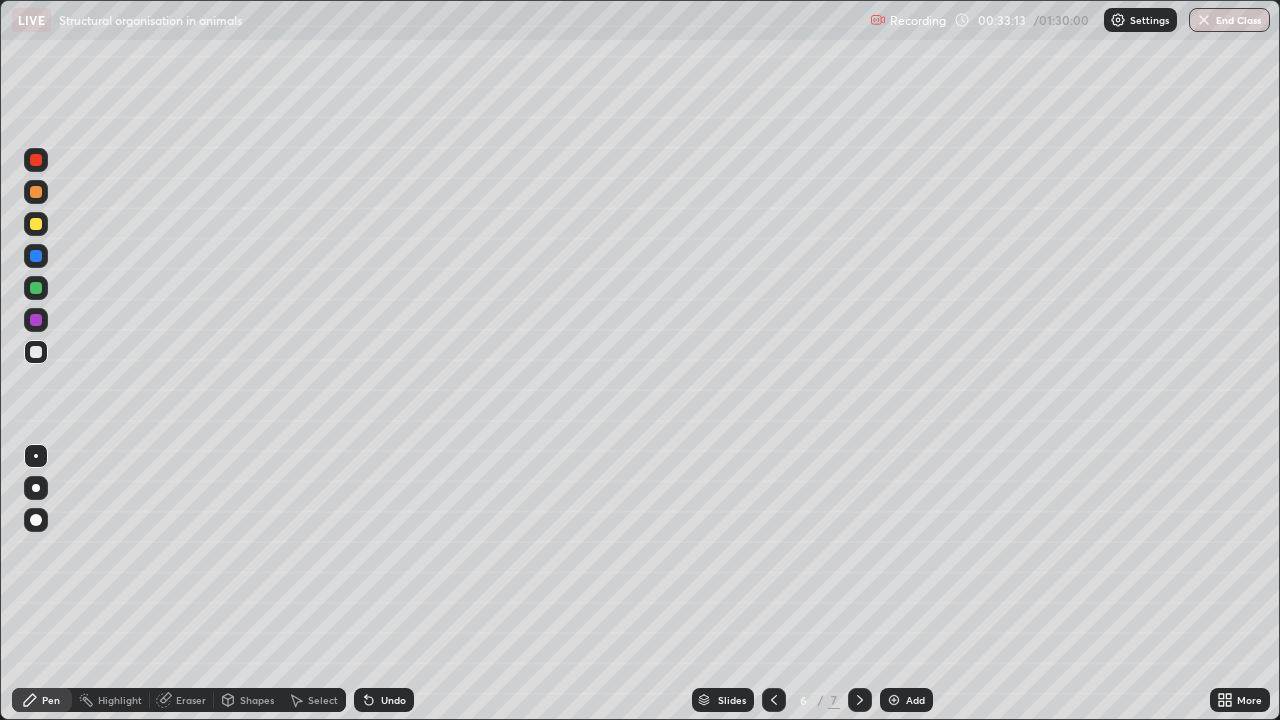 click on "Undo" at bounding box center [393, 700] 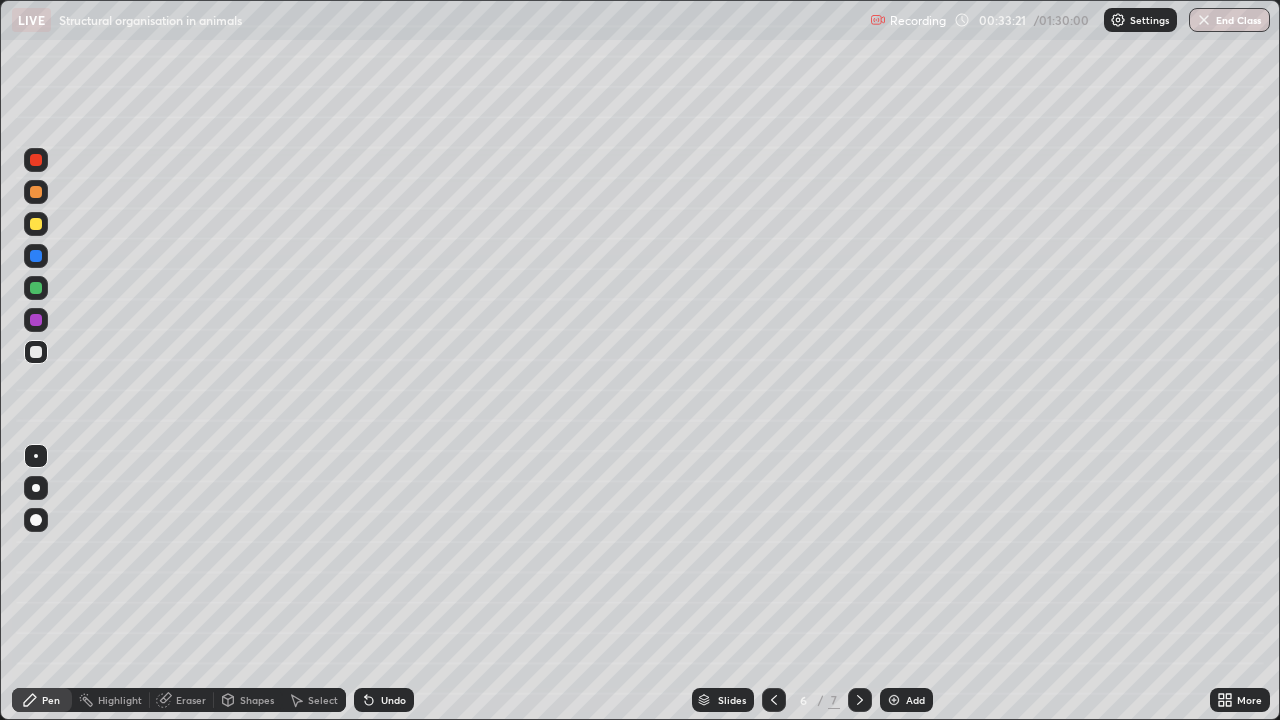 click on "Undo" at bounding box center (384, 700) 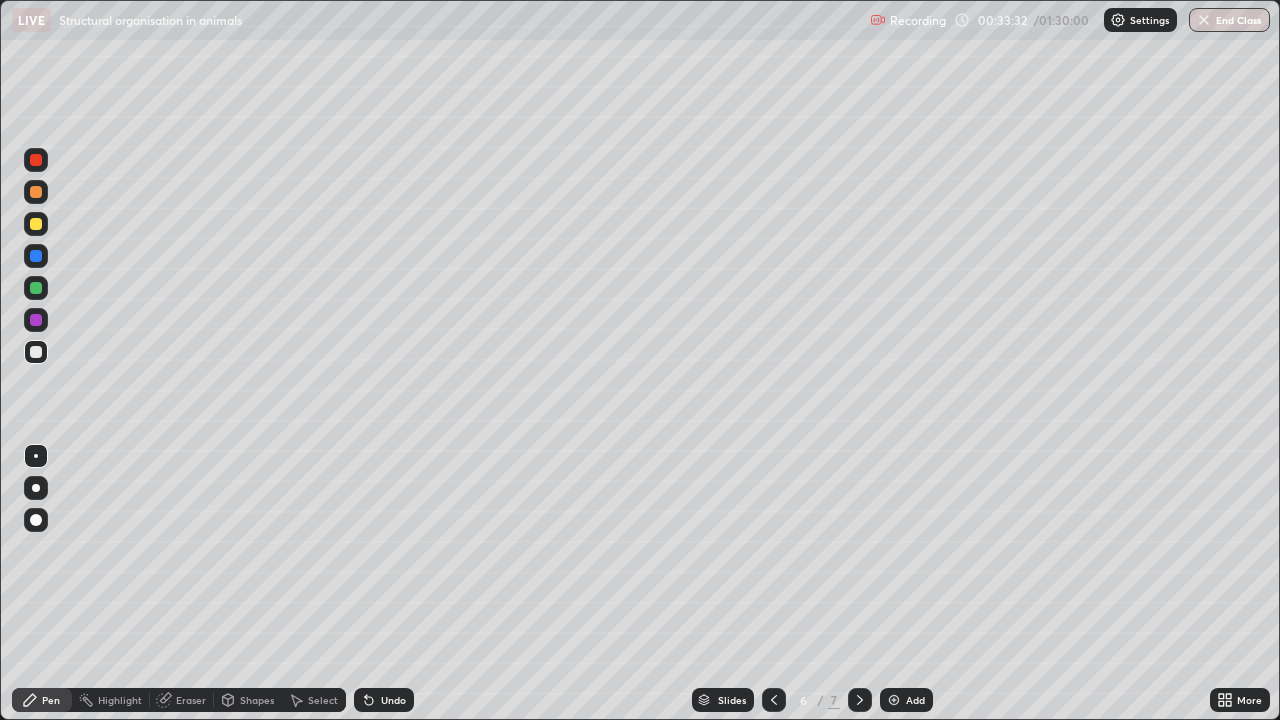 click on "Undo" at bounding box center [393, 700] 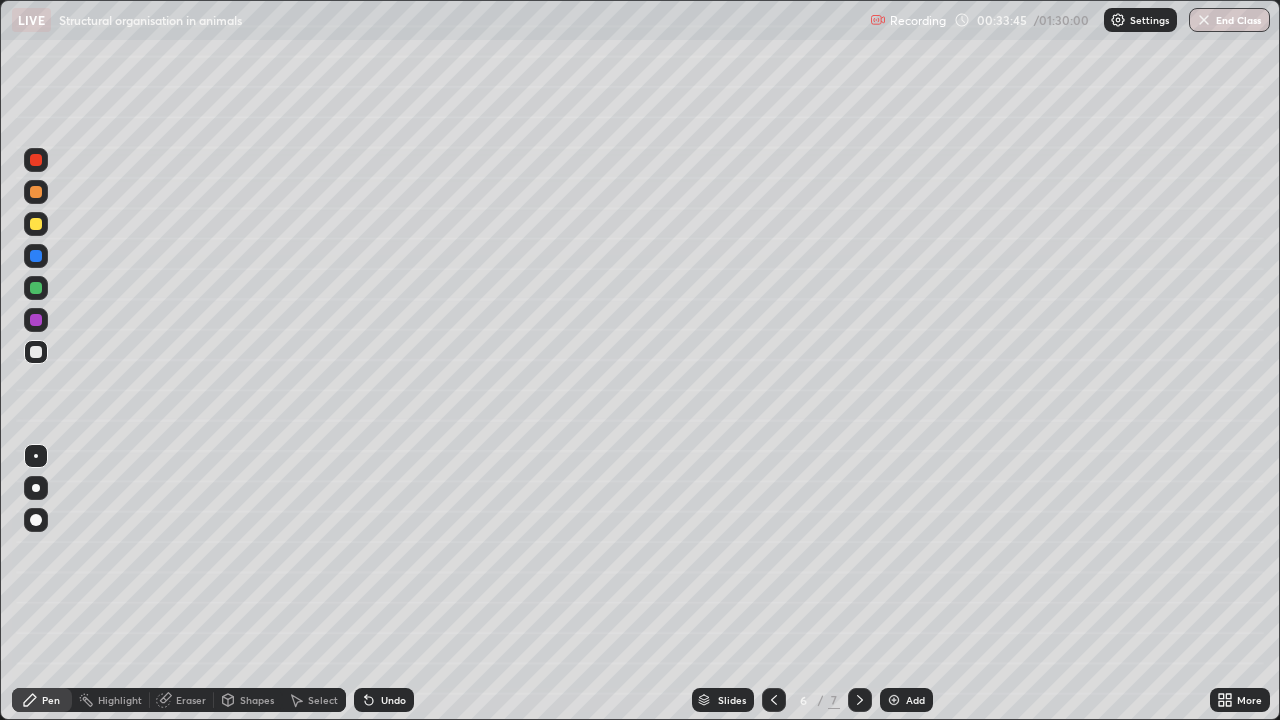 click on "Undo" at bounding box center (393, 700) 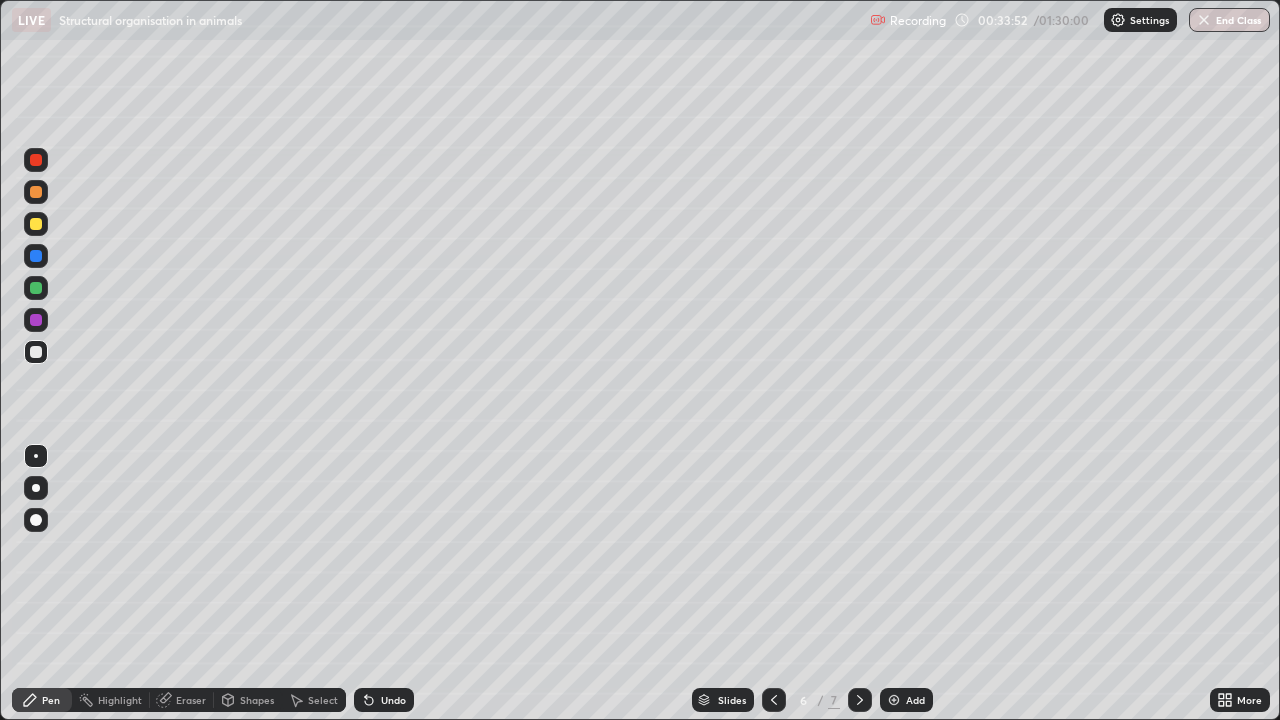 click on "Undo" at bounding box center [384, 700] 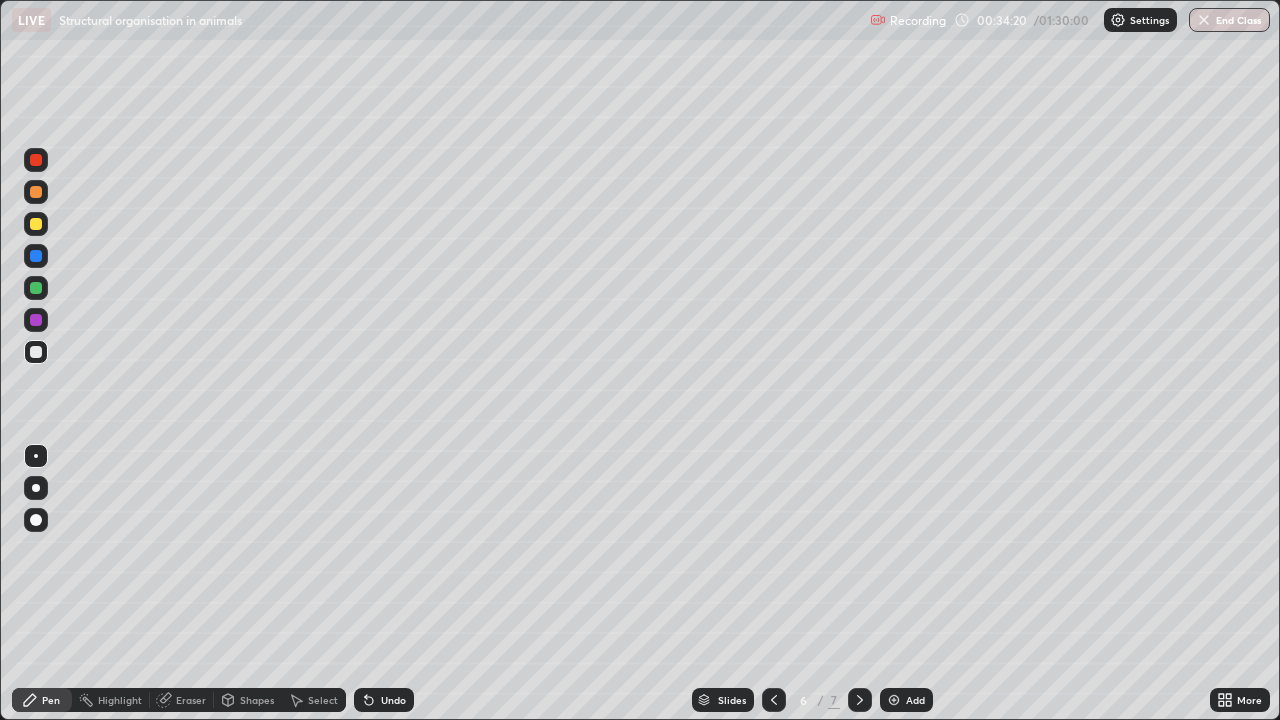 click on "Highlight" at bounding box center (111, 700) 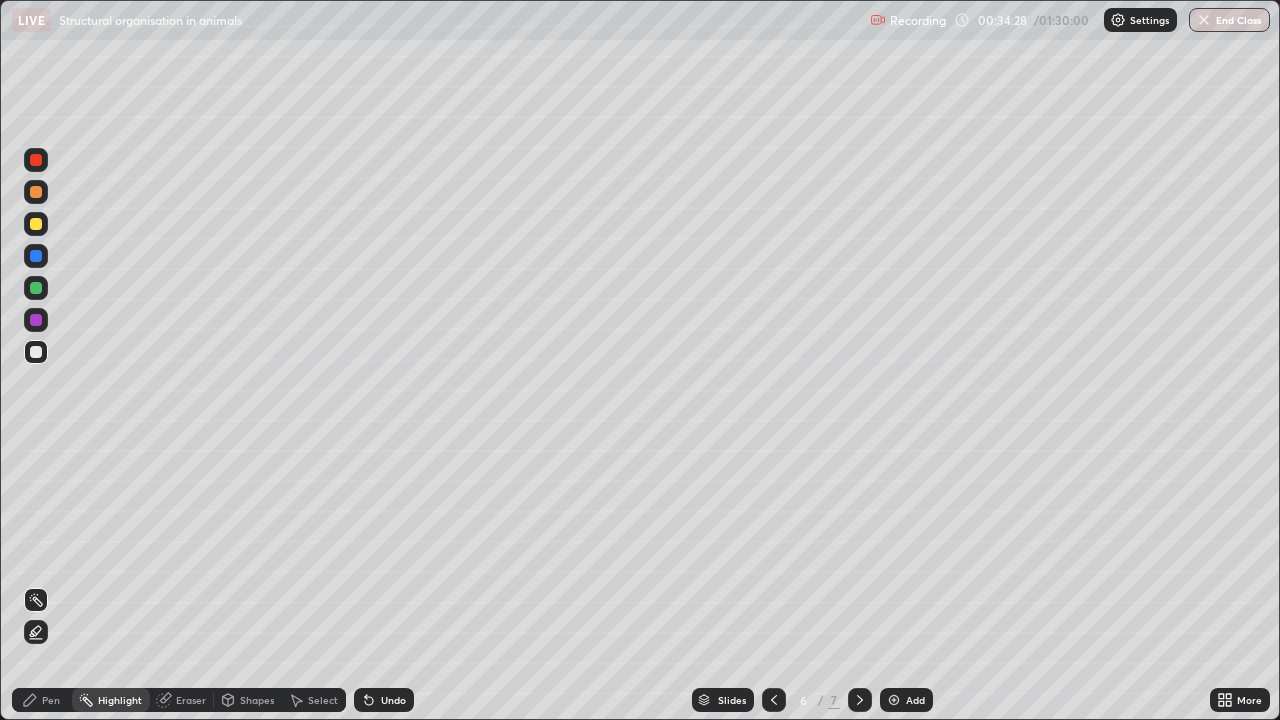click on "Undo" at bounding box center [393, 700] 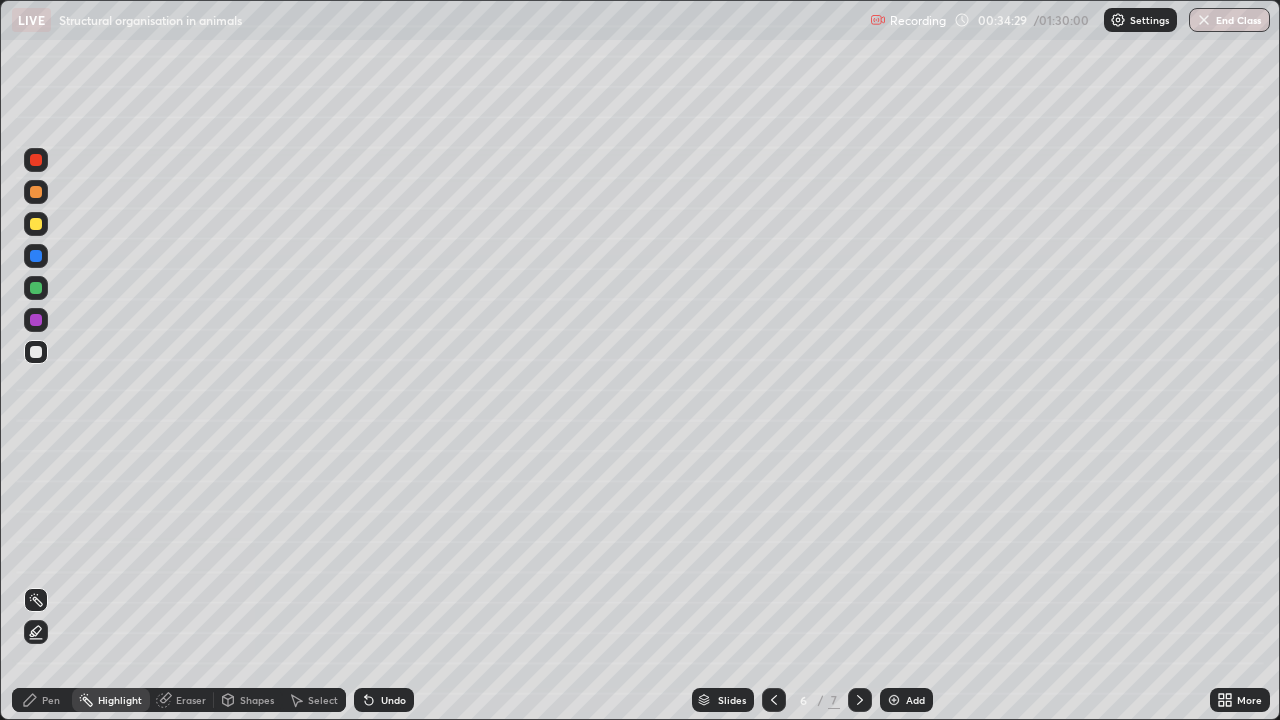 click on "Pen" at bounding box center [51, 700] 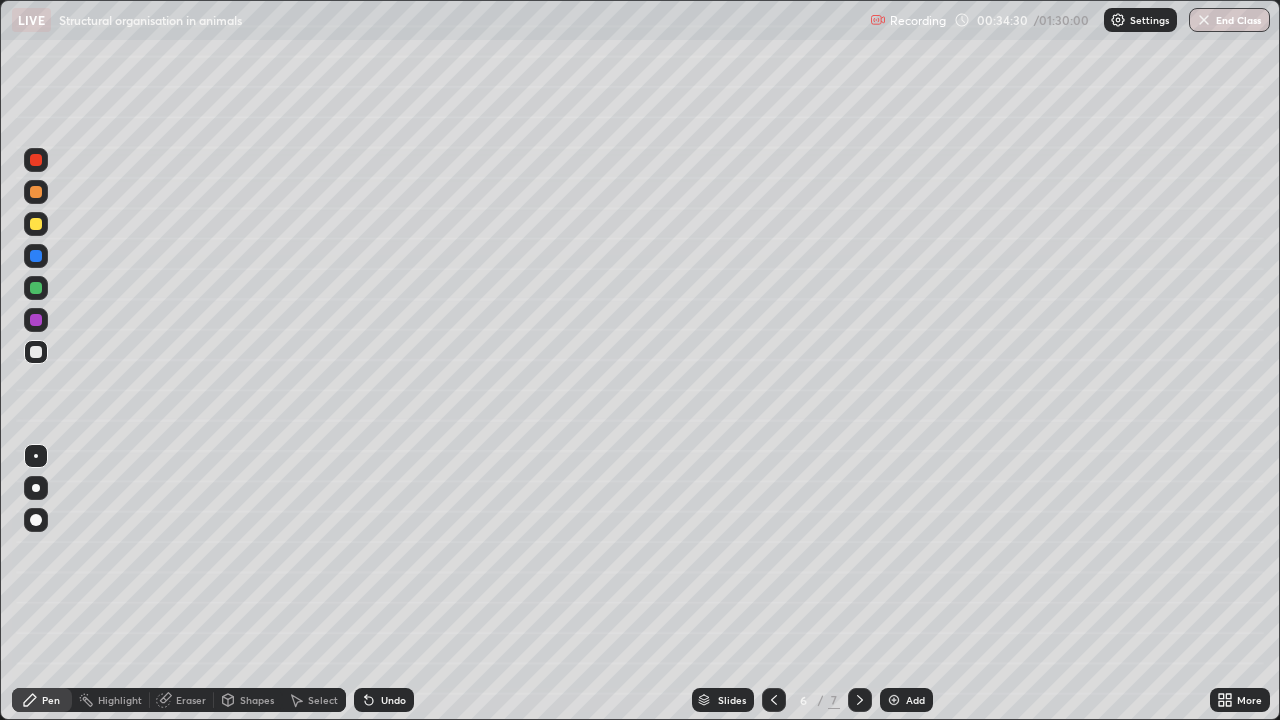 click on "Pen" at bounding box center (42, 700) 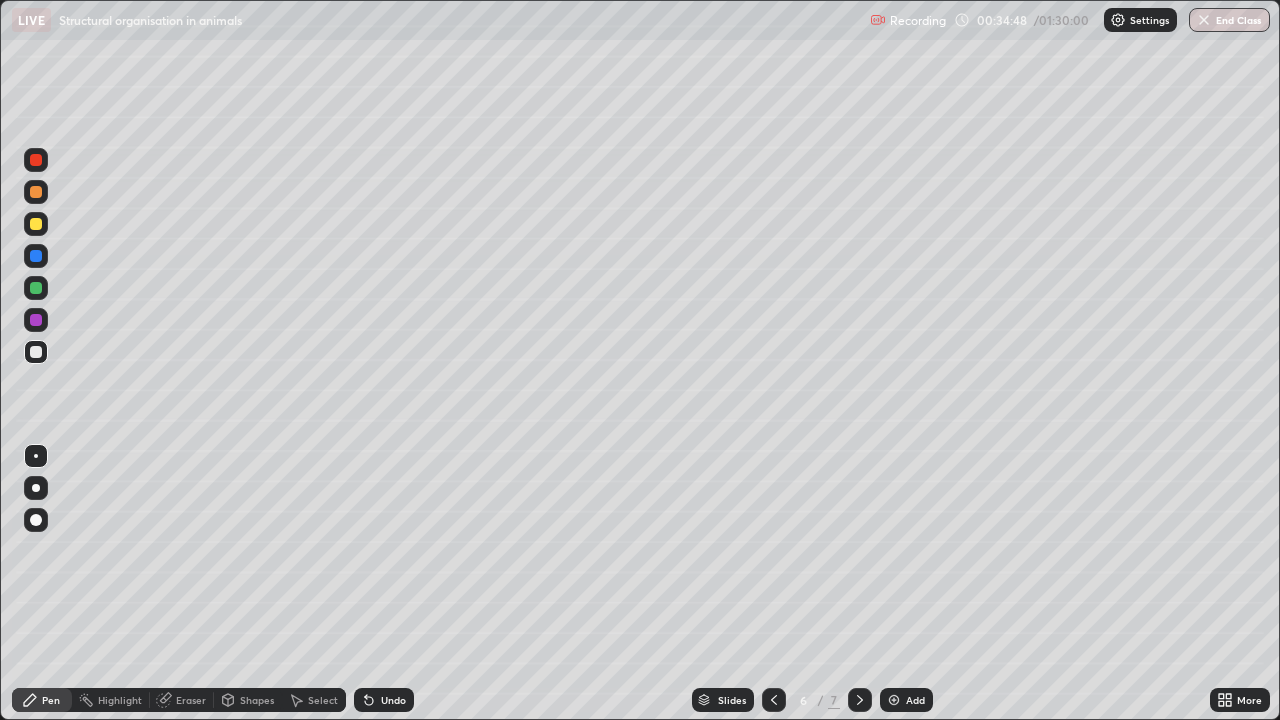 click on "Undo" at bounding box center [393, 700] 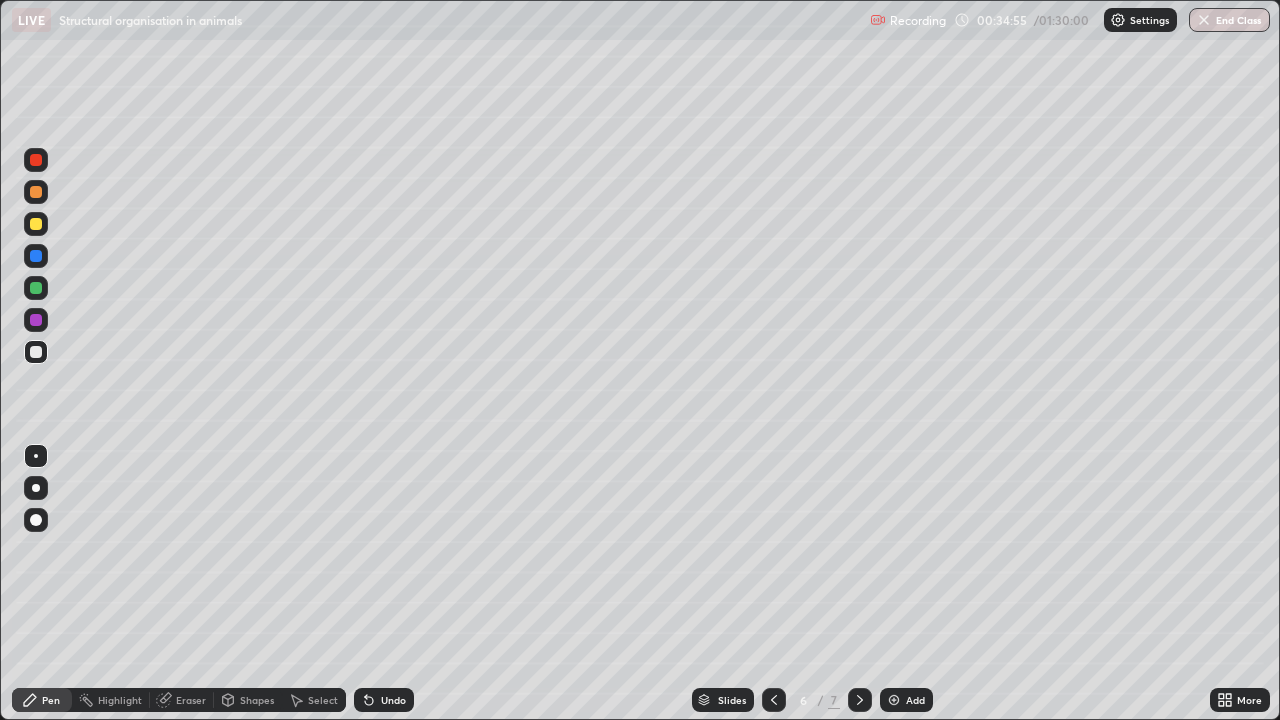 click on "Pen" at bounding box center [42, 700] 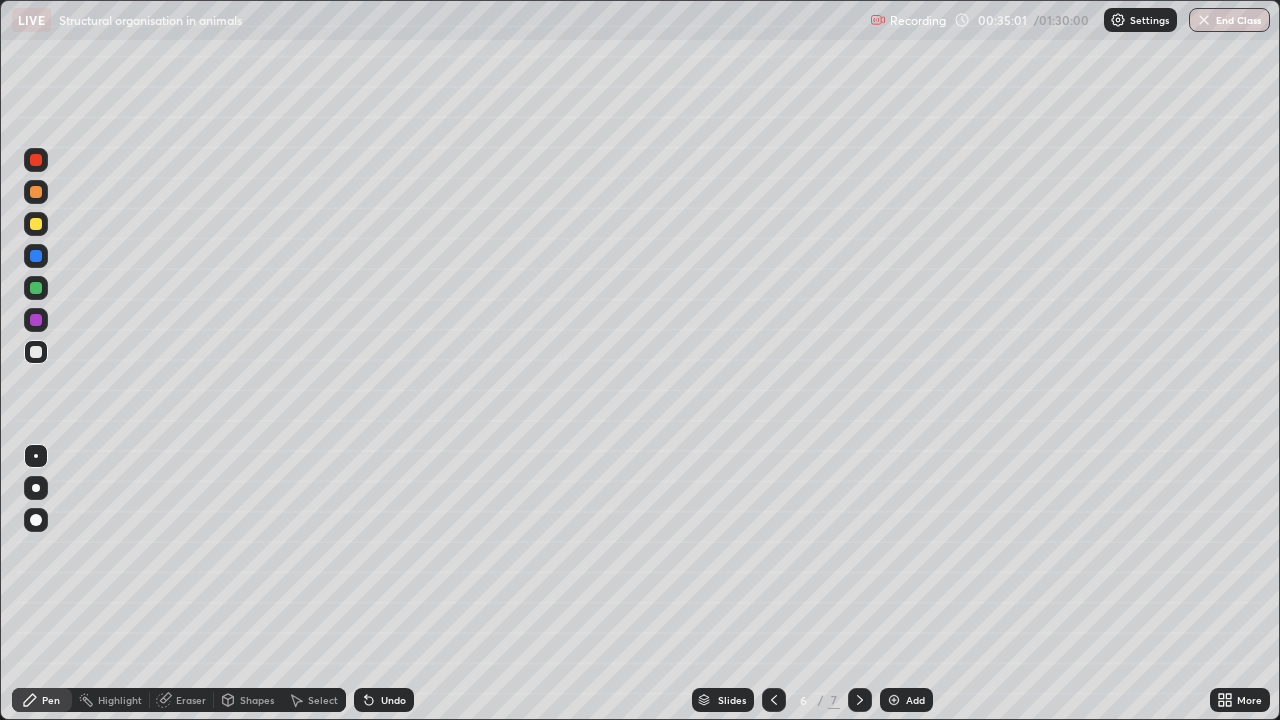 click on "Undo" at bounding box center (393, 700) 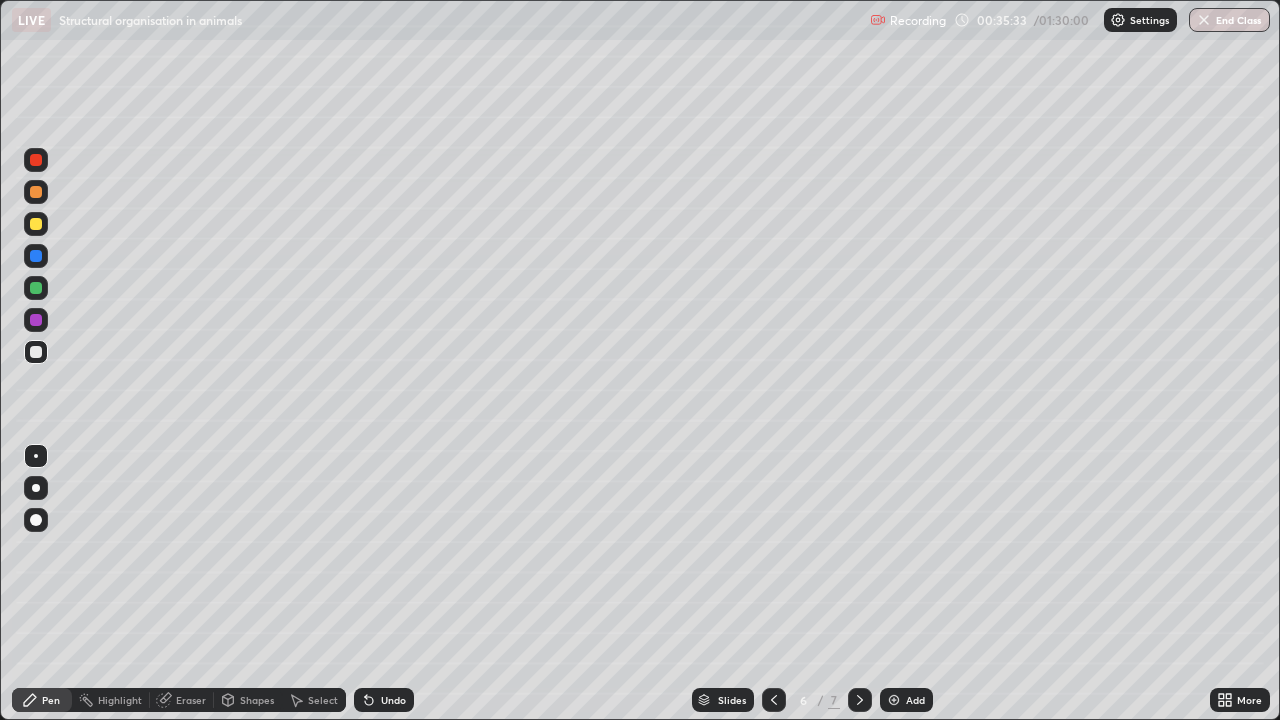 click on "Undo" at bounding box center [393, 700] 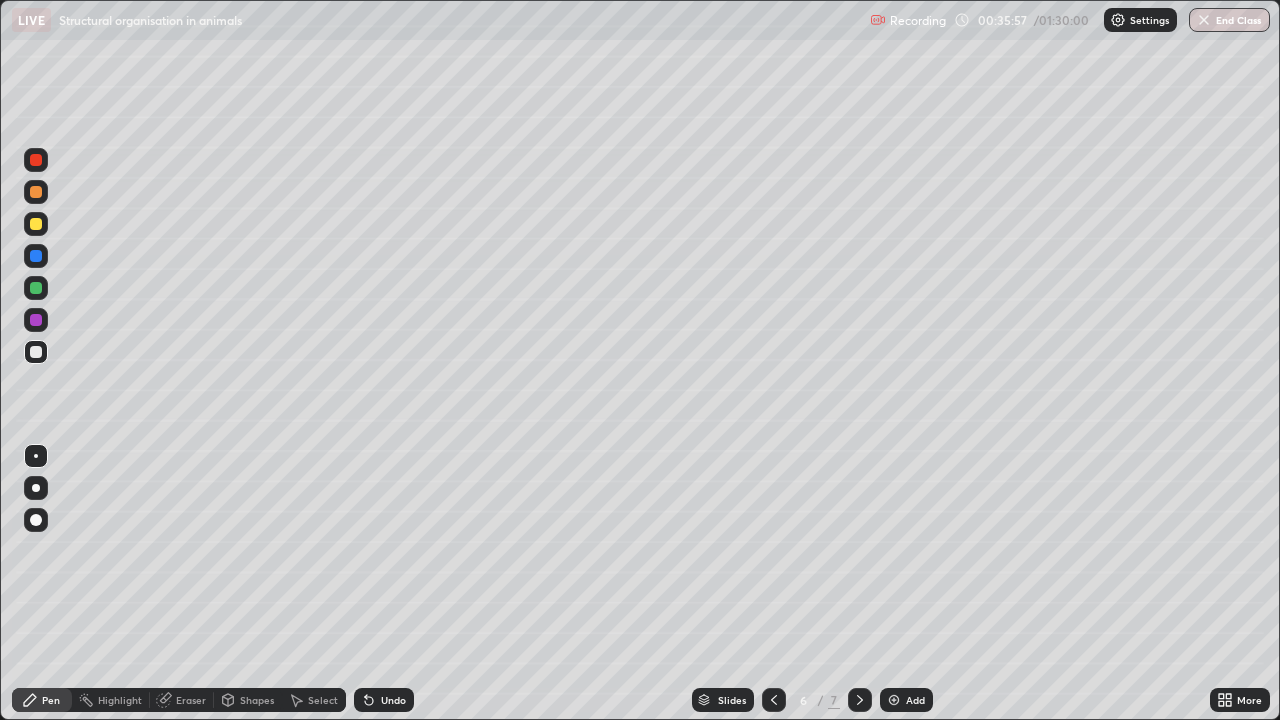 click at bounding box center [36, 352] 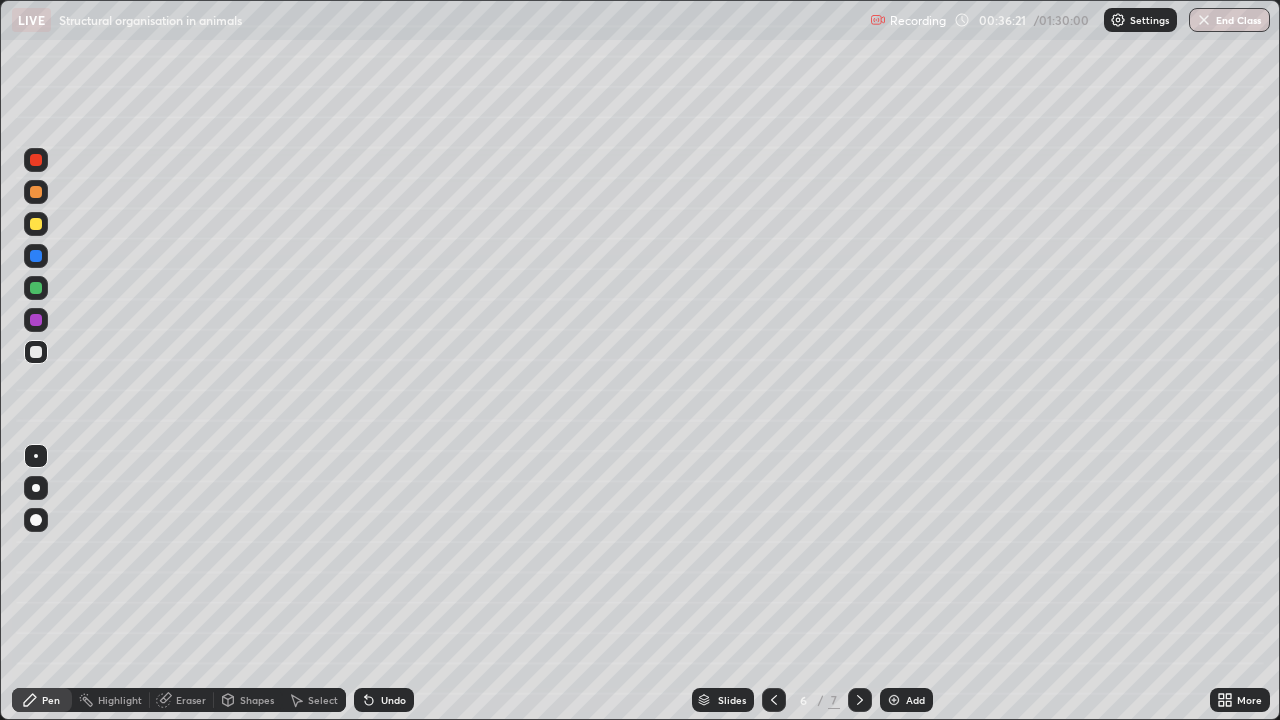click at bounding box center [36, 352] 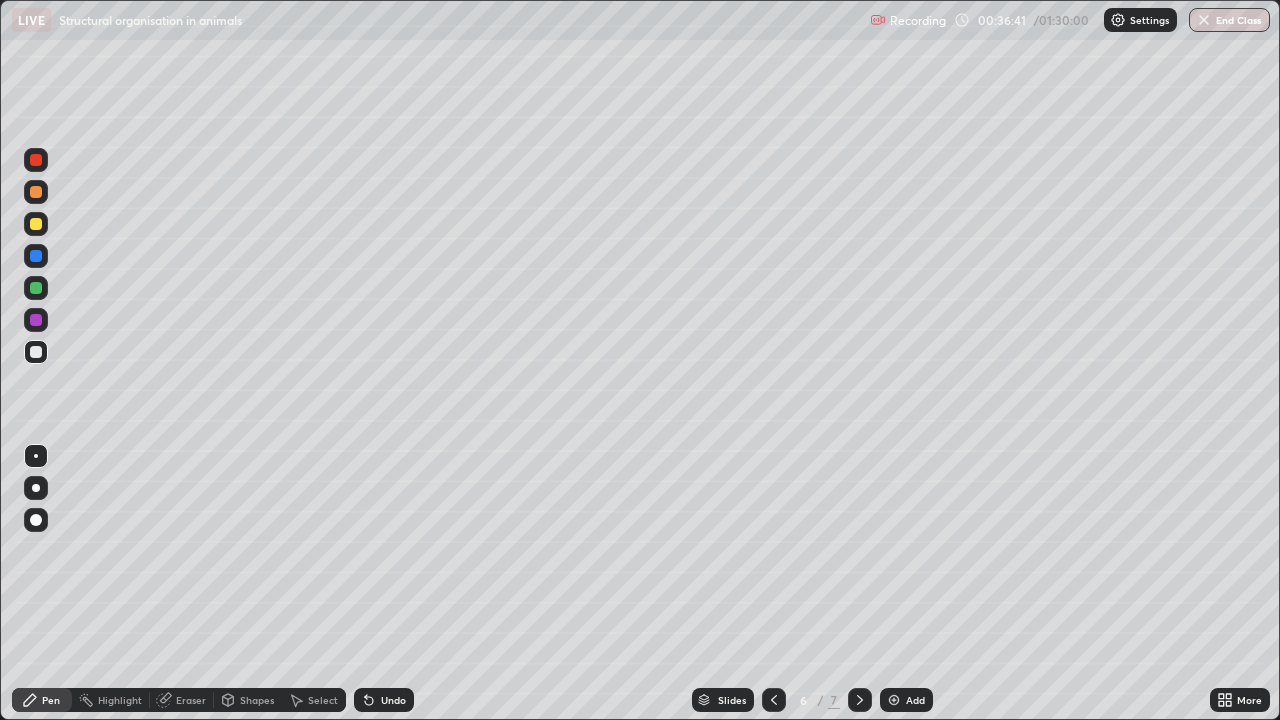 click at bounding box center (36, 352) 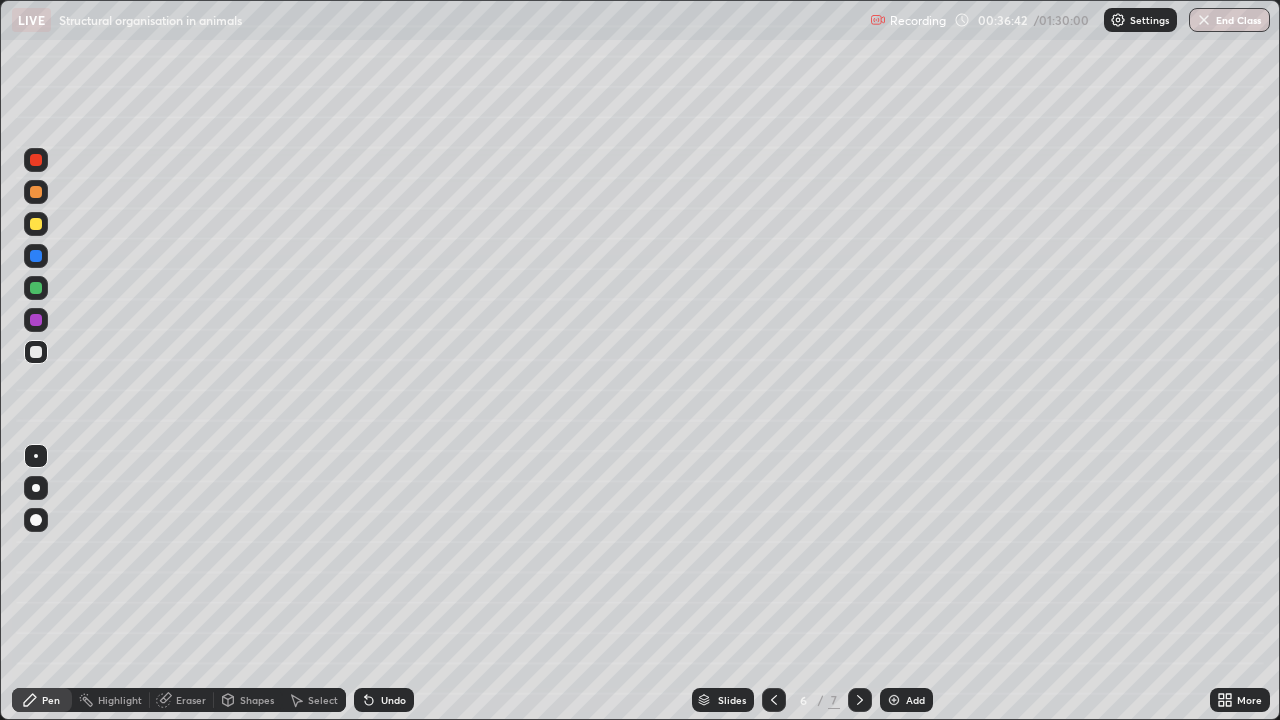click at bounding box center (36, 352) 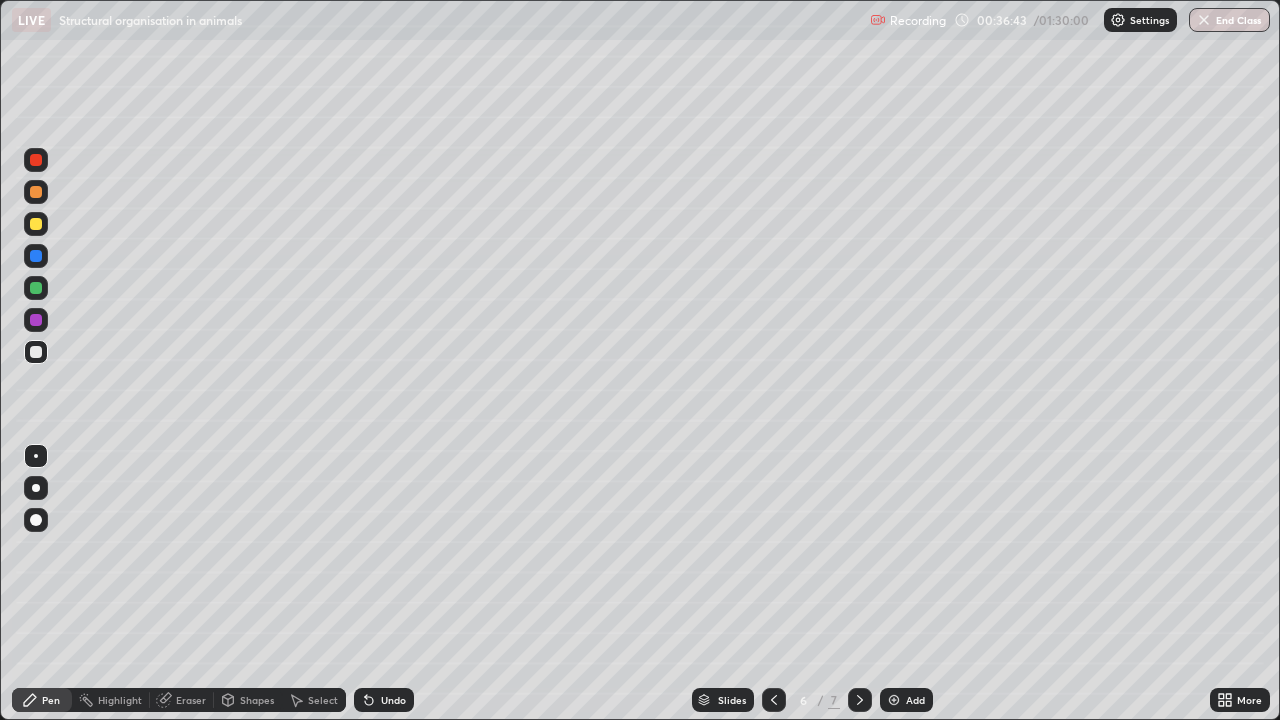 click at bounding box center [36, 352] 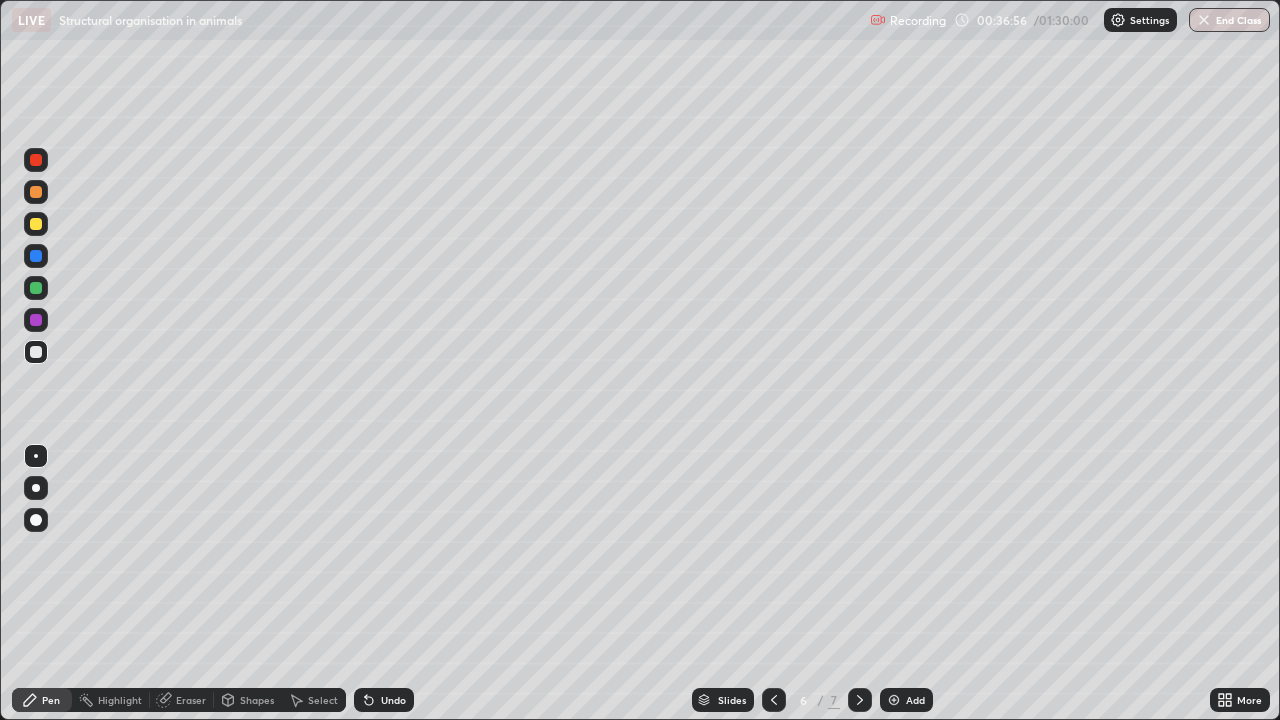 click at bounding box center [36, 456] 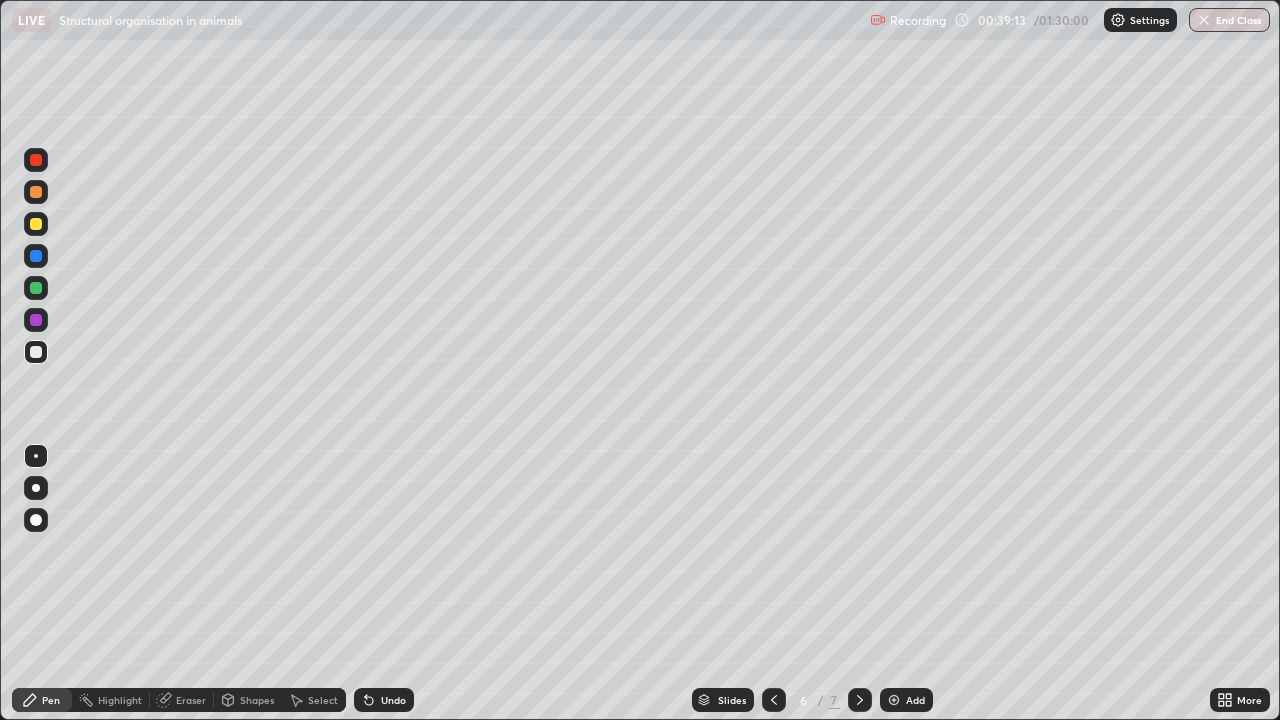 click at bounding box center (36, 224) 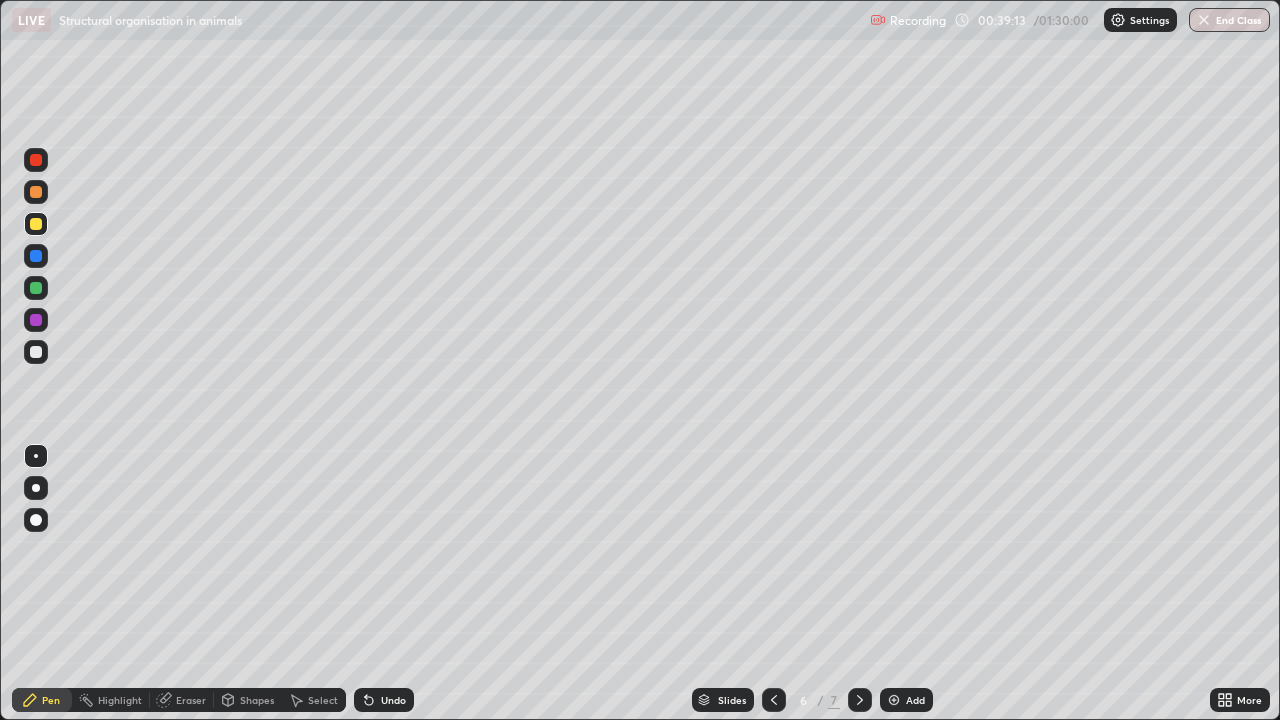 click at bounding box center [36, 224] 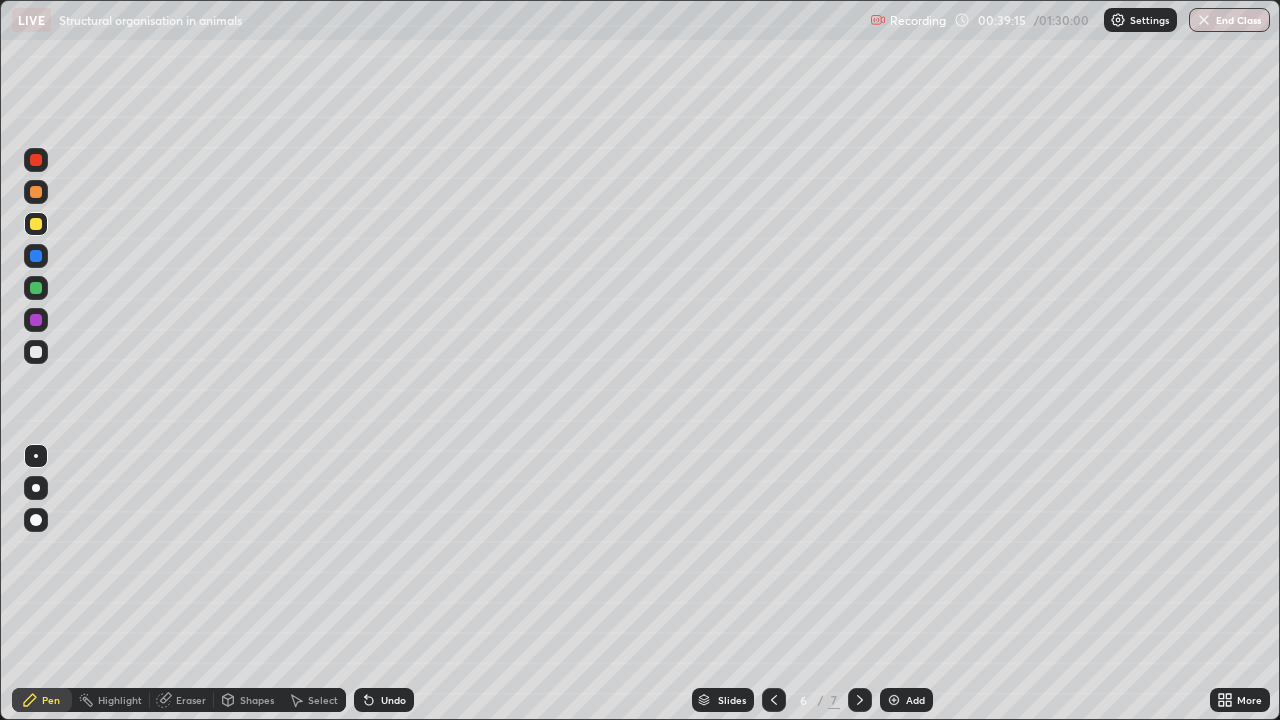click at bounding box center (36, 160) 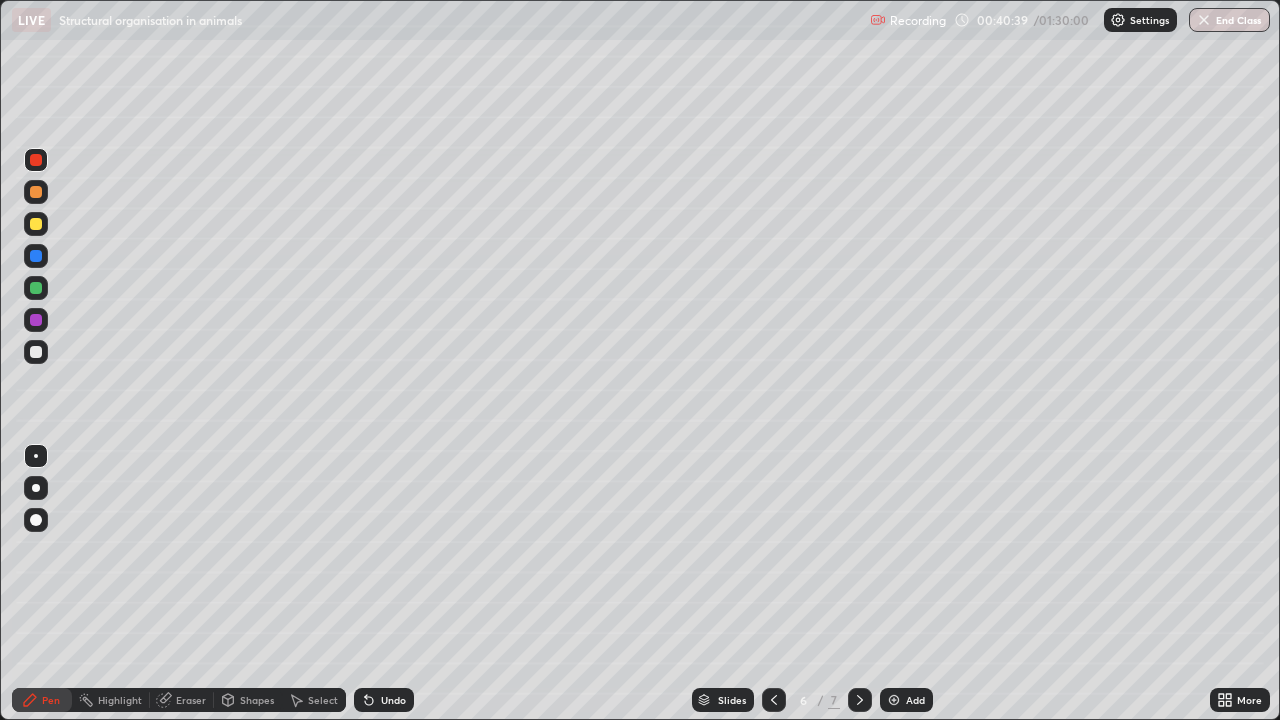 click at bounding box center (36, 224) 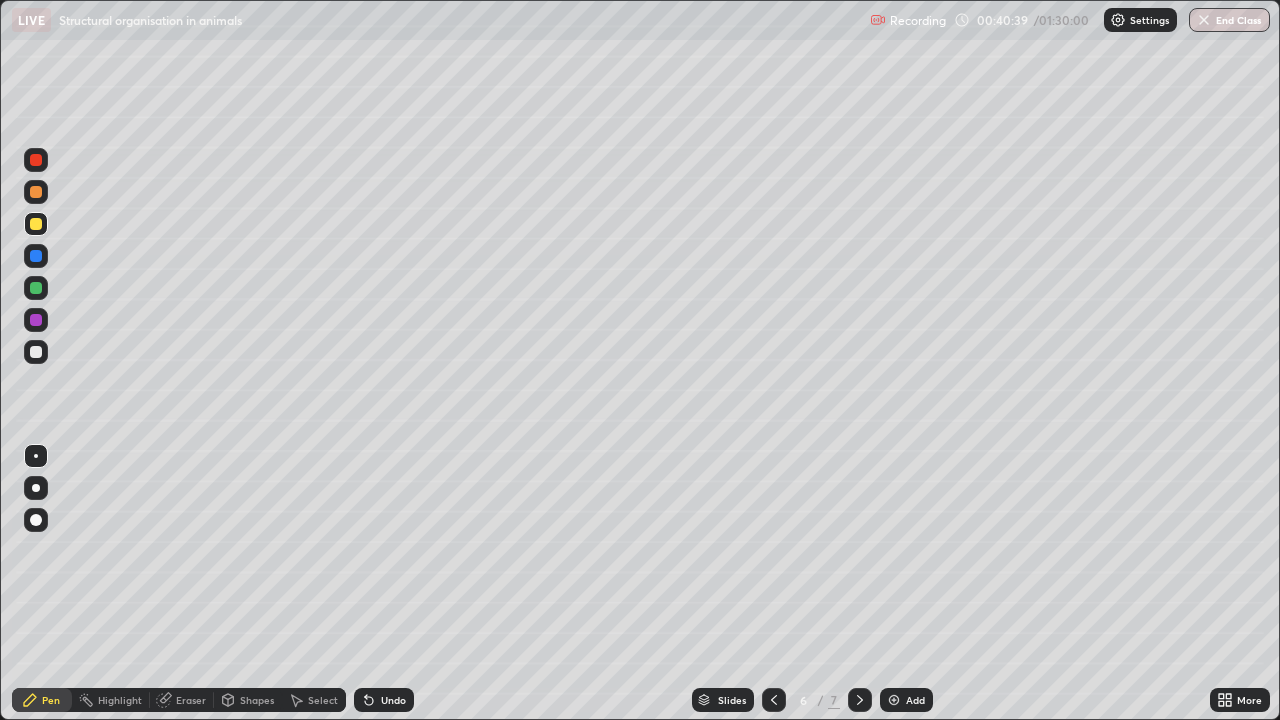 click at bounding box center (36, 224) 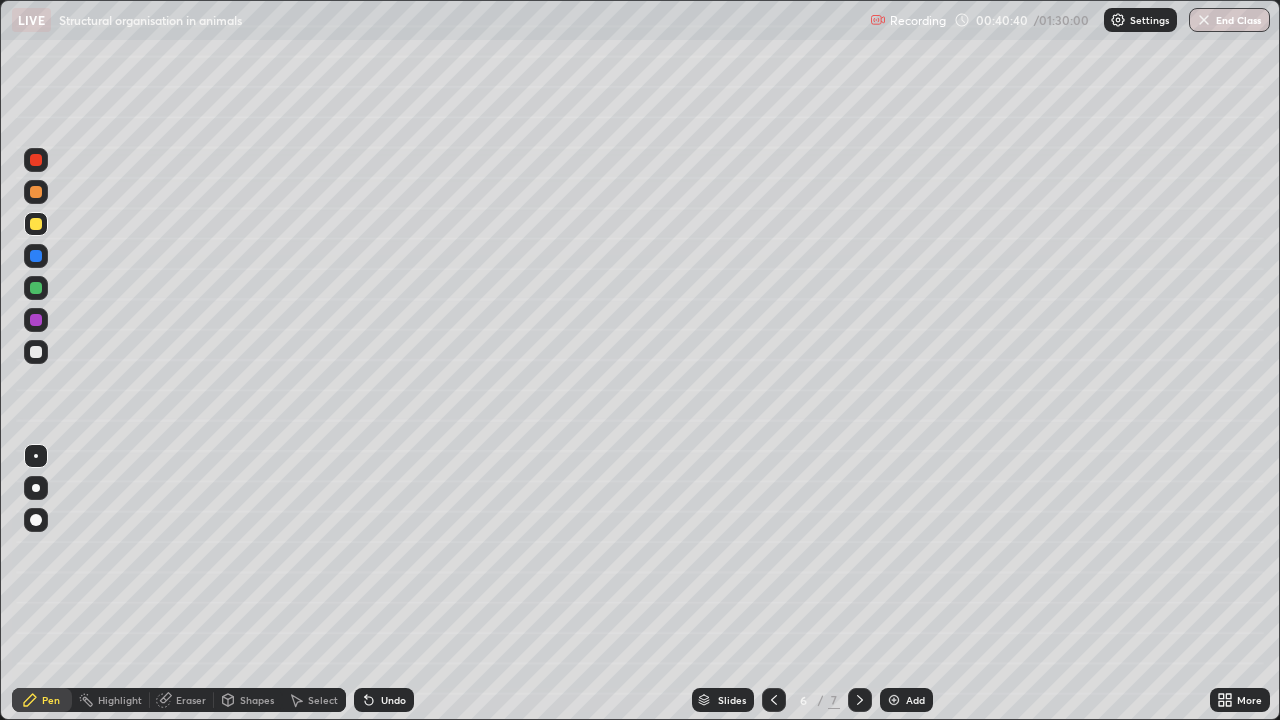 click at bounding box center (36, 224) 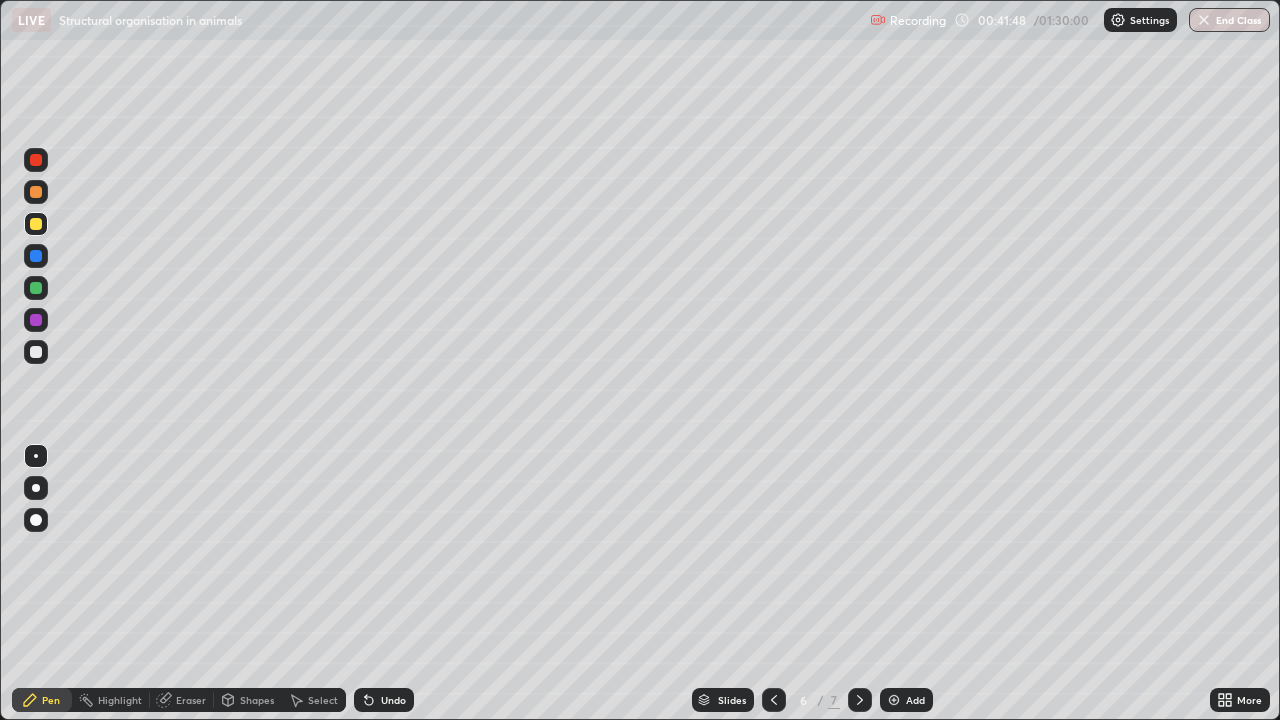 click at bounding box center [36, 456] 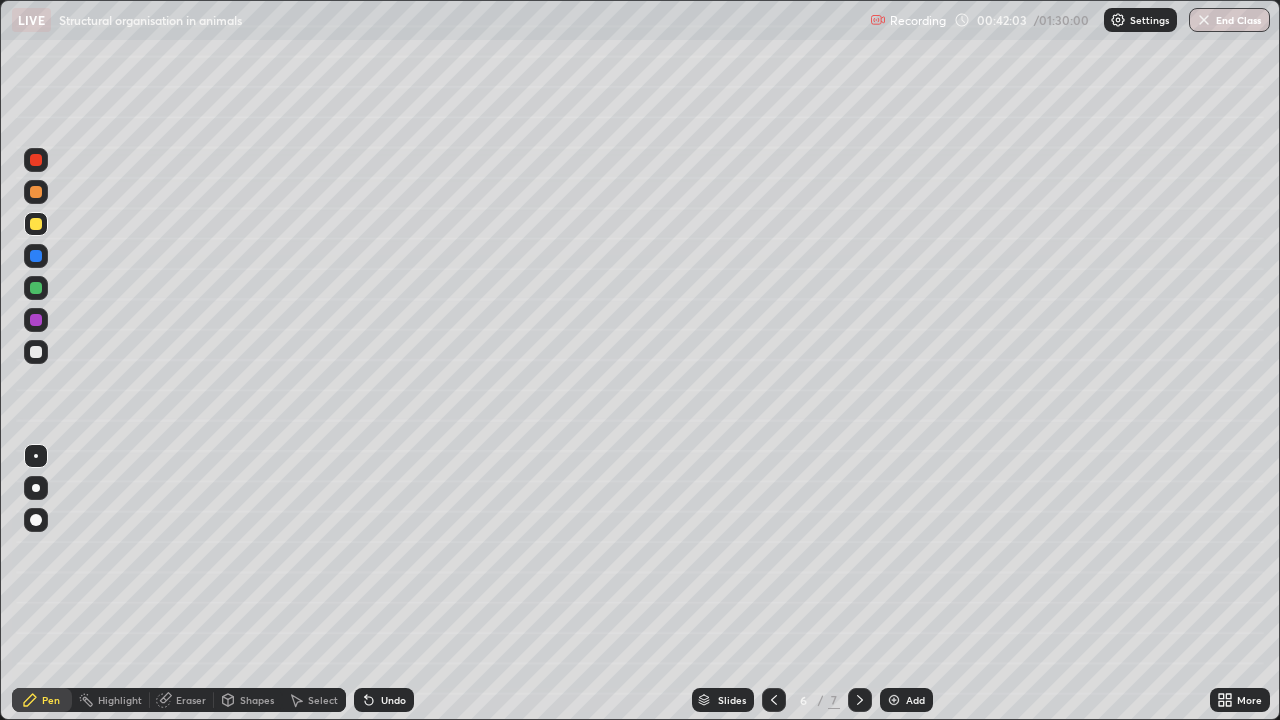 click at bounding box center [36, 320] 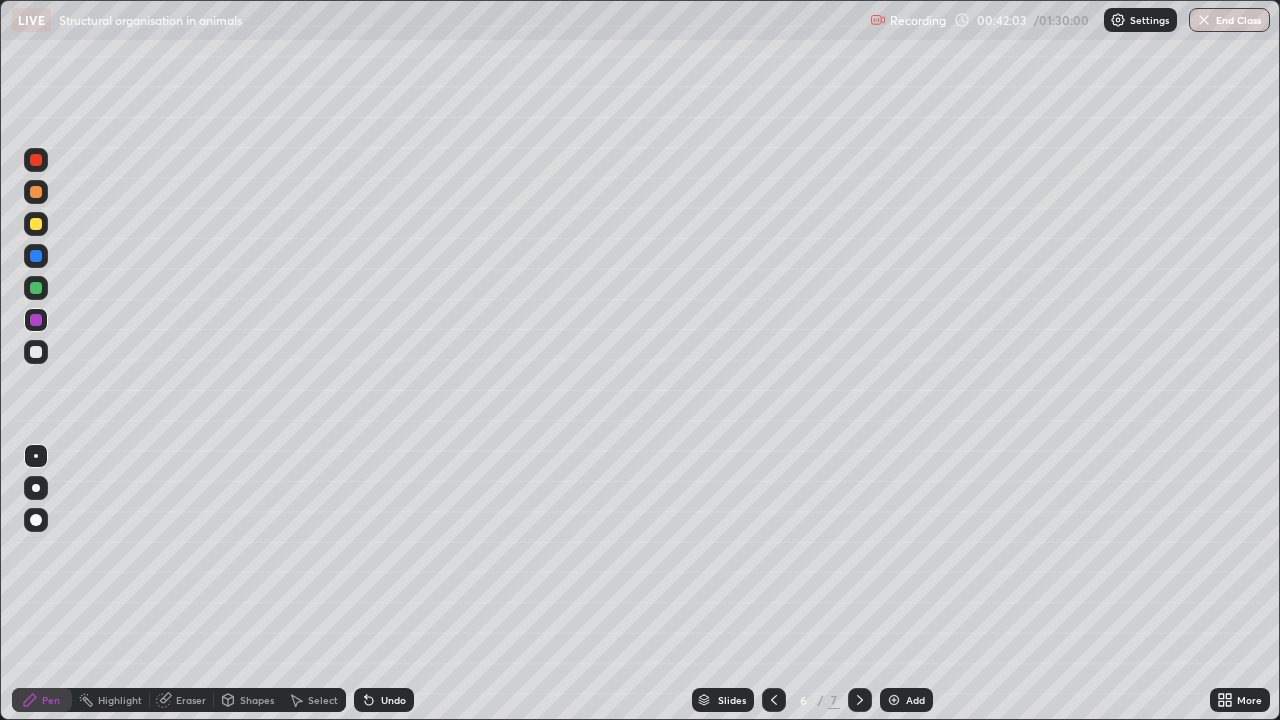 click at bounding box center [36, 320] 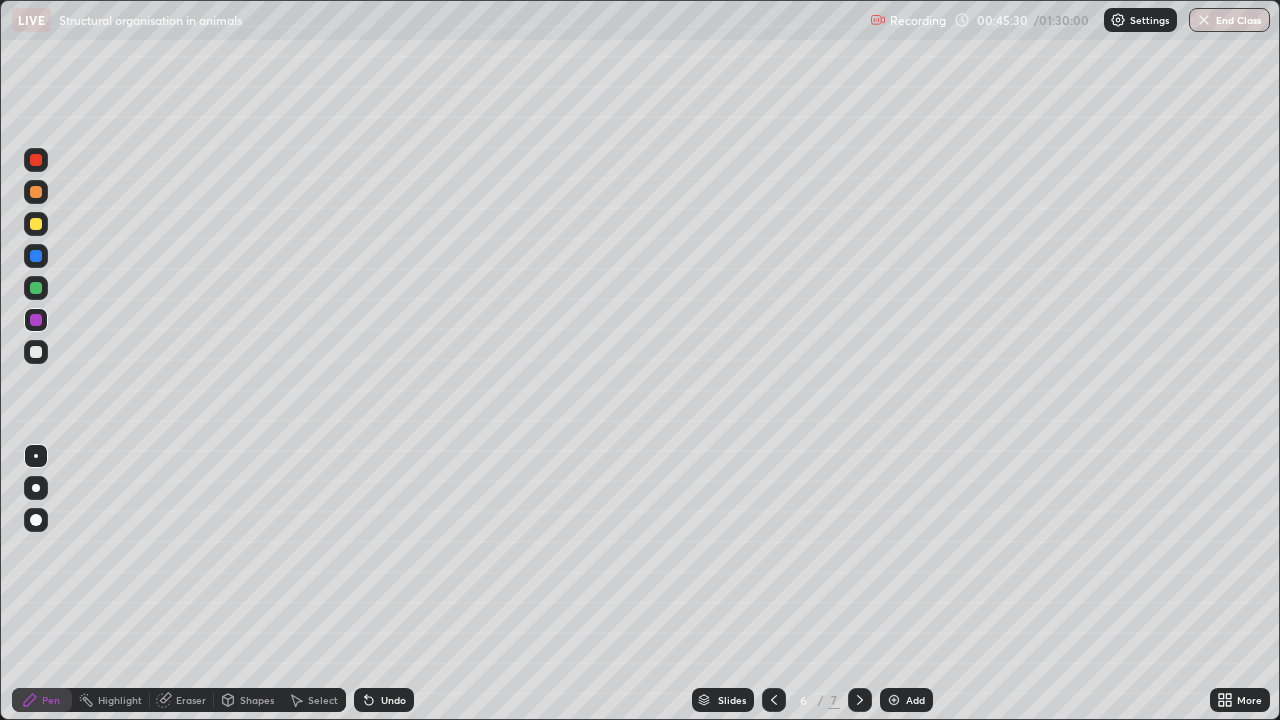 click at bounding box center [894, 700] 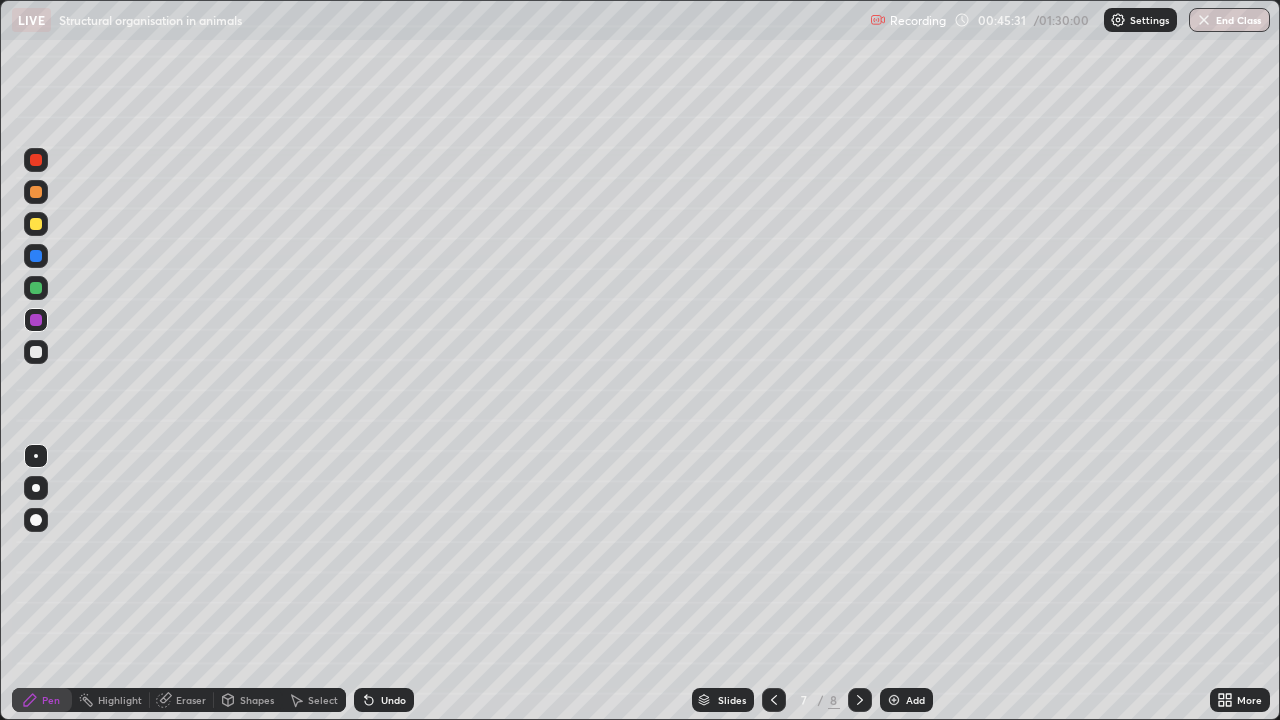 click at bounding box center (36, 352) 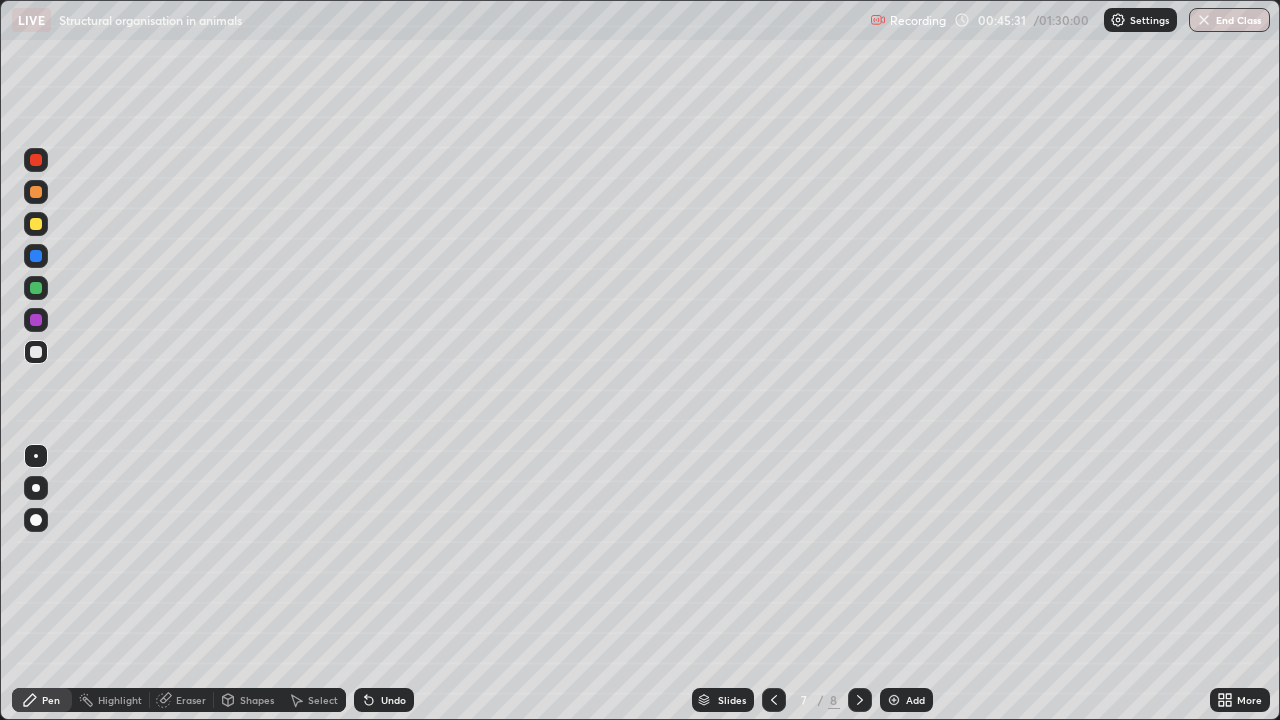 click at bounding box center [36, 352] 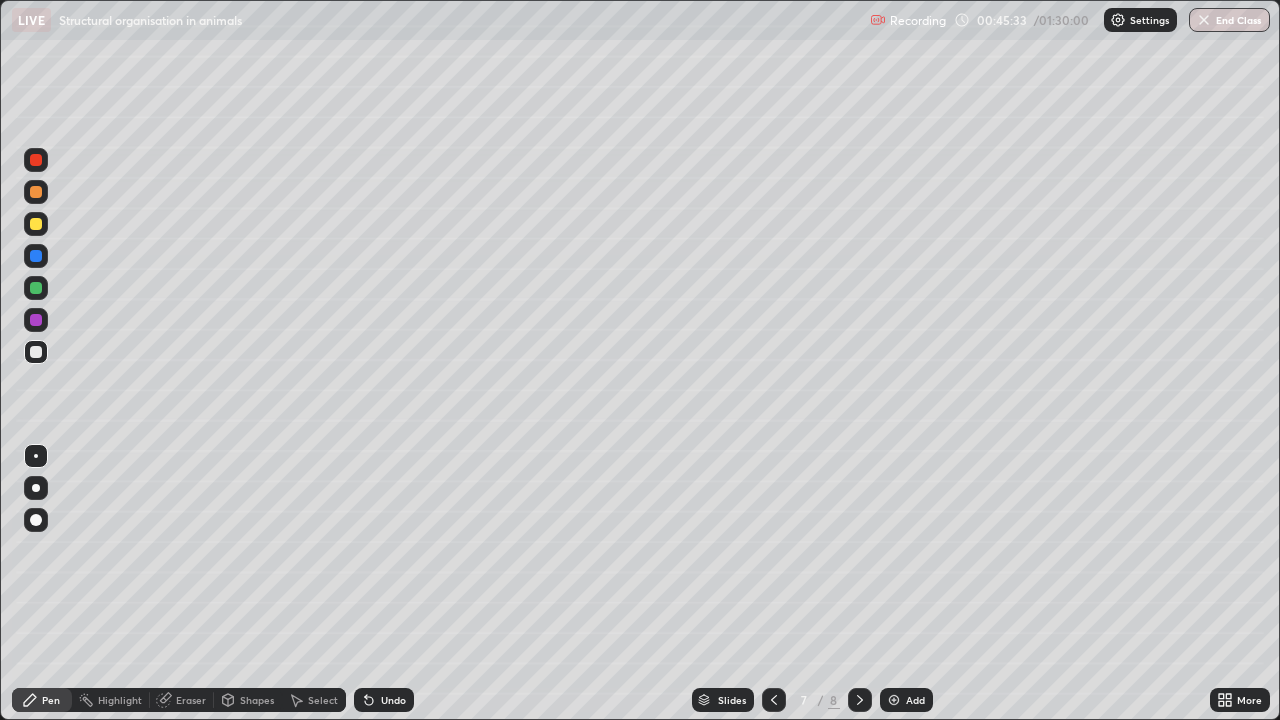 click at bounding box center (36, 160) 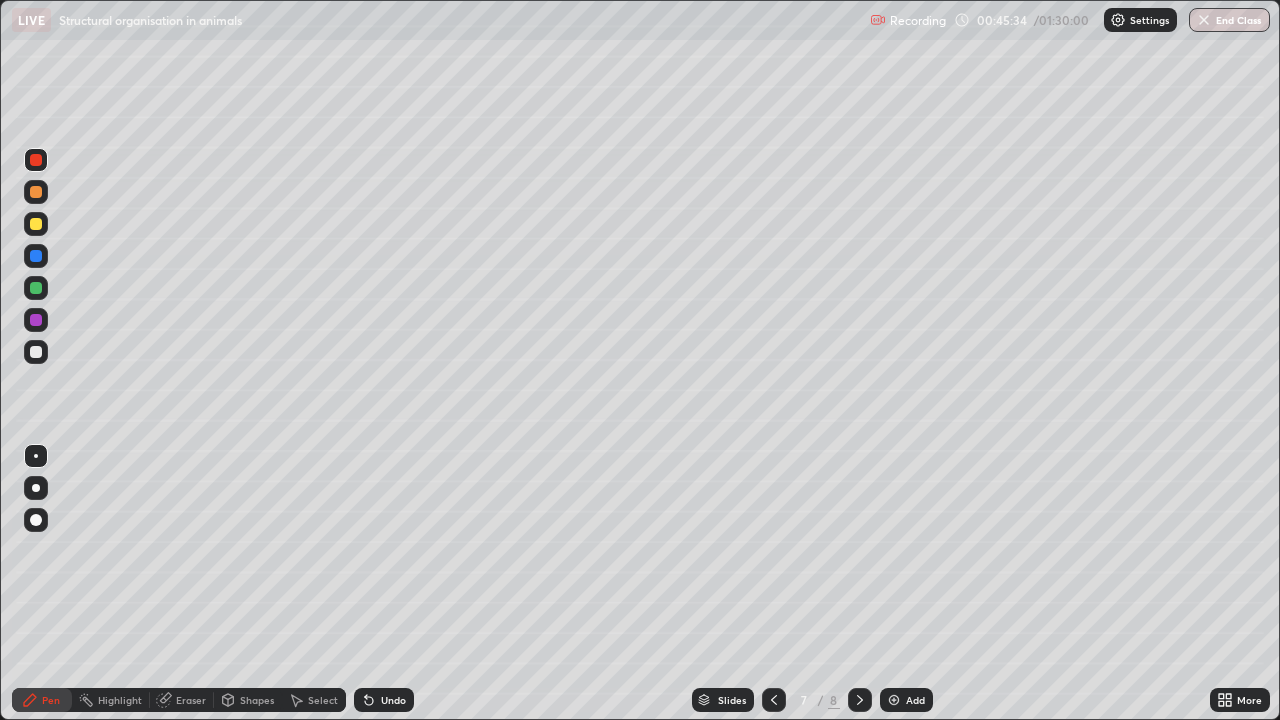 click at bounding box center [36, 192] 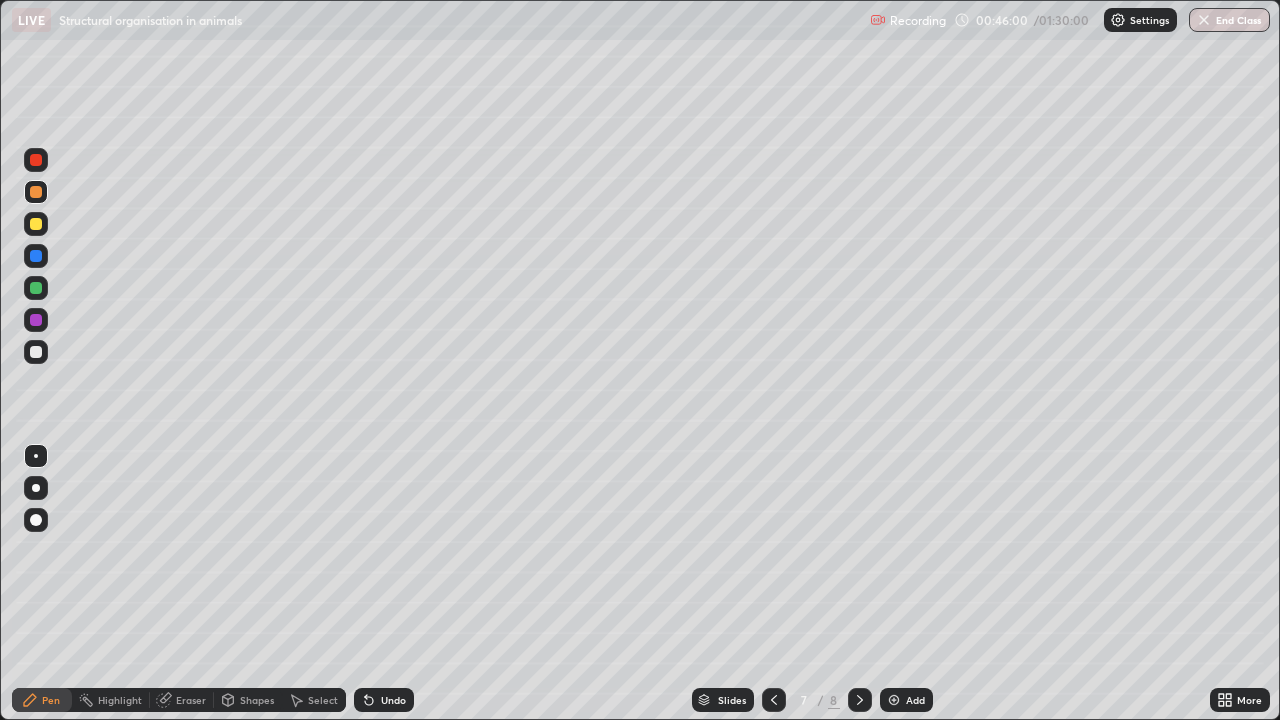 click on "Undo" at bounding box center (393, 700) 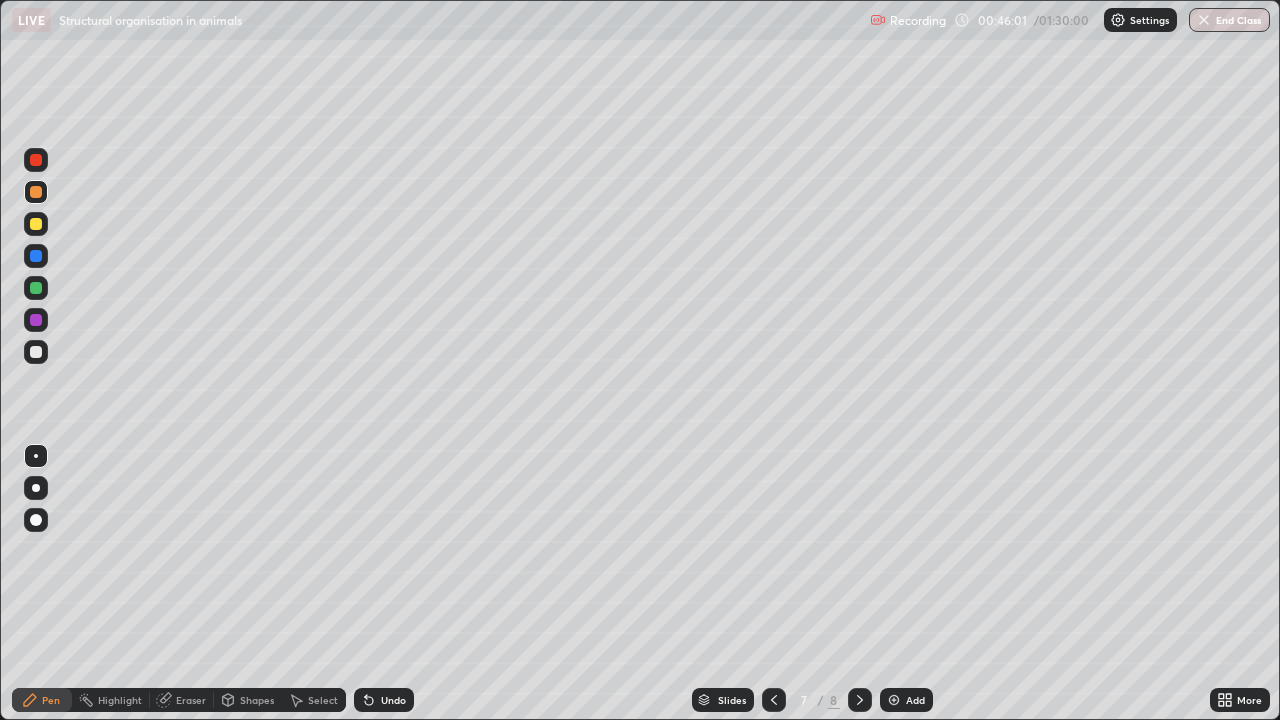 click on "Undo" at bounding box center [384, 700] 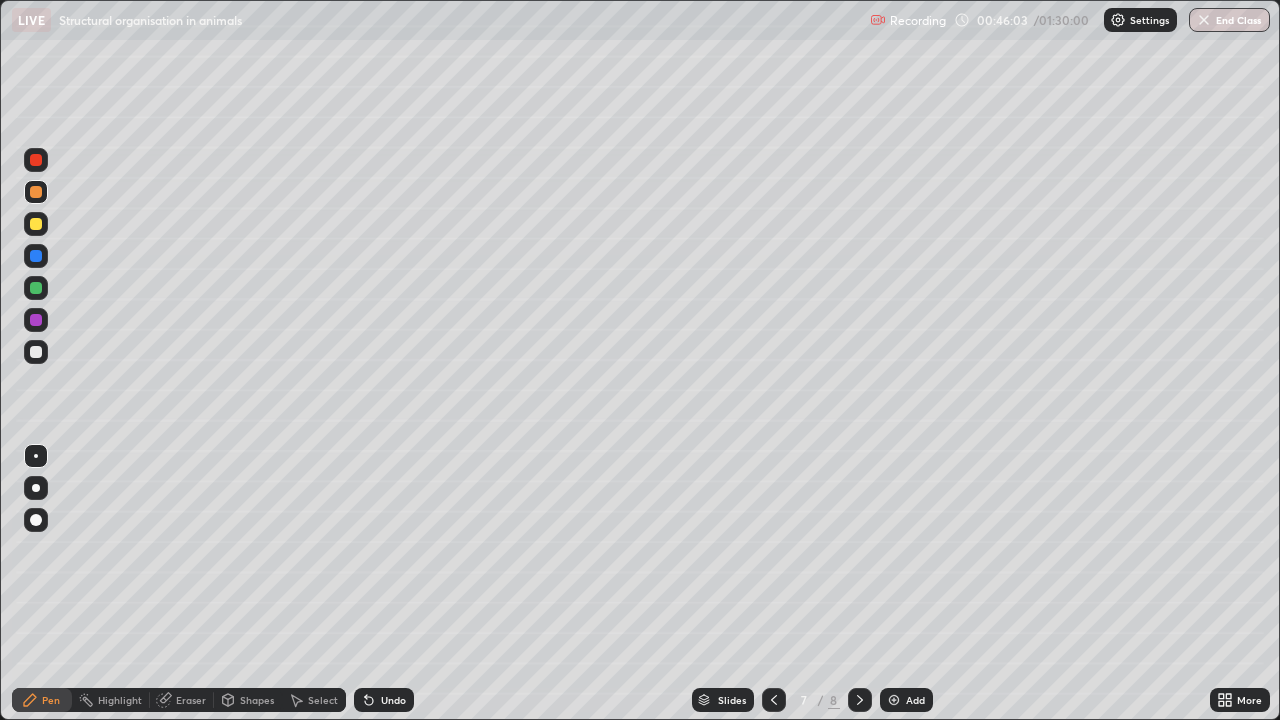 click 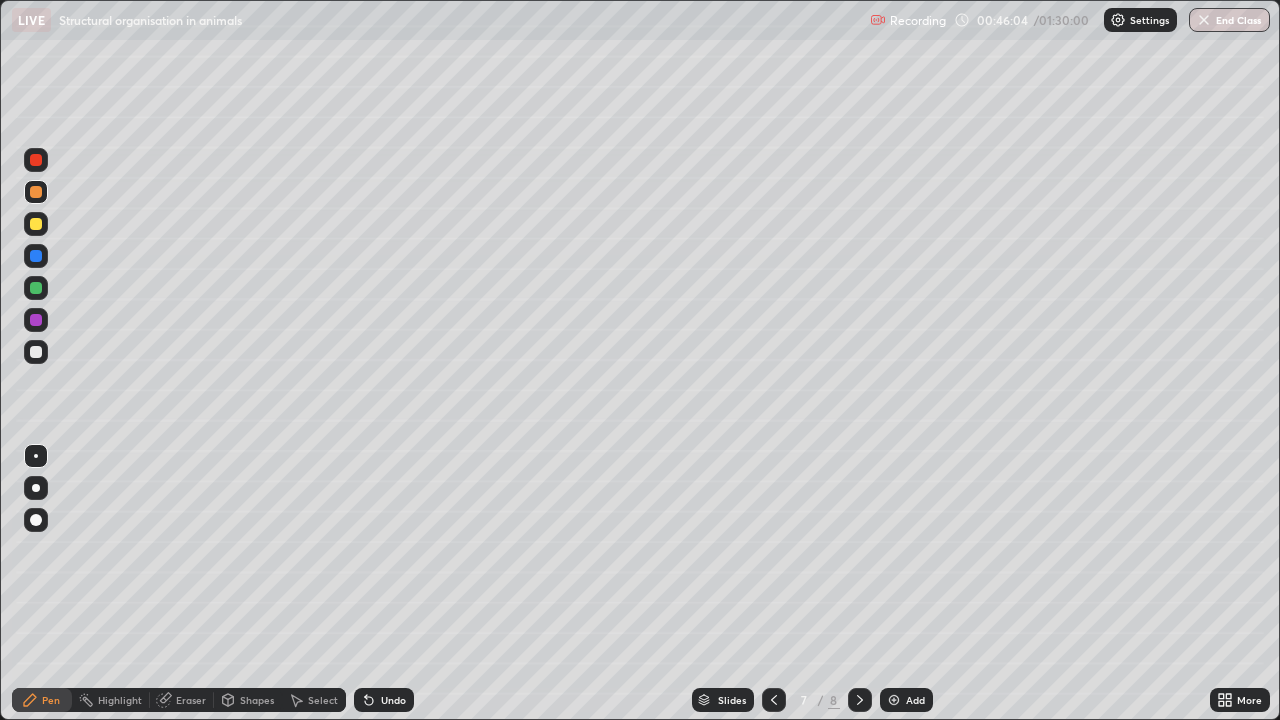 click on "Undo" at bounding box center [384, 700] 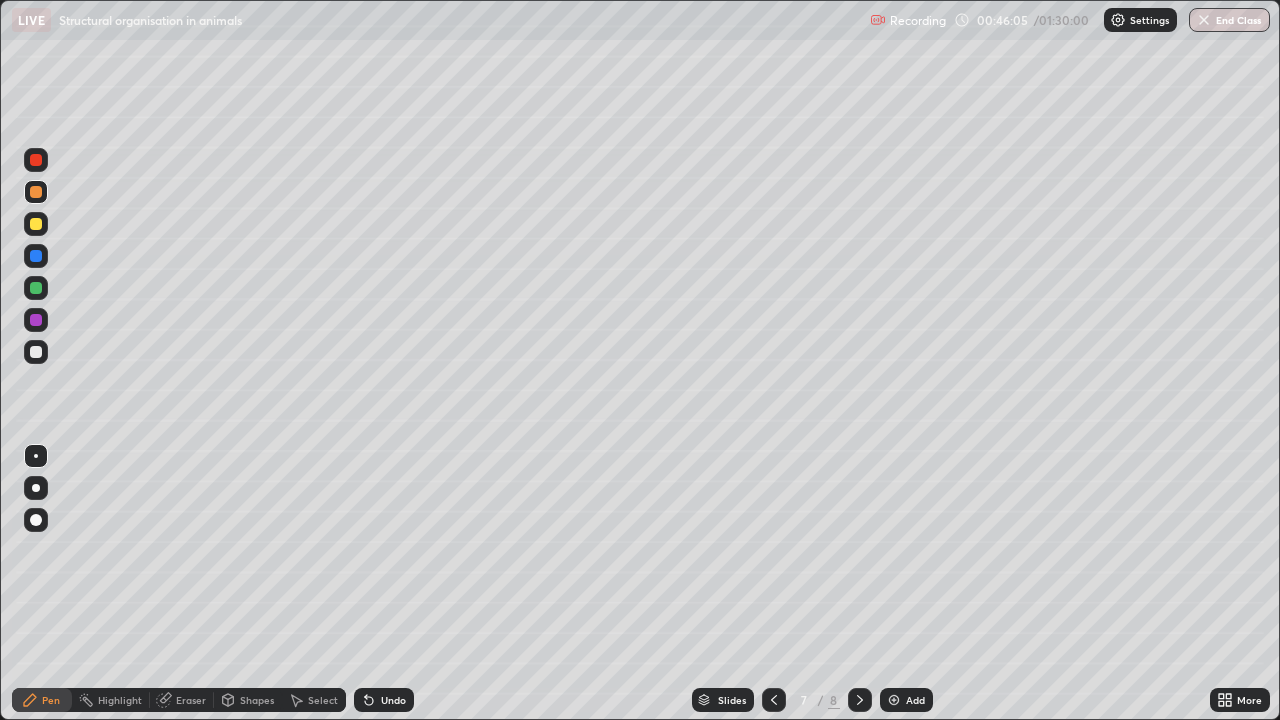 click 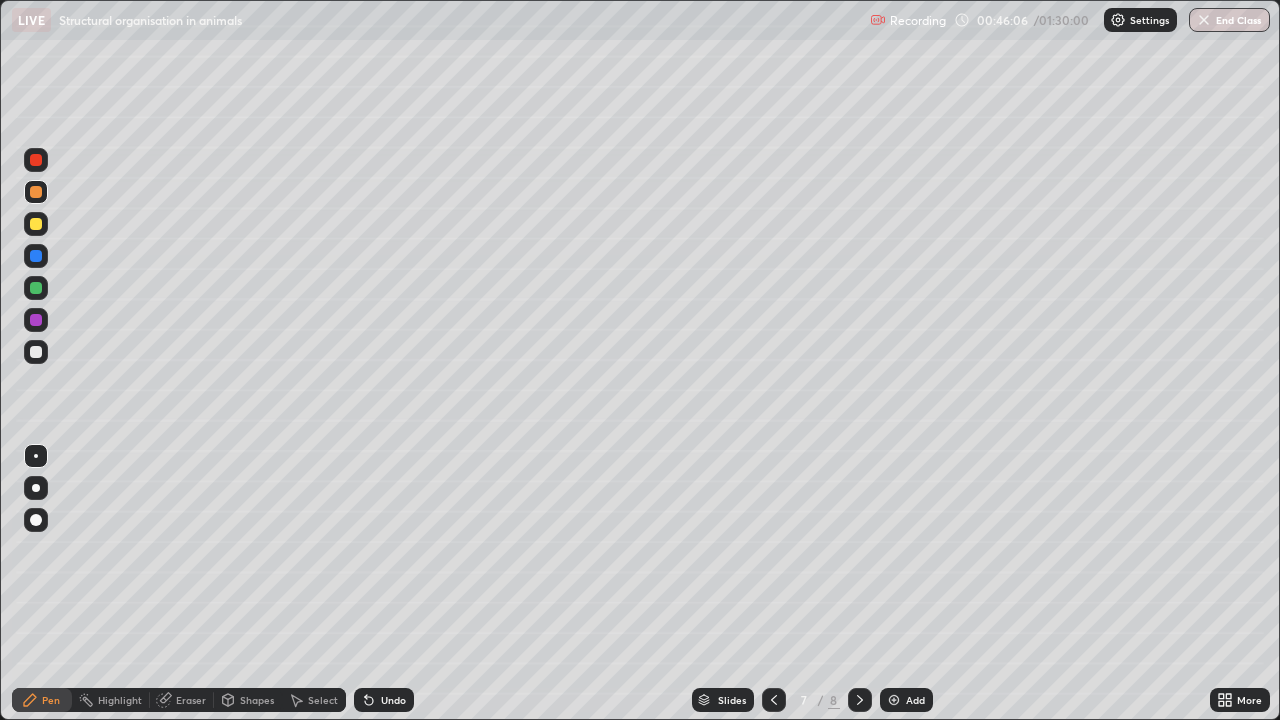 click on "Undo" at bounding box center [380, 700] 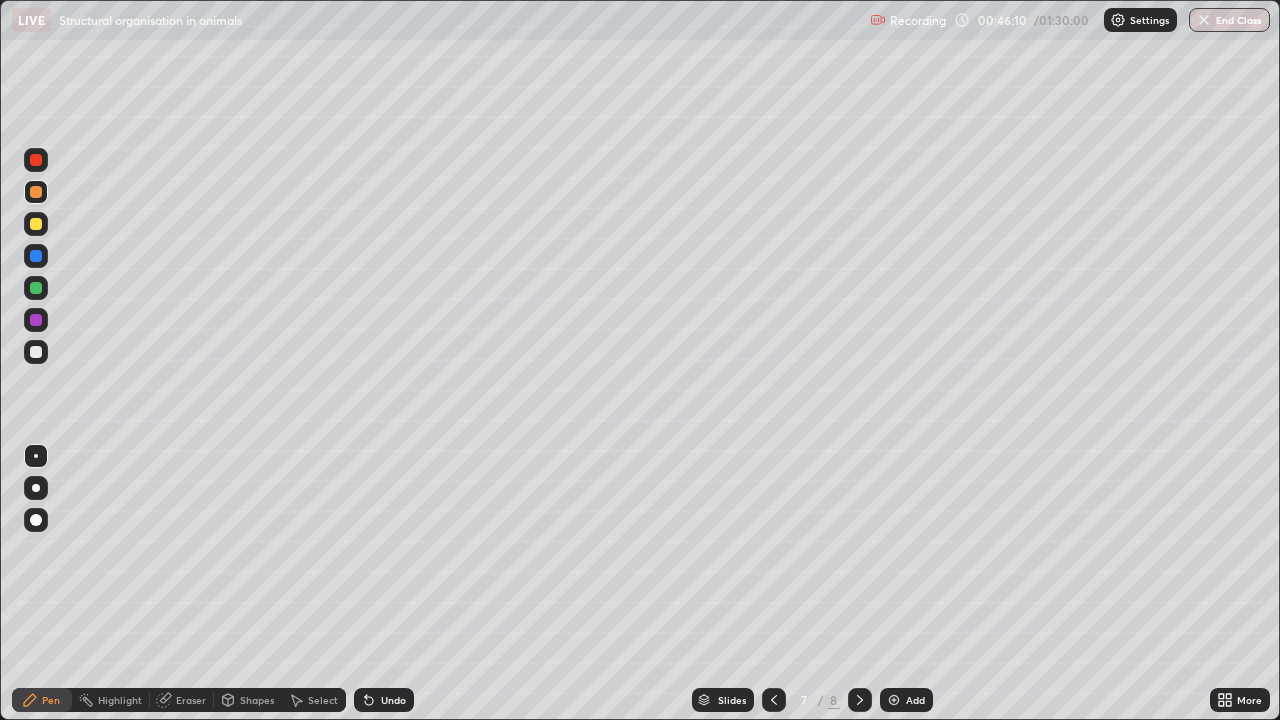 click at bounding box center (36, 352) 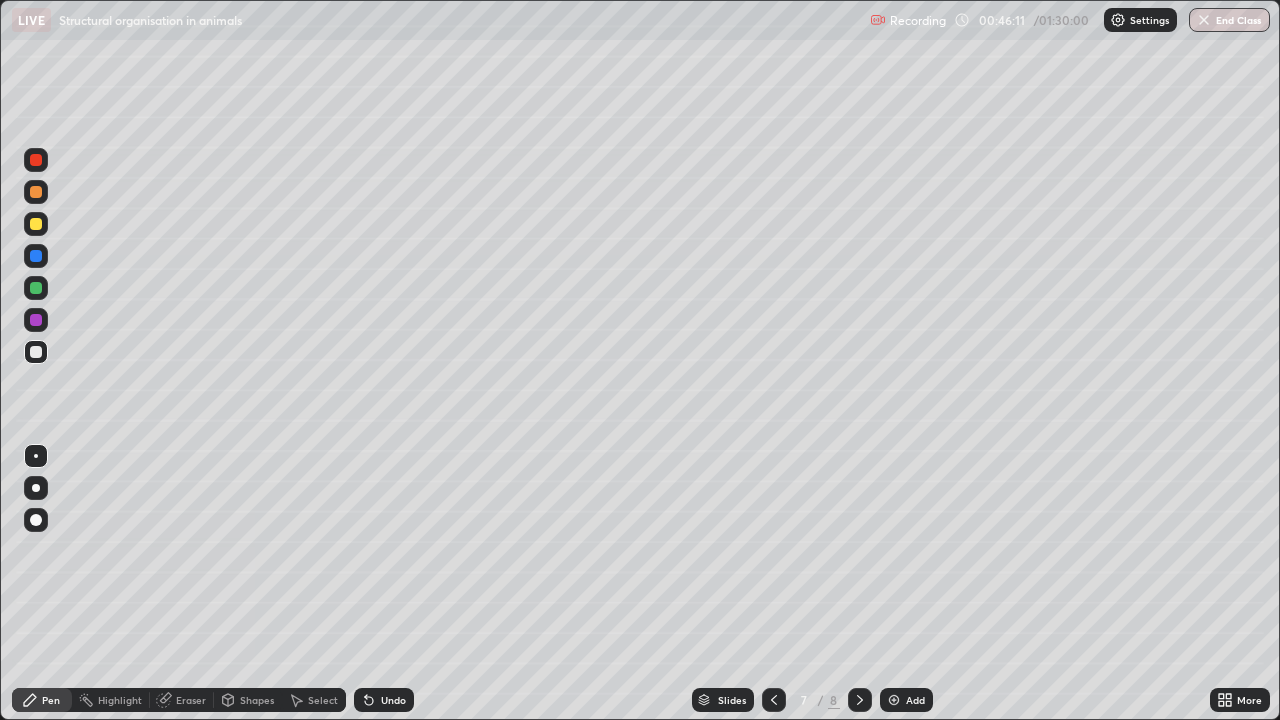 click at bounding box center (36, 352) 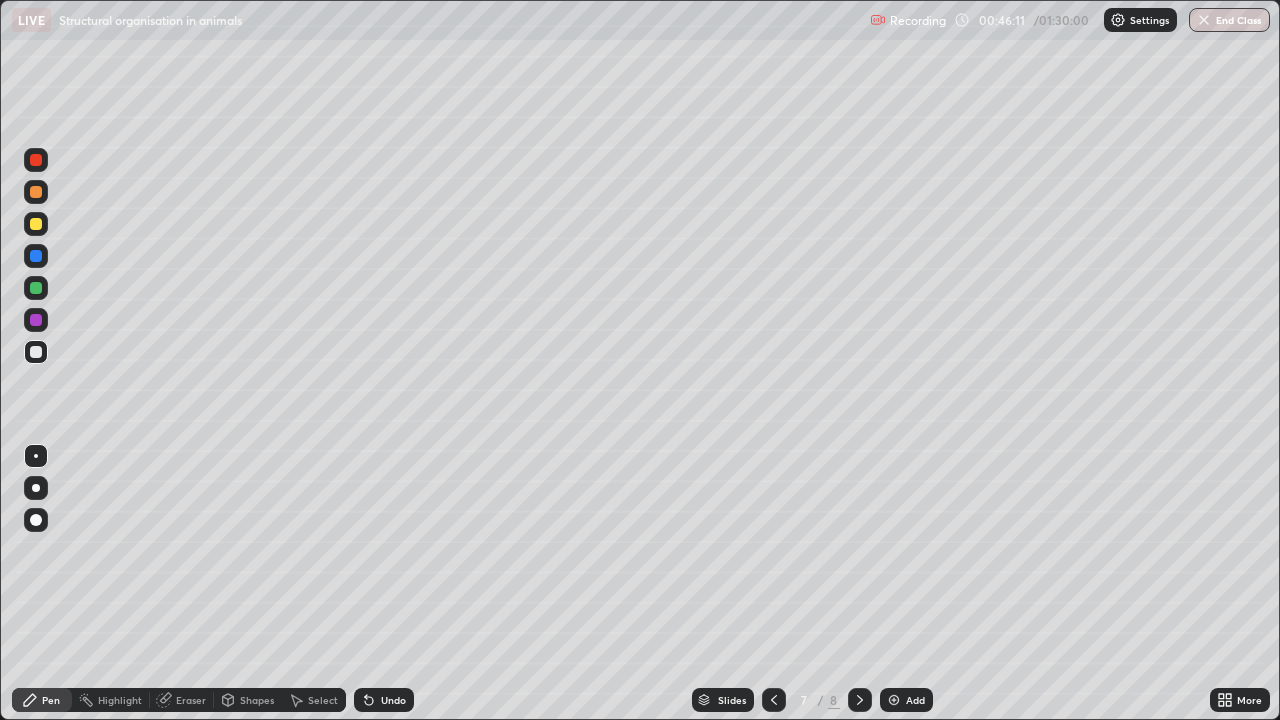 click at bounding box center (36, 352) 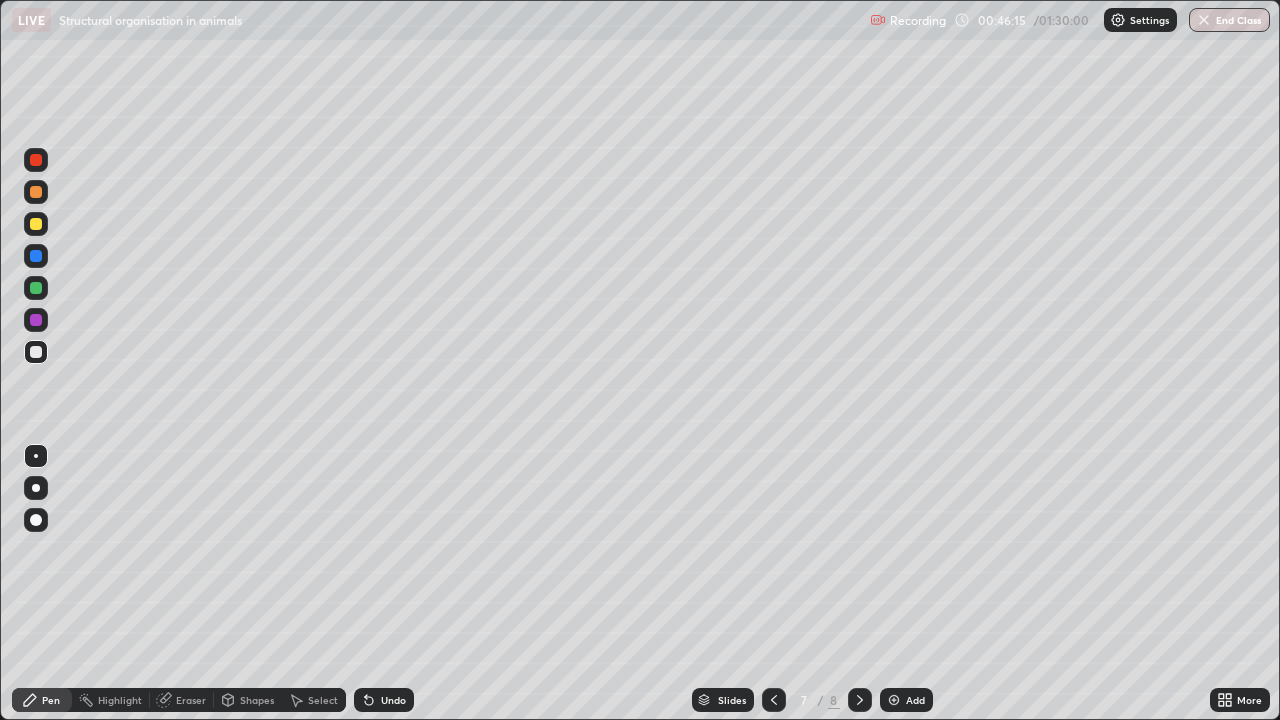click on "Undo" at bounding box center [393, 700] 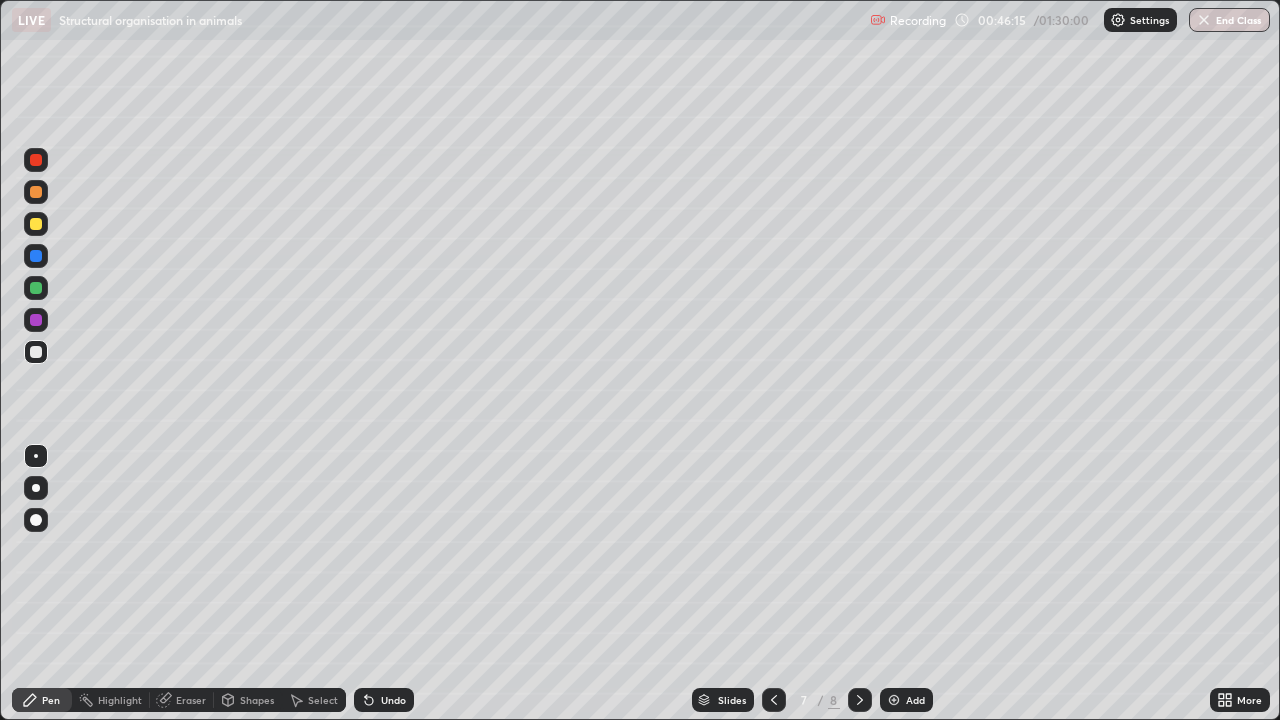 click on "Undo" at bounding box center (384, 700) 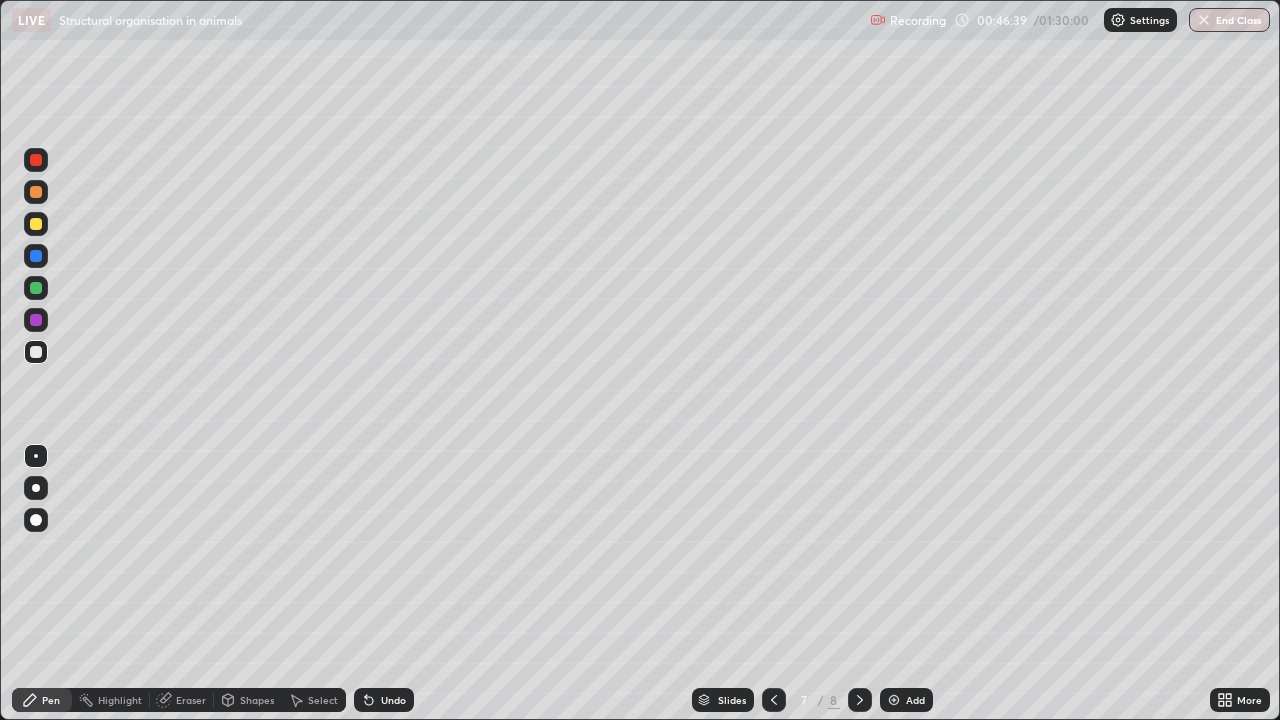 click on "Undo" at bounding box center (393, 700) 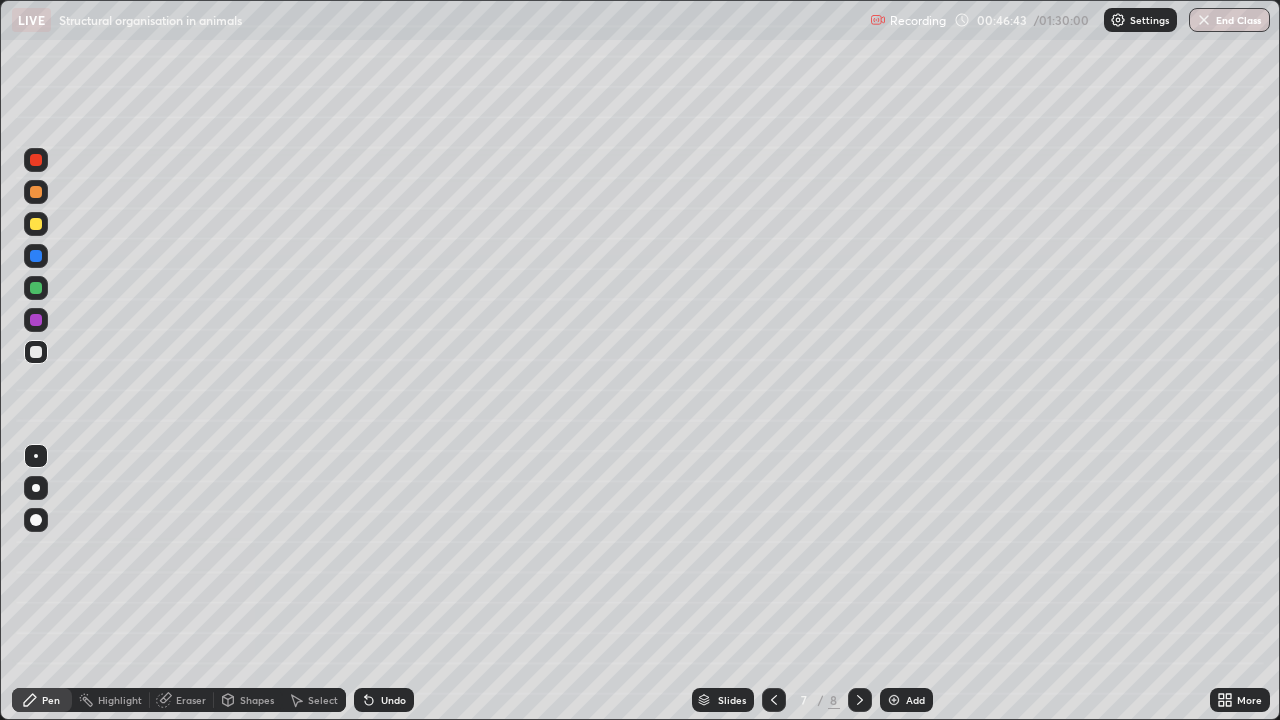 click on "Undo" at bounding box center (393, 700) 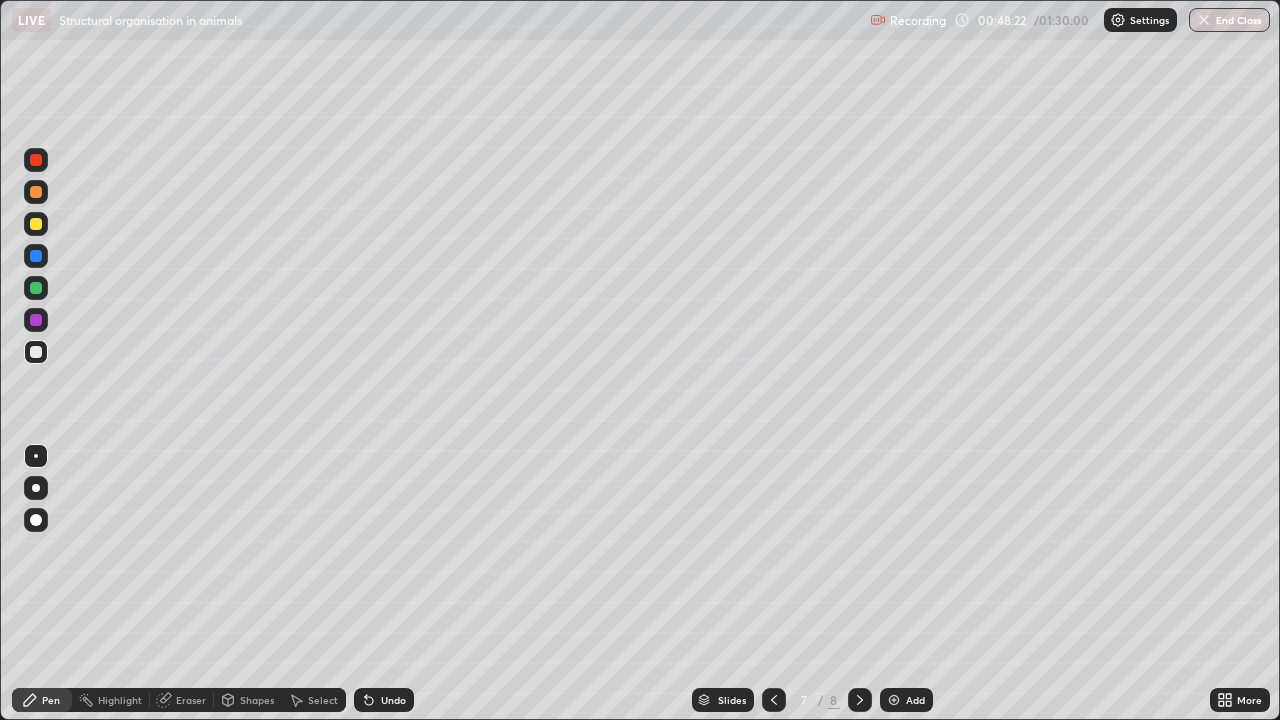 click at bounding box center [36, 224] 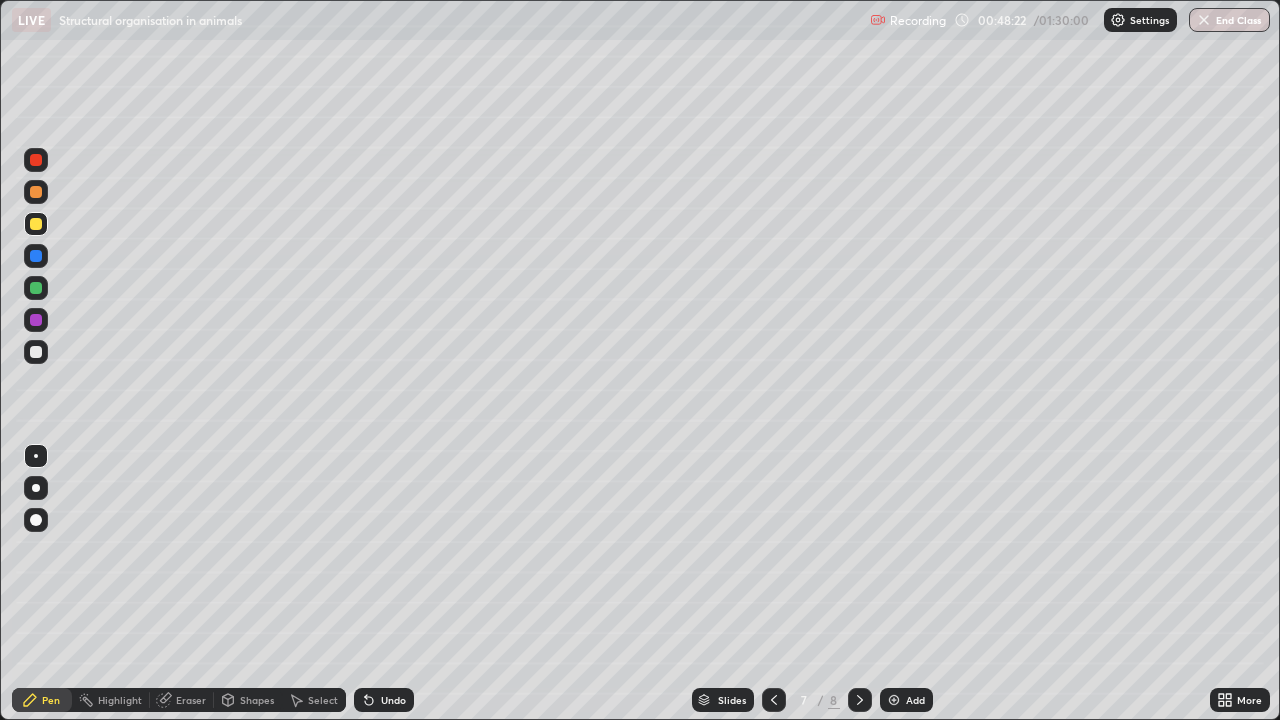click at bounding box center (36, 224) 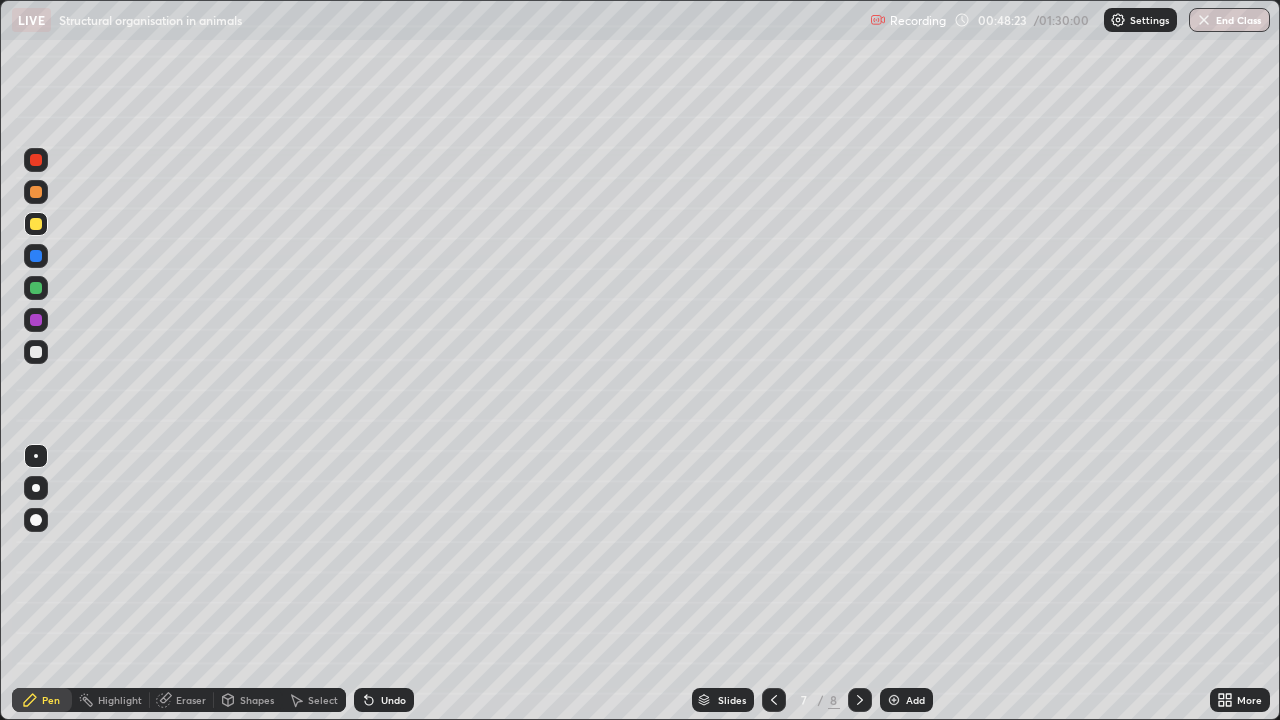 click at bounding box center (36, 192) 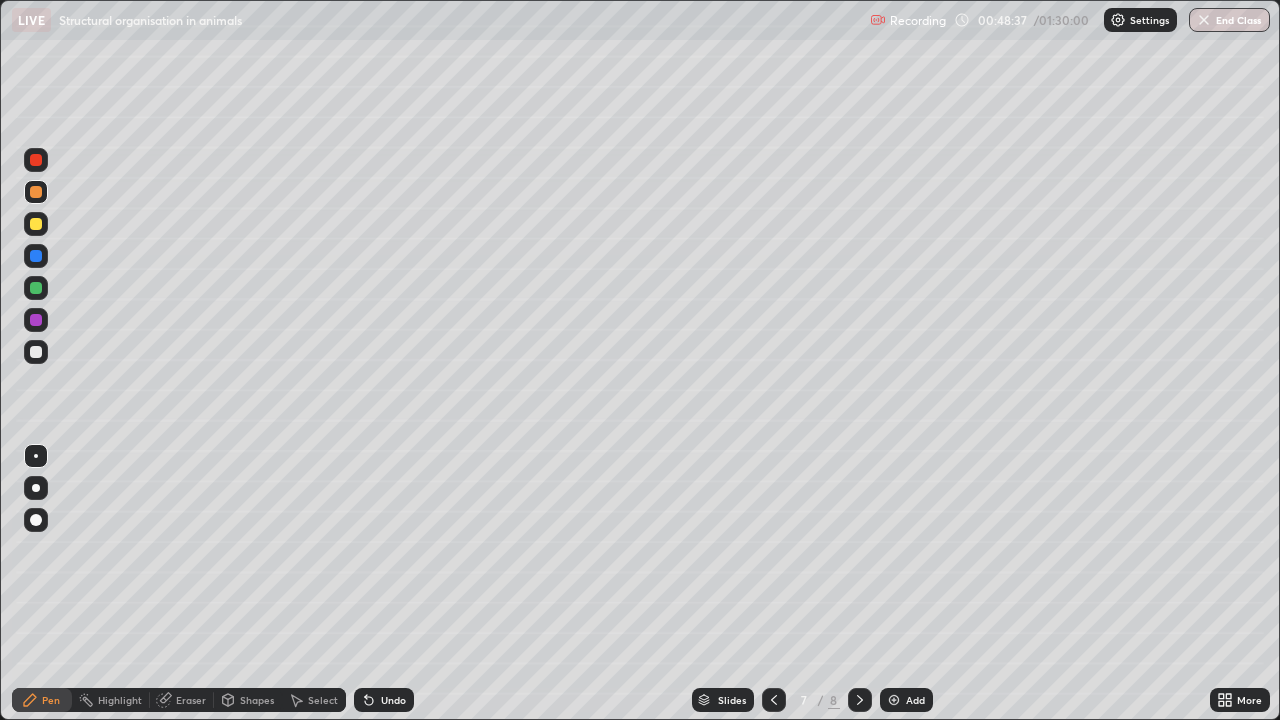 click at bounding box center [36, 352] 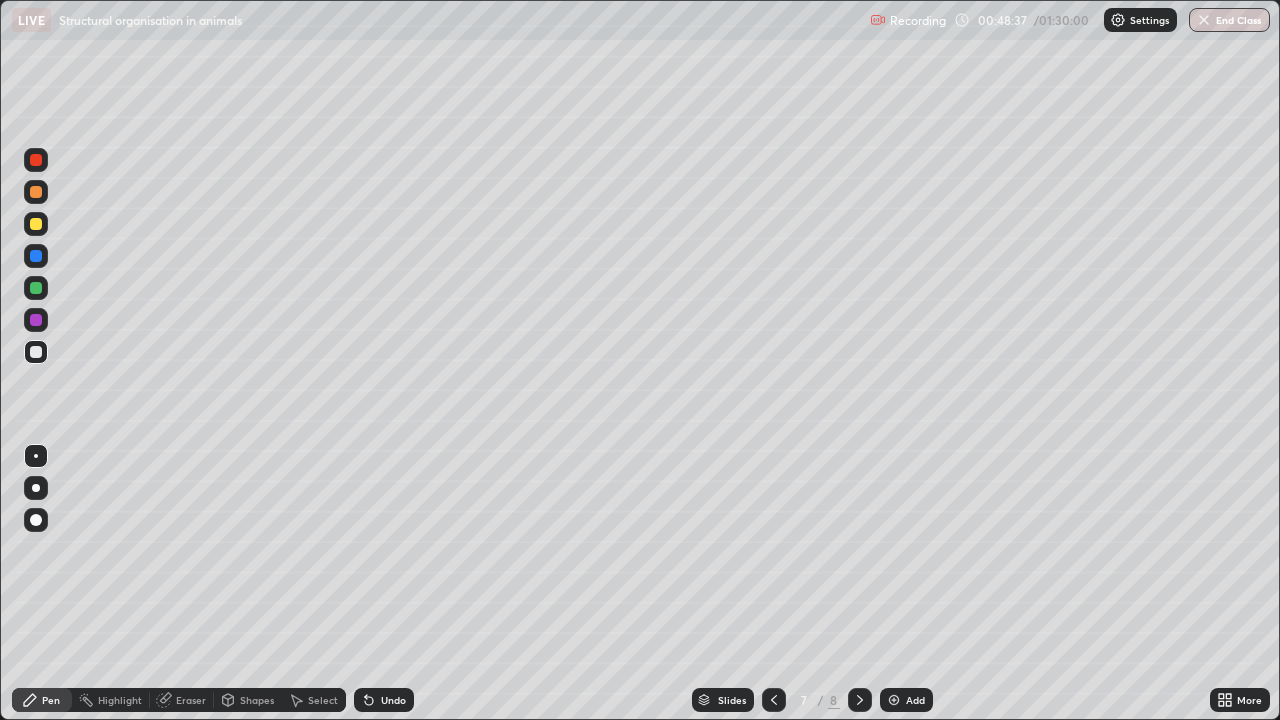click at bounding box center [36, 352] 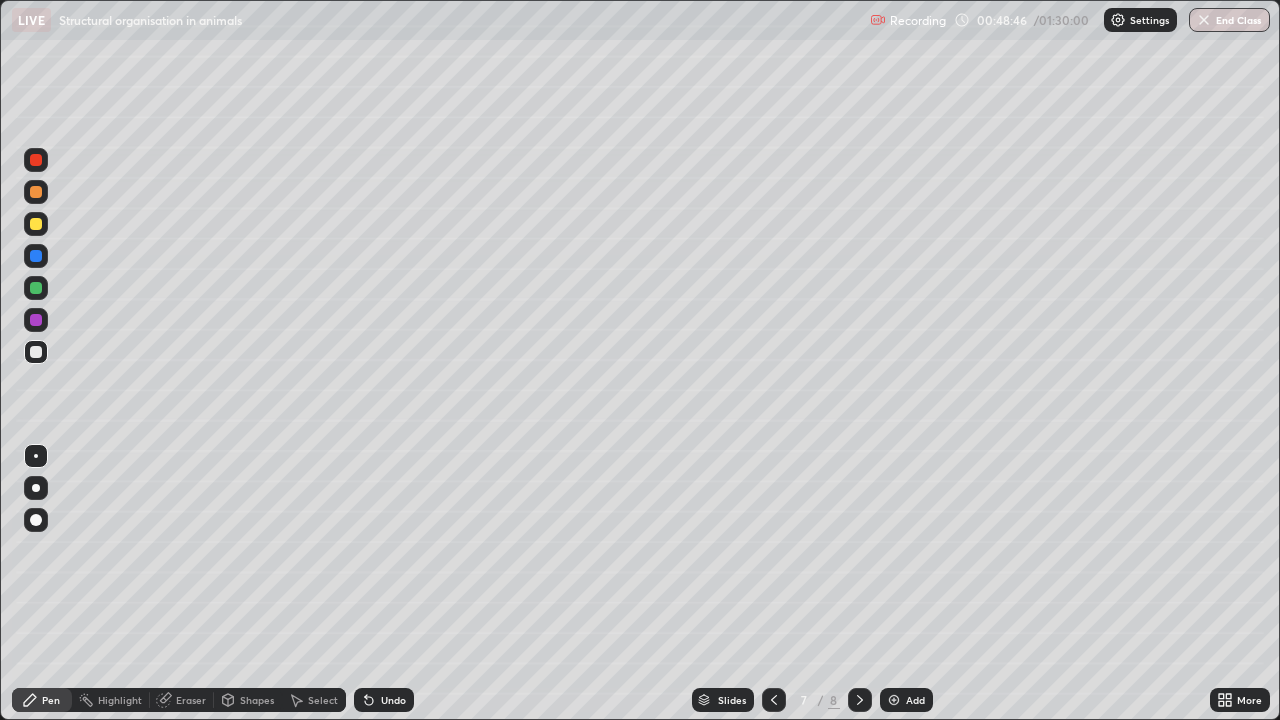 click on "Undo" at bounding box center [393, 700] 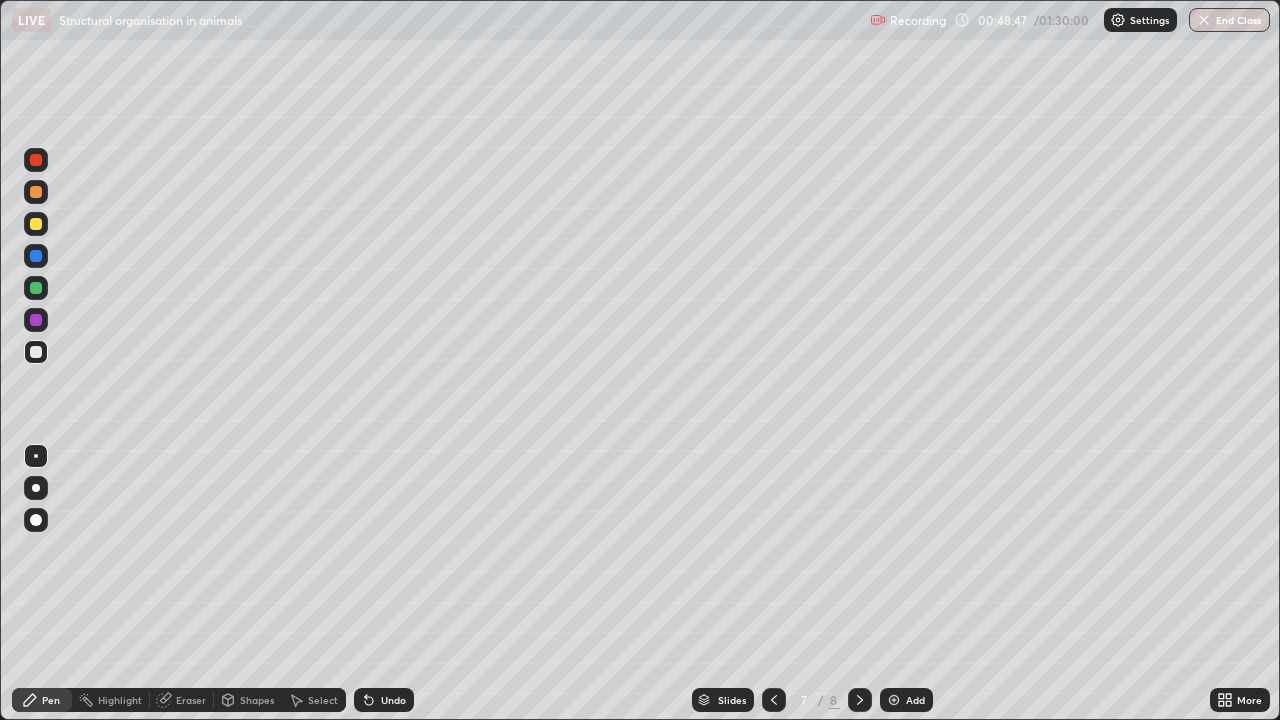 click on "Undo" at bounding box center (393, 700) 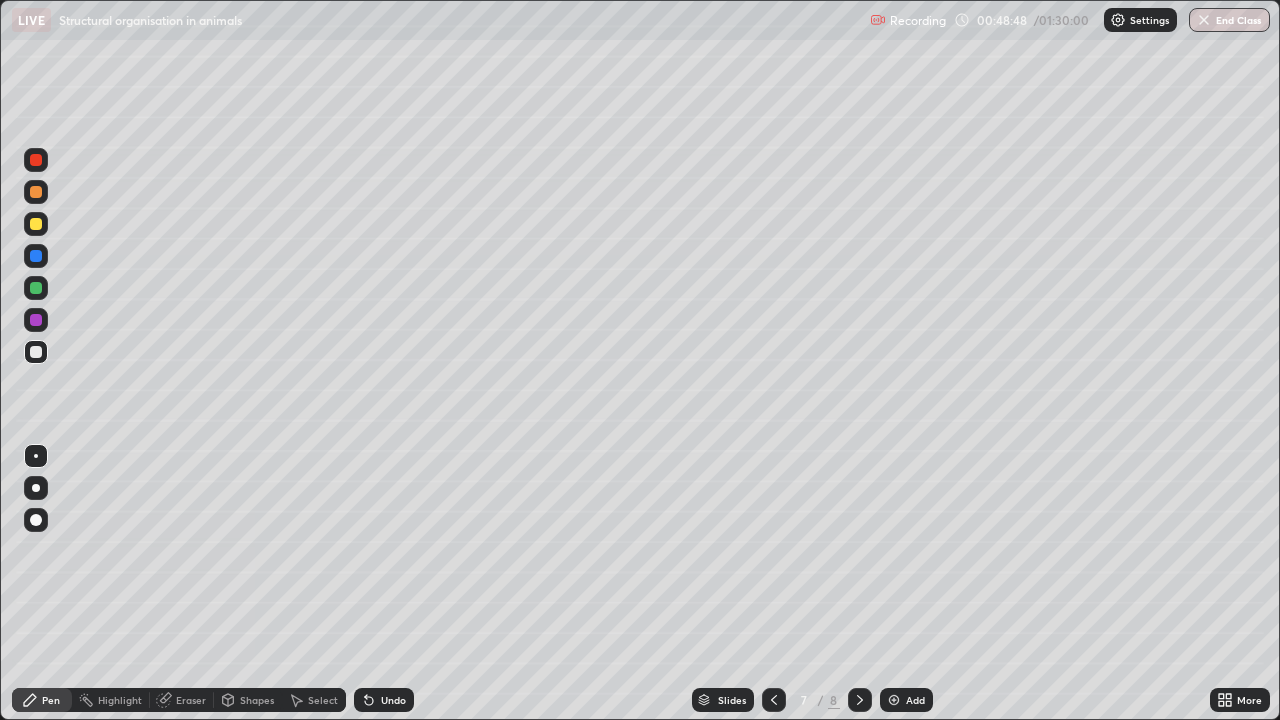 click on "Undo" at bounding box center (393, 700) 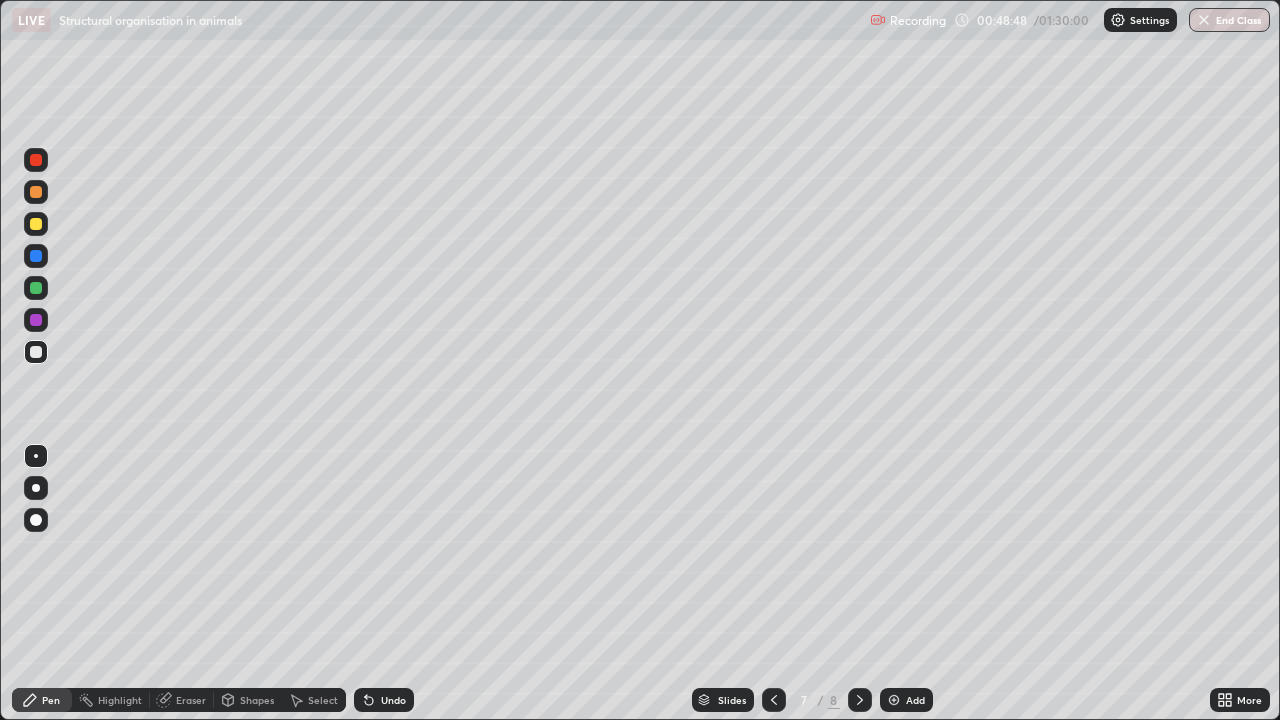 click on "Undo" at bounding box center (393, 700) 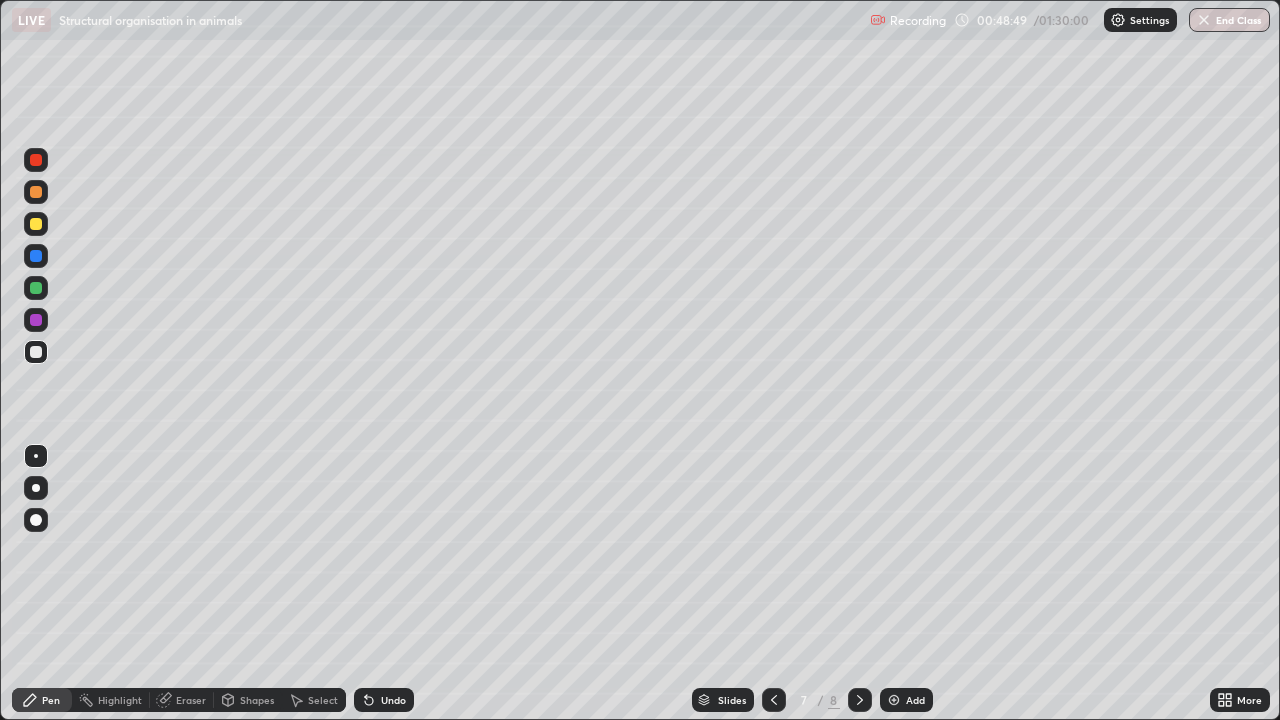 click on "Undo" at bounding box center (384, 700) 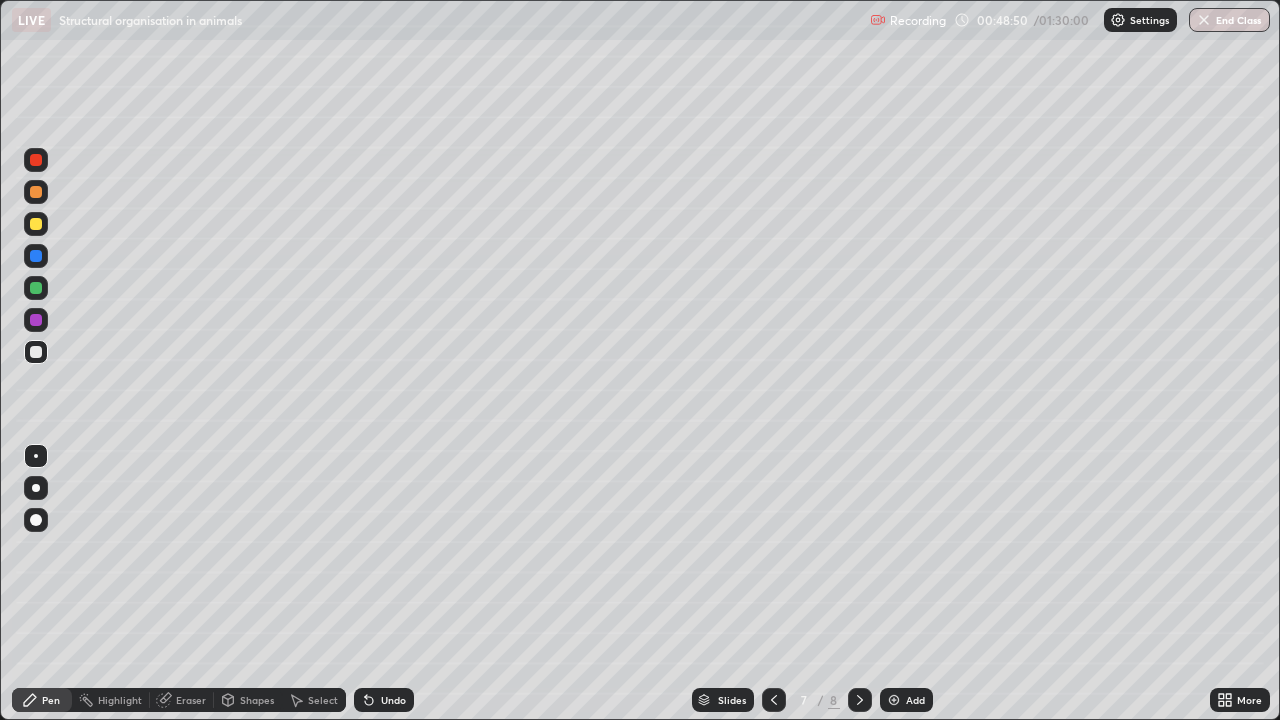 click on "Undo" at bounding box center (384, 700) 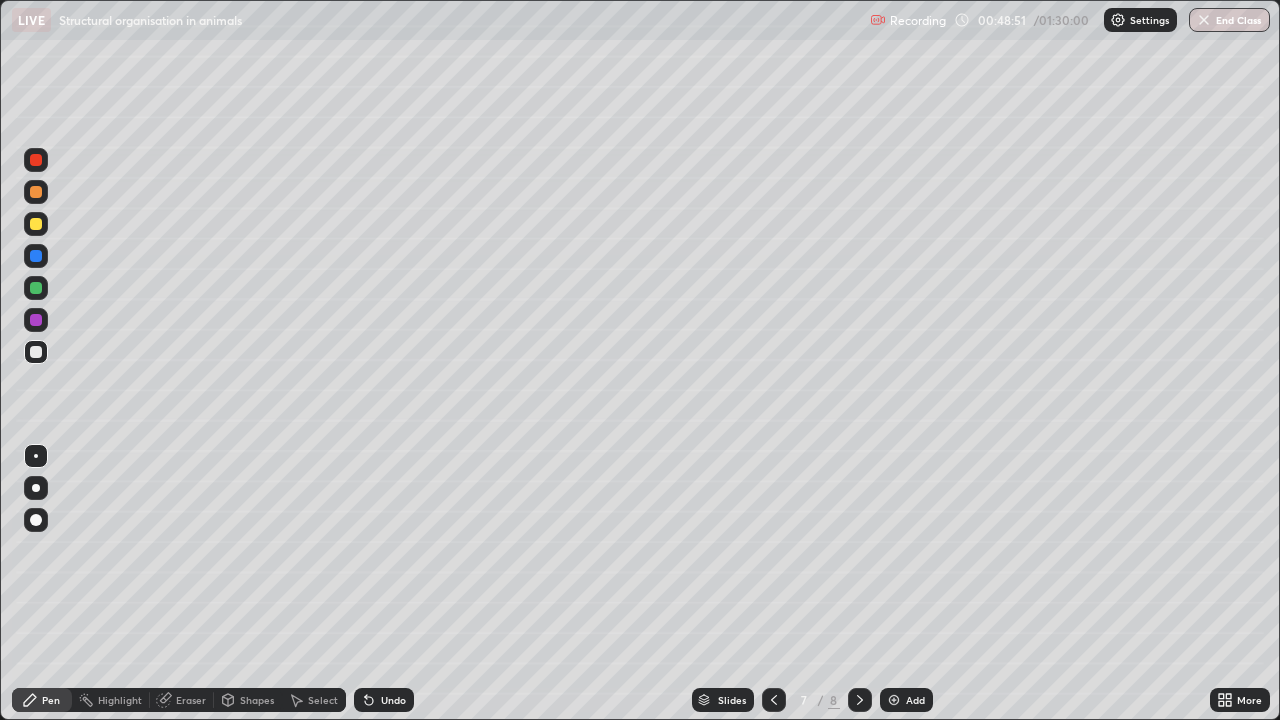 click on "Undo" at bounding box center [384, 700] 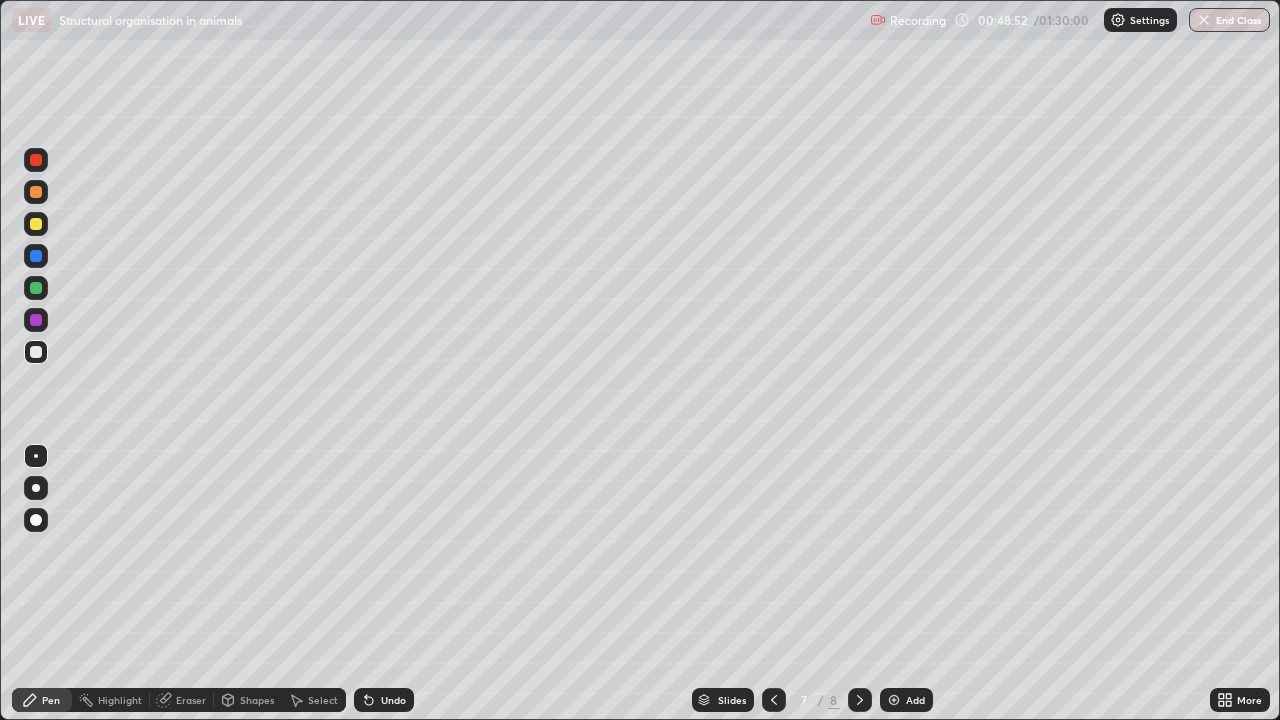 click on "Undo" at bounding box center [384, 700] 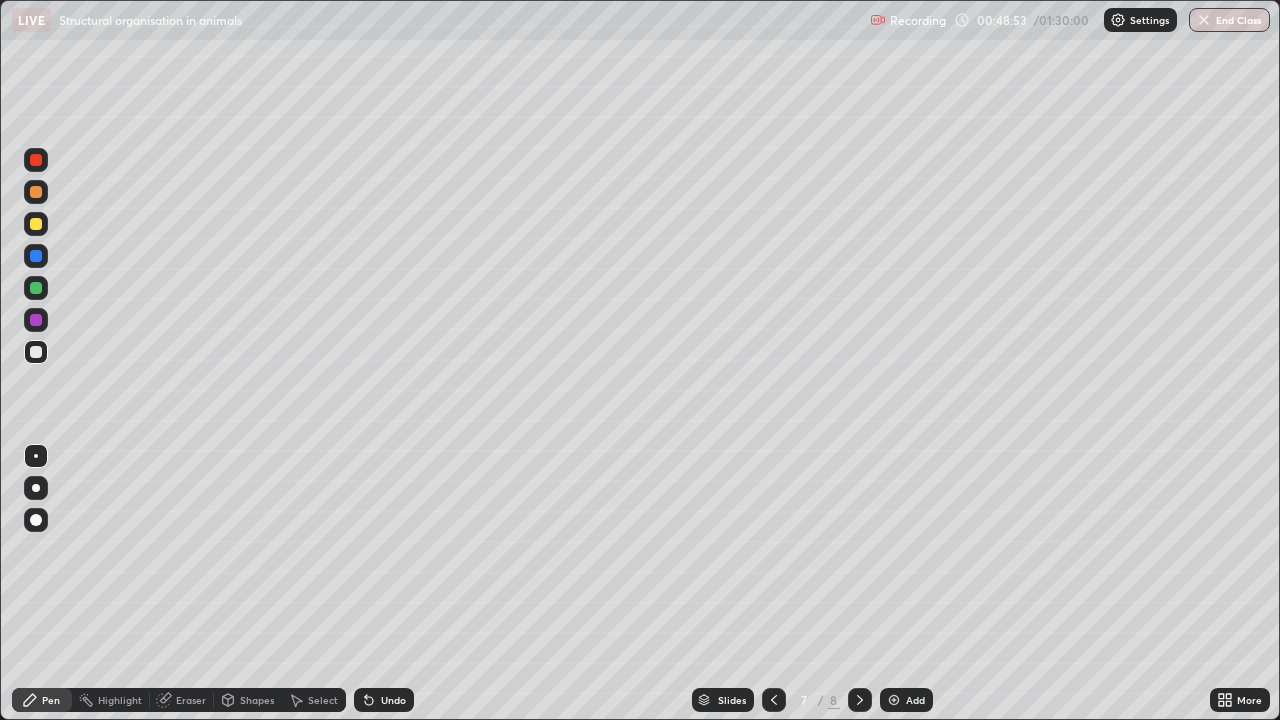 click on "Undo" at bounding box center (380, 700) 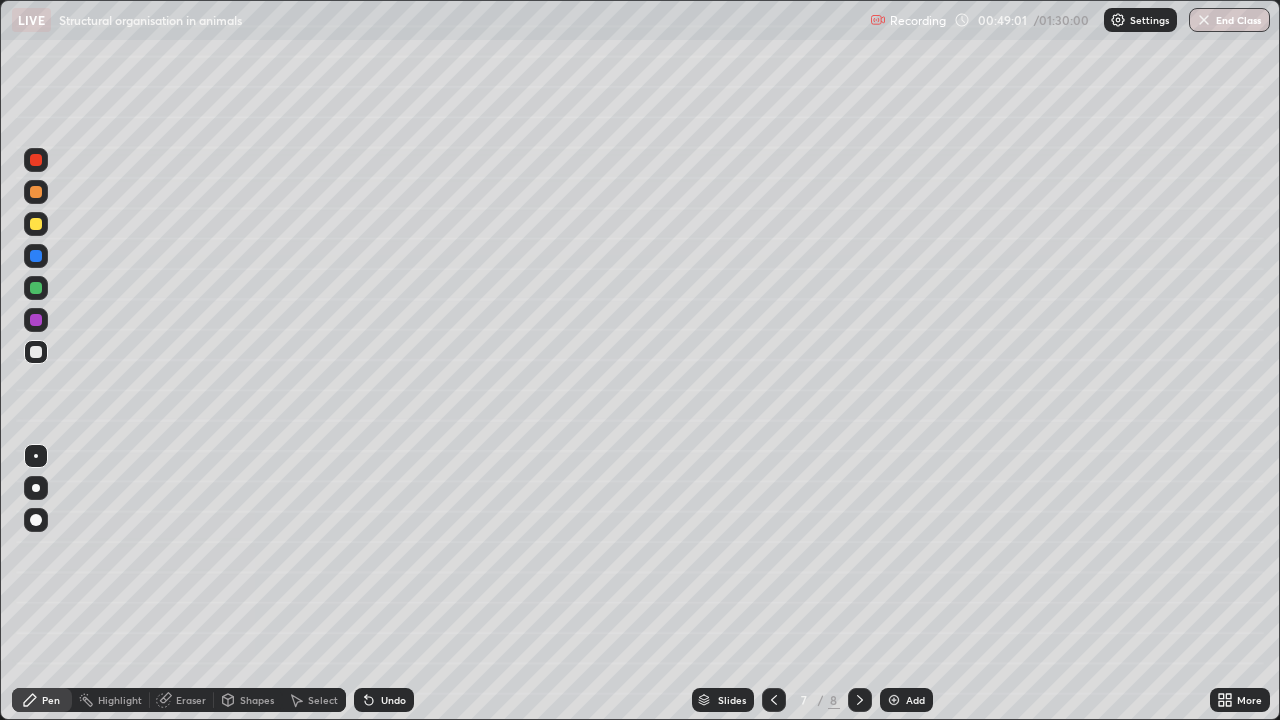 click at bounding box center (36, 224) 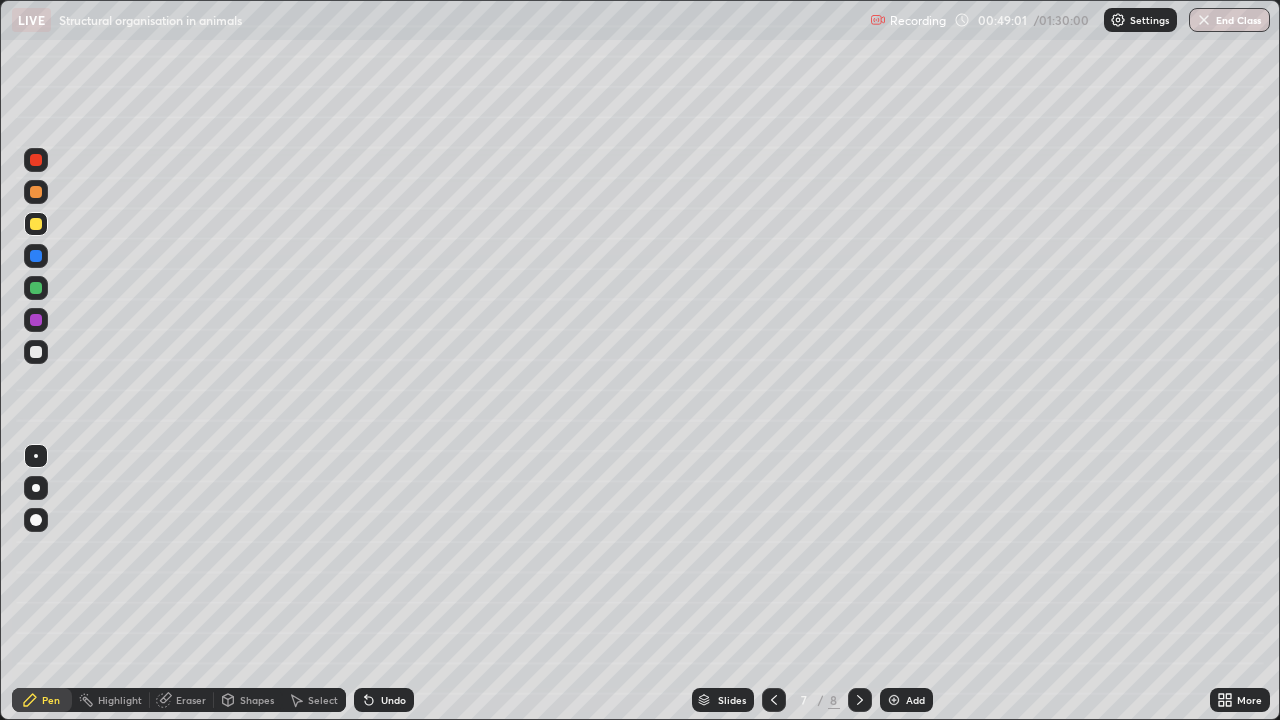 click at bounding box center [36, 224] 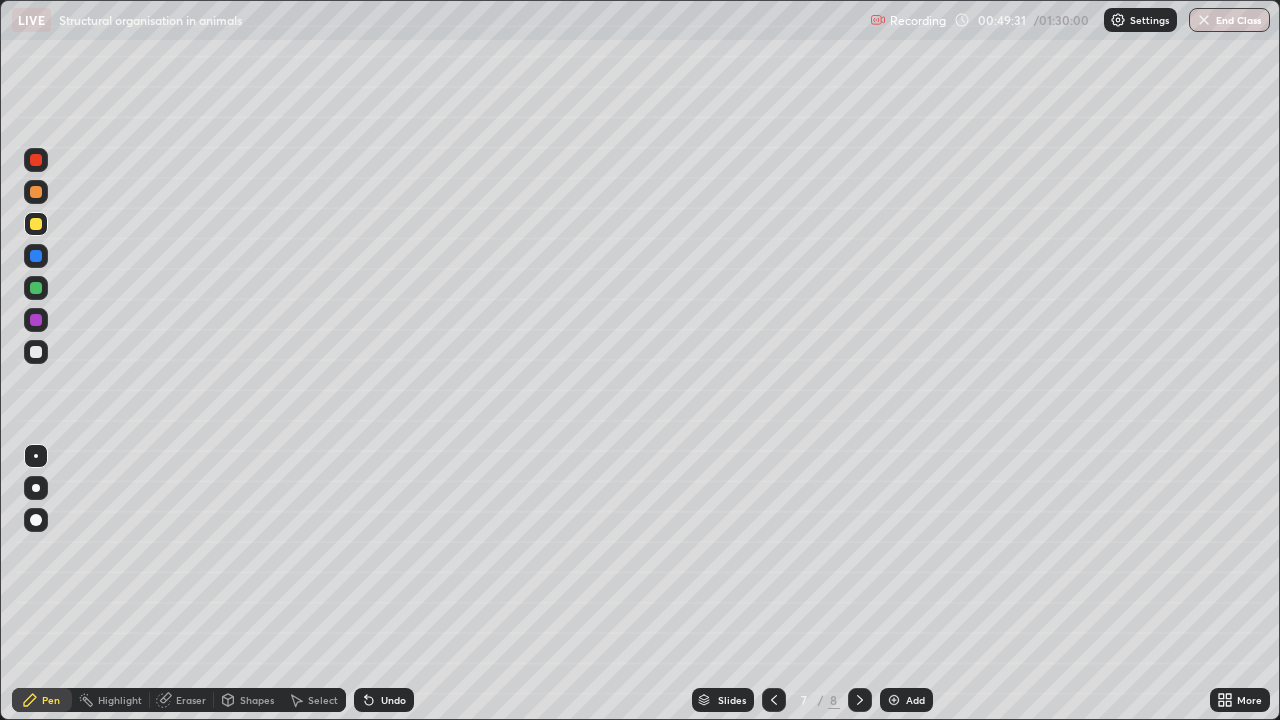 click at bounding box center [36, 160] 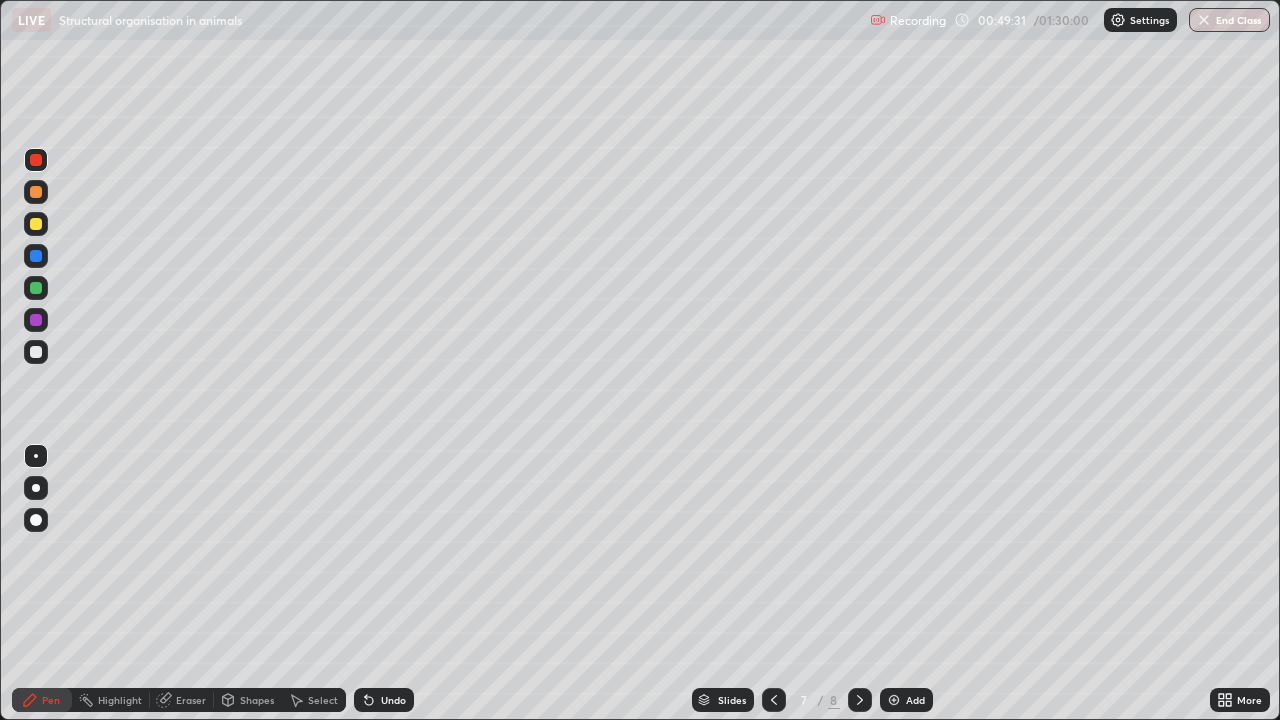 click at bounding box center (36, 160) 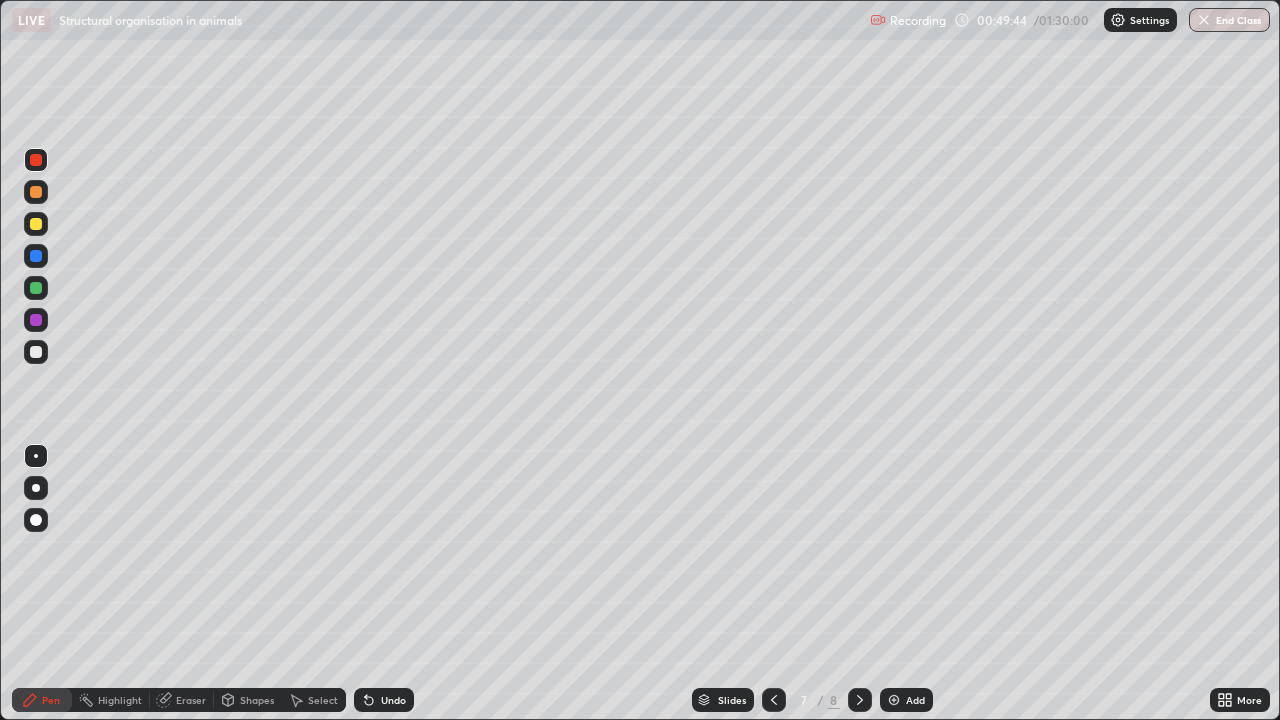 click at bounding box center (36, 224) 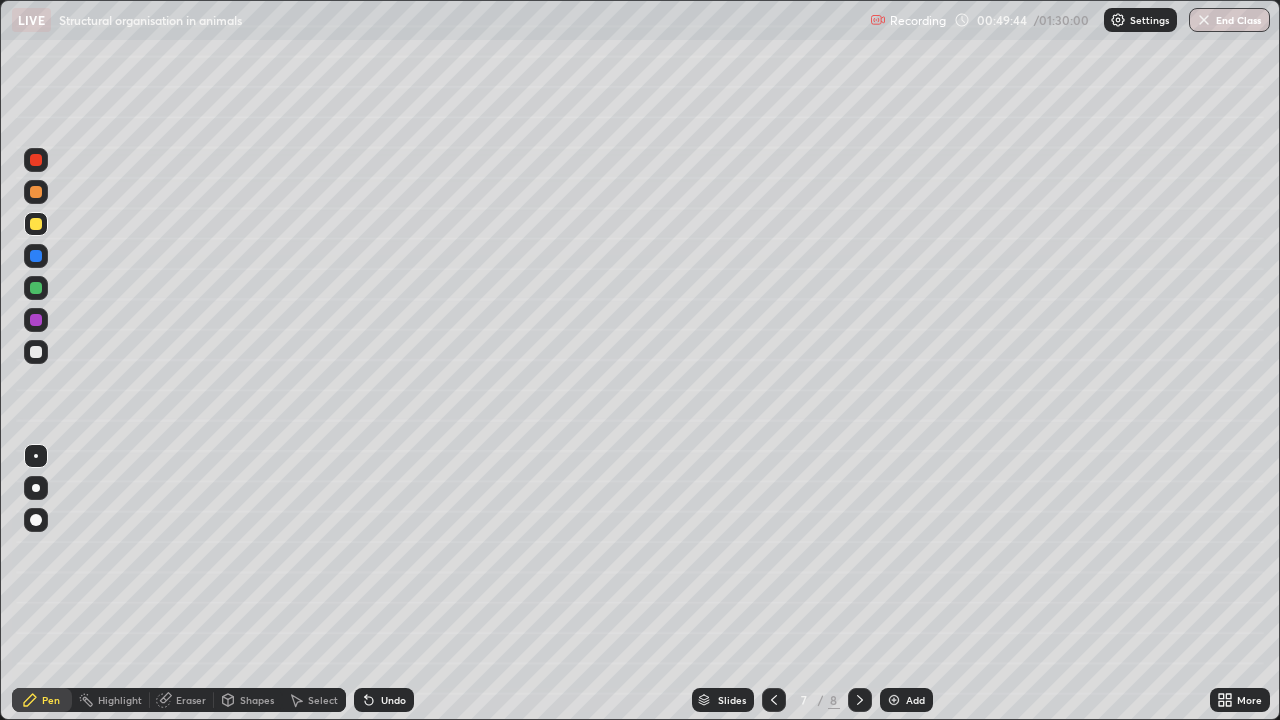 click at bounding box center (36, 224) 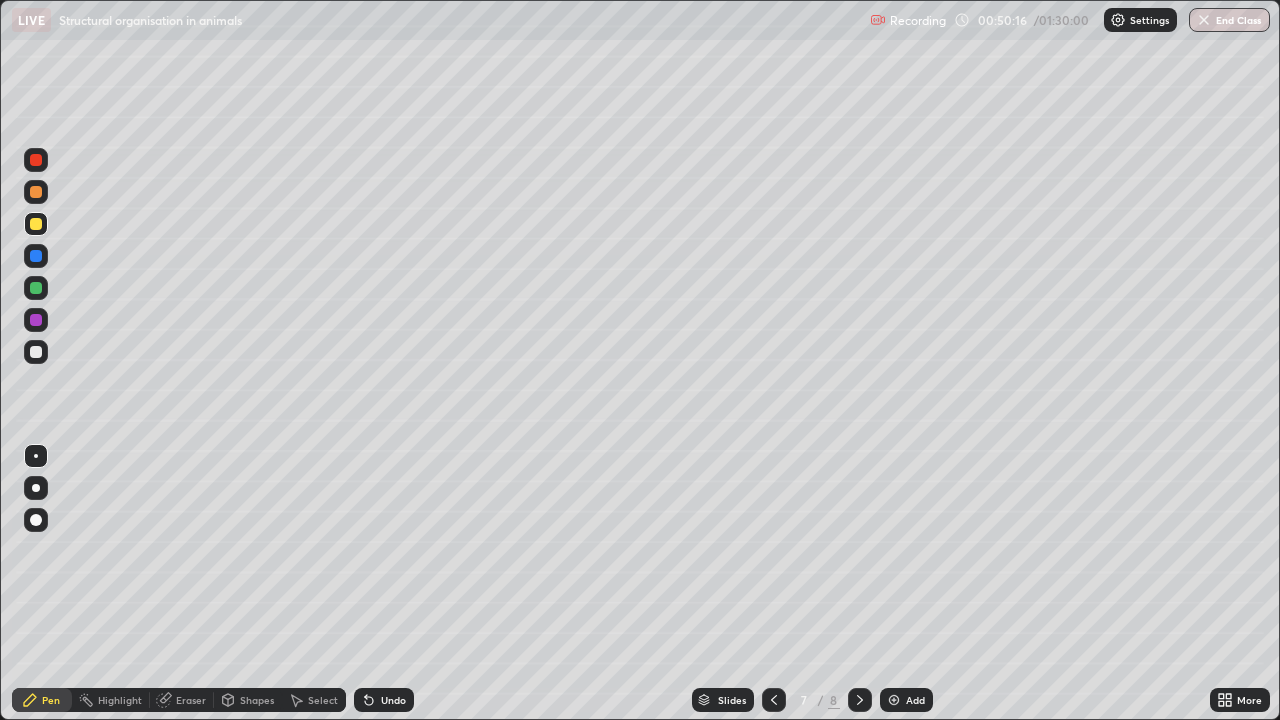 click at bounding box center (36, 192) 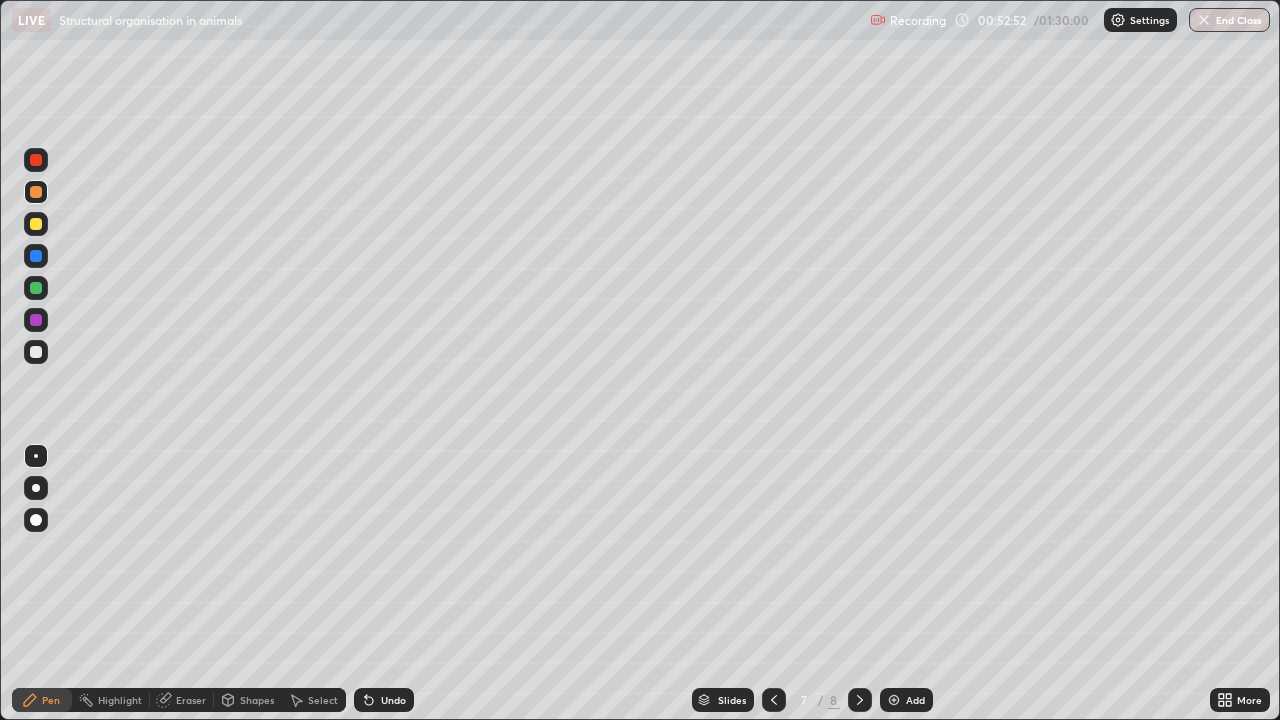 click on "Add" at bounding box center [906, 700] 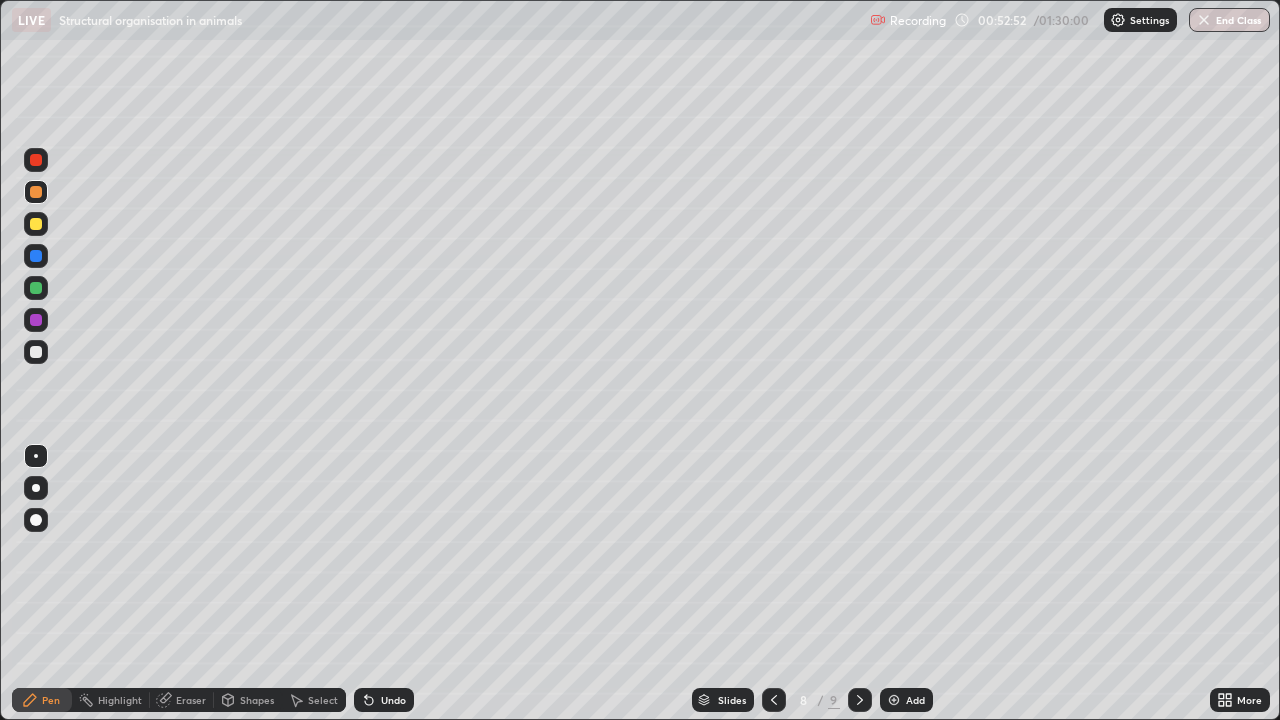 click at bounding box center (894, 700) 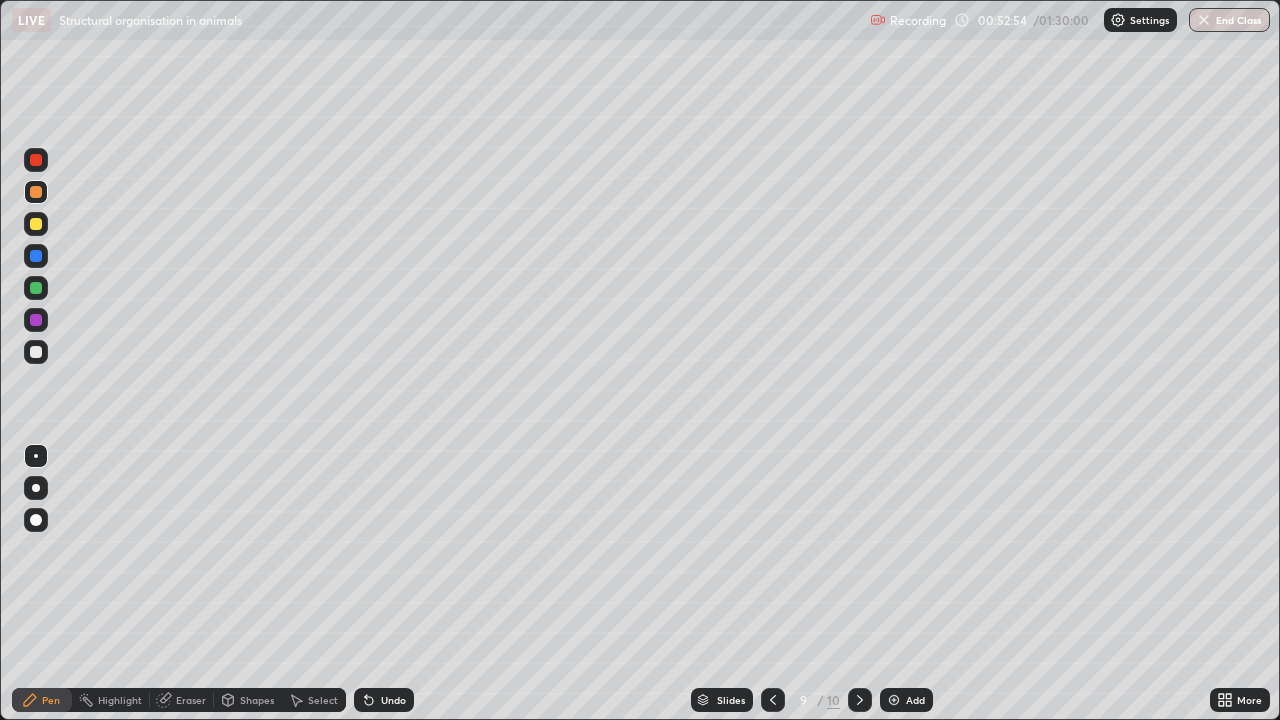 click at bounding box center (36, 192) 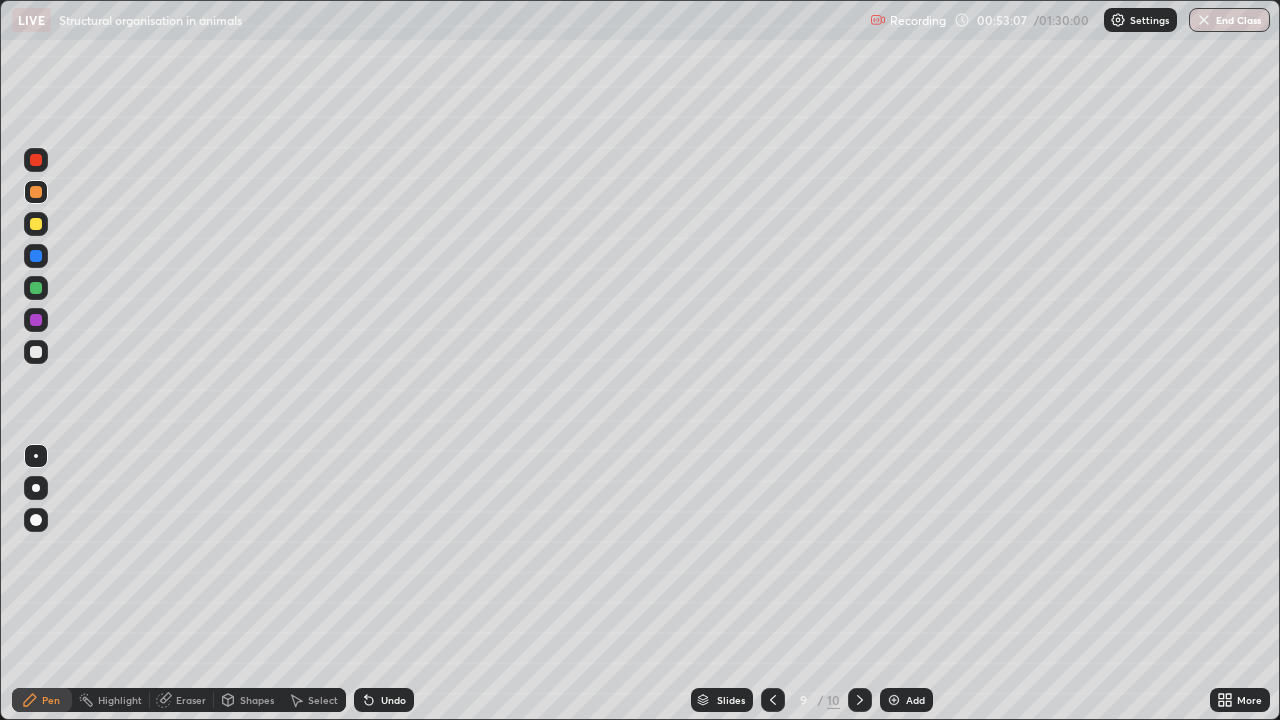 click at bounding box center [36, 224] 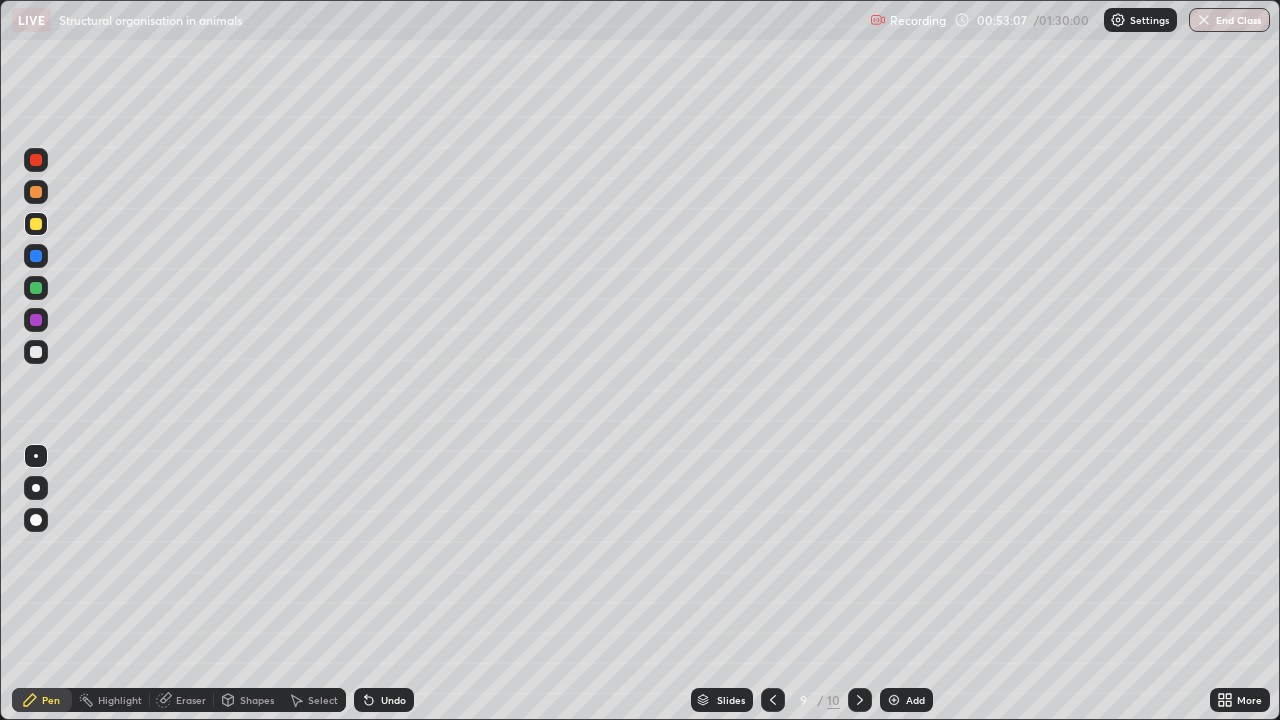 click at bounding box center (36, 224) 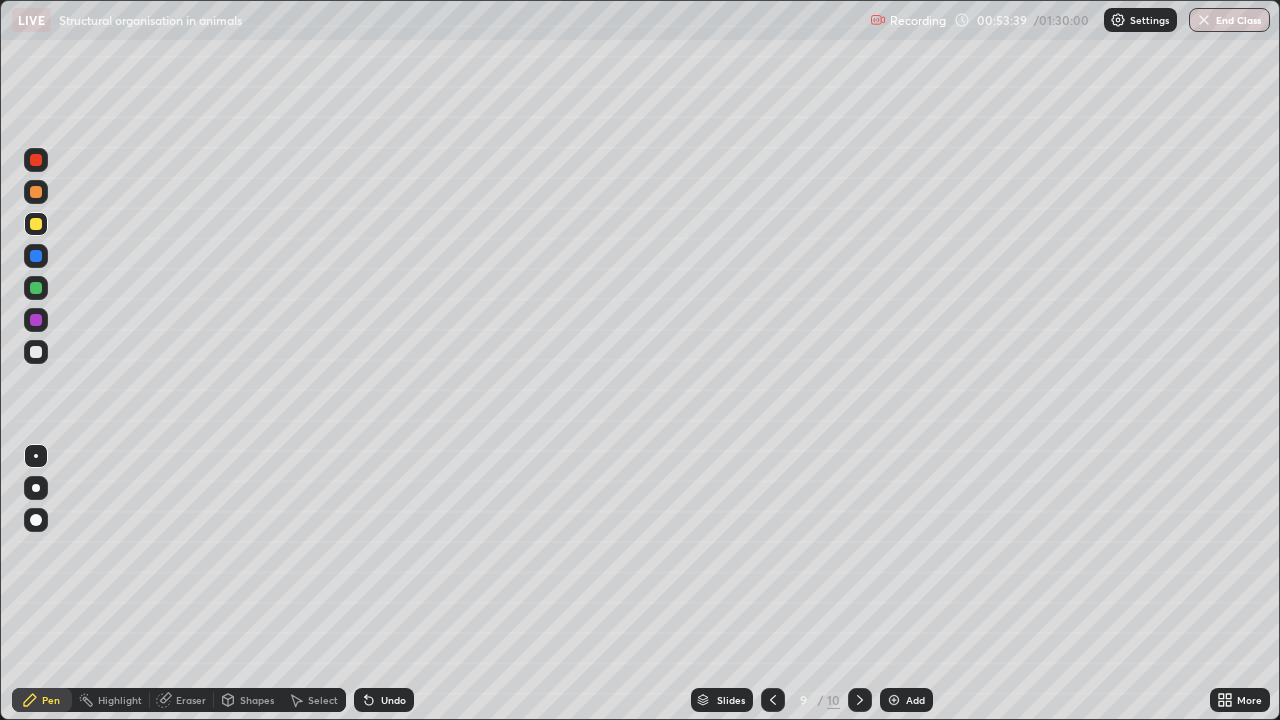 click at bounding box center [36, 352] 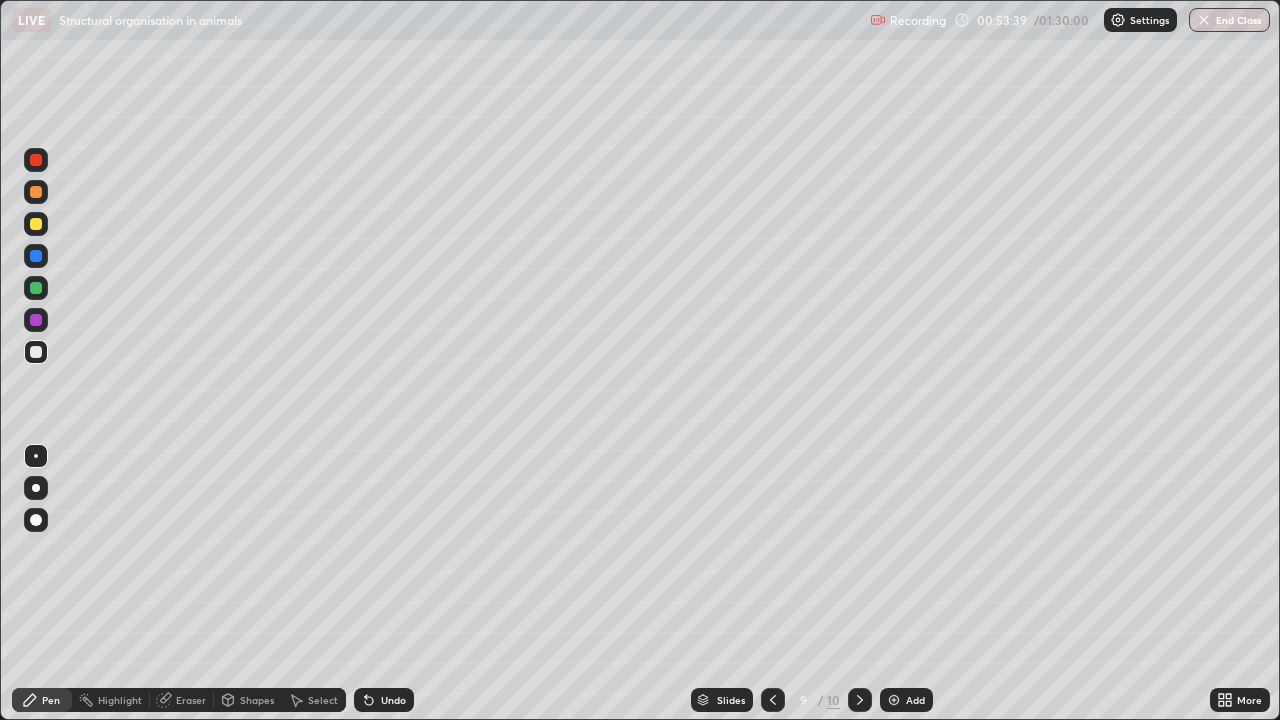 click at bounding box center [36, 352] 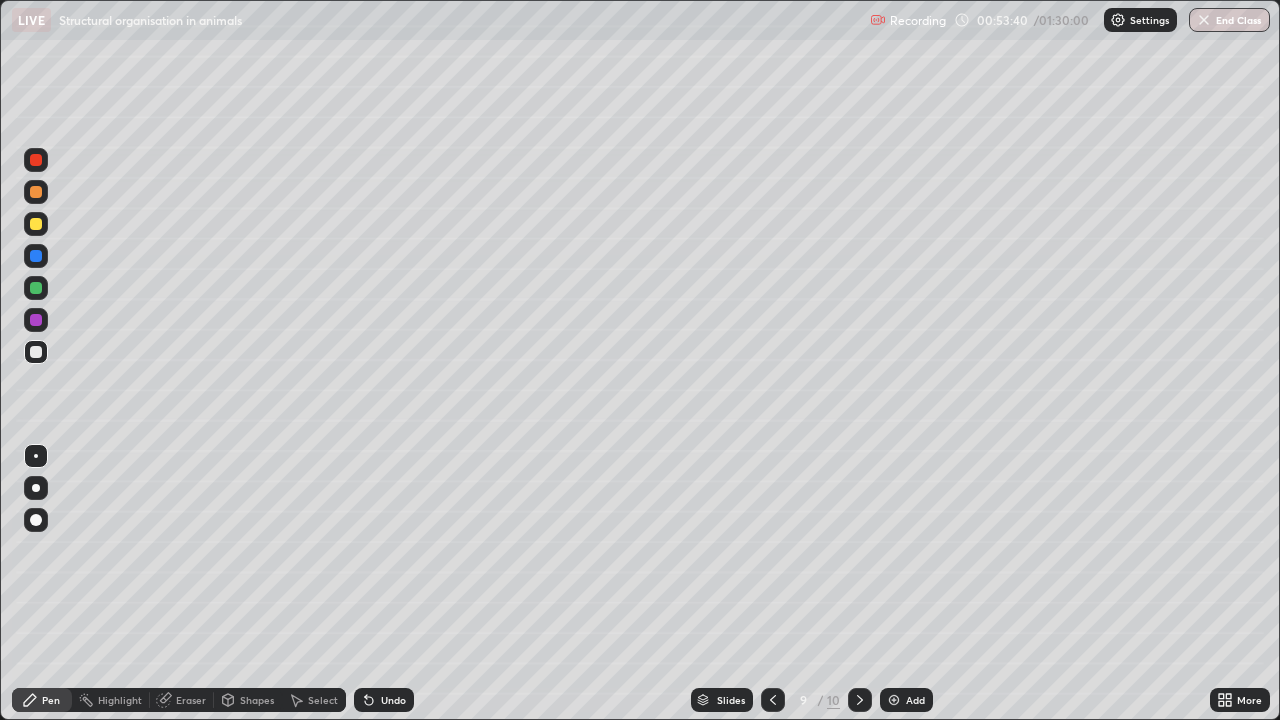 click at bounding box center [36, 352] 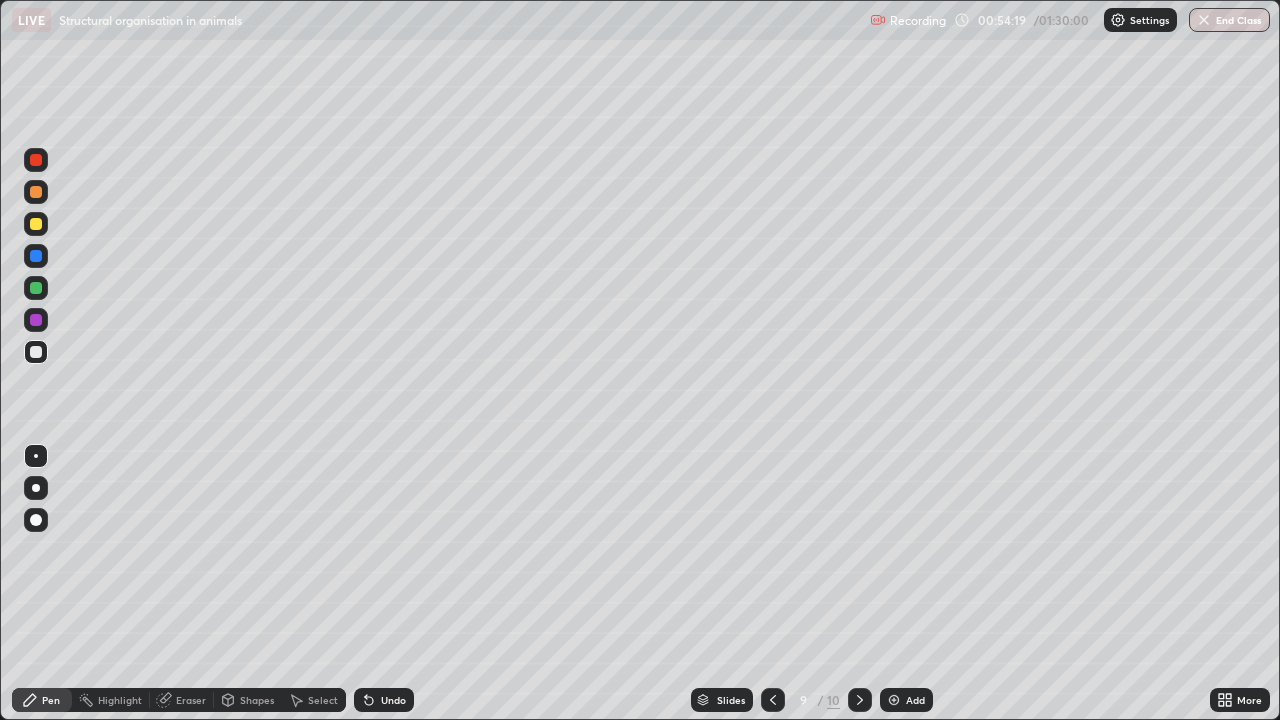 click at bounding box center (36, 224) 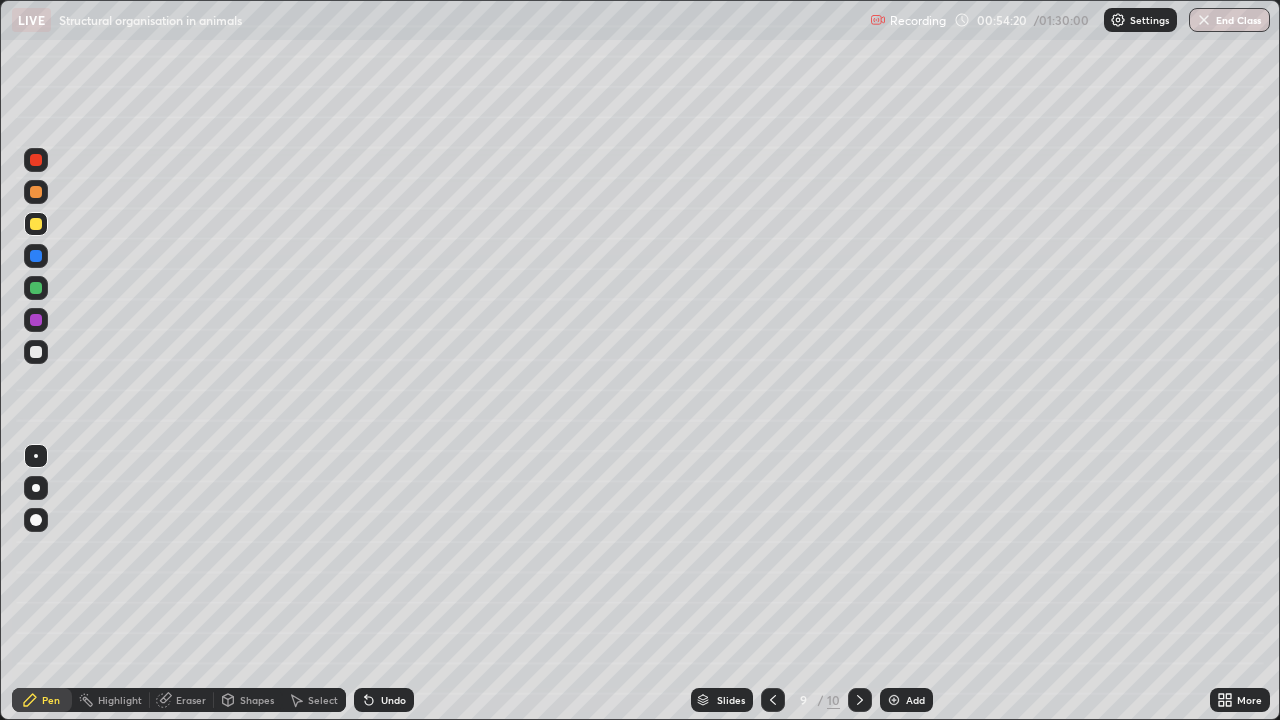 click at bounding box center [36, 320] 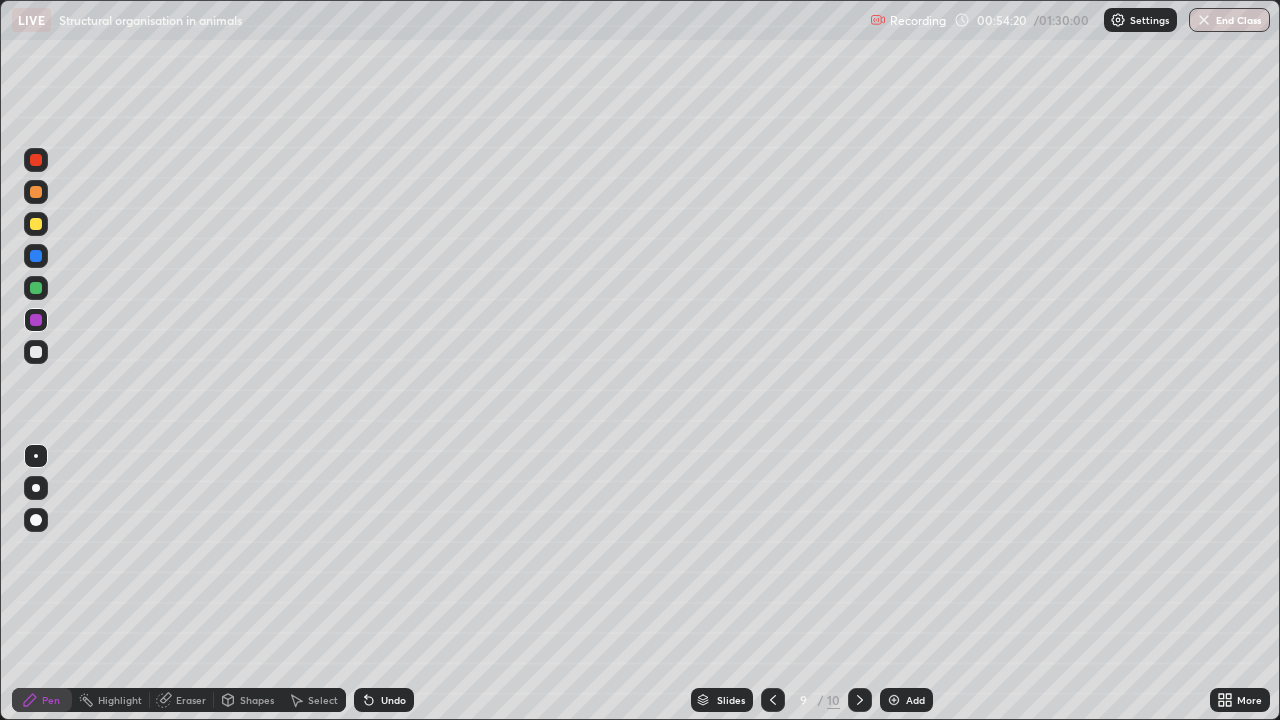 click at bounding box center (36, 288) 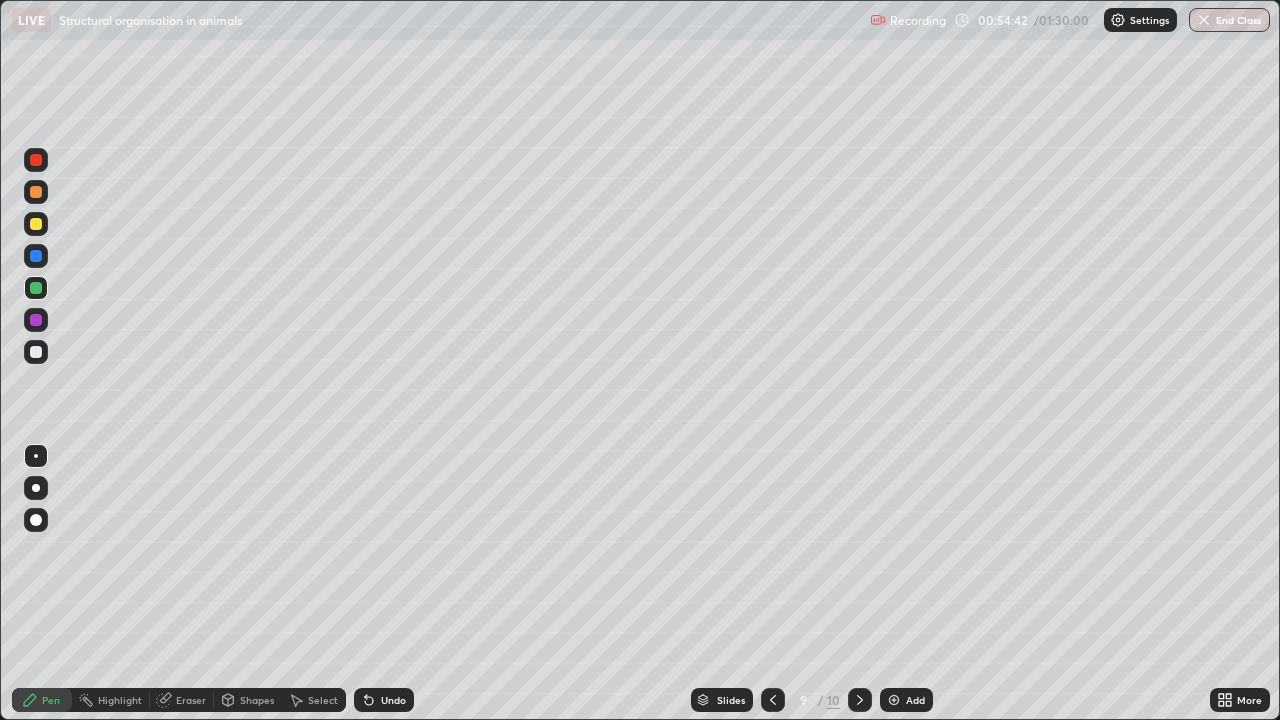 click at bounding box center (36, 352) 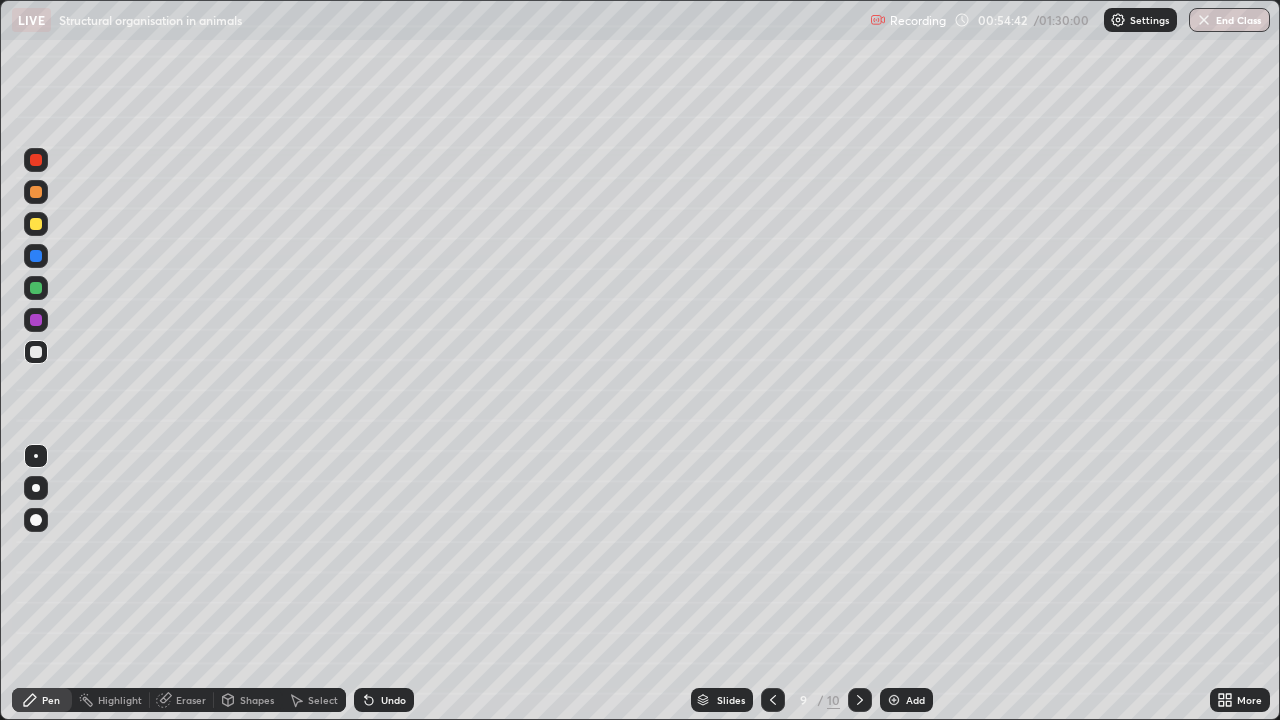 click at bounding box center [36, 352] 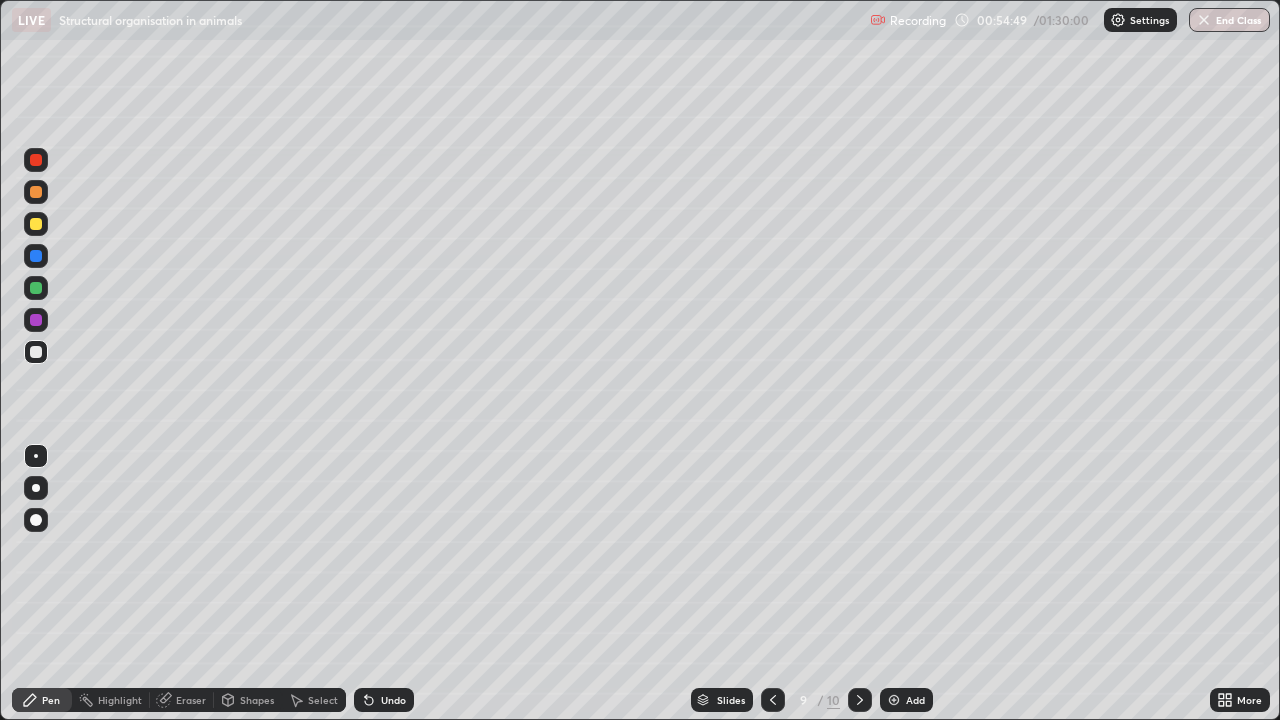 click at bounding box center (36, 224) 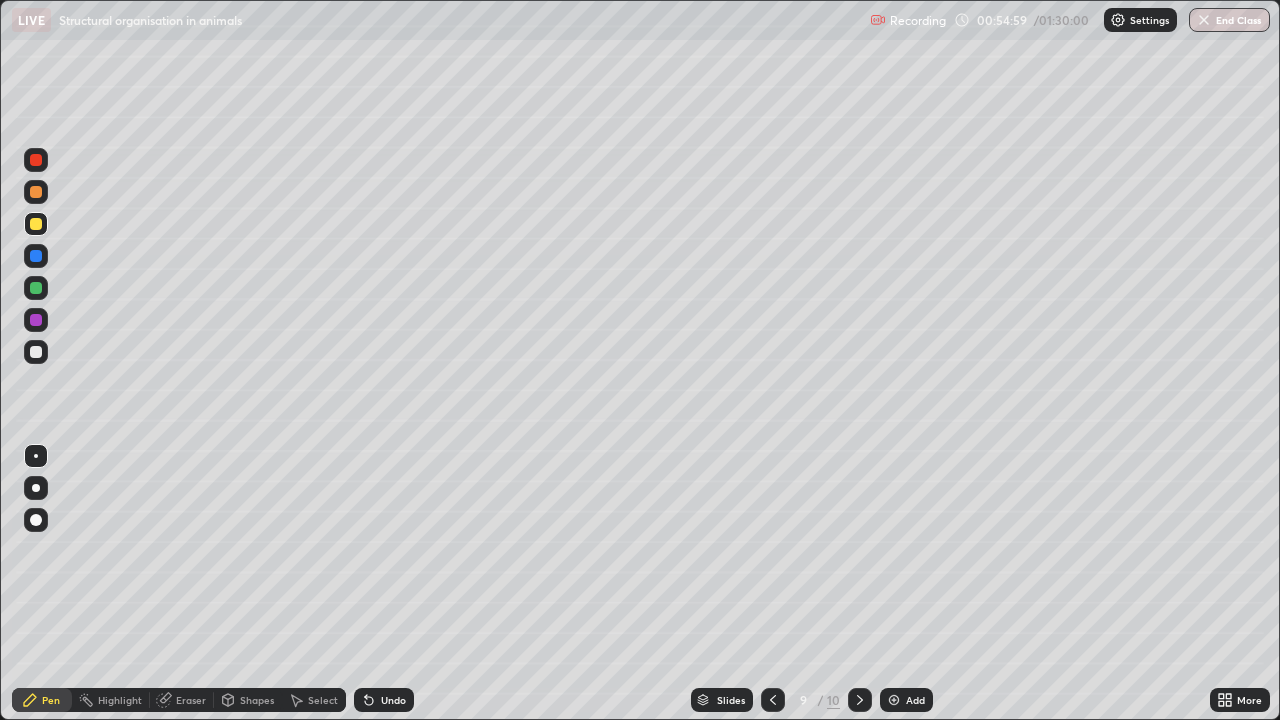 click on "Undo" at bounding box center (393, 700) 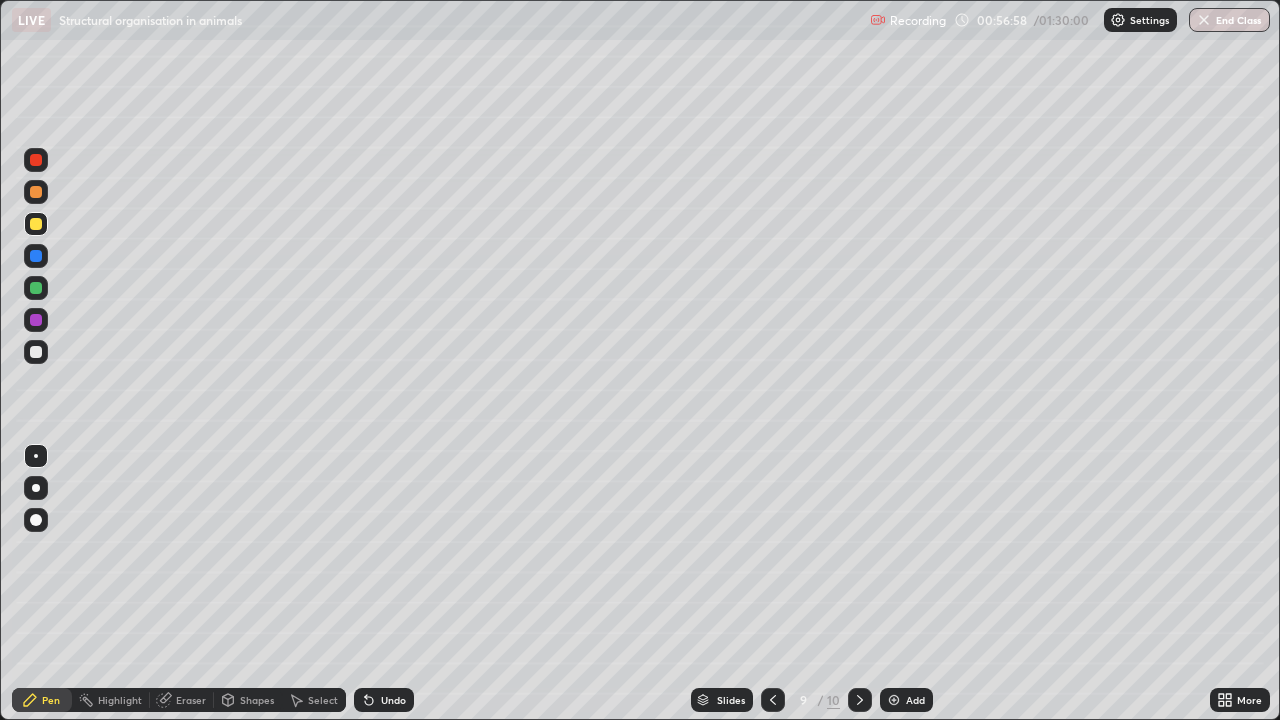 click at bounding box center (894, 700) 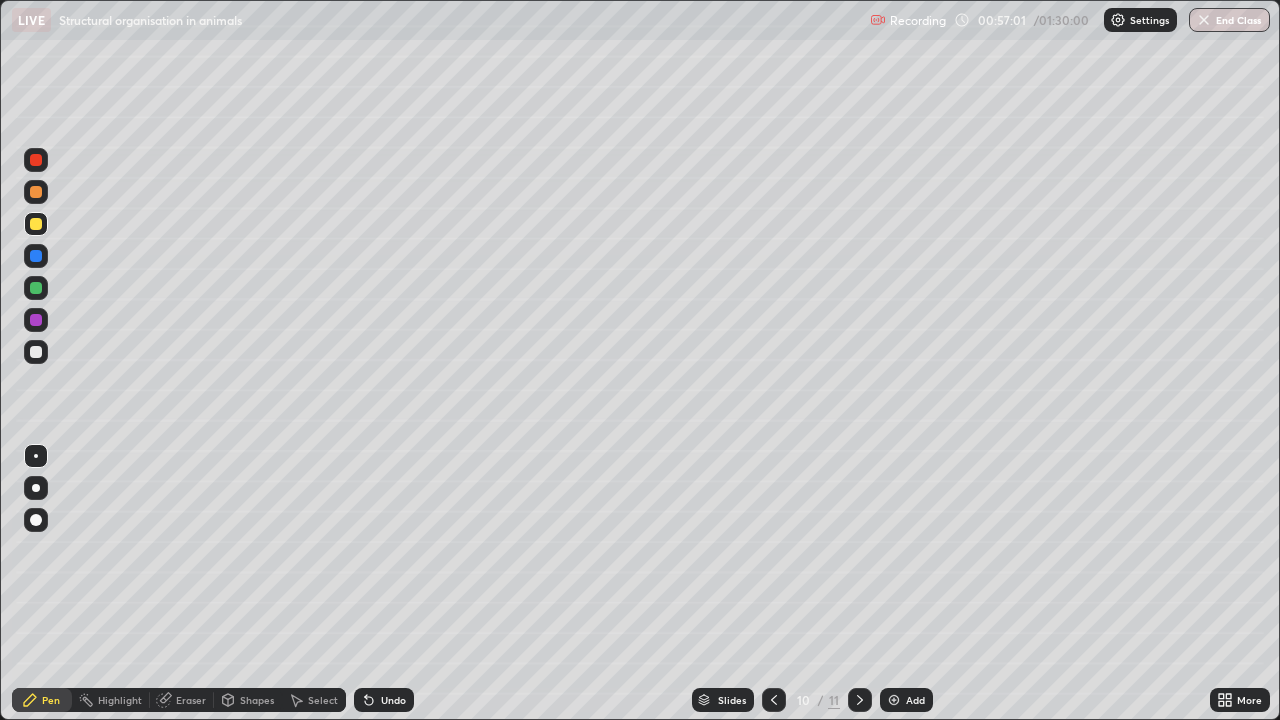 click at bounding box center [36, 456] 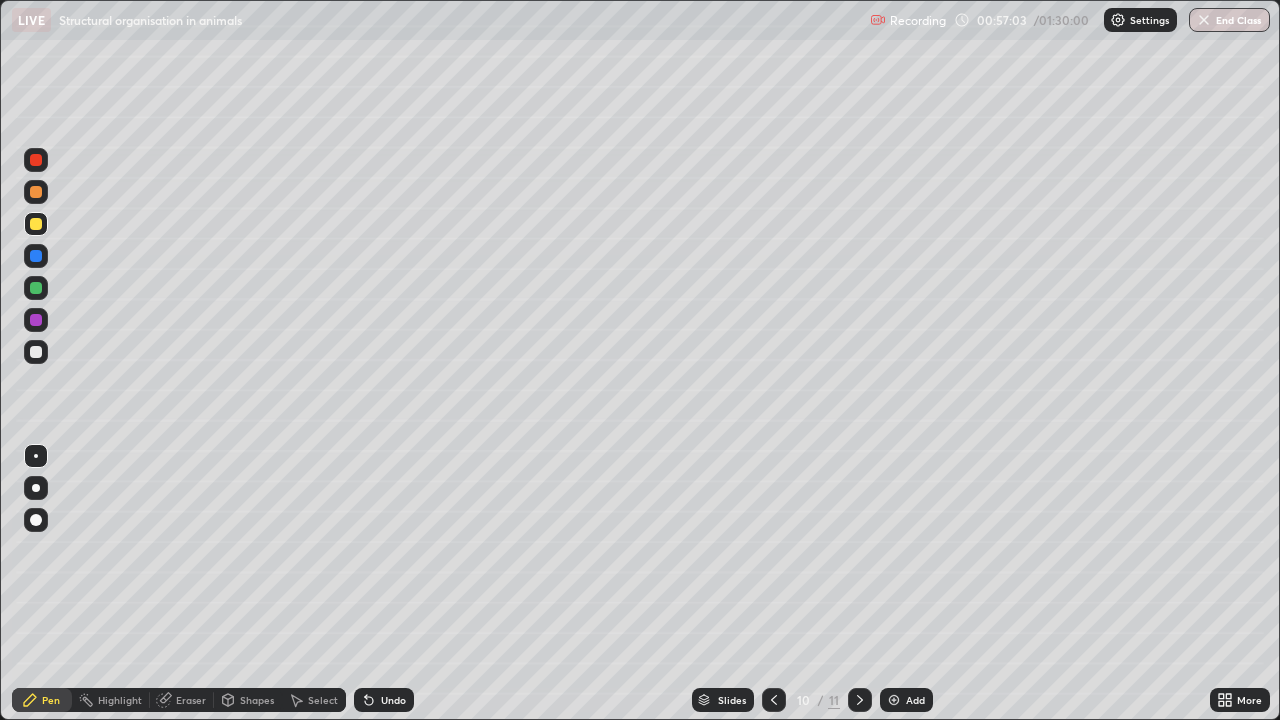 click at bounding box center (36, 352) 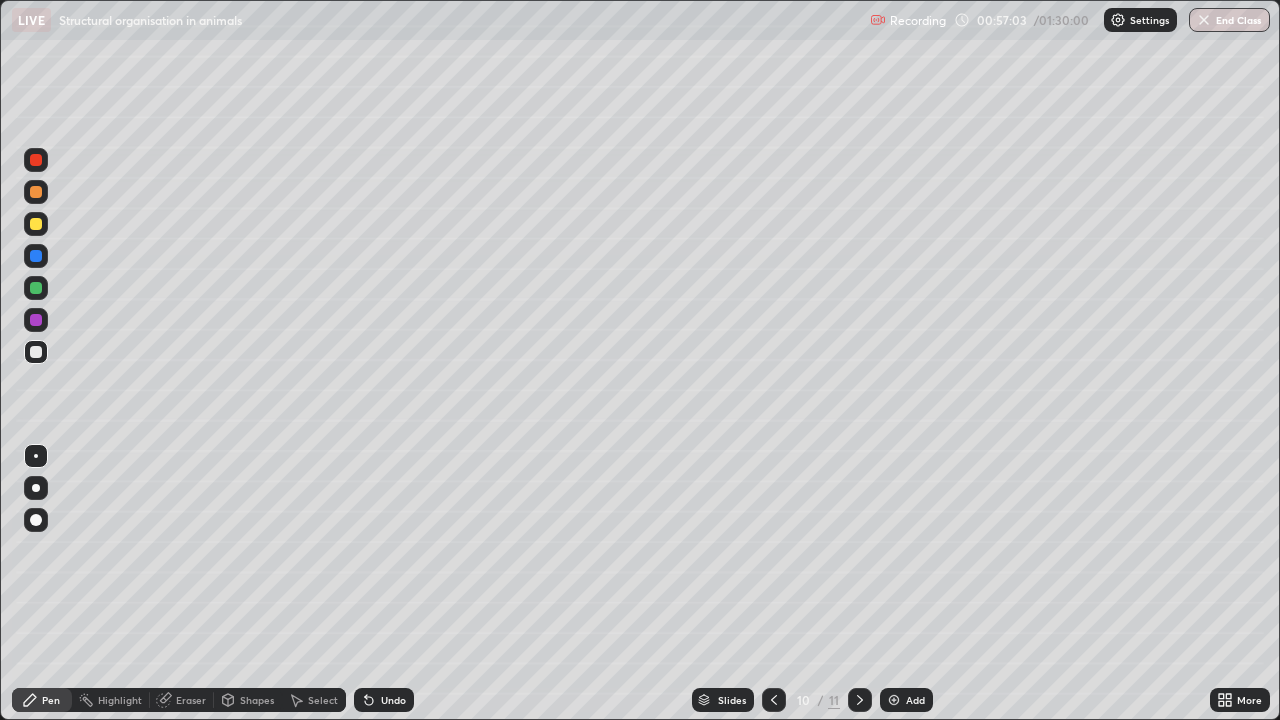 click at bounding box center (36, 352) 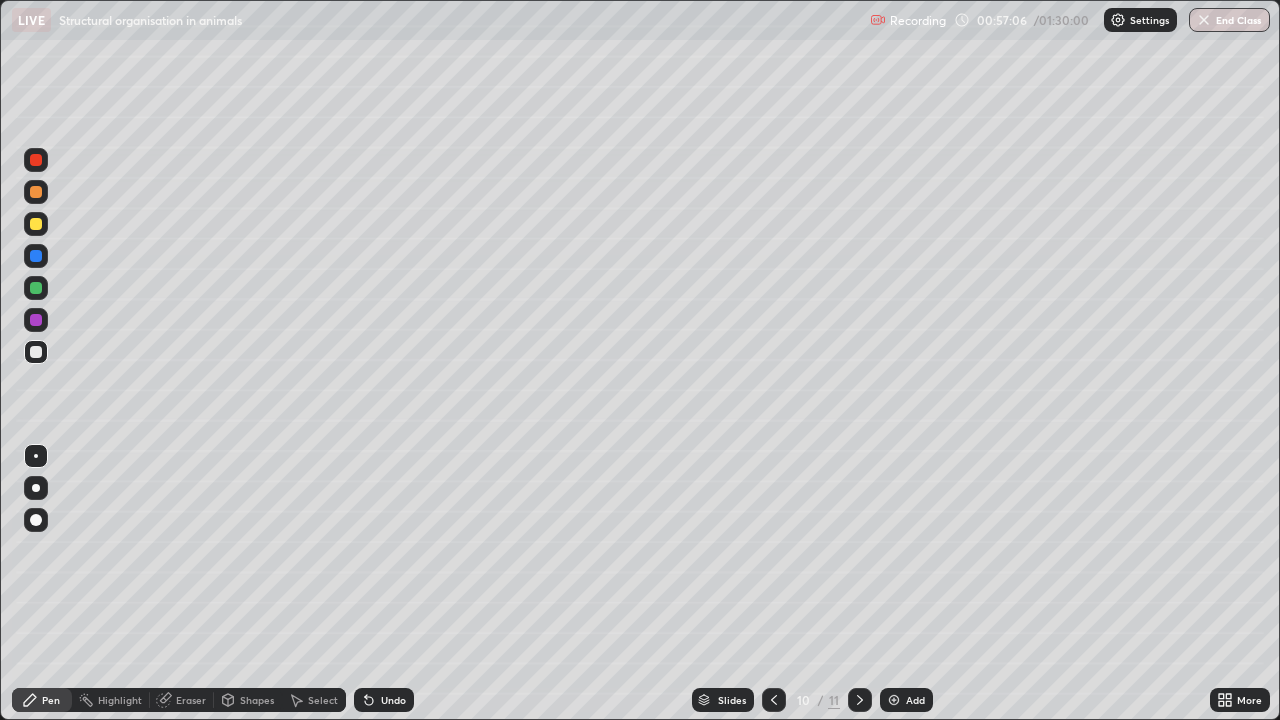 click at bounding box center [36, 456] 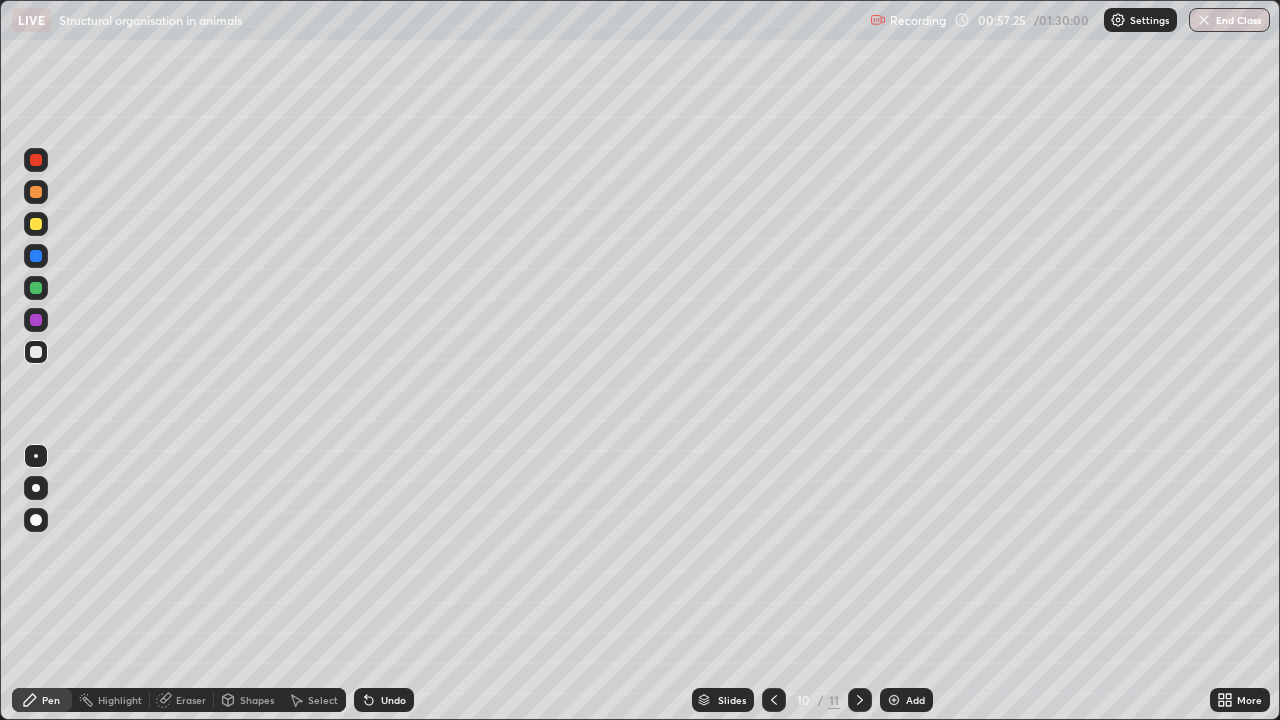 click at bounding box center (36, 352) 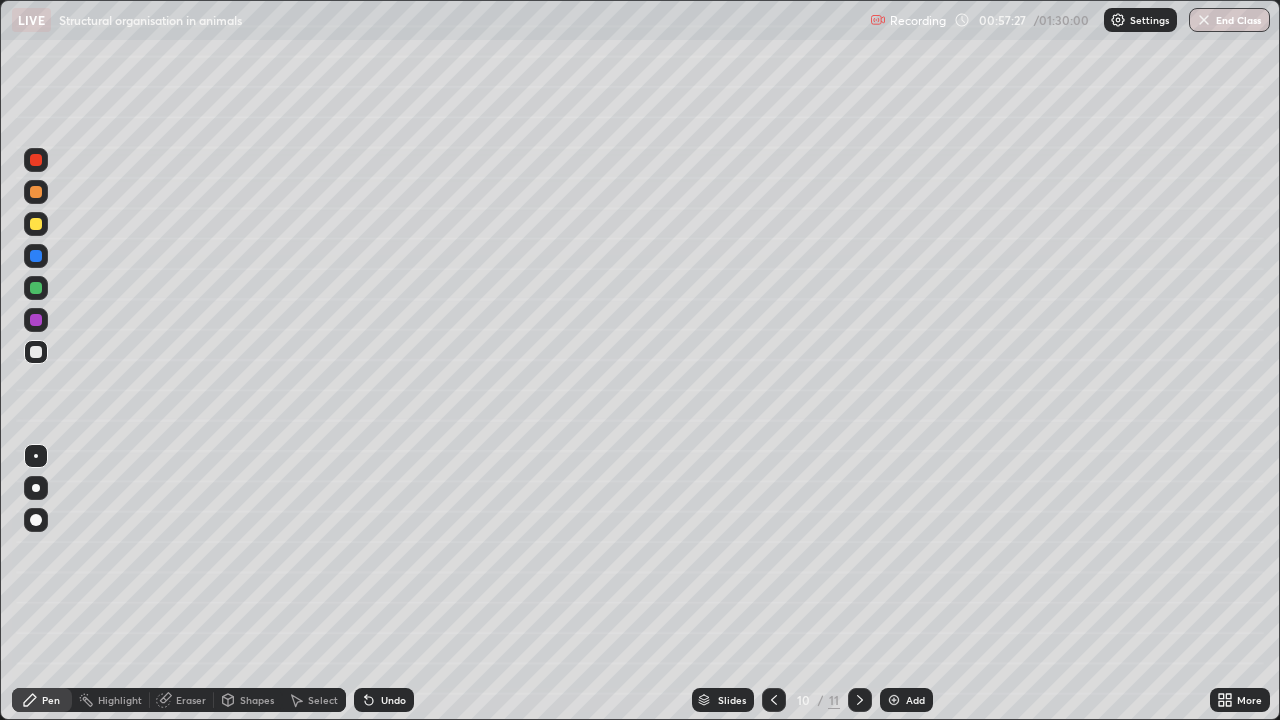 click at bounding box center [36, 224] 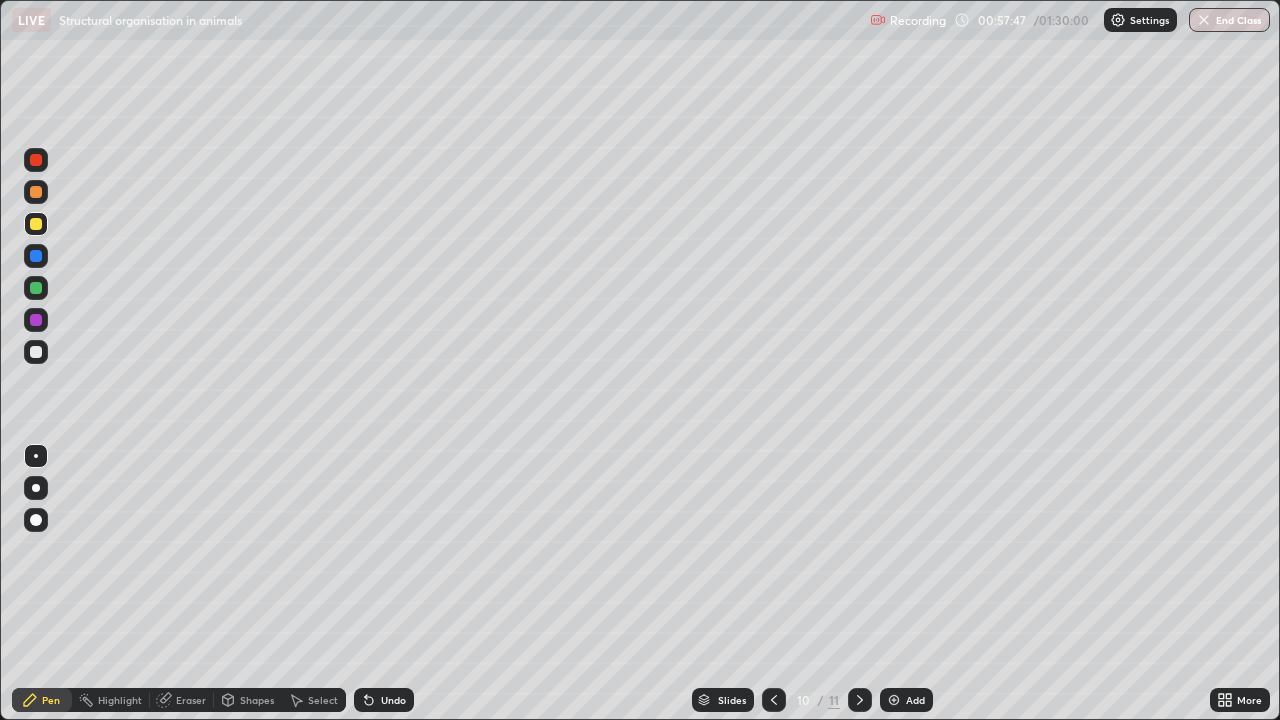 click on "Undo" at bounding box center (393, 700) 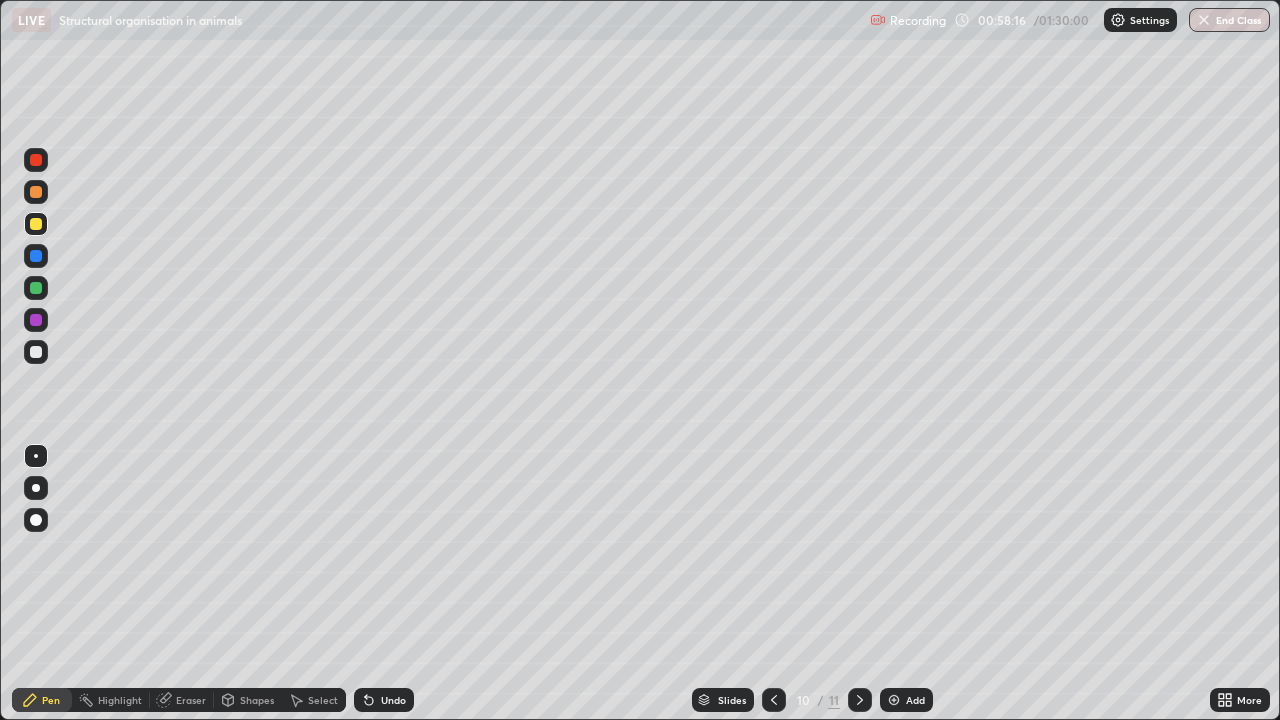 click at bounding box center (36, 352) 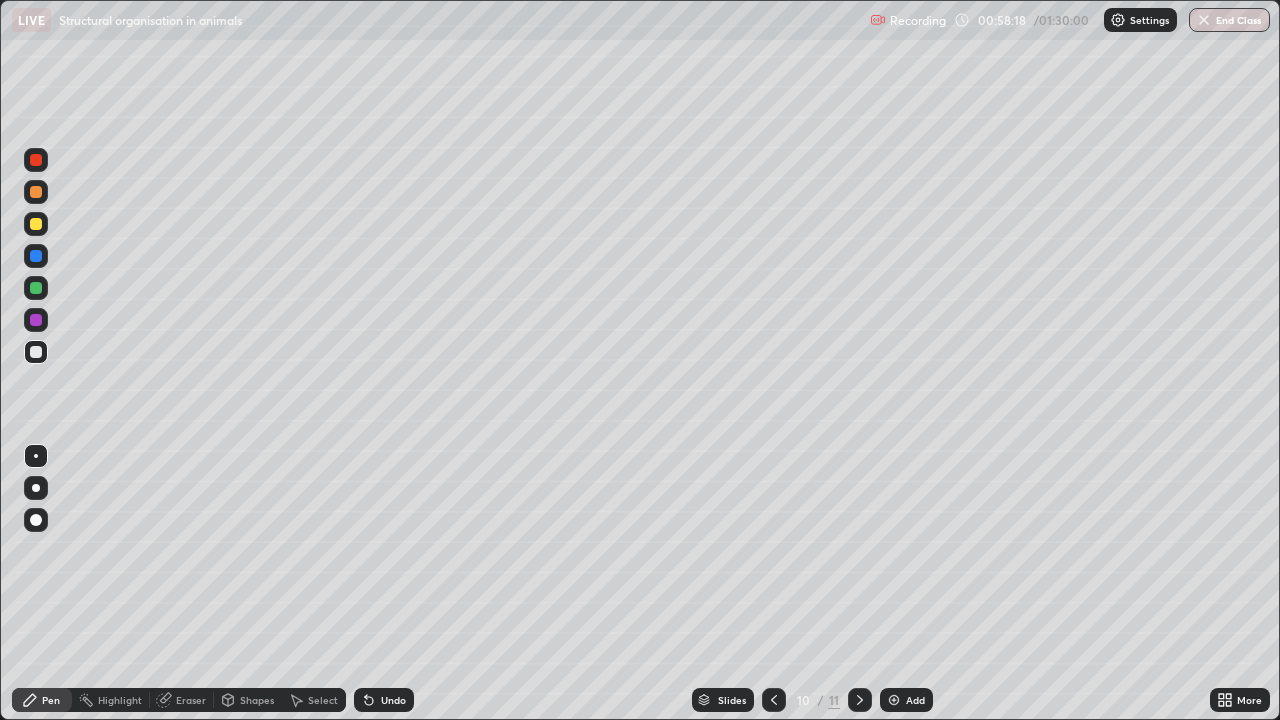 click at bounding box center [36, 352] 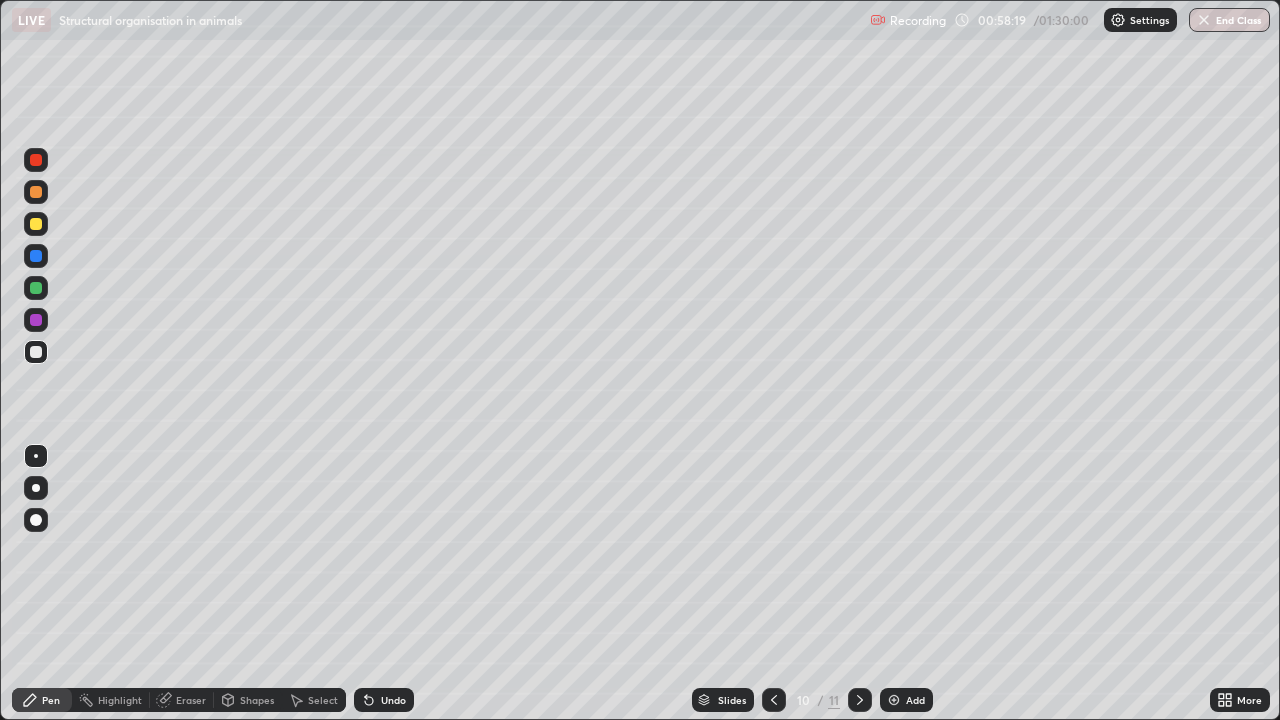 click at bounding box center (36, 352) 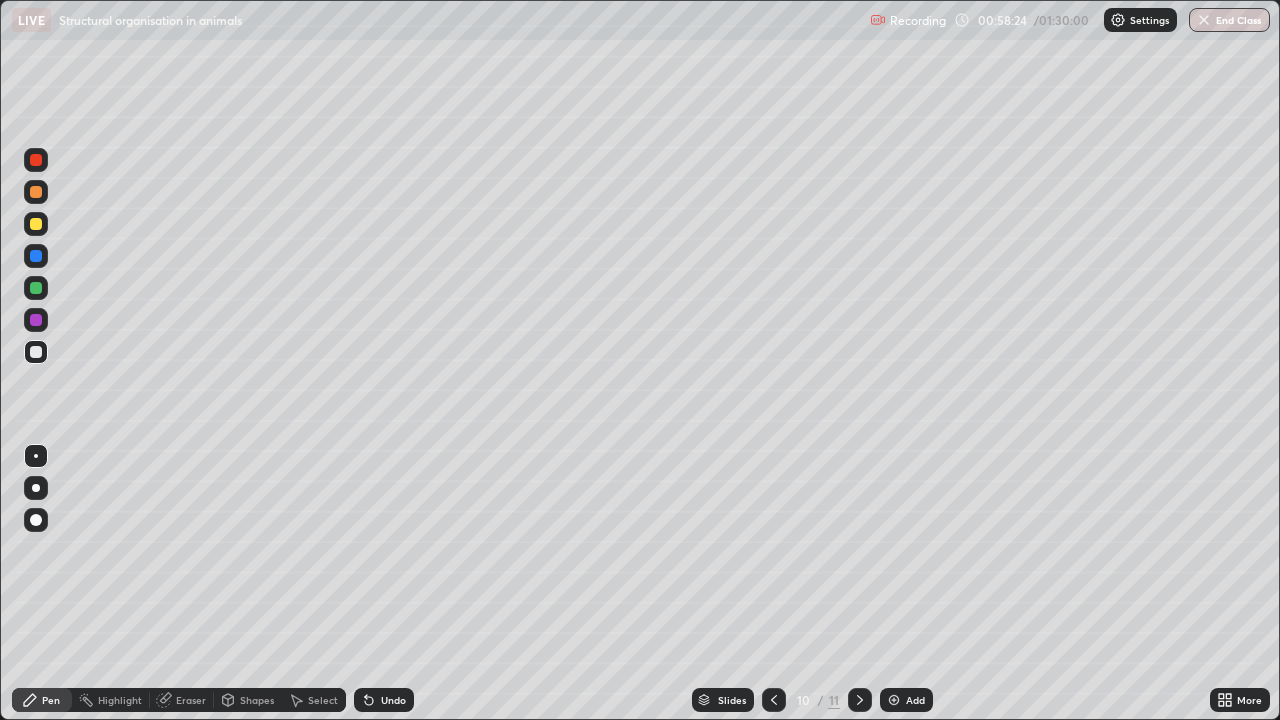 click at bounding box center (36, 352) 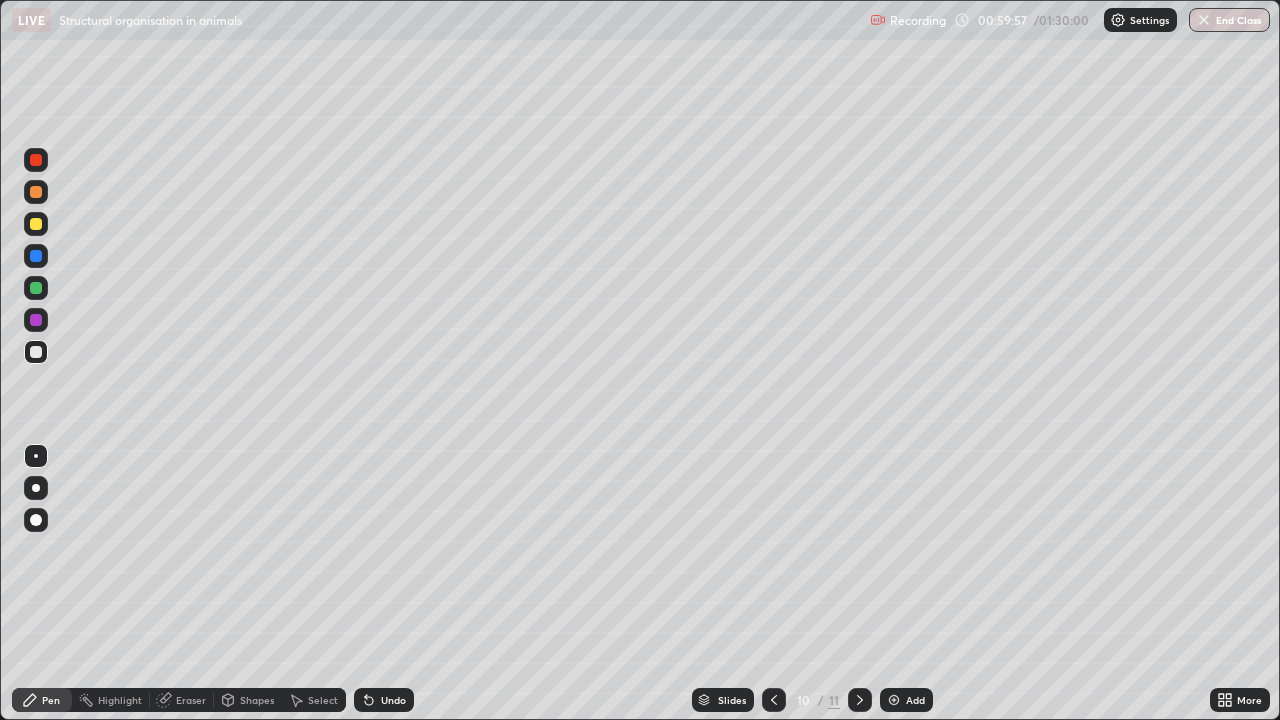 click on "Highlight" at bounding box center (111, 700) 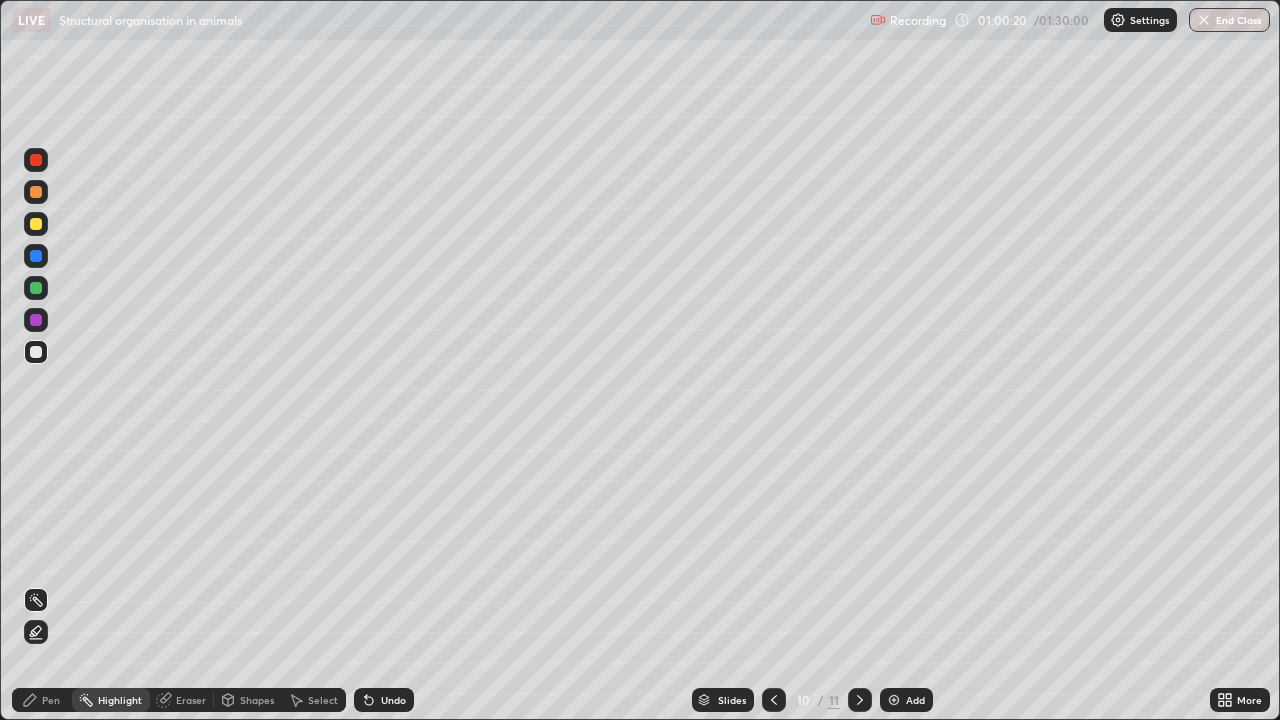 click on "Undo" at bounding box center [393, 700] 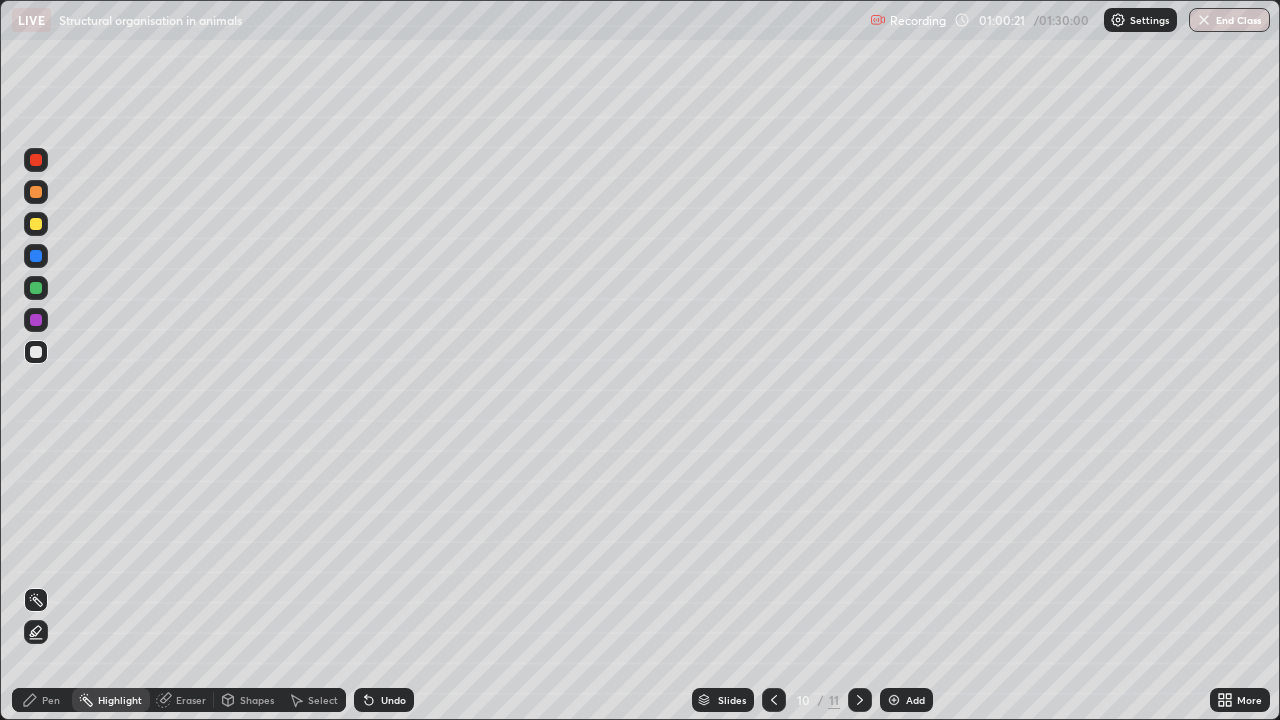 click on "Pen" at bounding box center (51, 700) 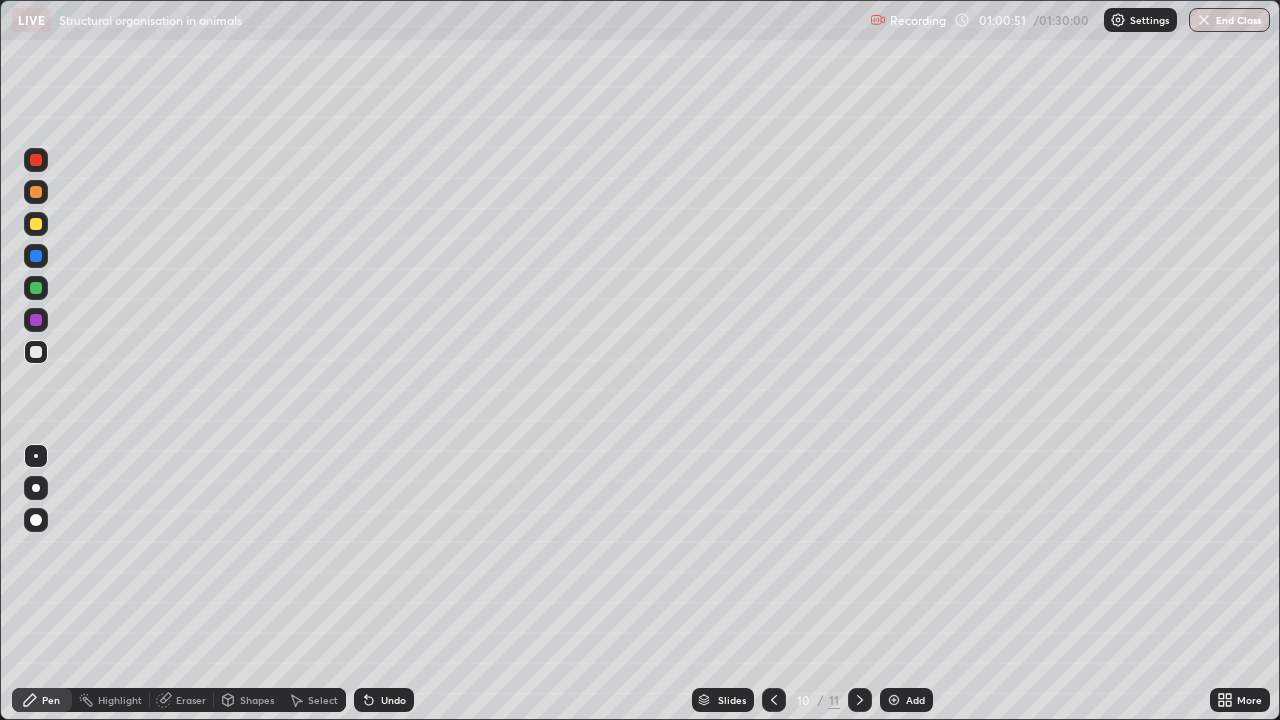 click at bounding box center (36, 160) 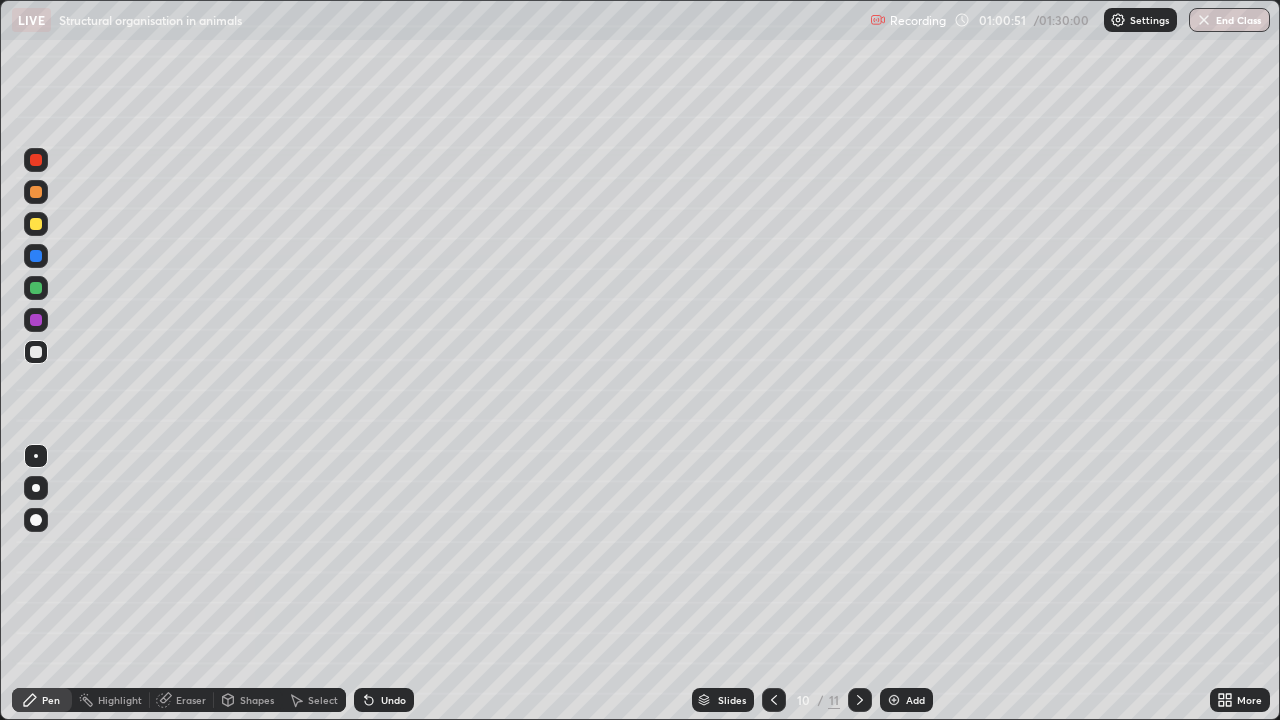 click at bounding box center [36, 160] 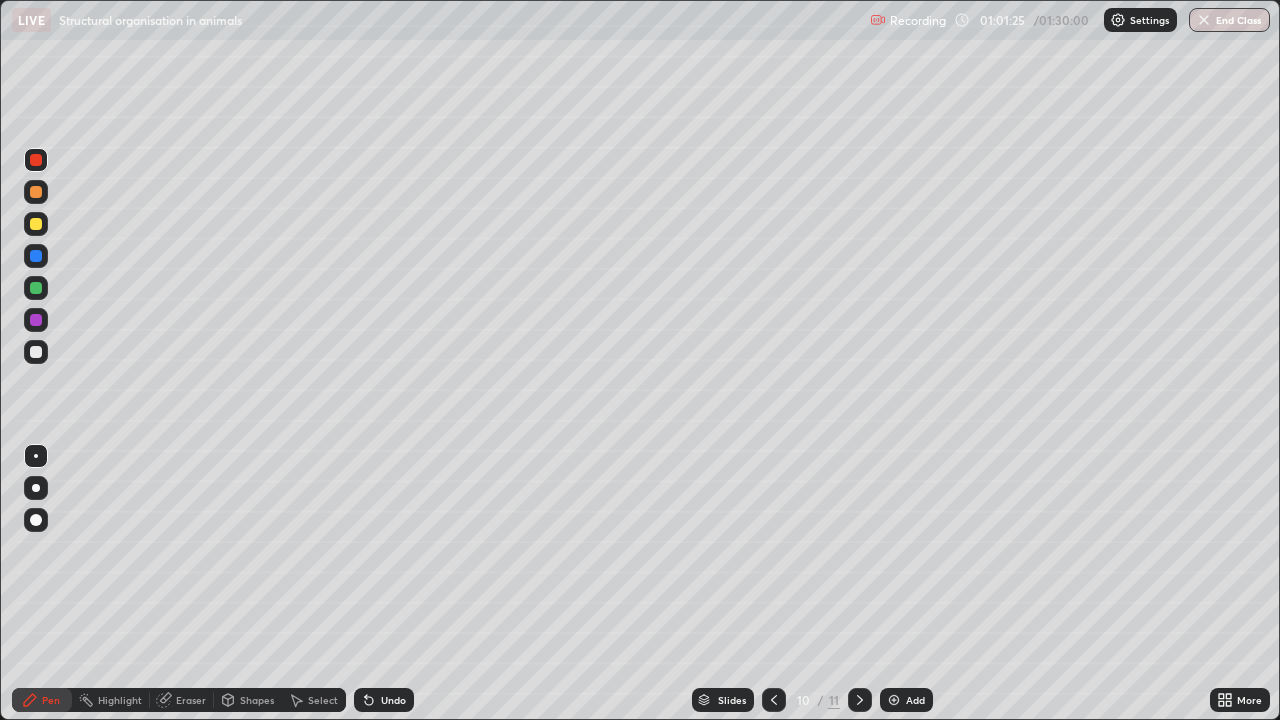 click on "Setting up your live class" at bounding box center [640, 360] 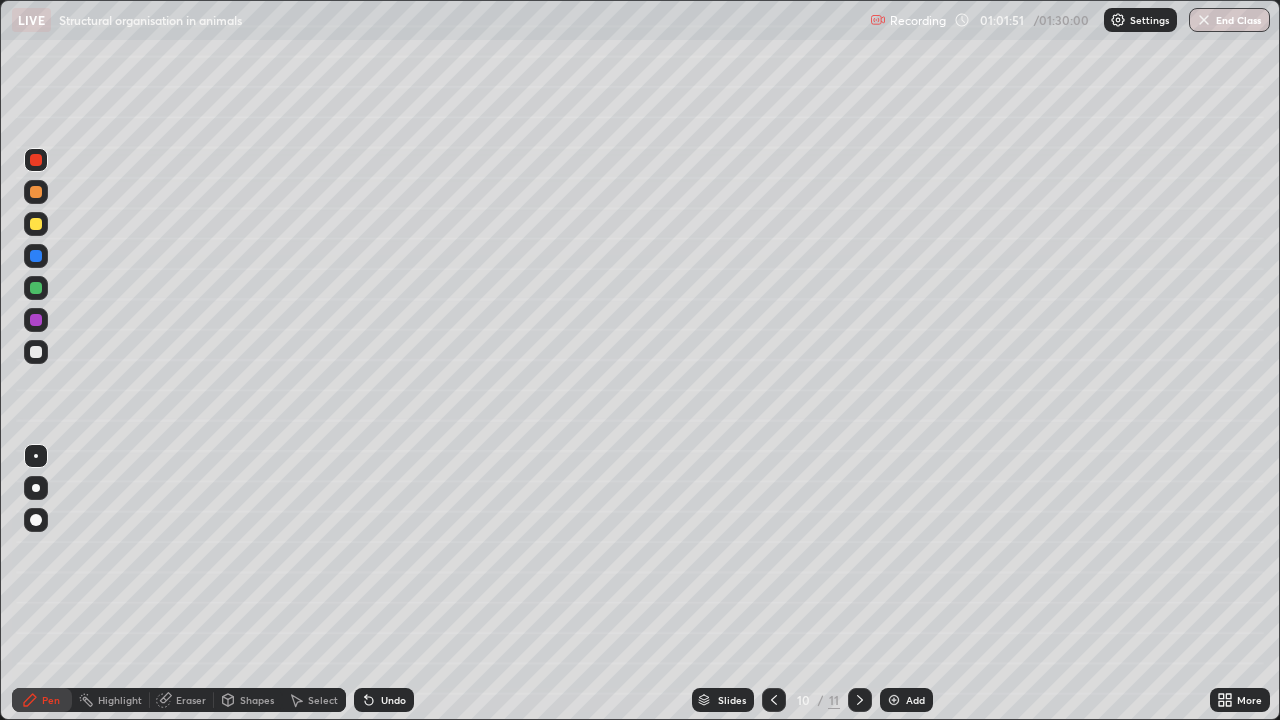 click at bounding box center [36, 352] 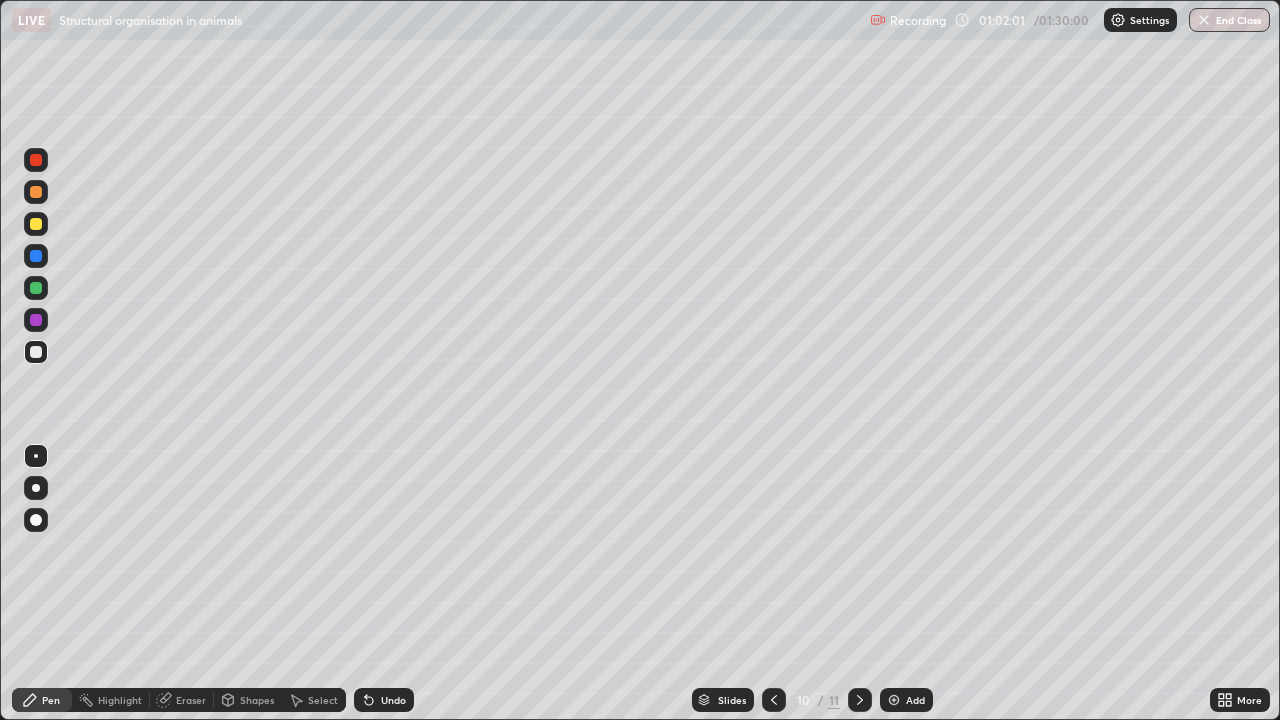 click at bounding box center [36, 352] 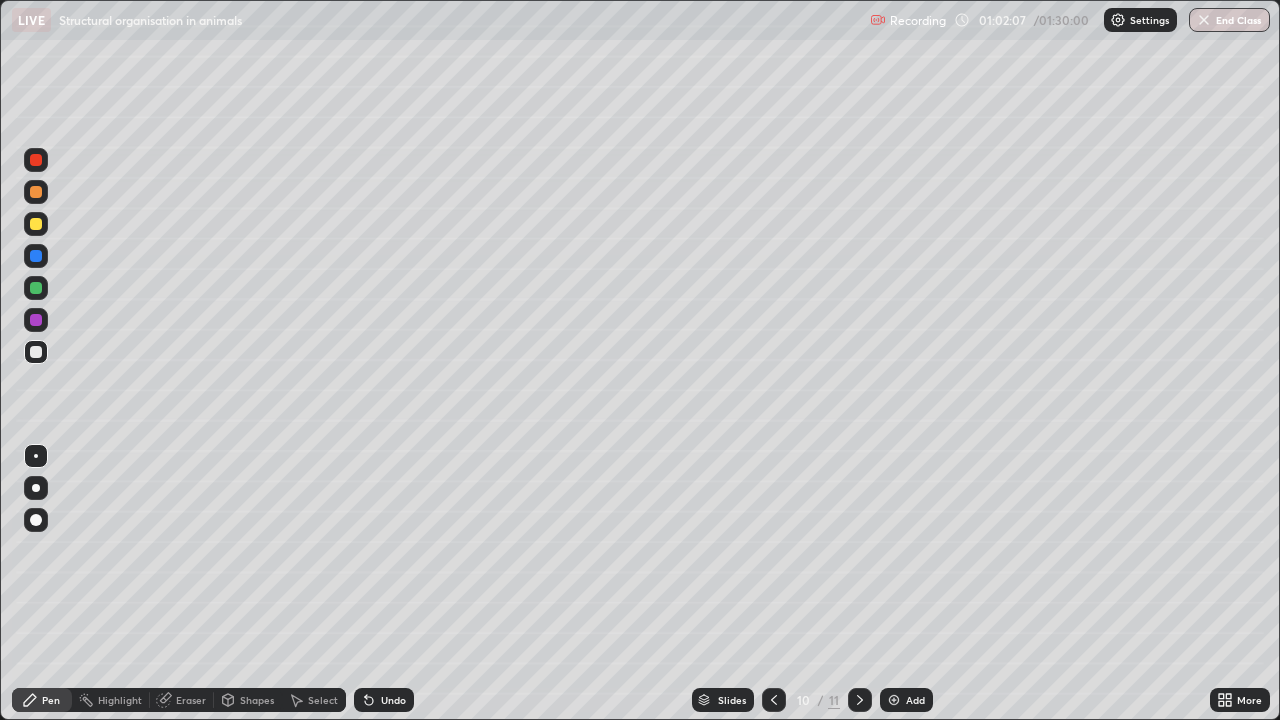 click at bounding box center (36, 288) 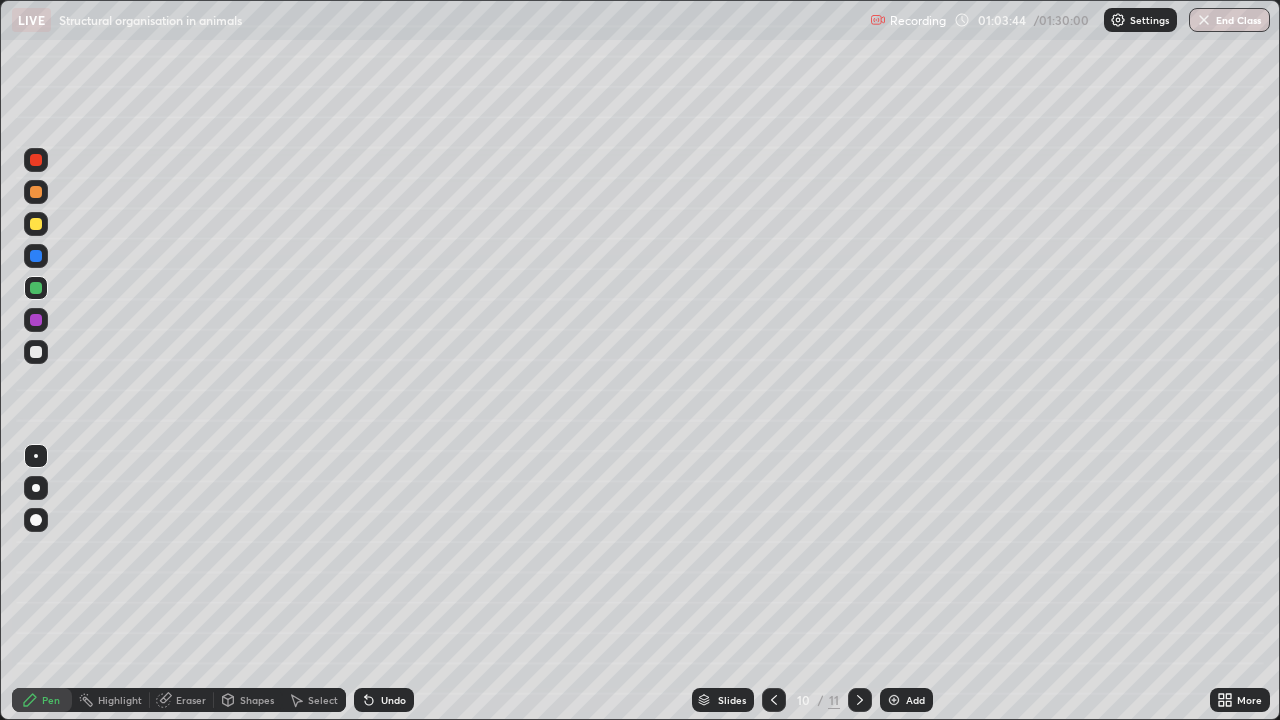 click on "Add" at bounding box center (906, 700) 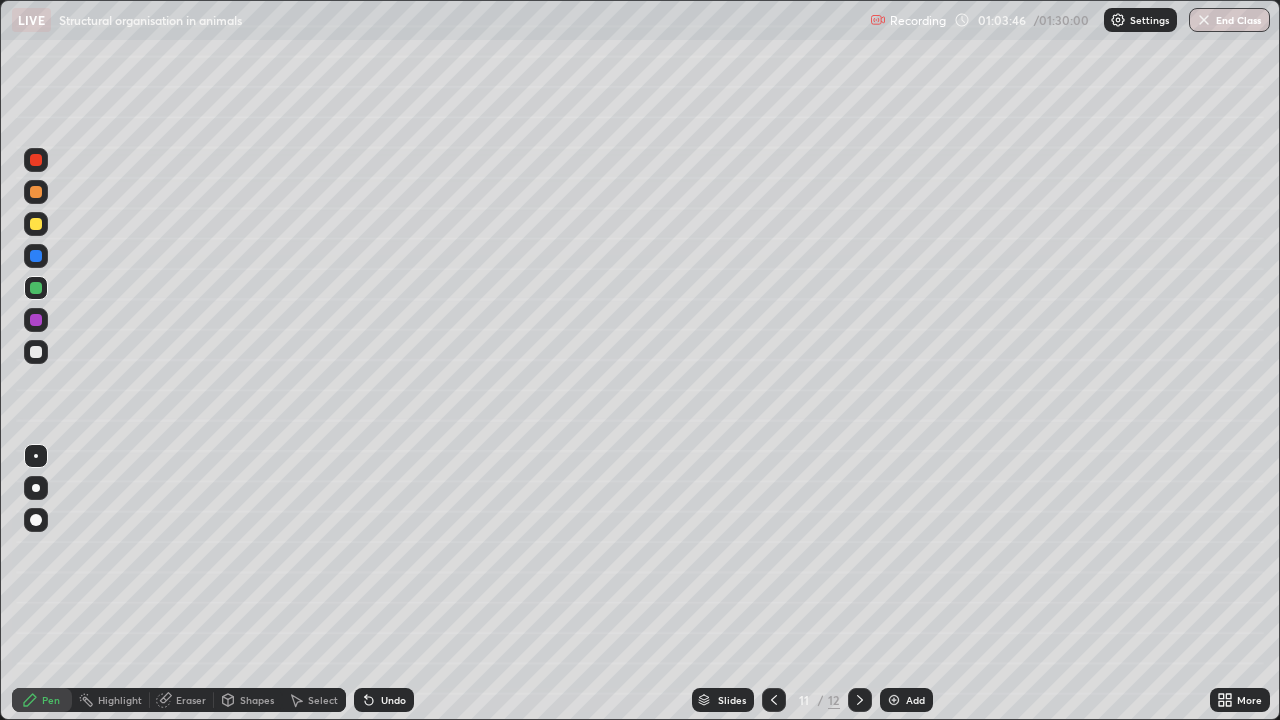 click at bounding box center [36, 352] 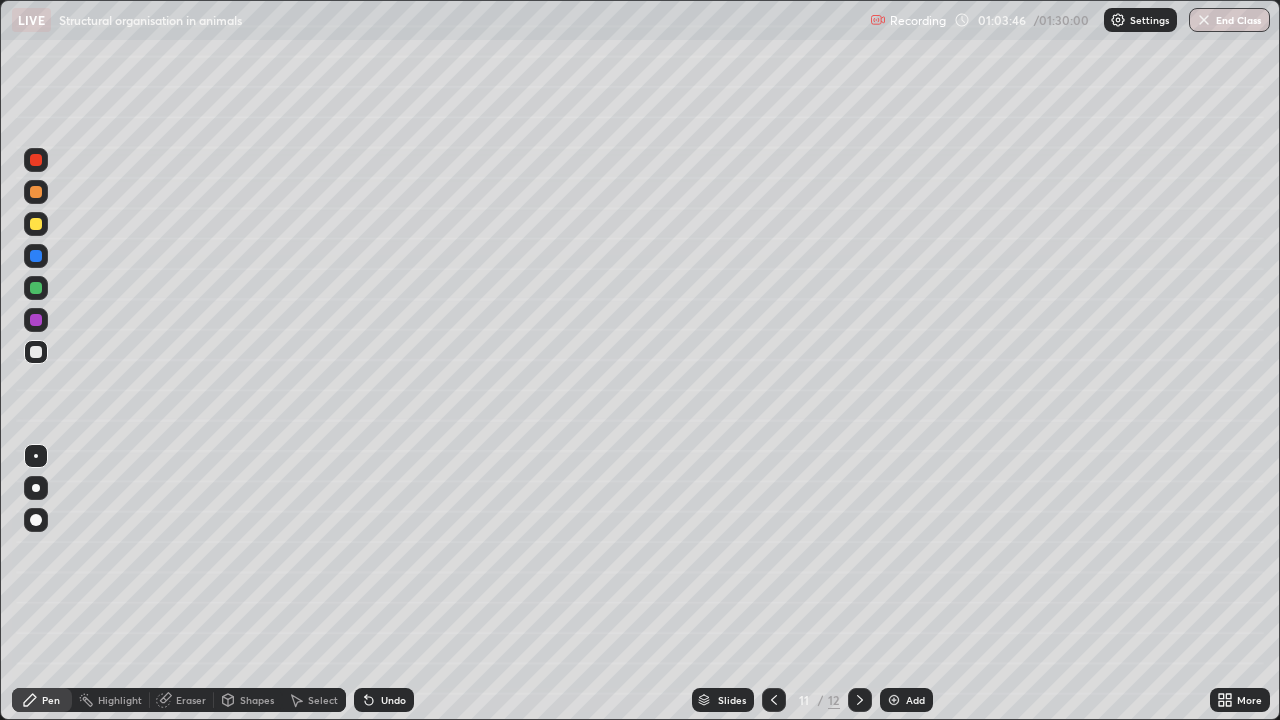 click at bounding box center (36, 352) 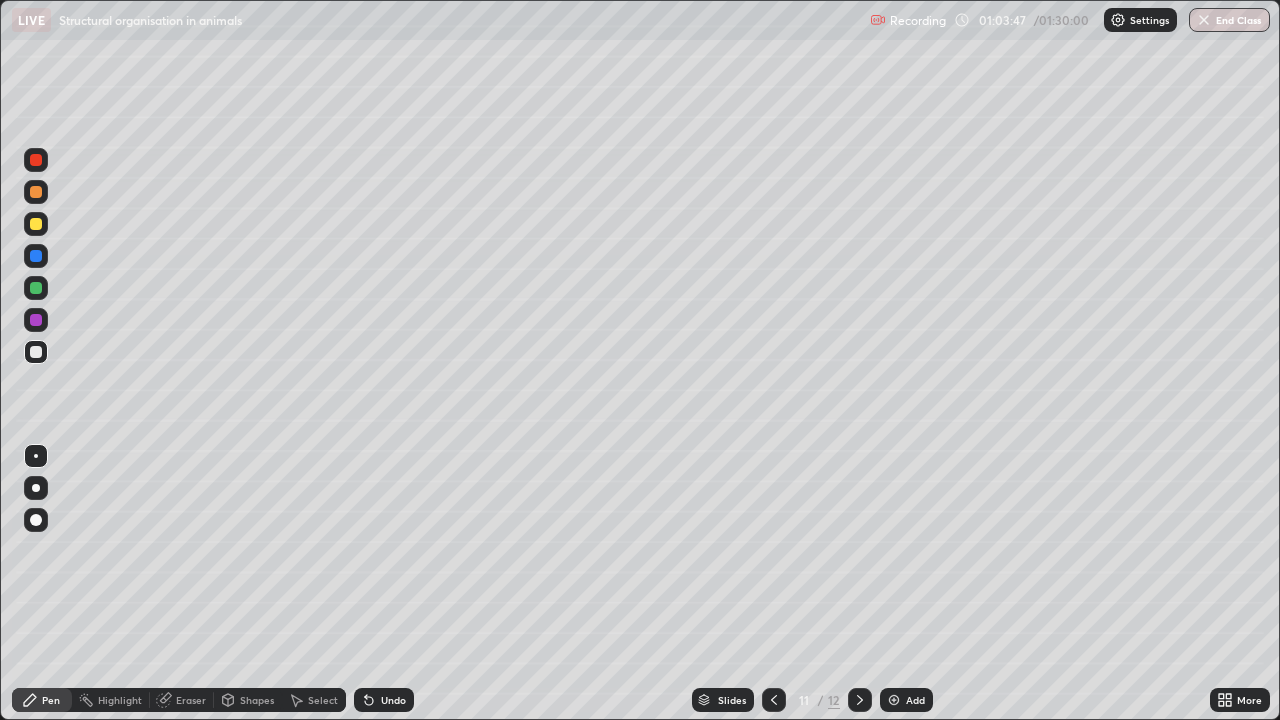 click at bounding box center (36, 160) 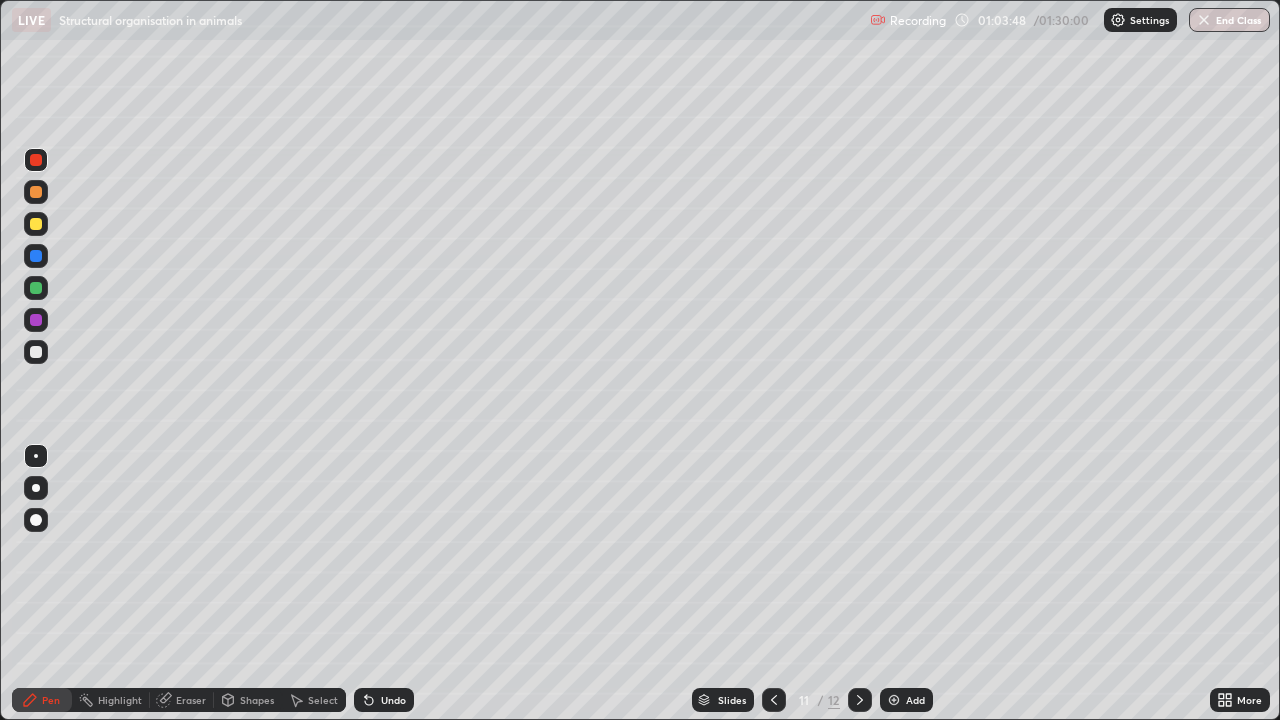 click at bounding box center (36, 520) 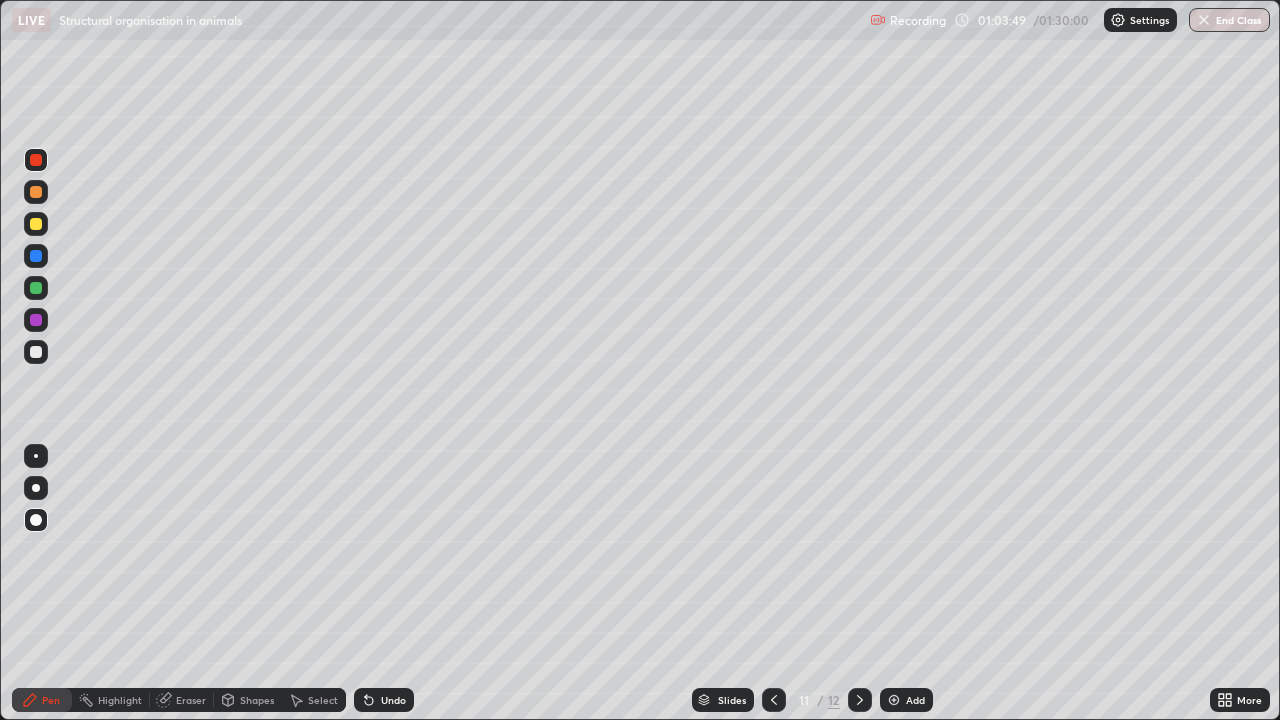 click at bounding box center [36, 520] 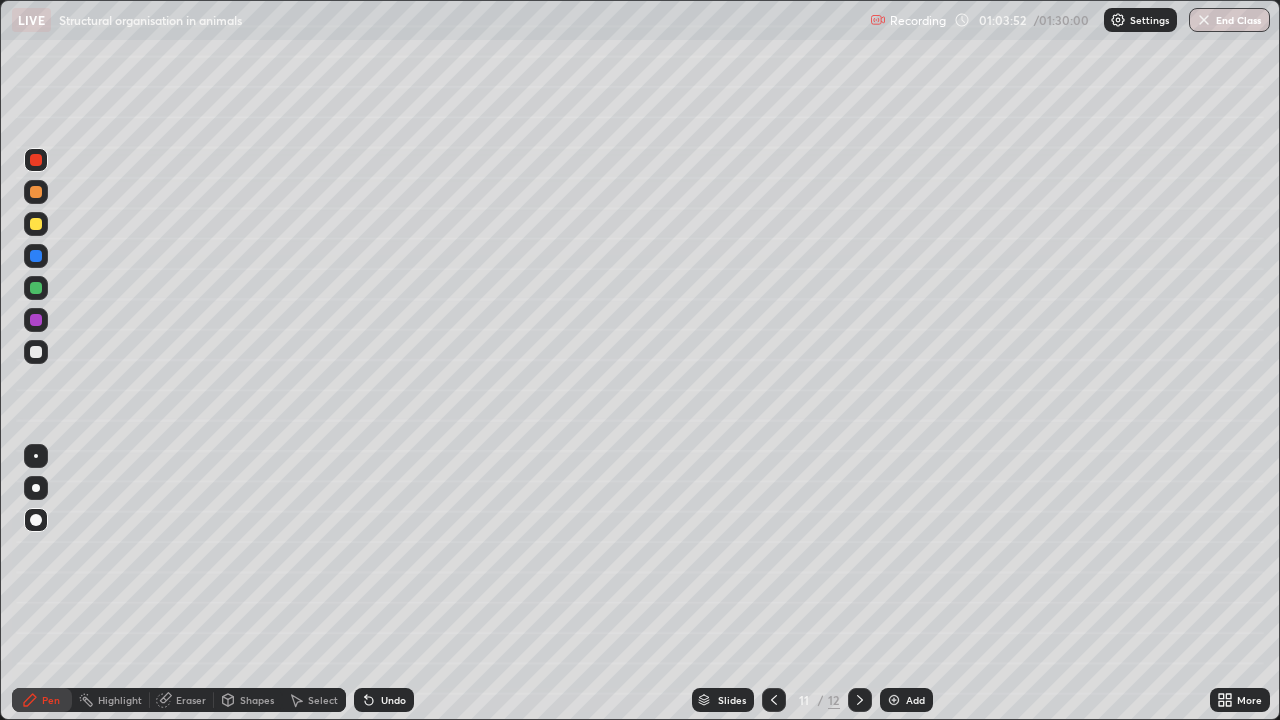 click on "Undo" at bounding box center [393, 700] 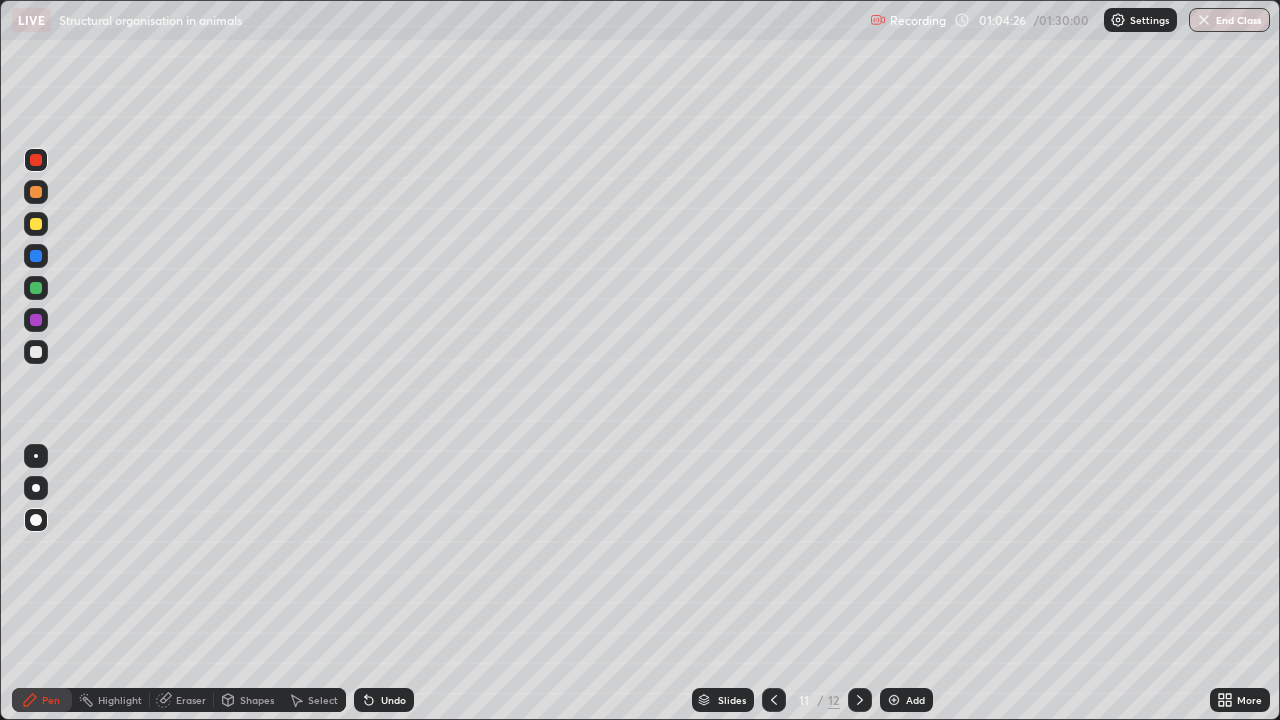 click 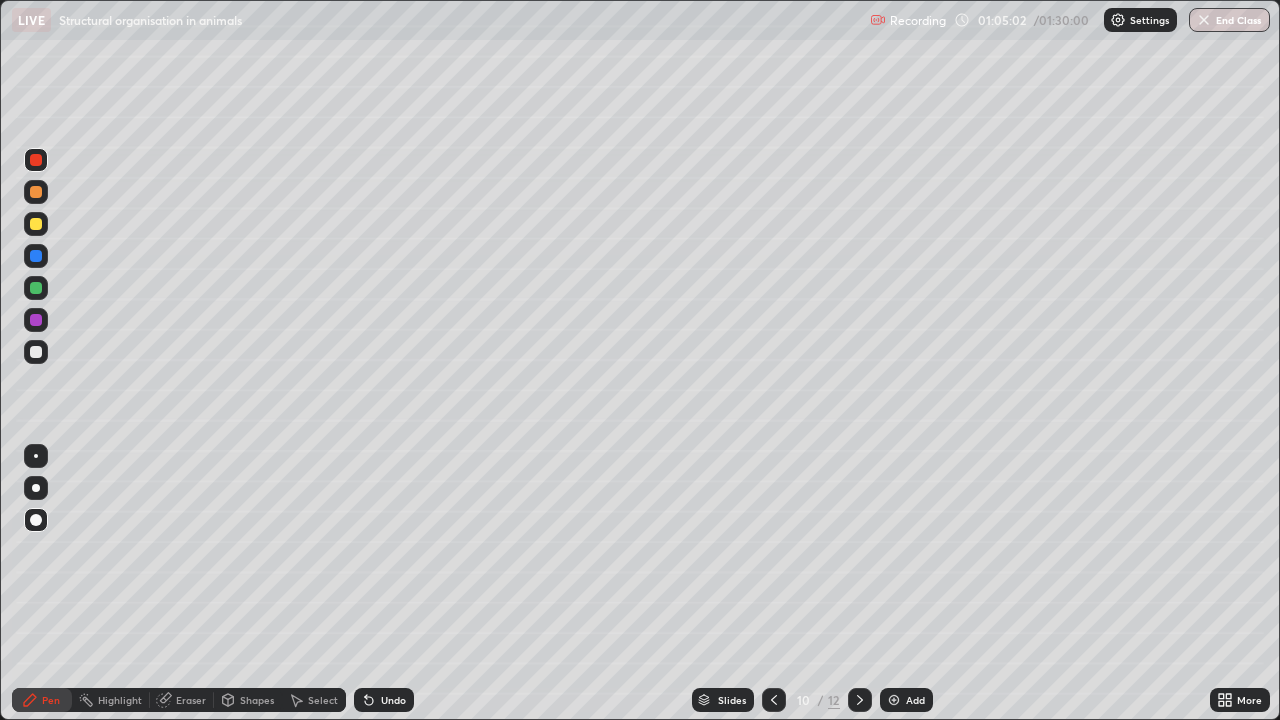 click 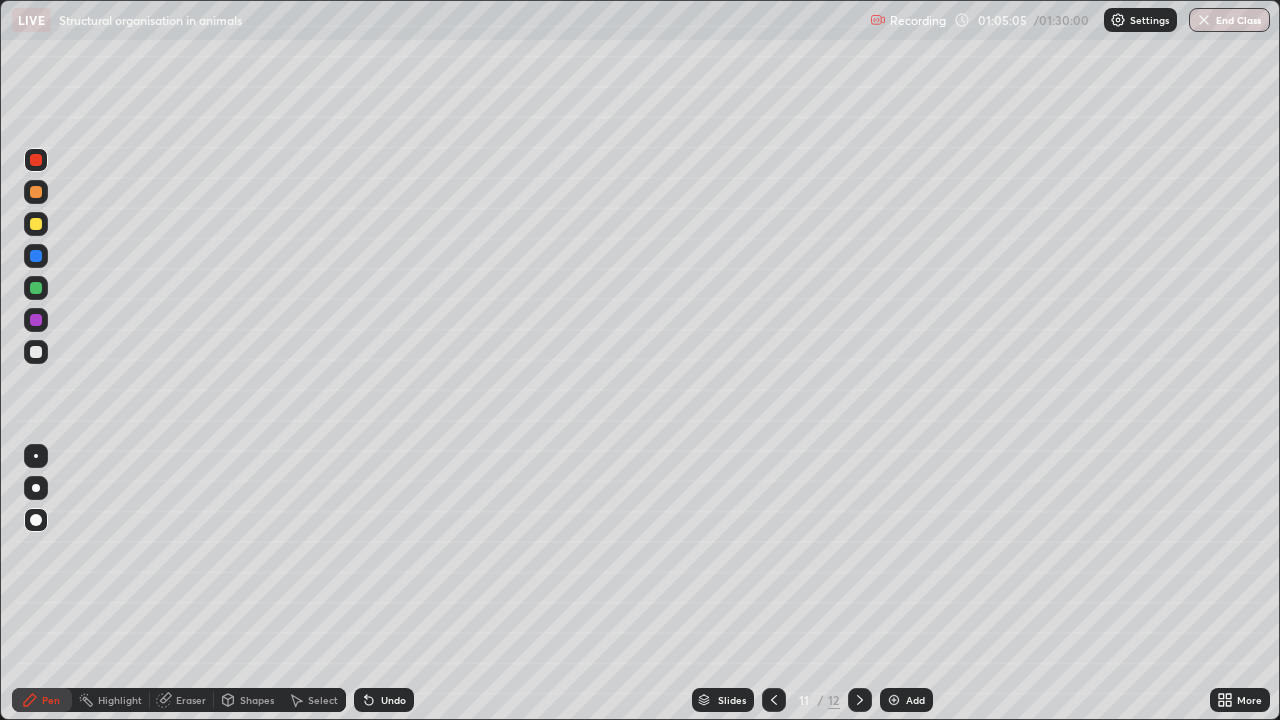 click at bounding box center (36, 352) 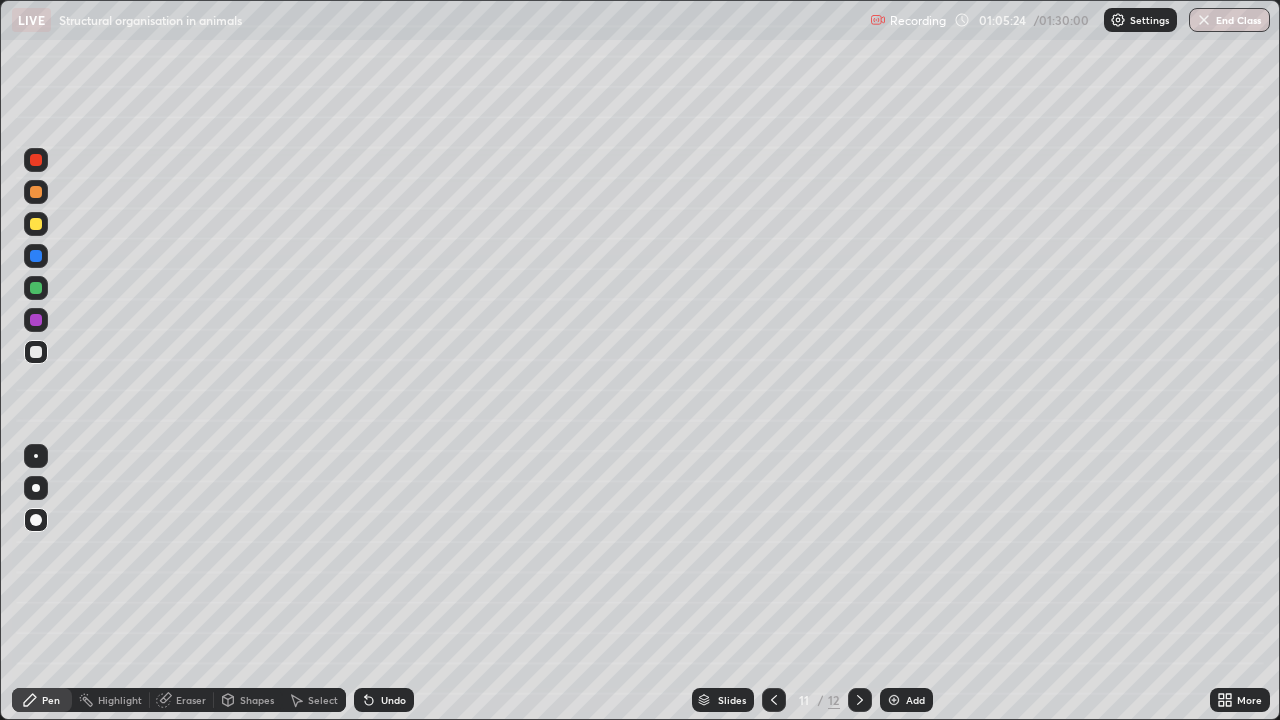 click at bounding box center (36, 352) 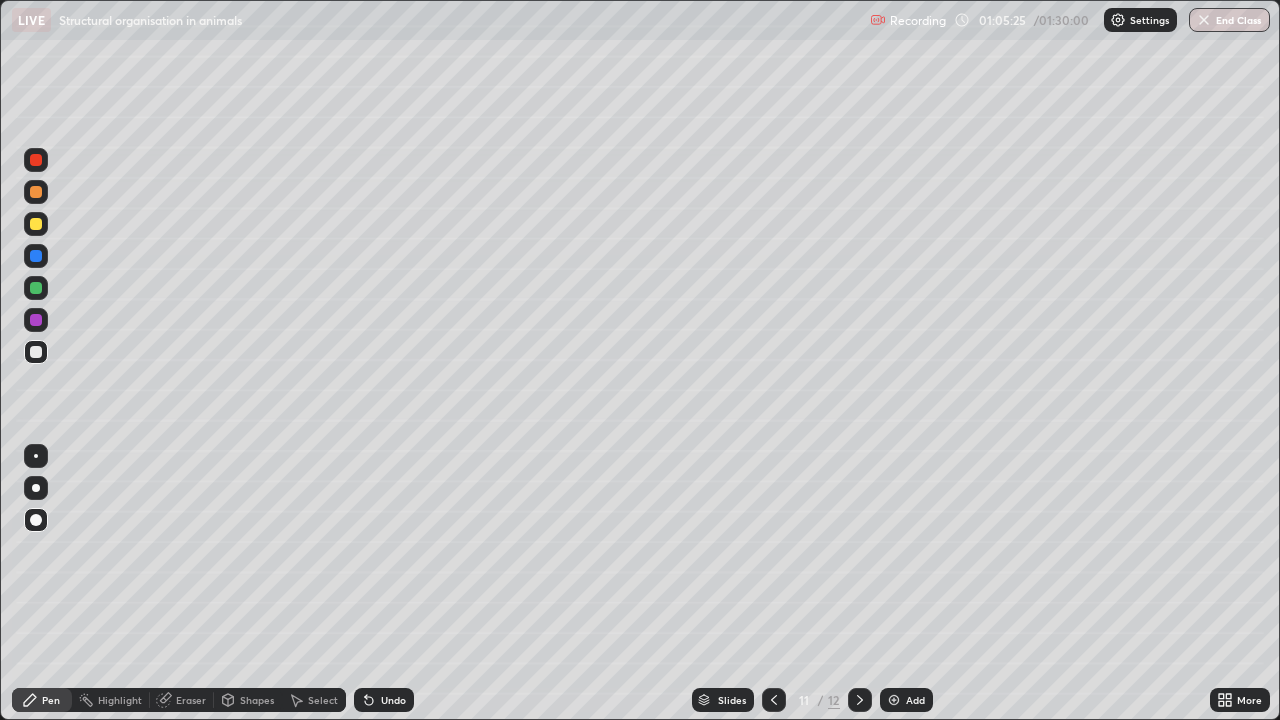click at bounding box center [36, 224] 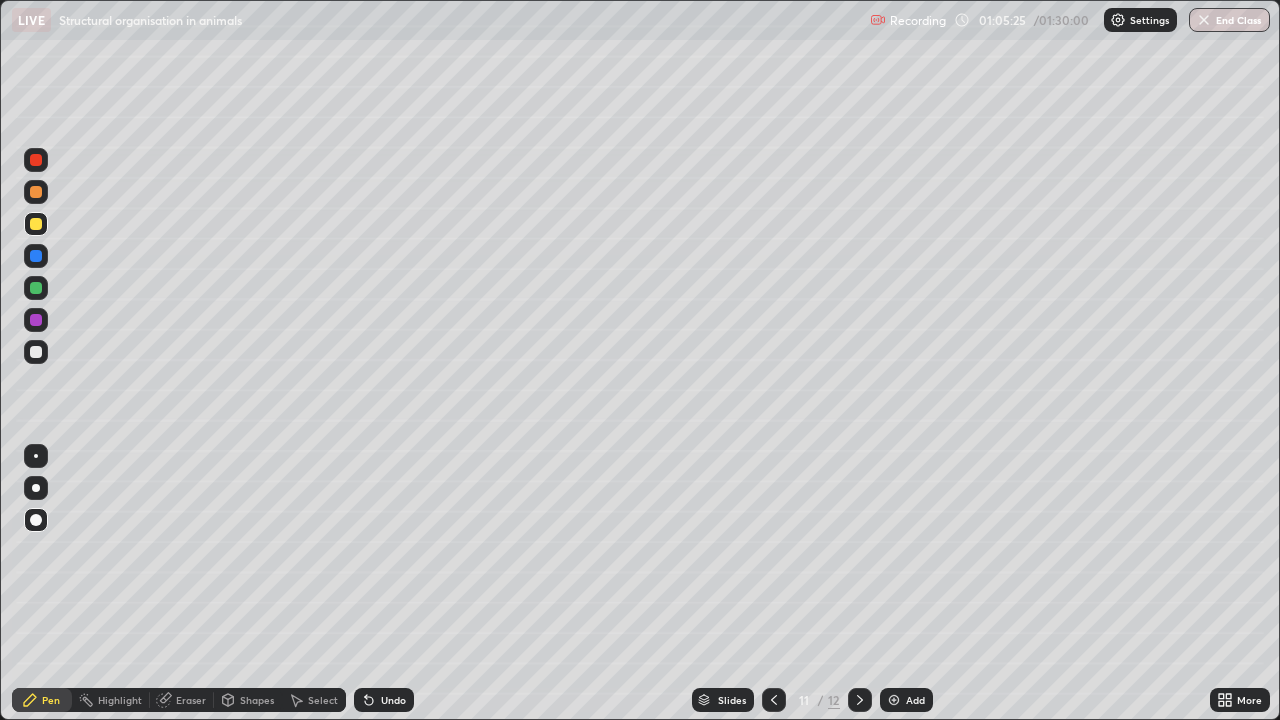 click at bounding box center (36, 224) 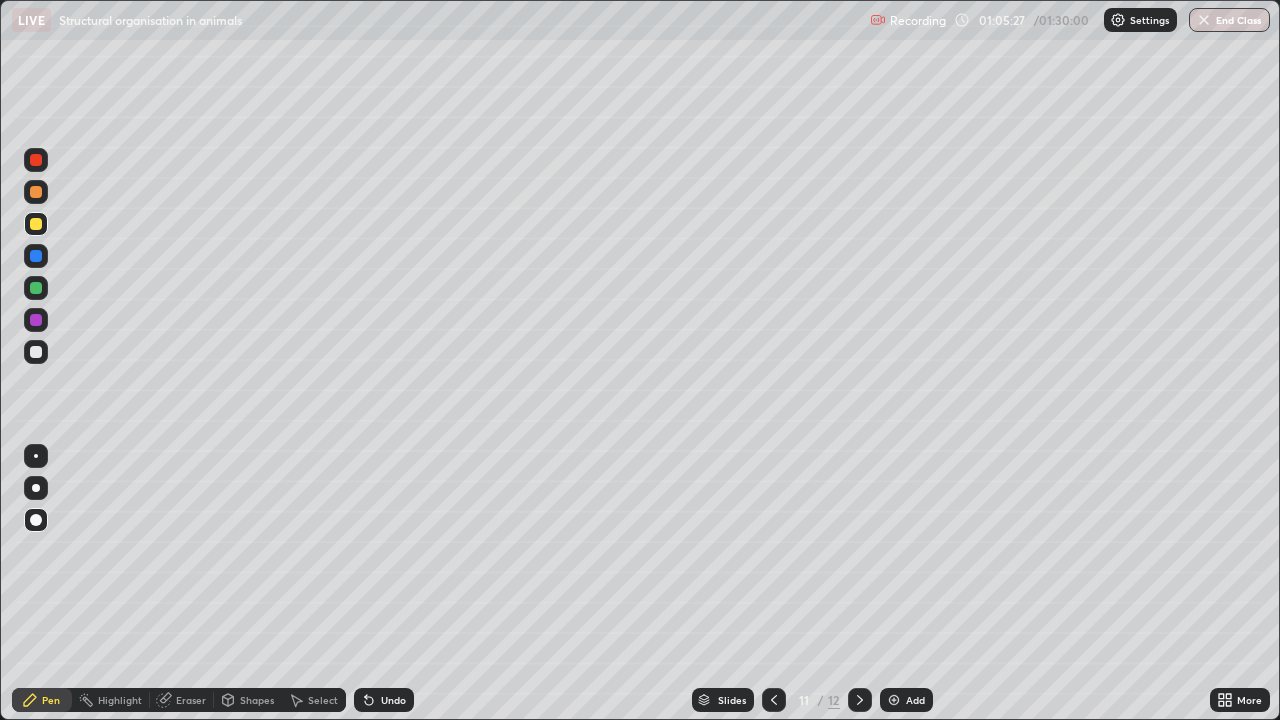 click at bounding box center (36, 488) 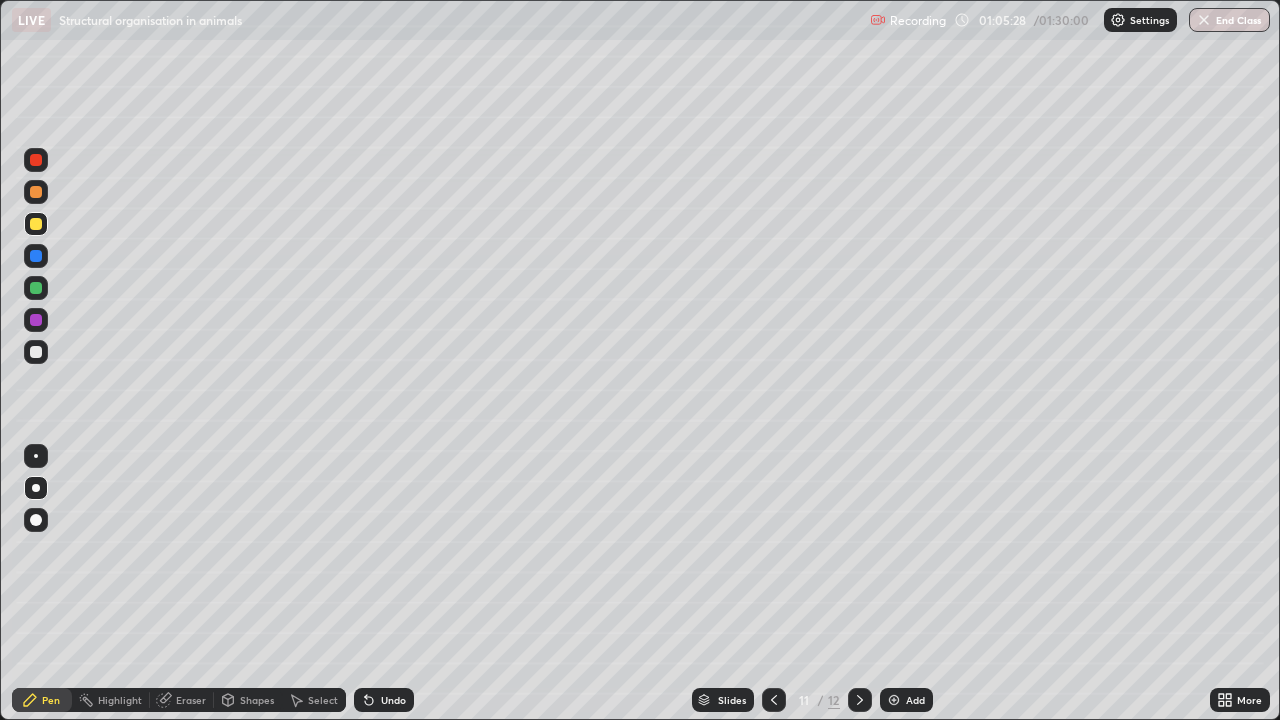 click at bounding box center (36, 456) 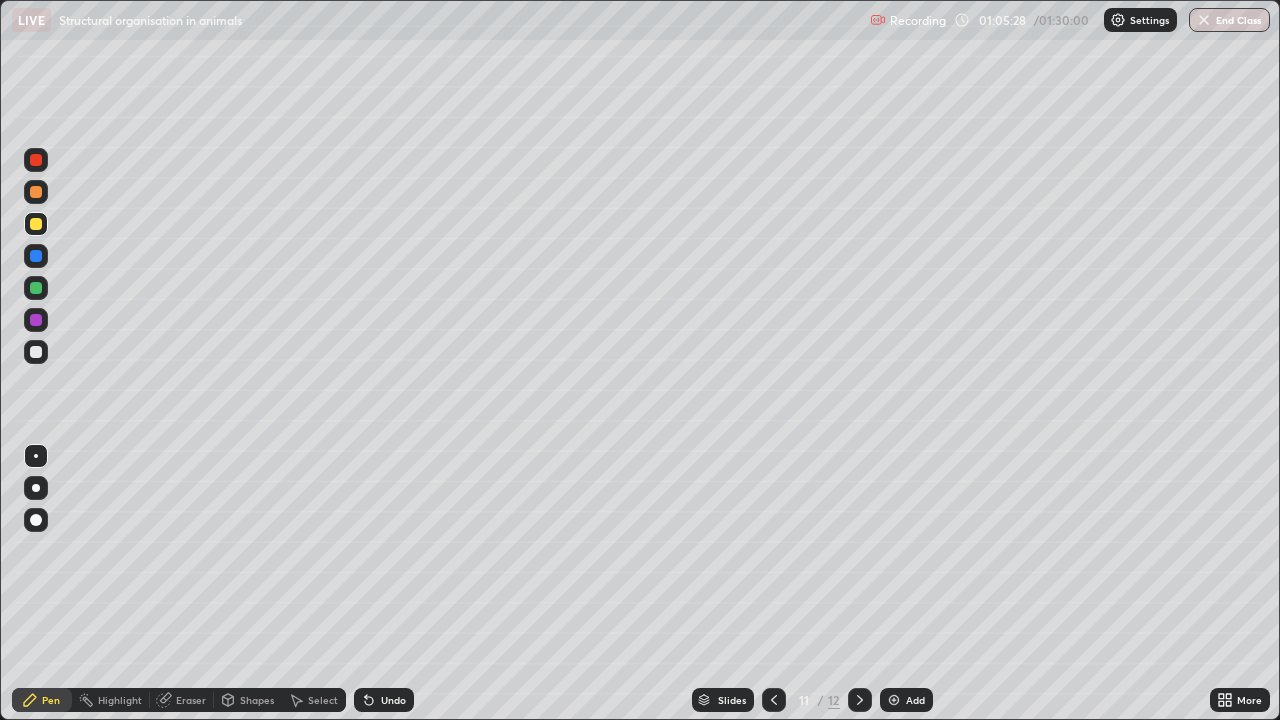 click at bounding box center [36, 456] 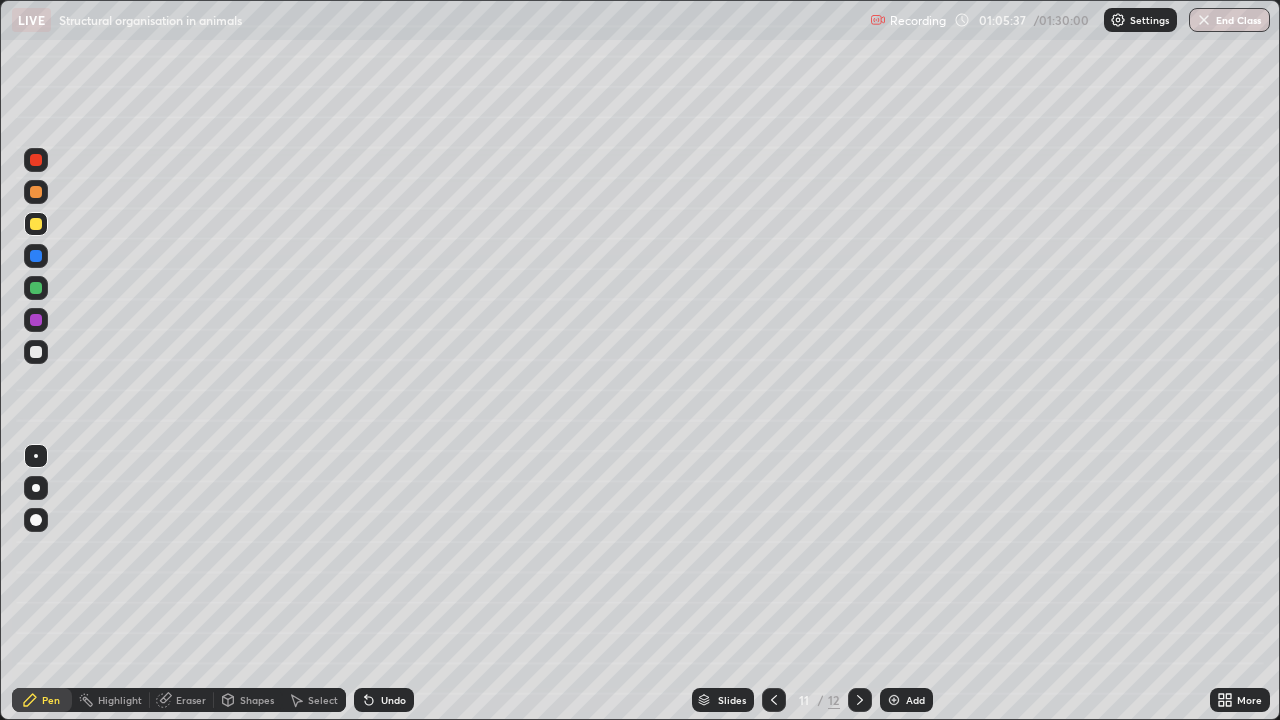 click on "Undo" at bounding box center (393, 700) 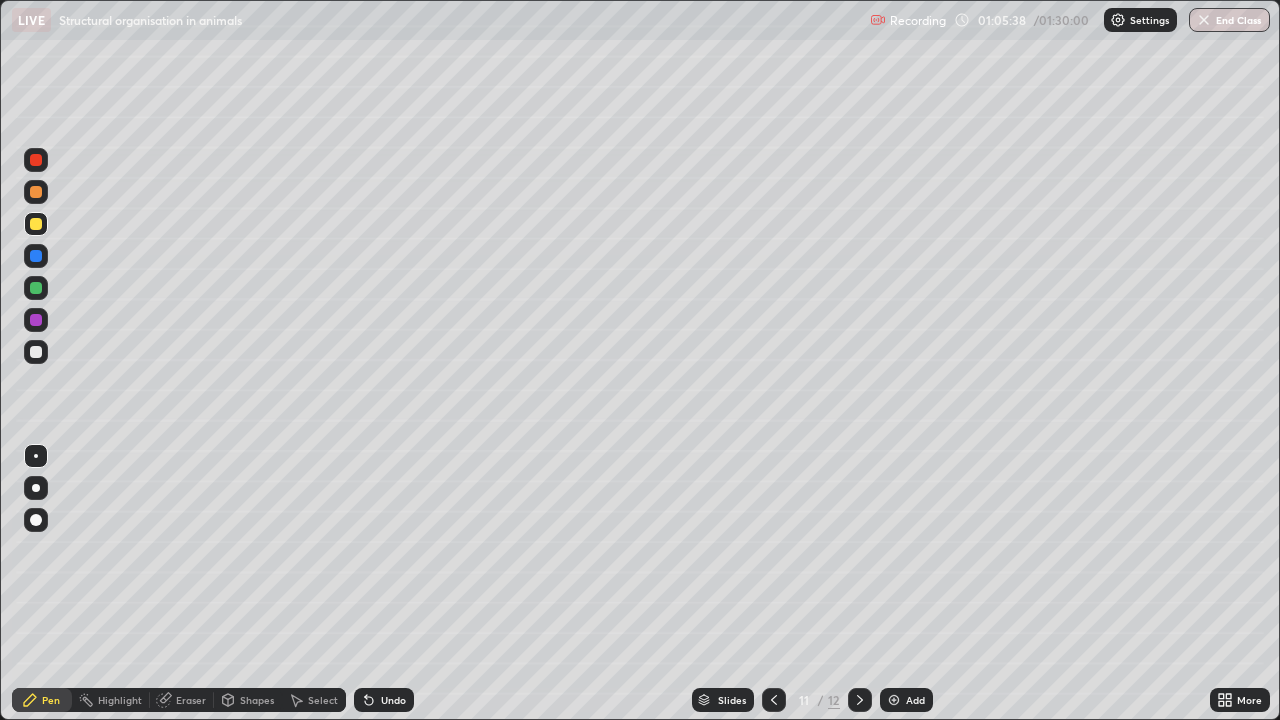 click on "Undo" at bounding box center (393, 700) 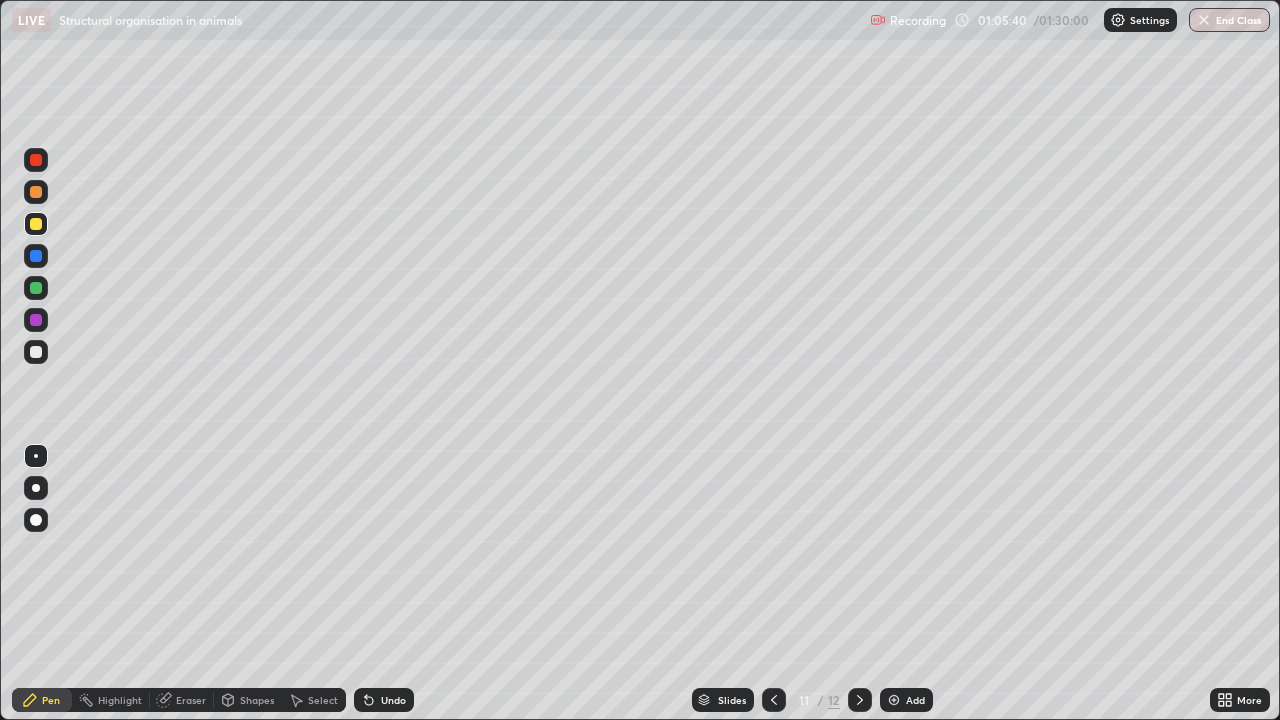 click at bounding box center (36, 352) 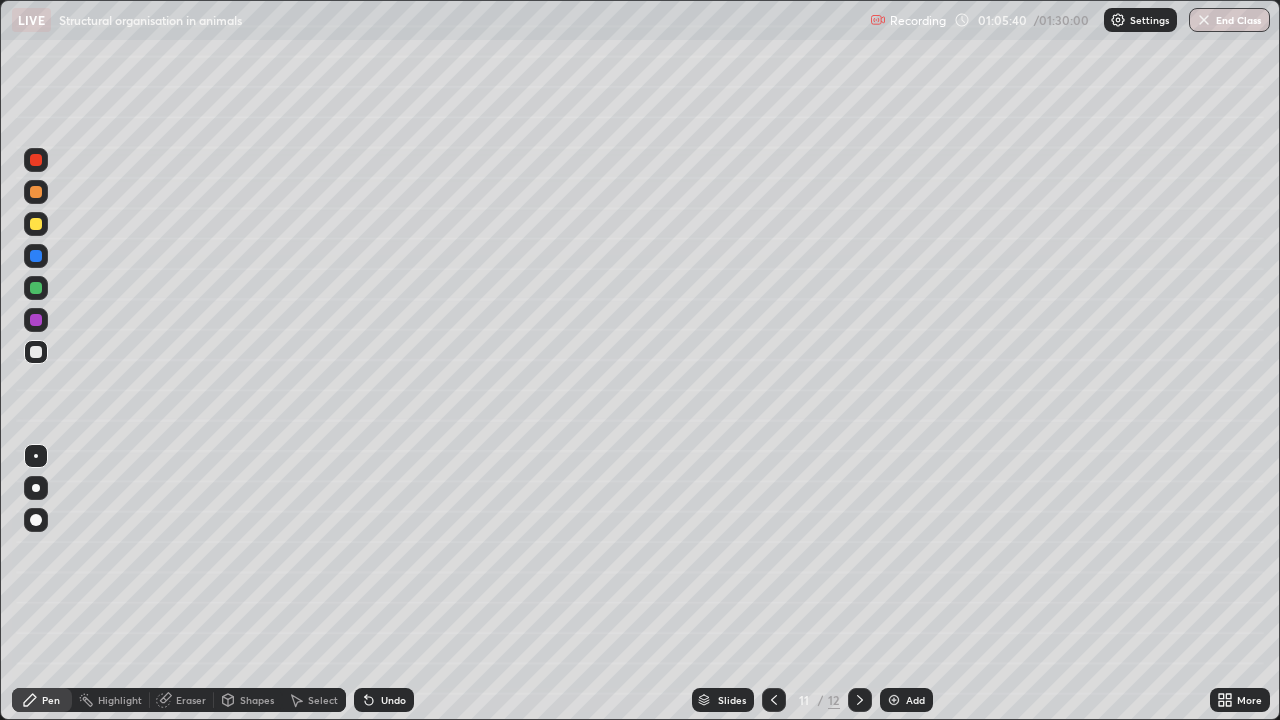 click at bounding box center [36, 352] 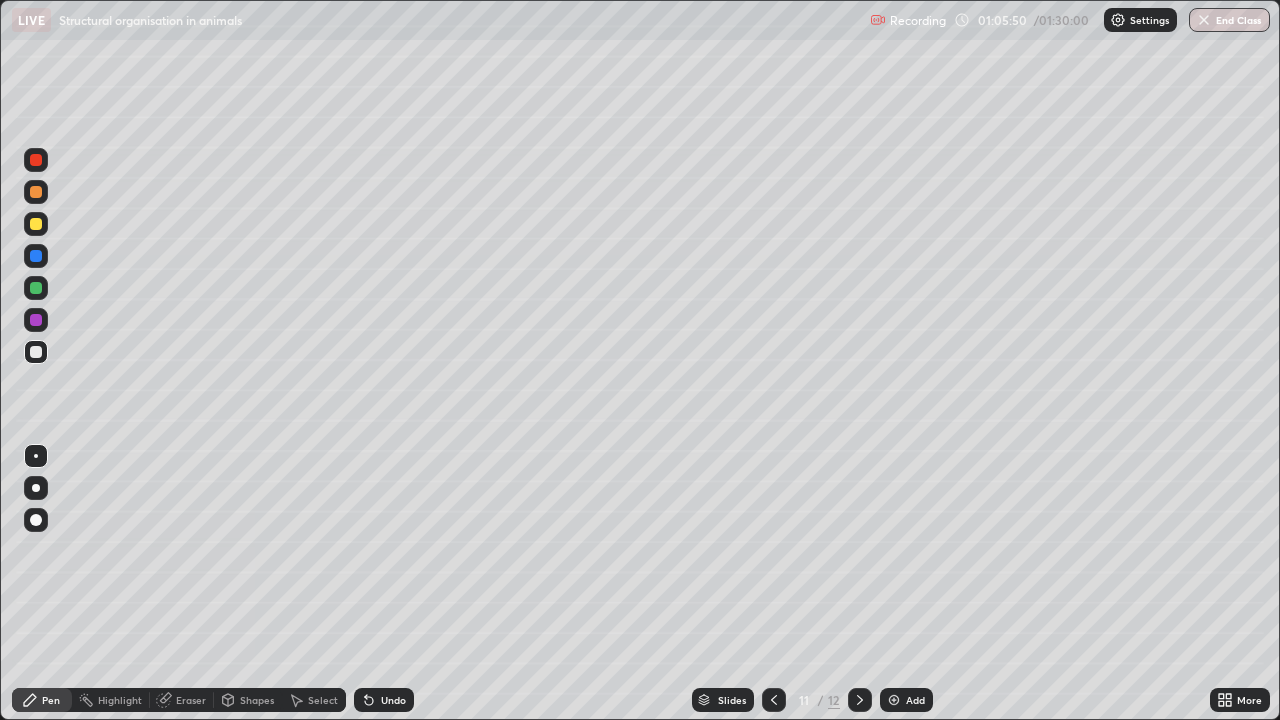 click on "Undo" at bounding box center (384, 700) 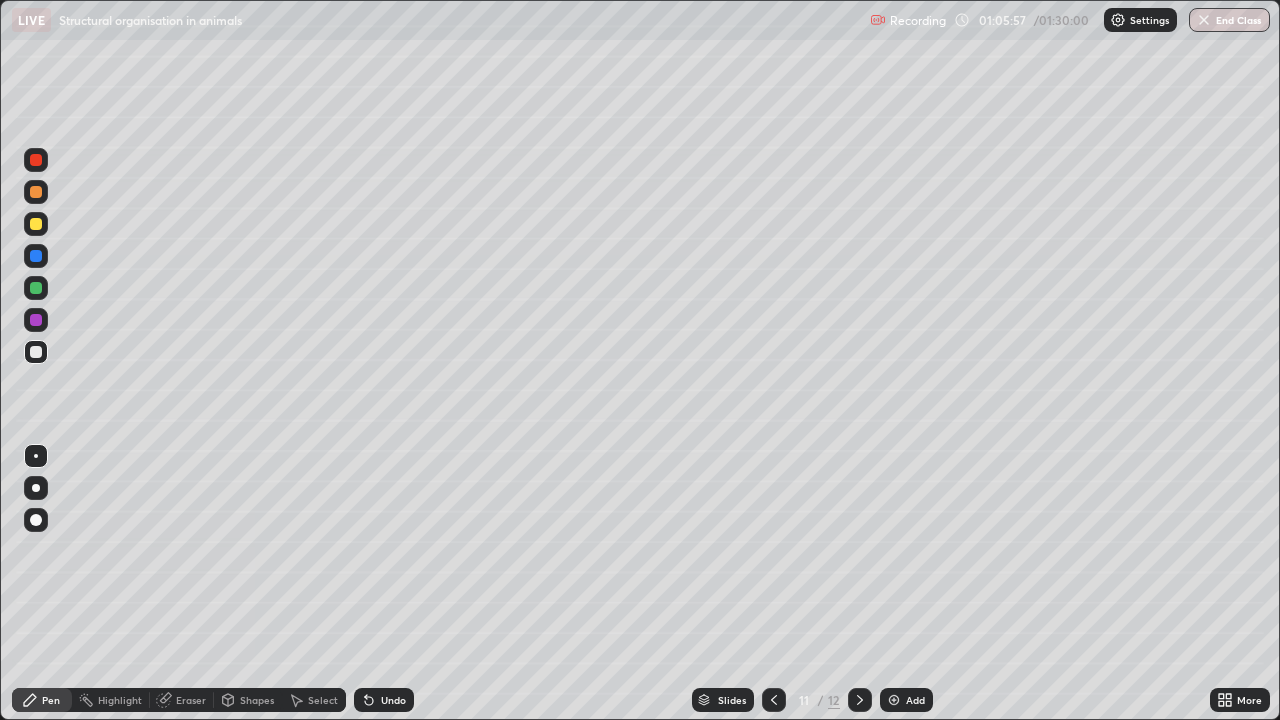 click at bounding box center (36, 352) 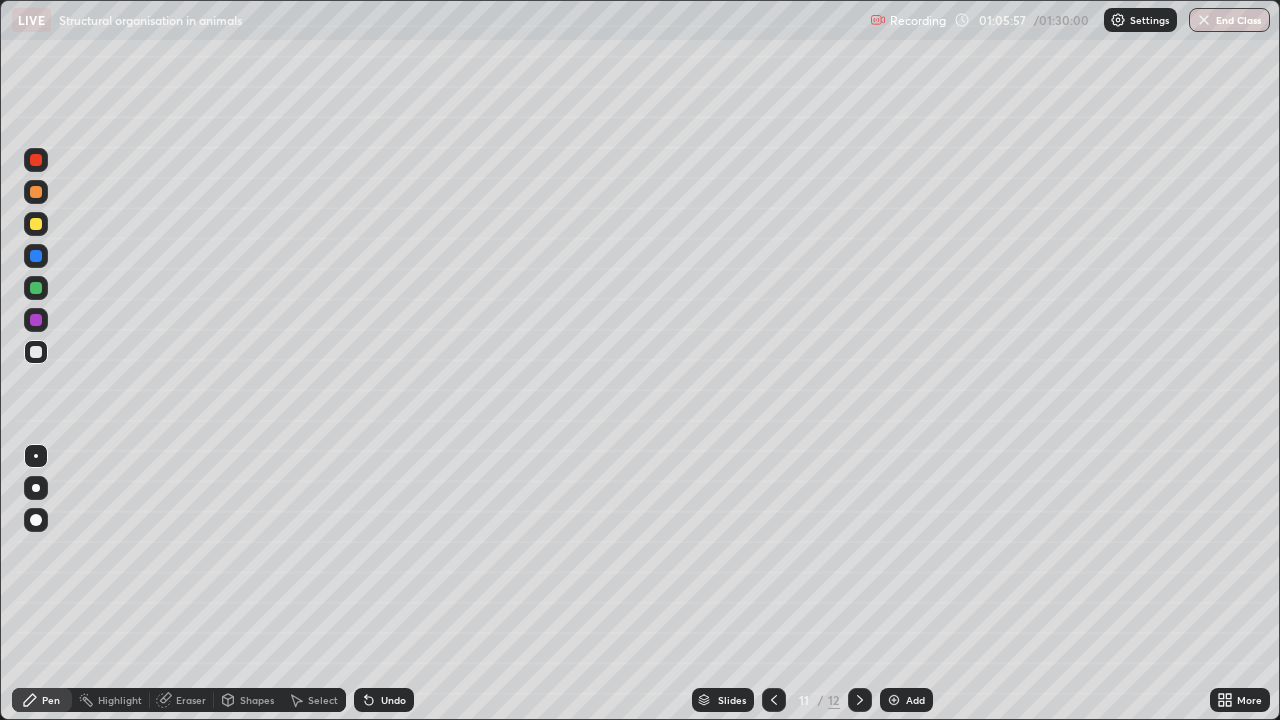click at bounding box center (36, 352) 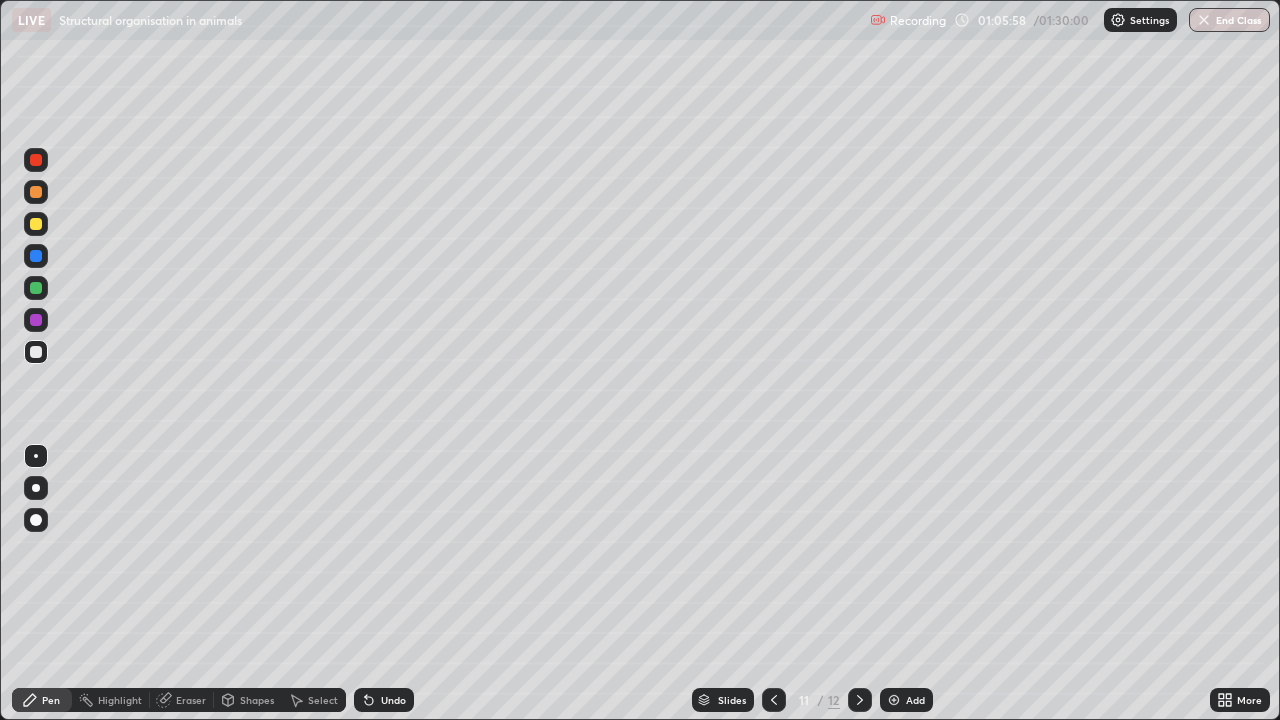 click at bounding box center [36, 224] 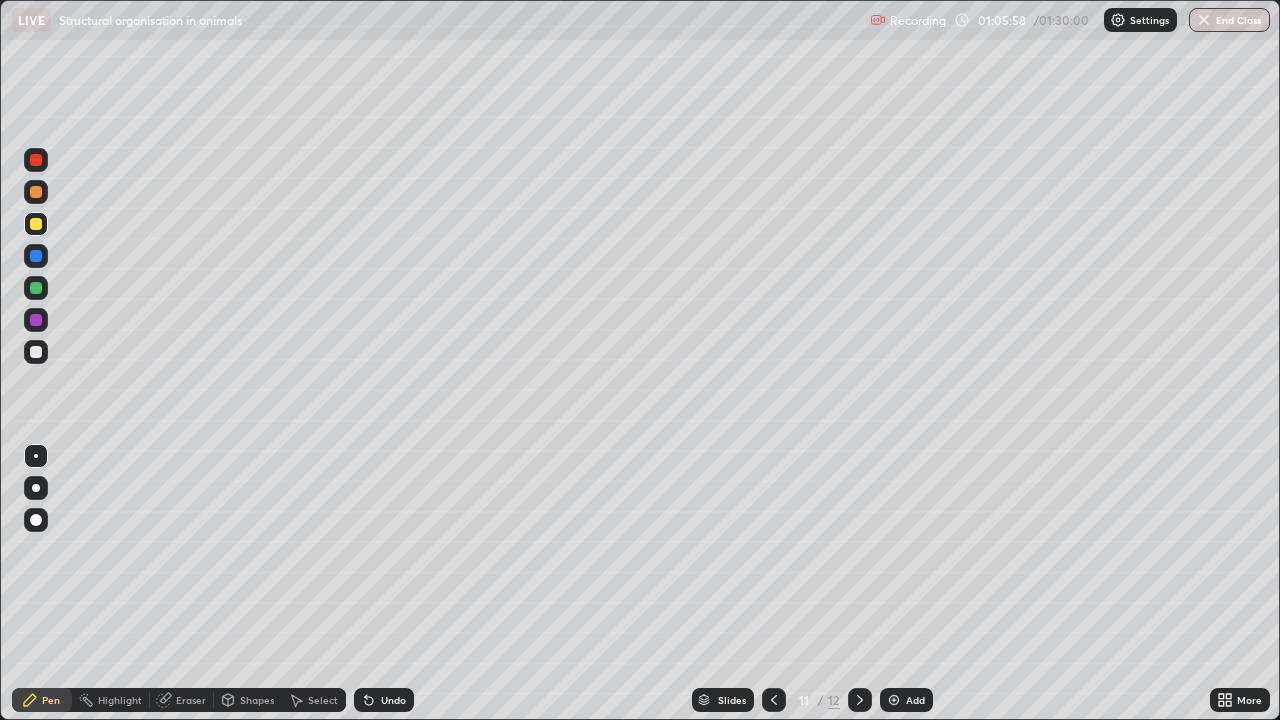 click at bounding box center (36, 224) 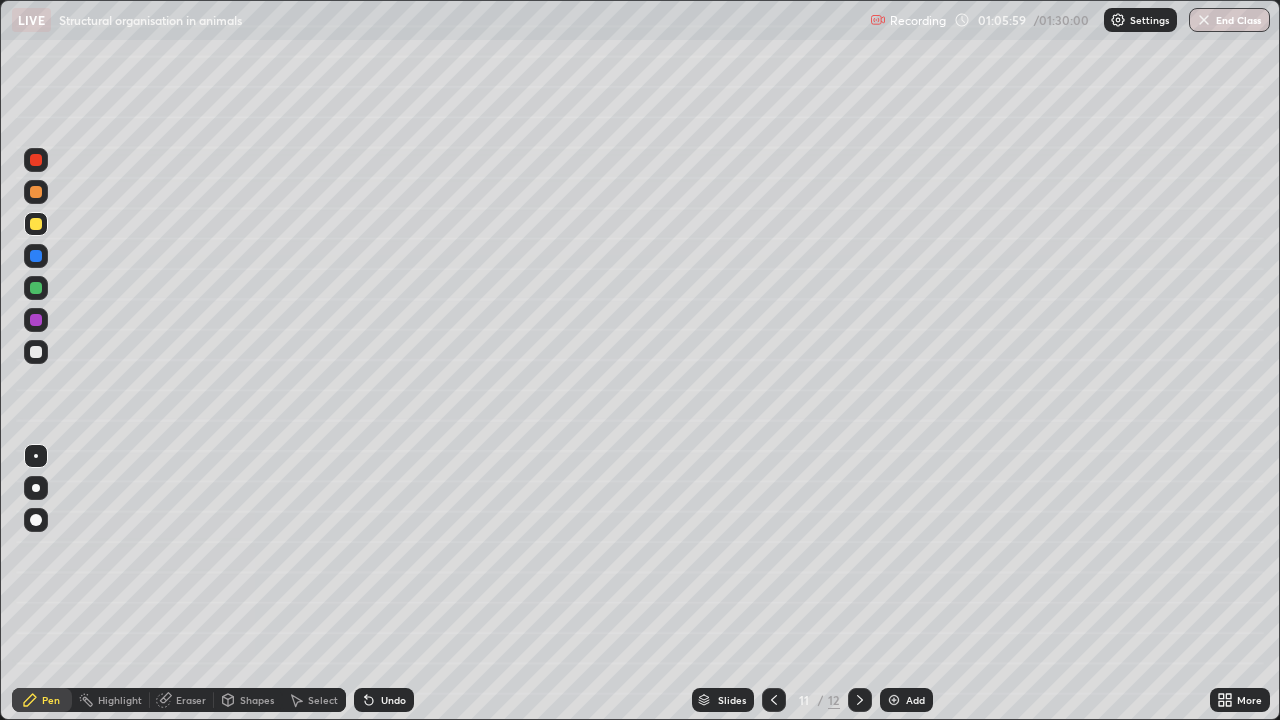 click at bounding box center [36, 160] 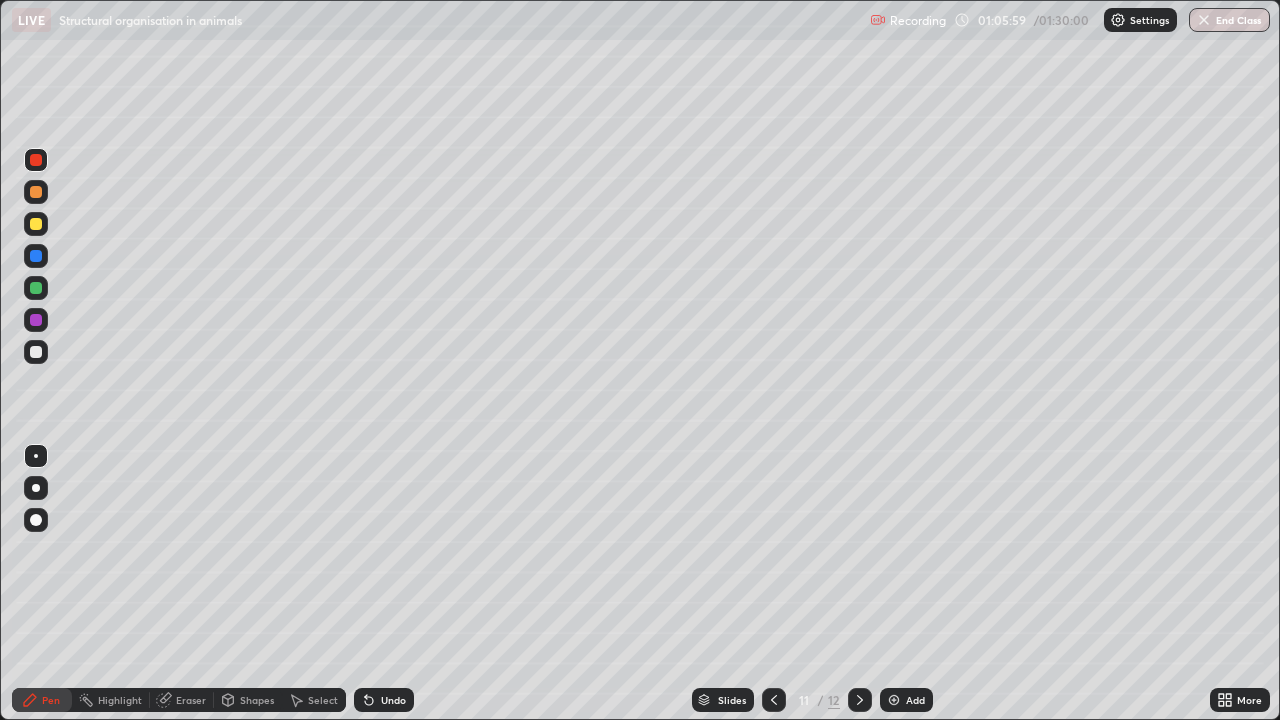 click at bounding box center [36, 160] 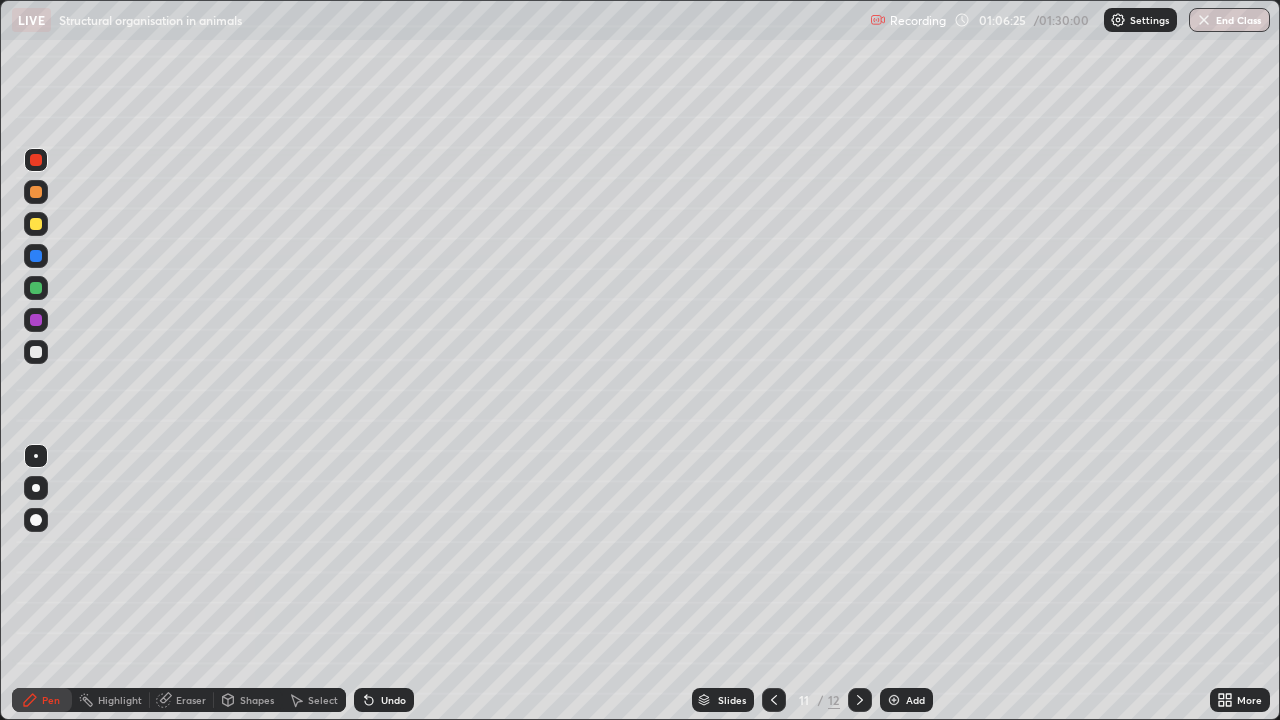 click at bounding box center [36, 352] 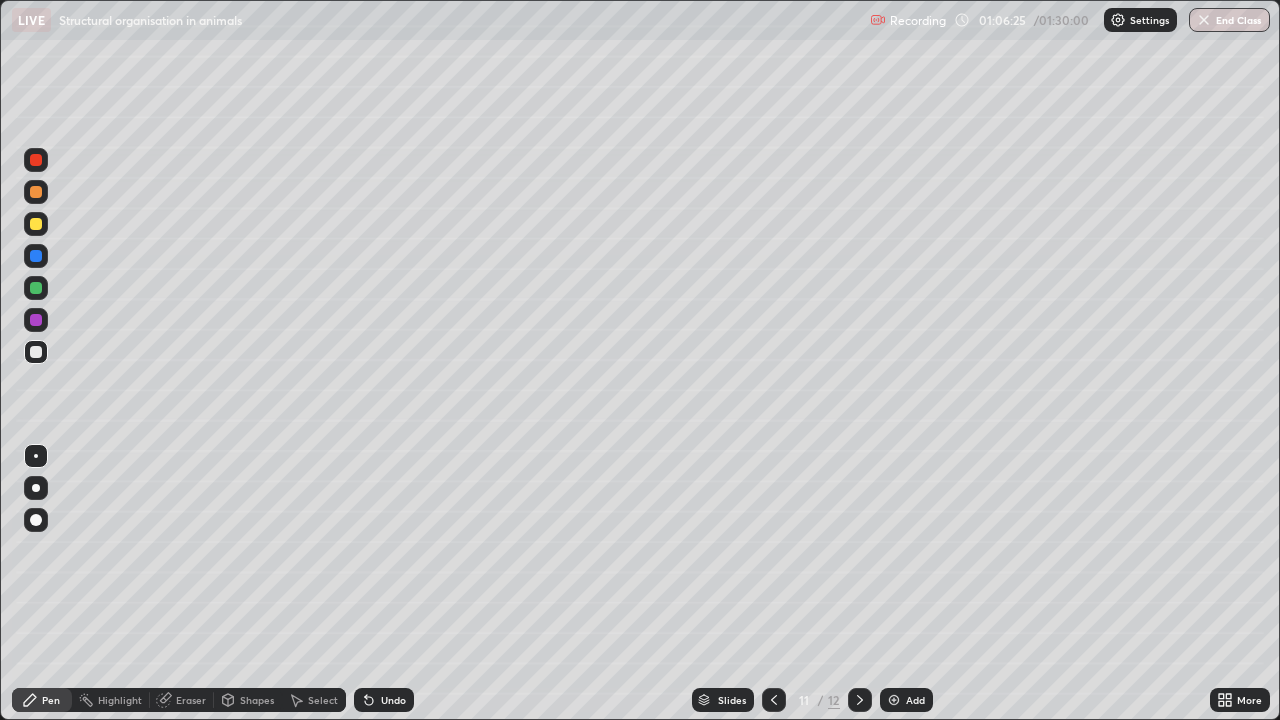 click at bounding box center [36, 352] 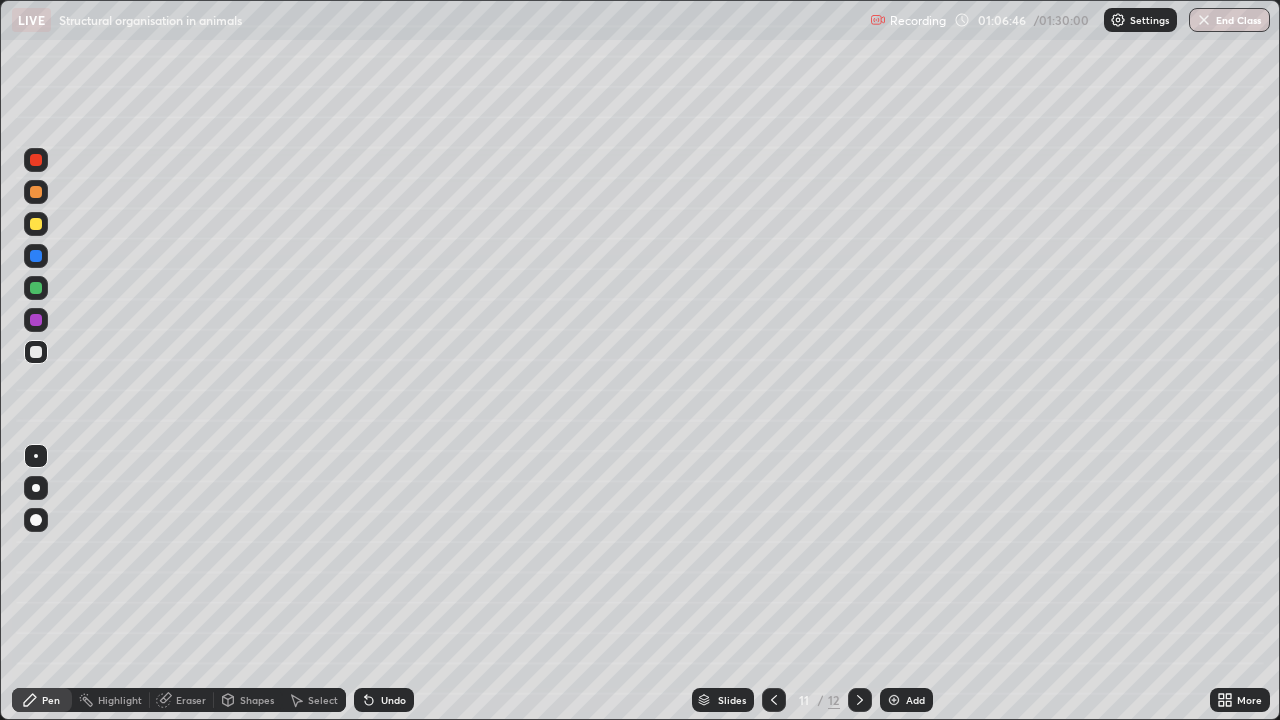 click at bounding box center (36, 352) 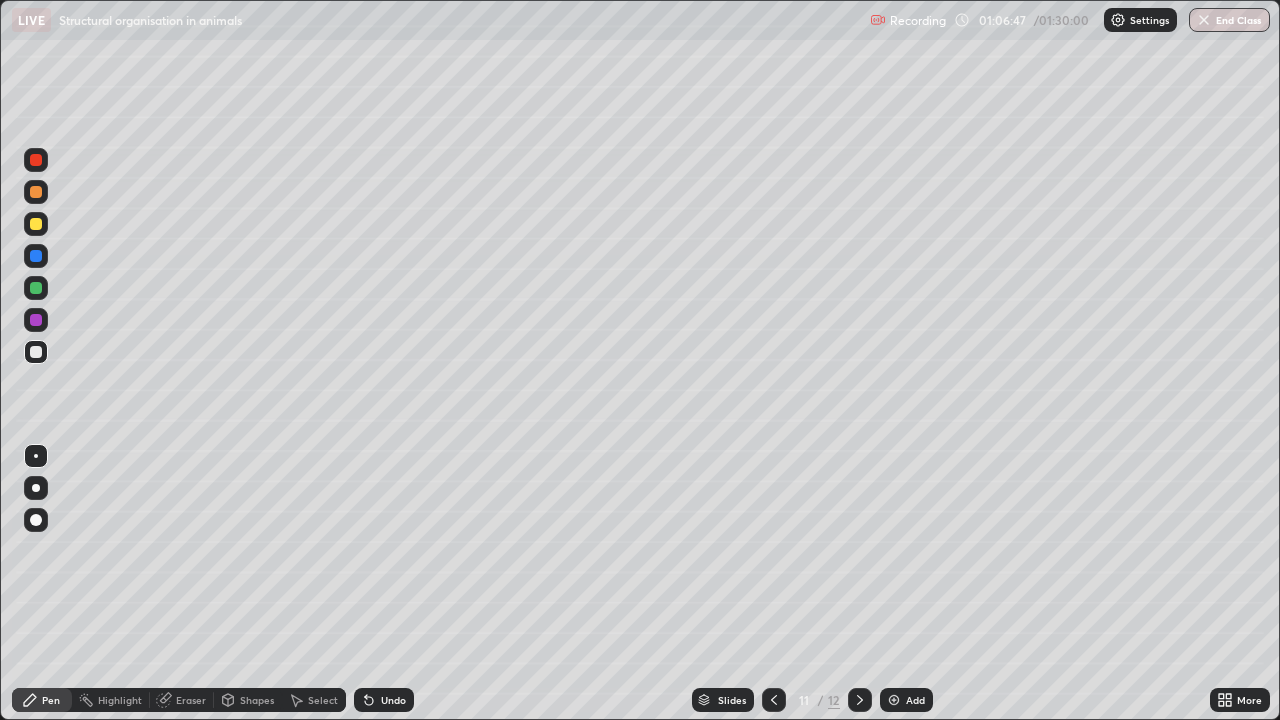 click at bounding box center [36, 224] 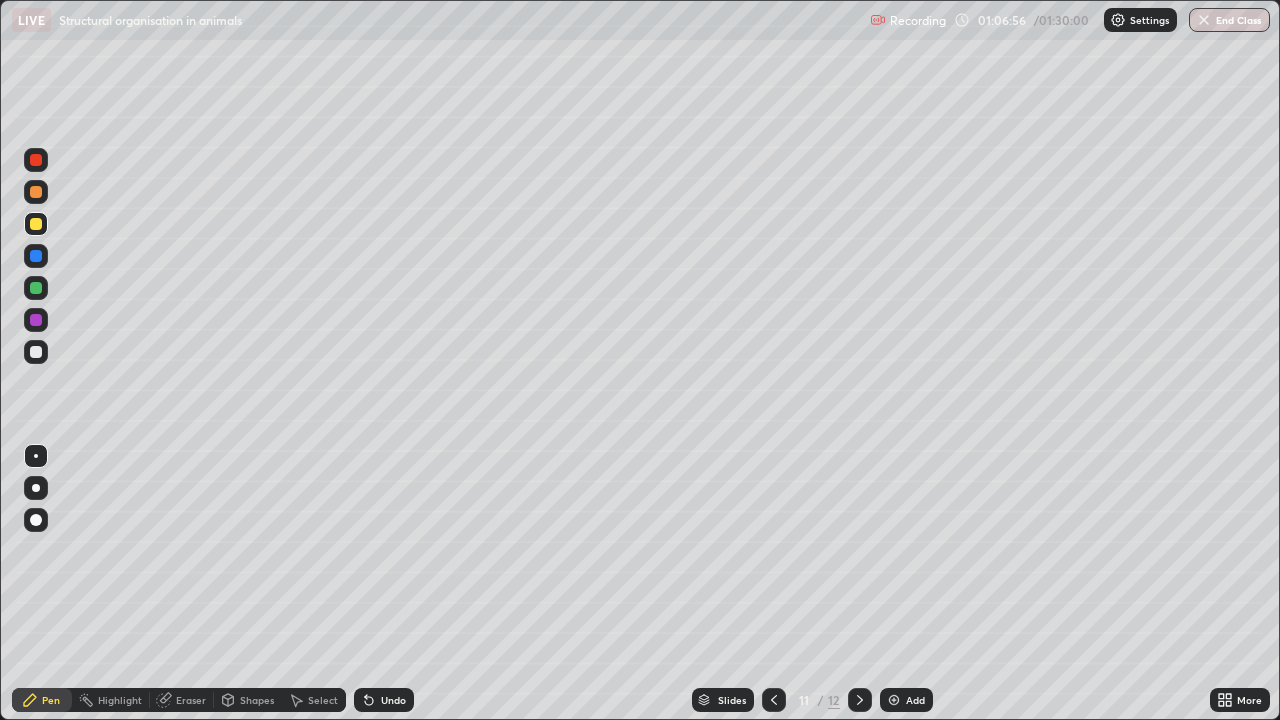 click 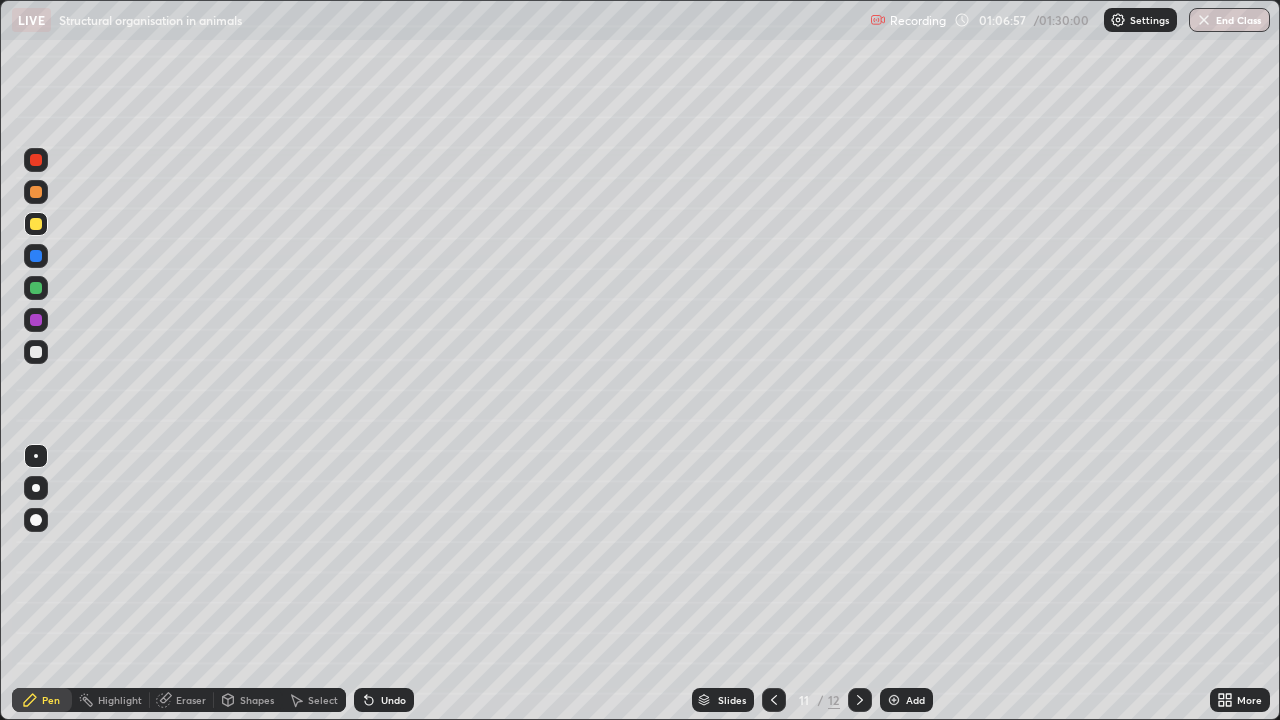 click on "Undo" at bounding box center (384, 700) 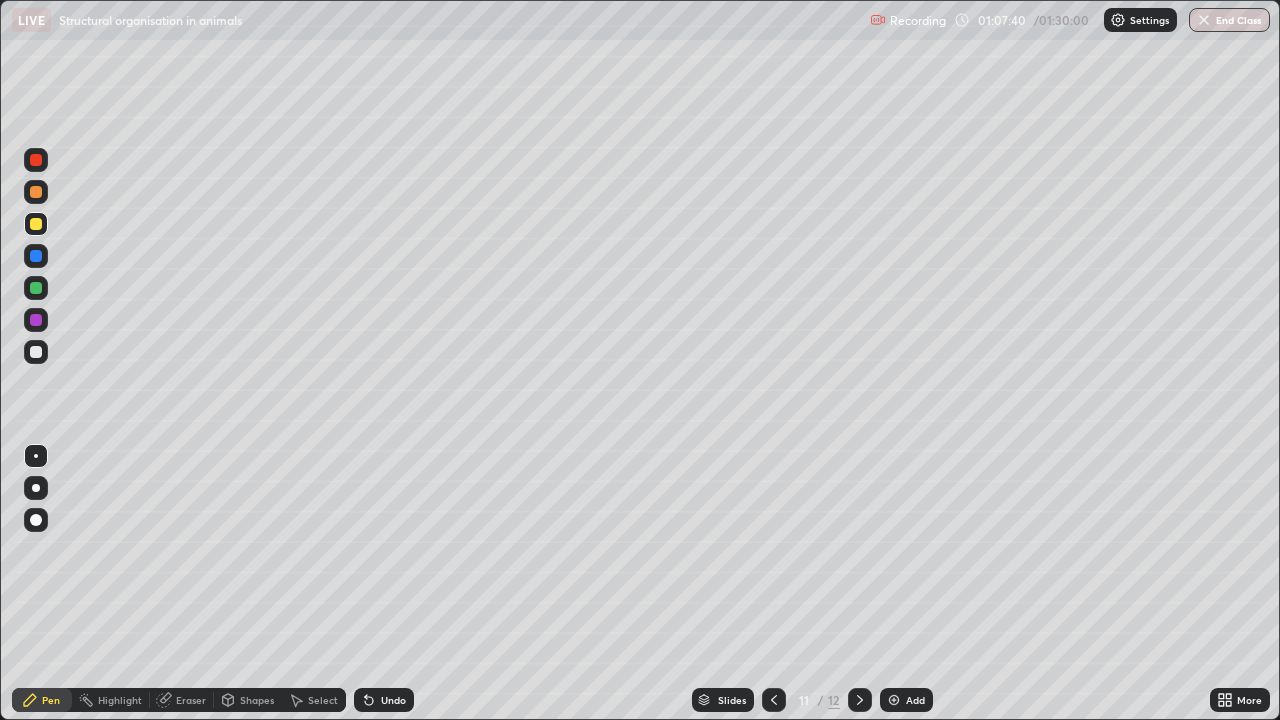 click at bounding box center [36, 224] 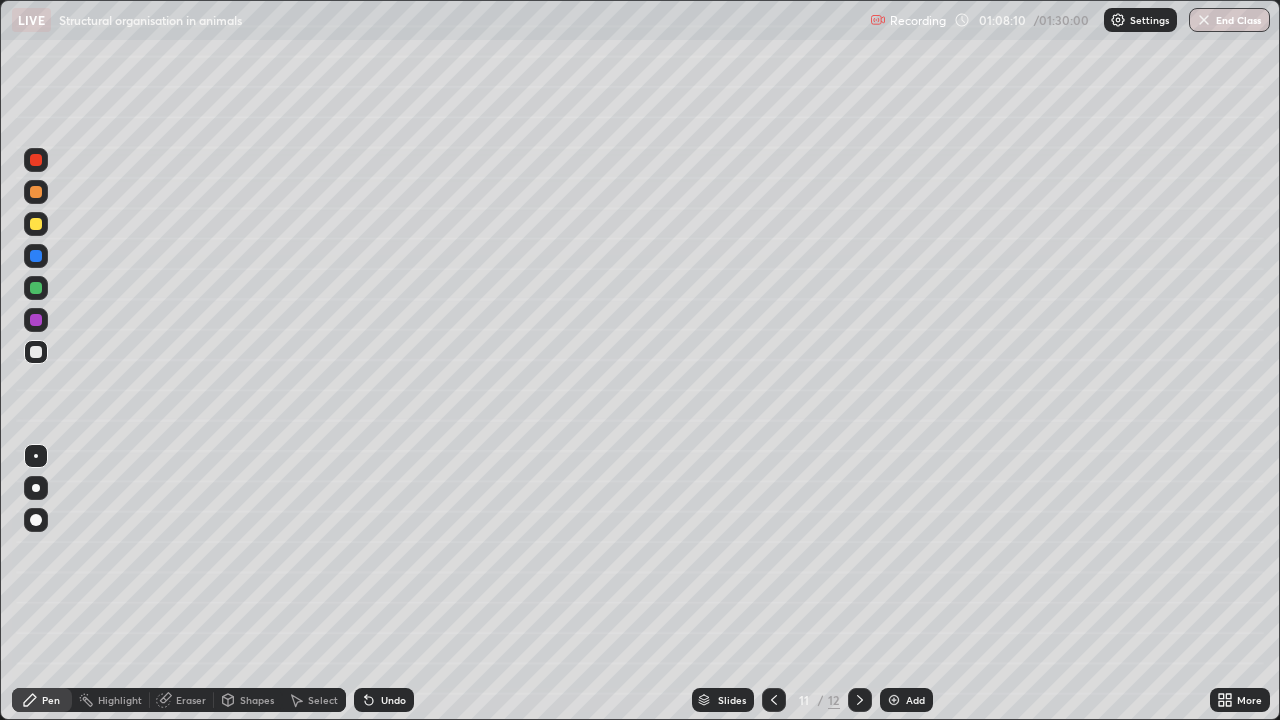 click at bounding box center (36, 288) 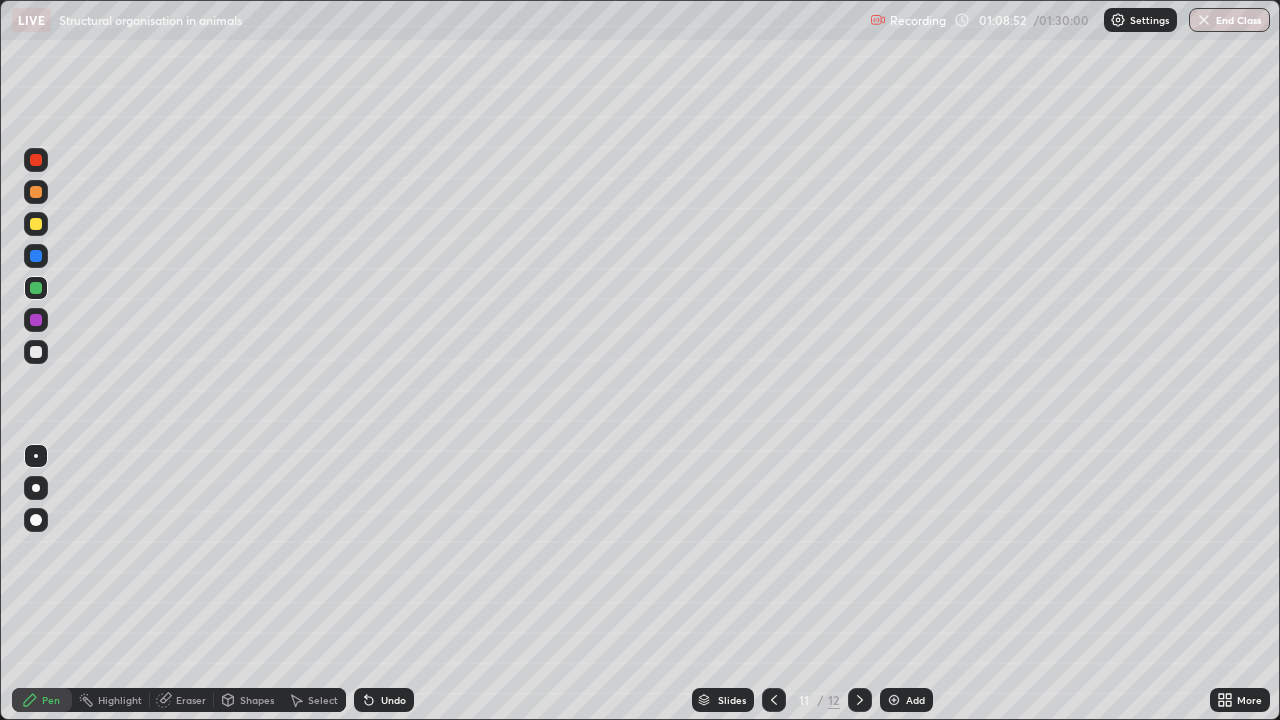 click at bounding box center [36, 224] 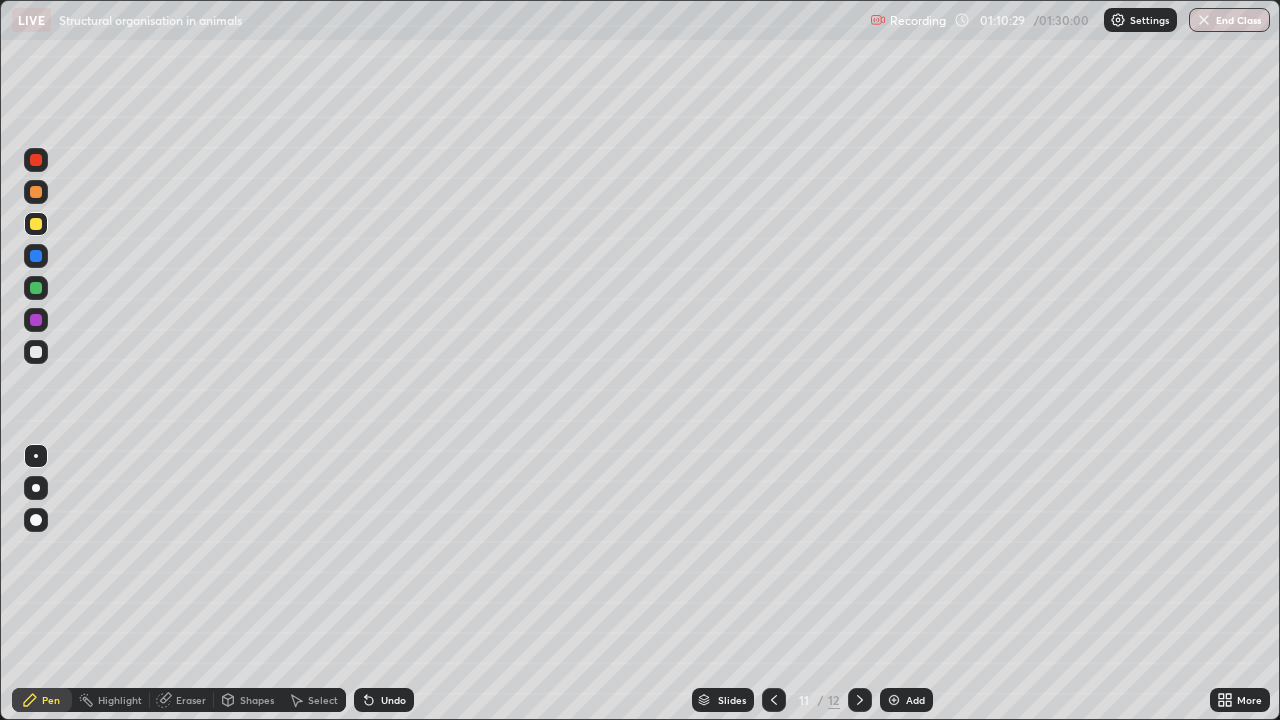 click at bounding box center (36, 352) 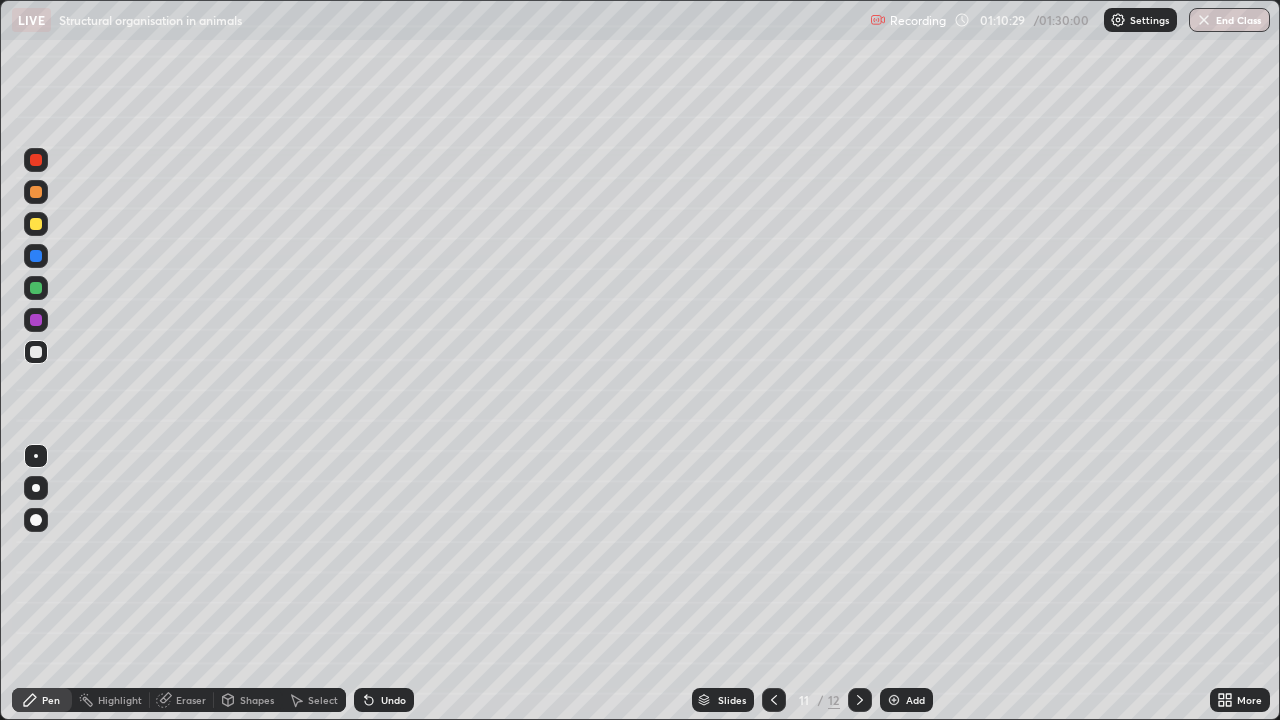 click at bounding box center (36, 352) 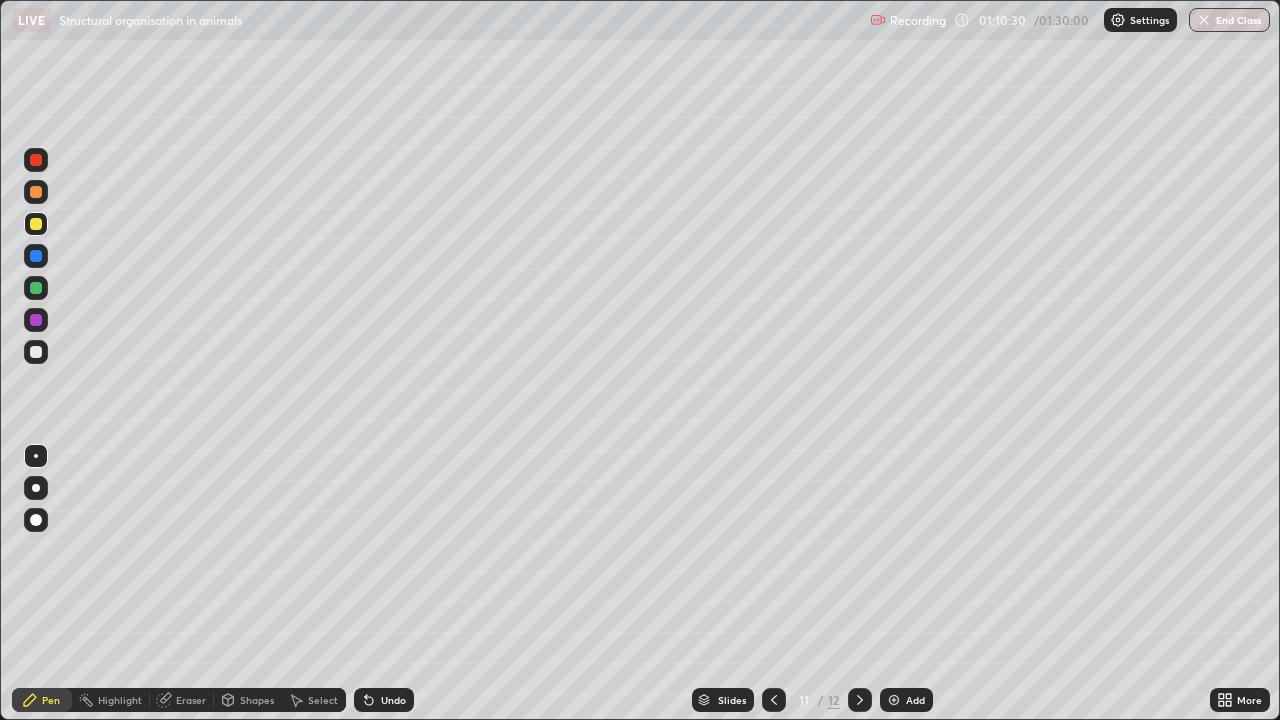 click at bounding box center (36, 224) 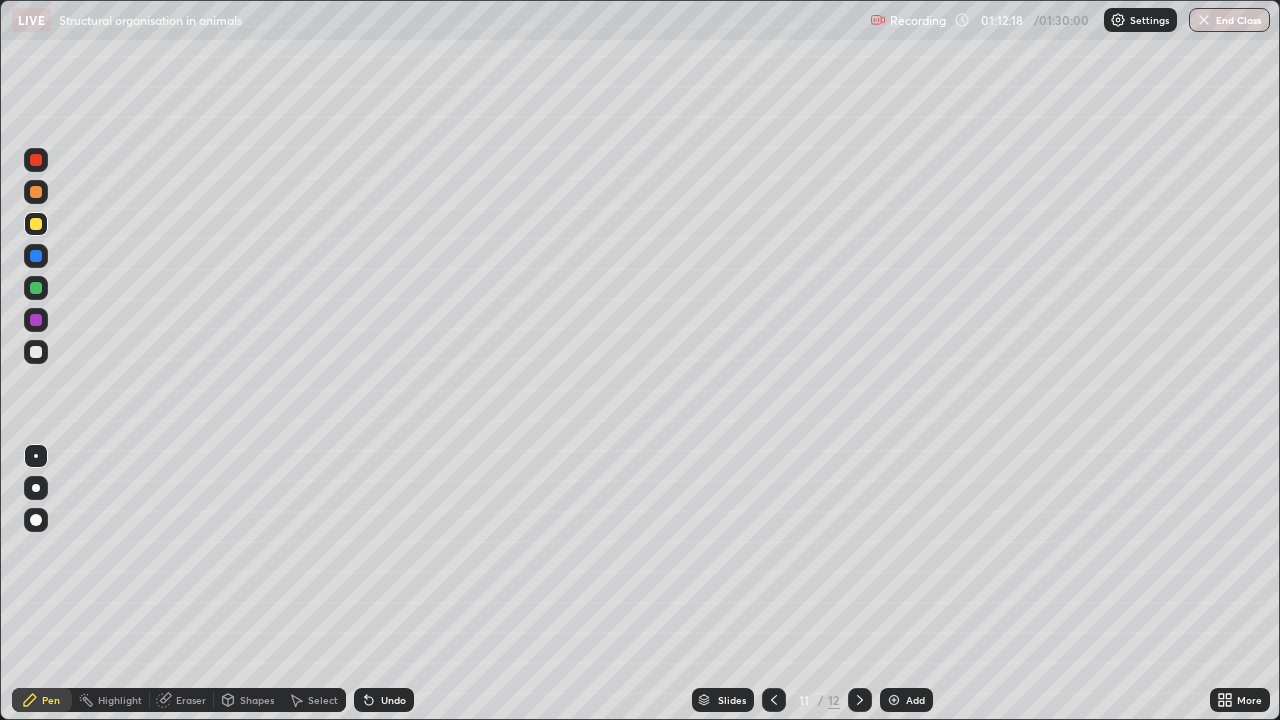 click on "Eraser" at bounding box center [191, 700] 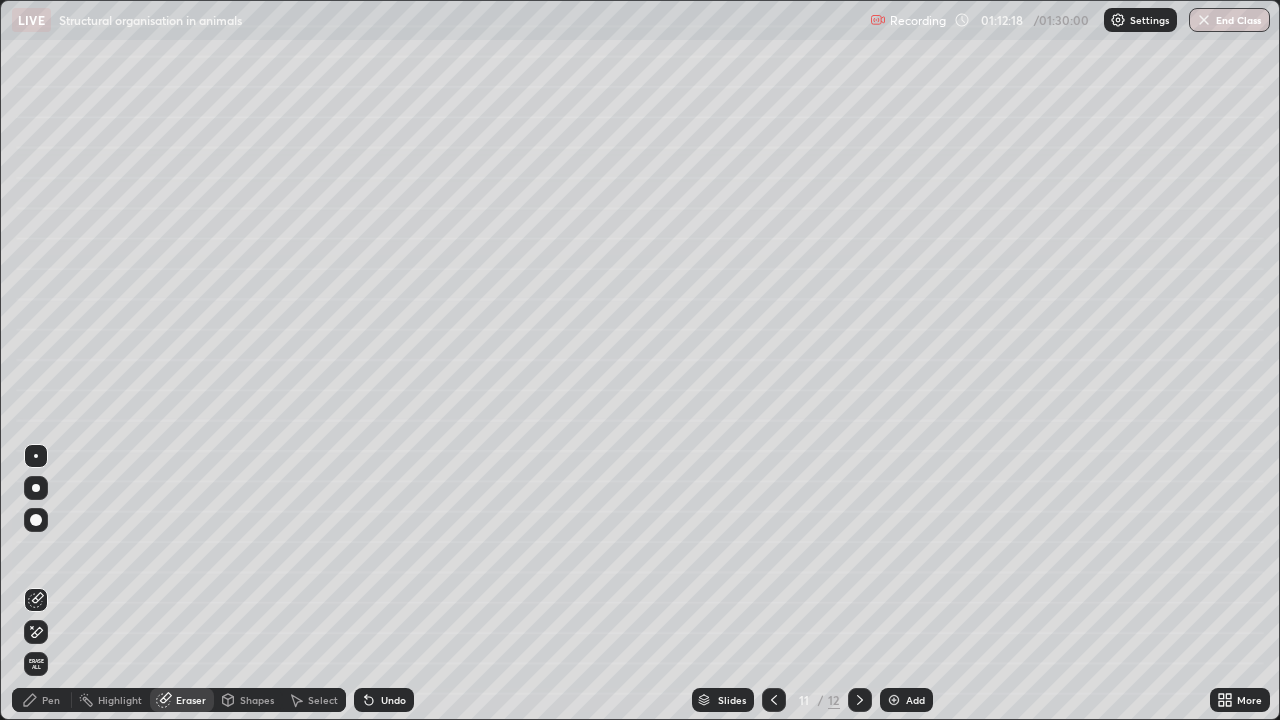 click on "Eraser" at bounding box center (191, 700) 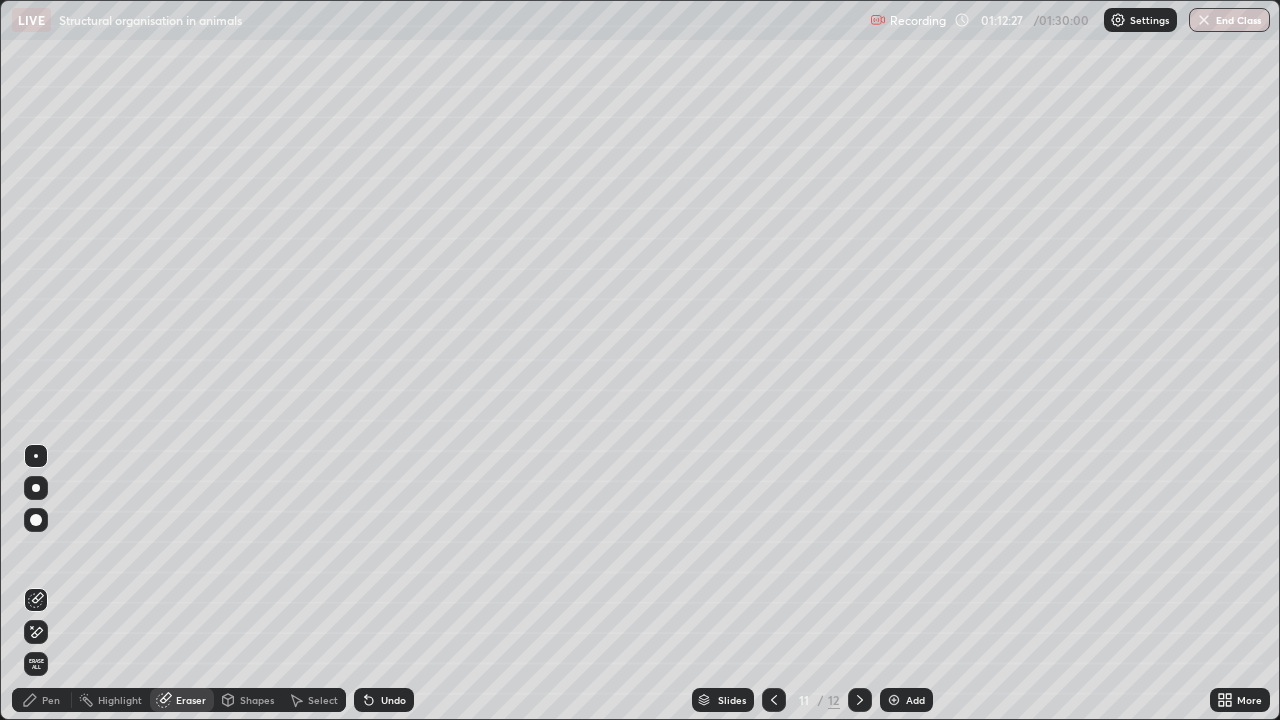 click on "Pen" at bounding box center [51, 700] 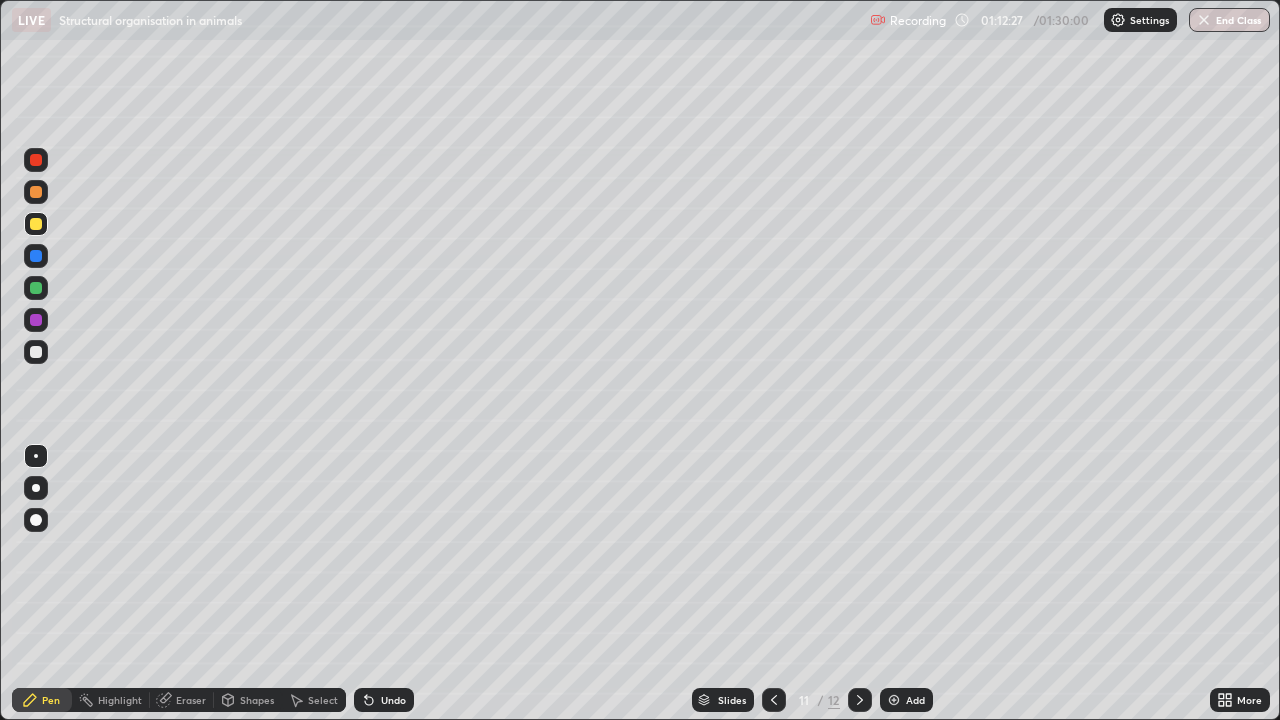 click on "Pen" at bounding box center [51, 700] 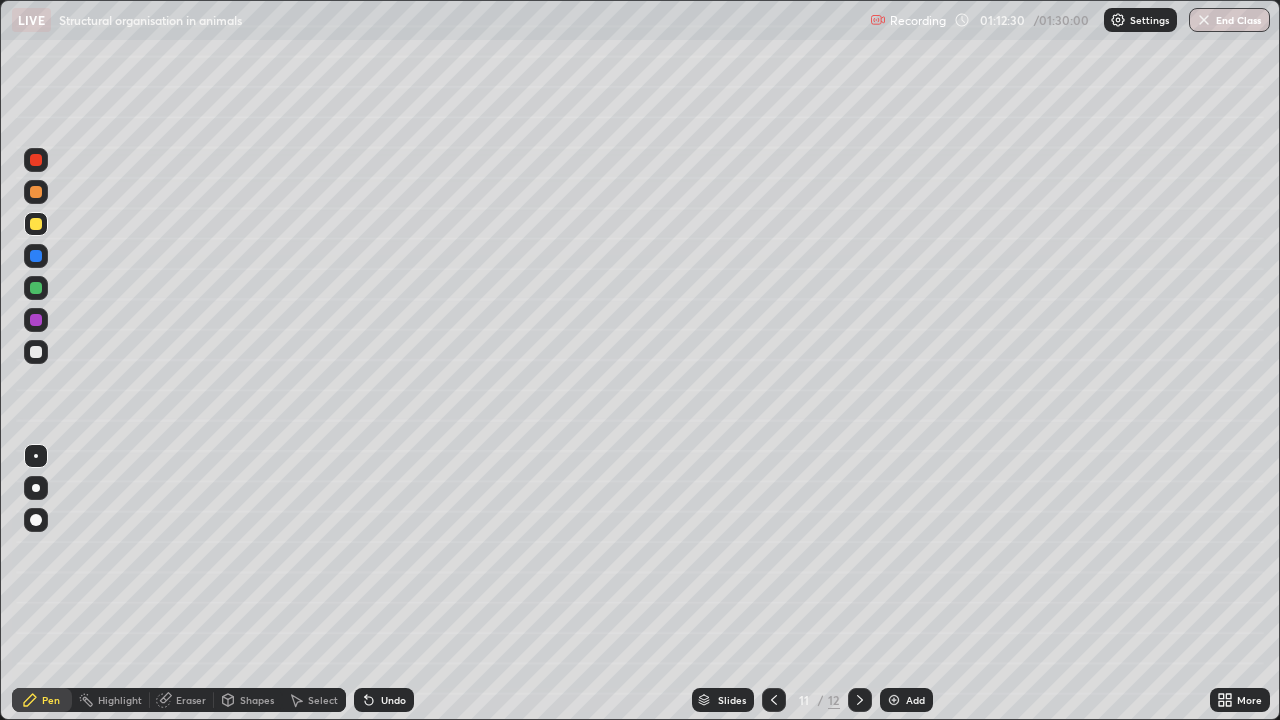 click on "Select" at bounding box center (323, 700) 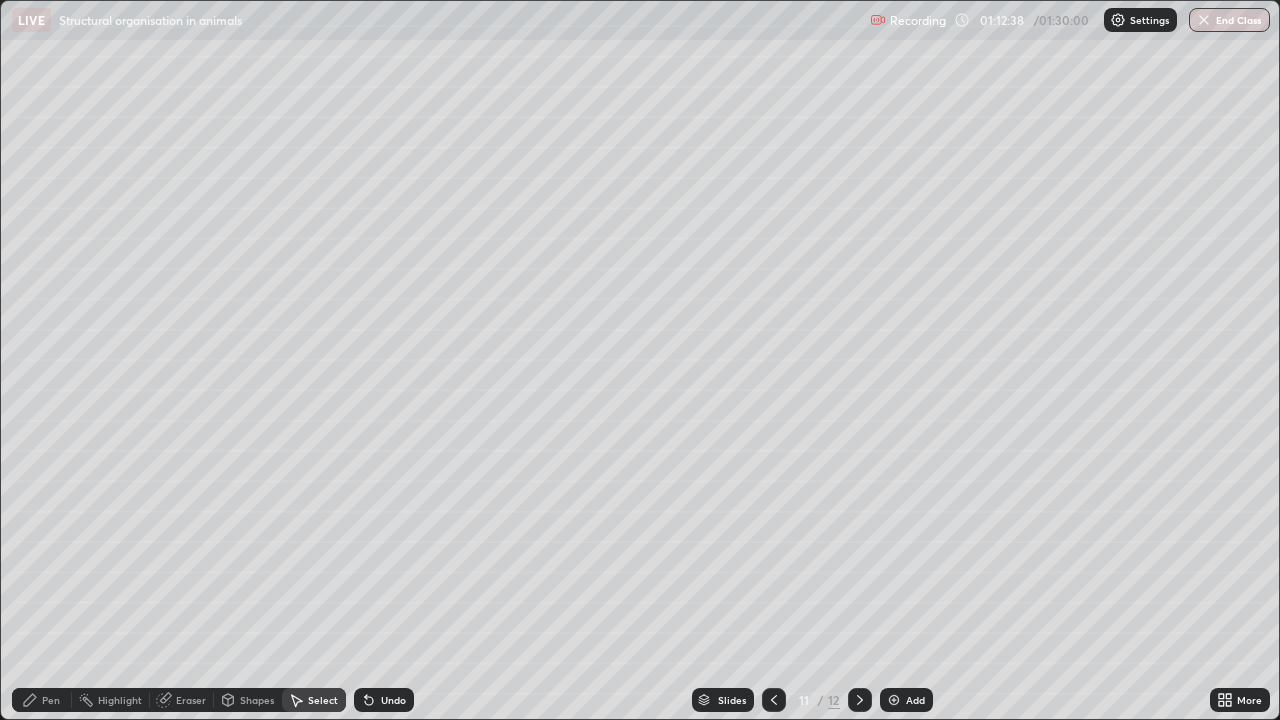 click on "Pen" at bounding box center [42, 700] 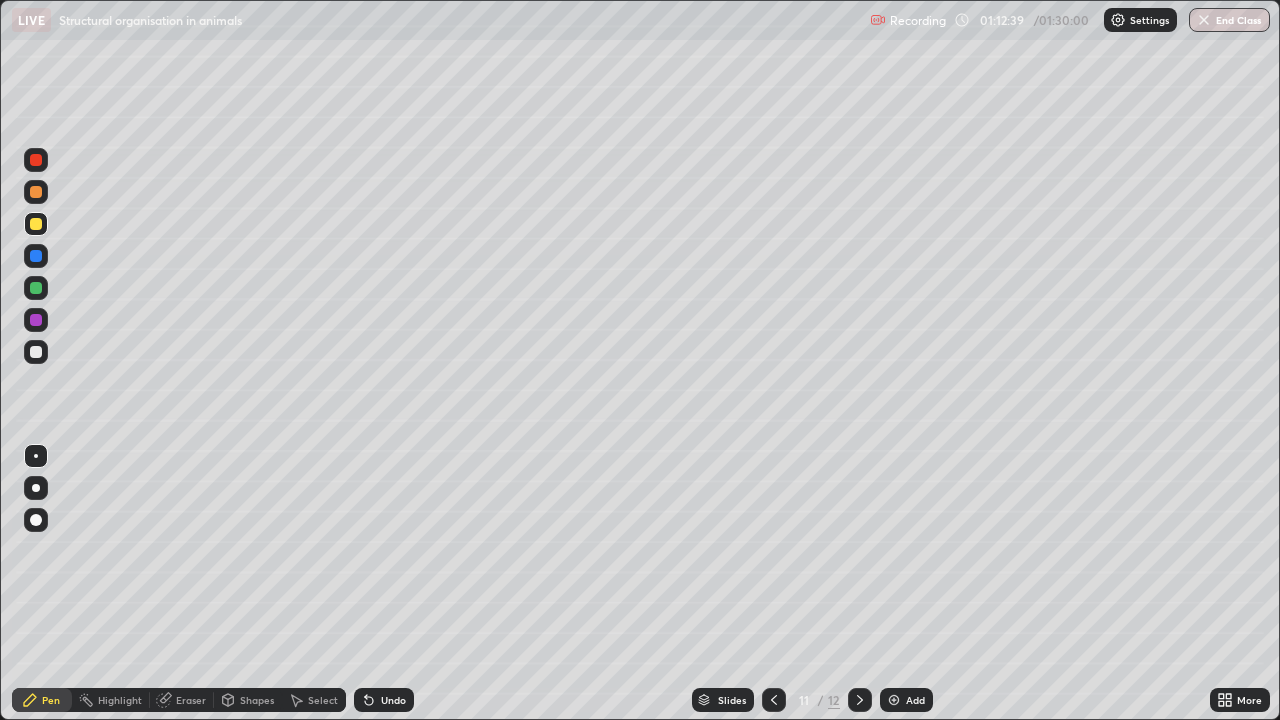 click on "Pen" at bounding box center [51, 700] 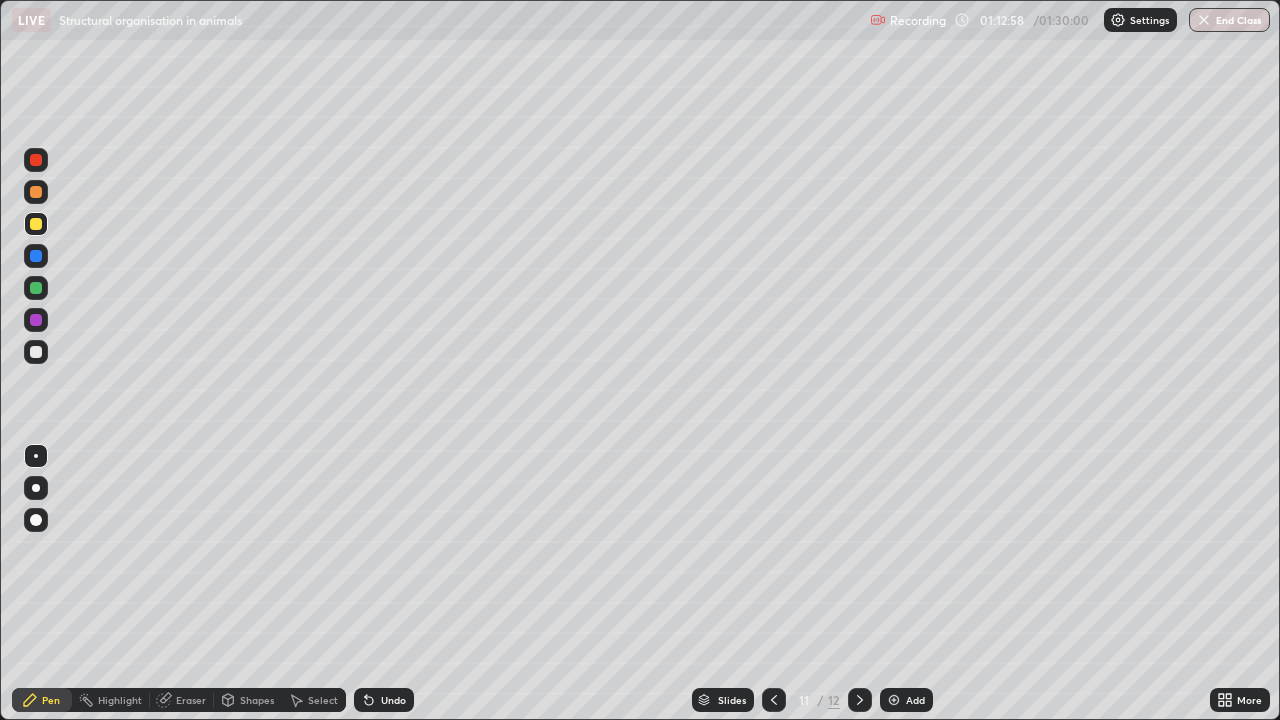 click at bounding box center [894, 700] 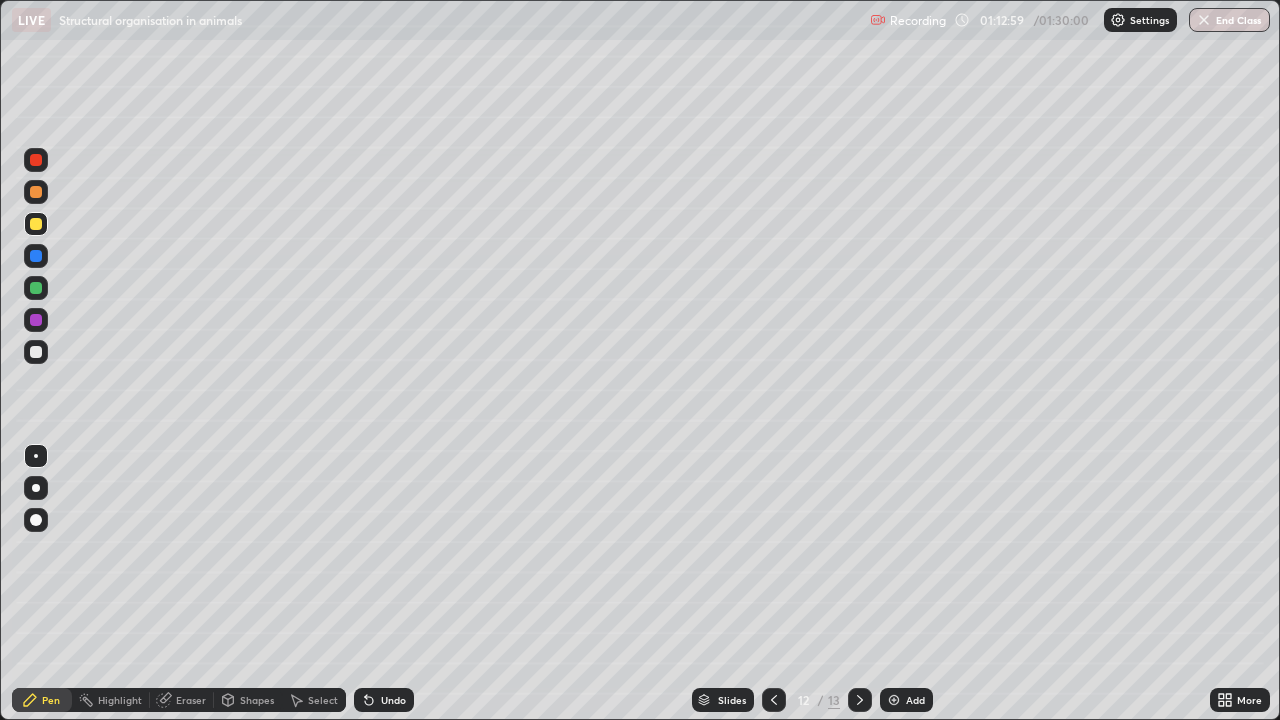 click at bounding box center (36, 352) 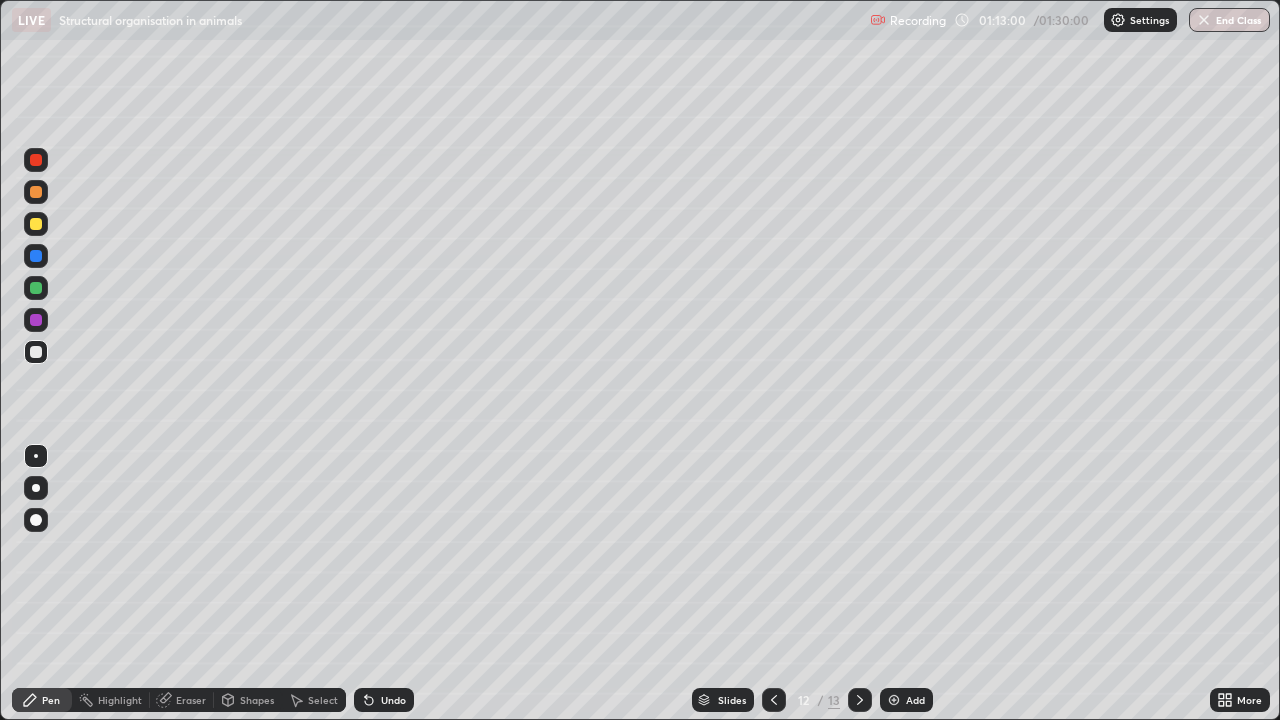 click at bounding box center (36, 352) 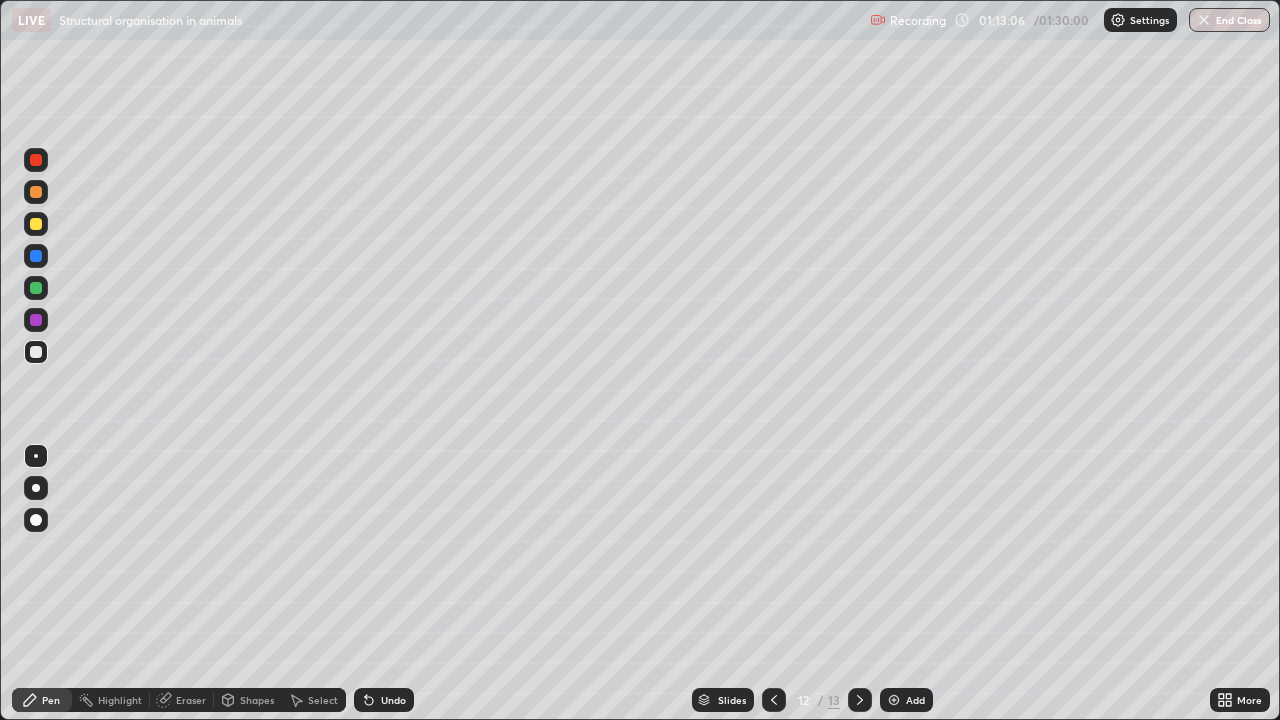click at bounding box center [36, 192] 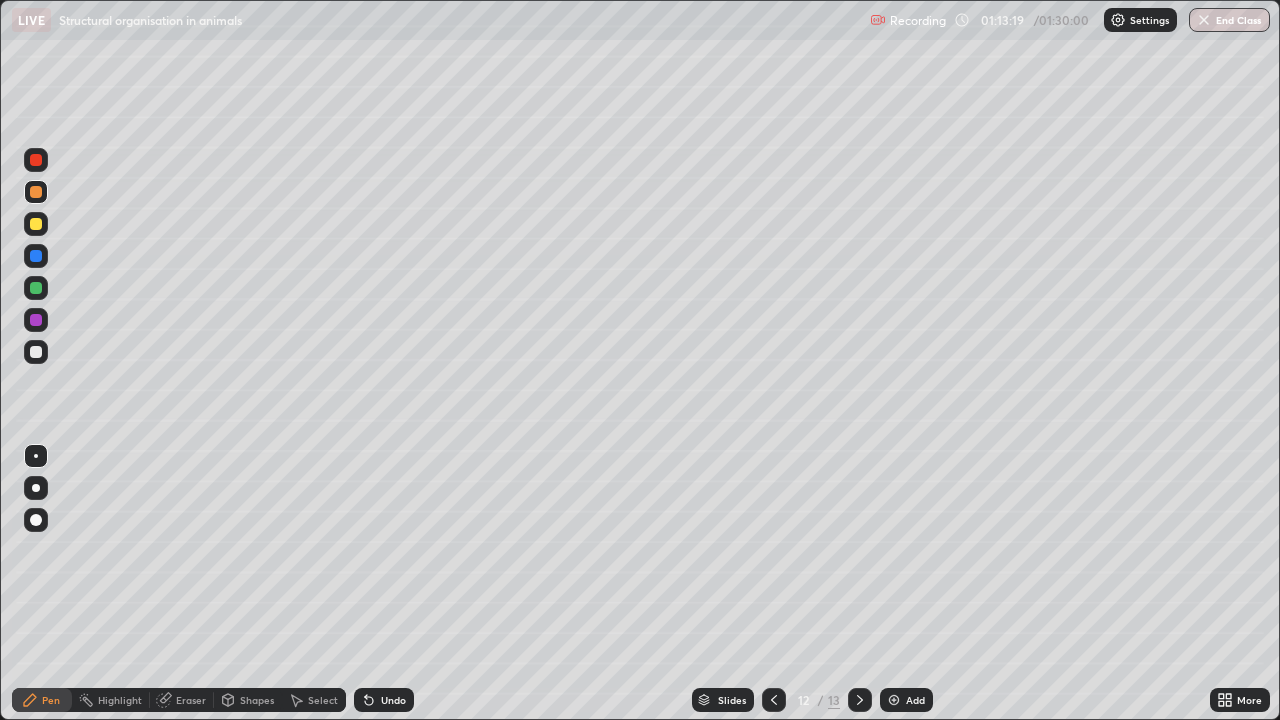 click at bounding box center [36, 288] 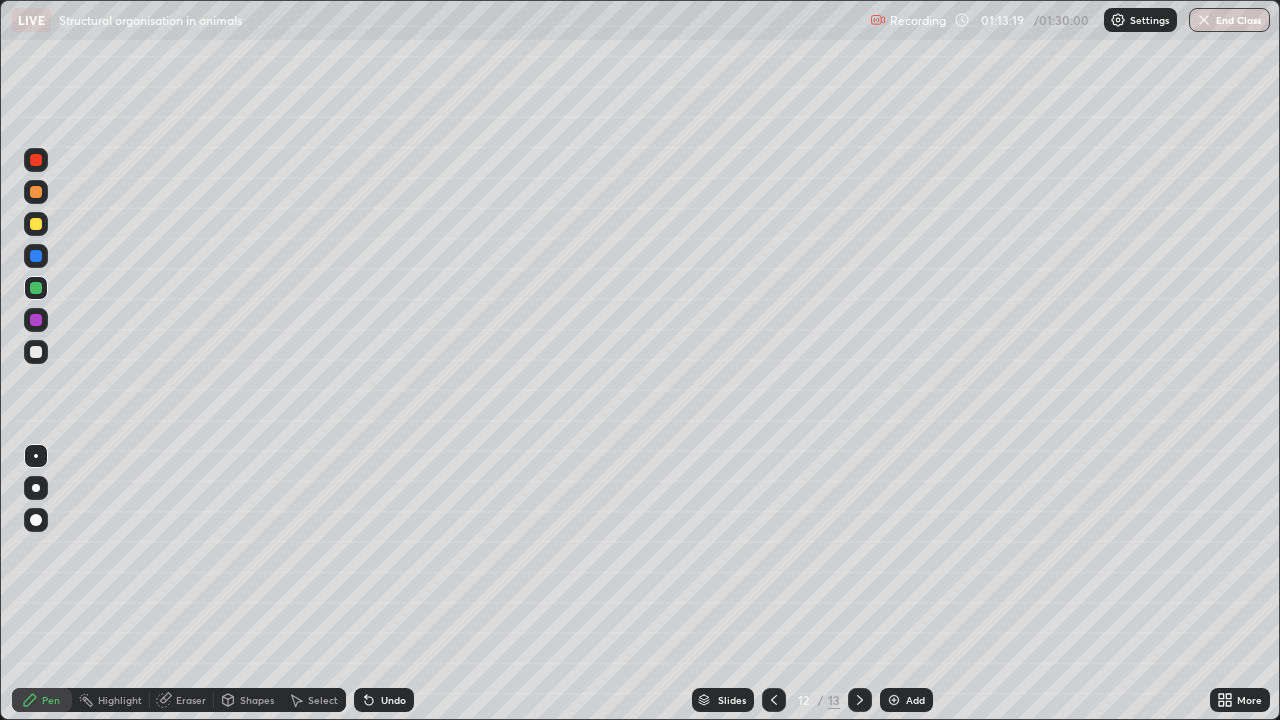 click at bounding box center [36, 288] 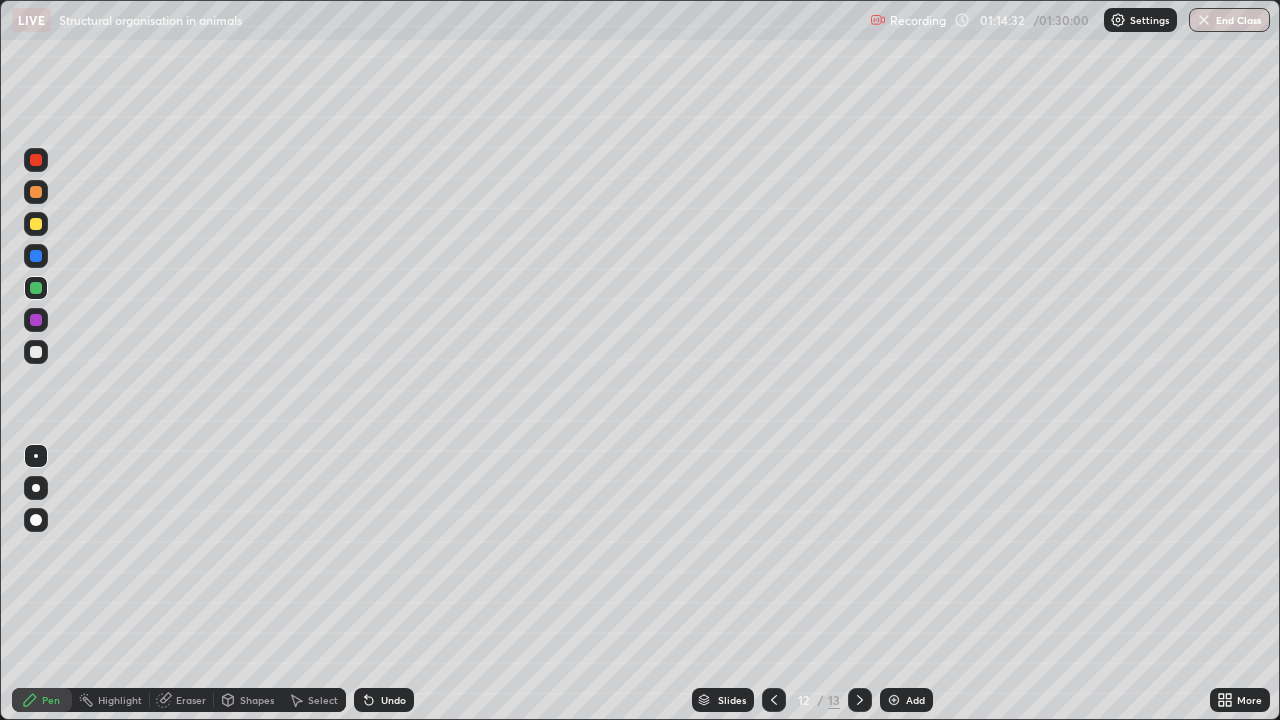 click at bounding box center (36, 192) 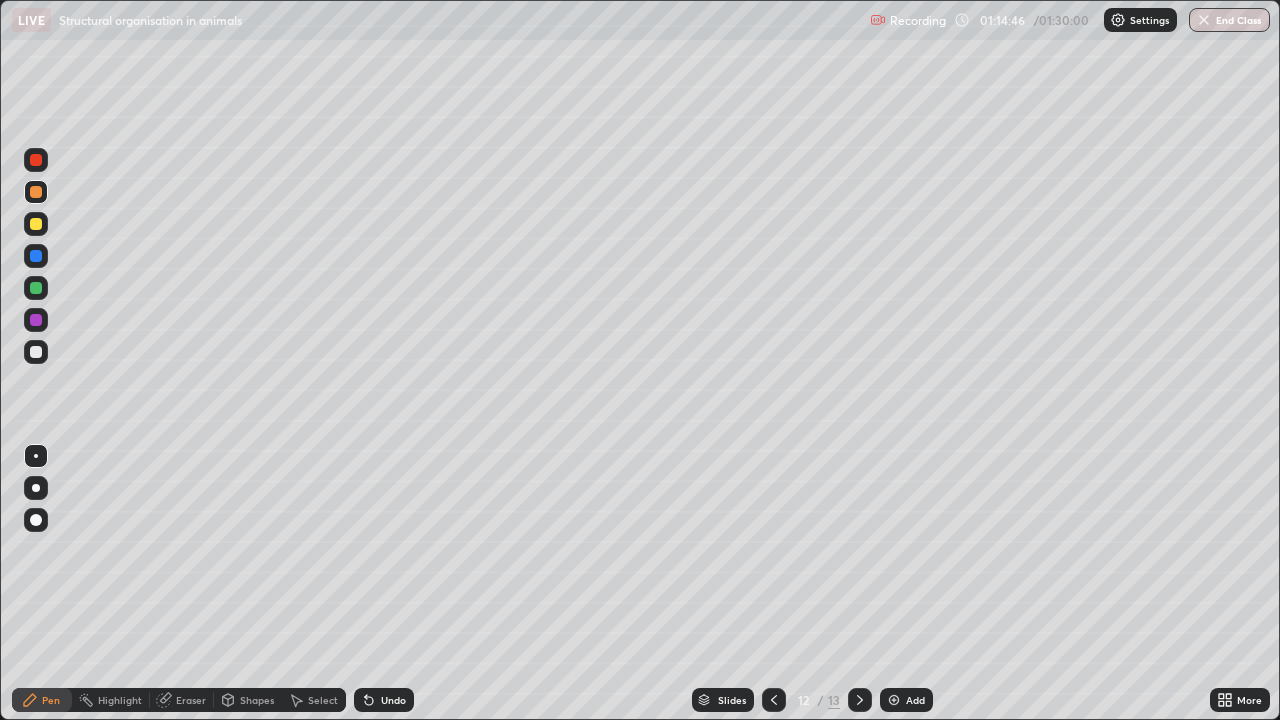 click at bounding box center [36, 288] 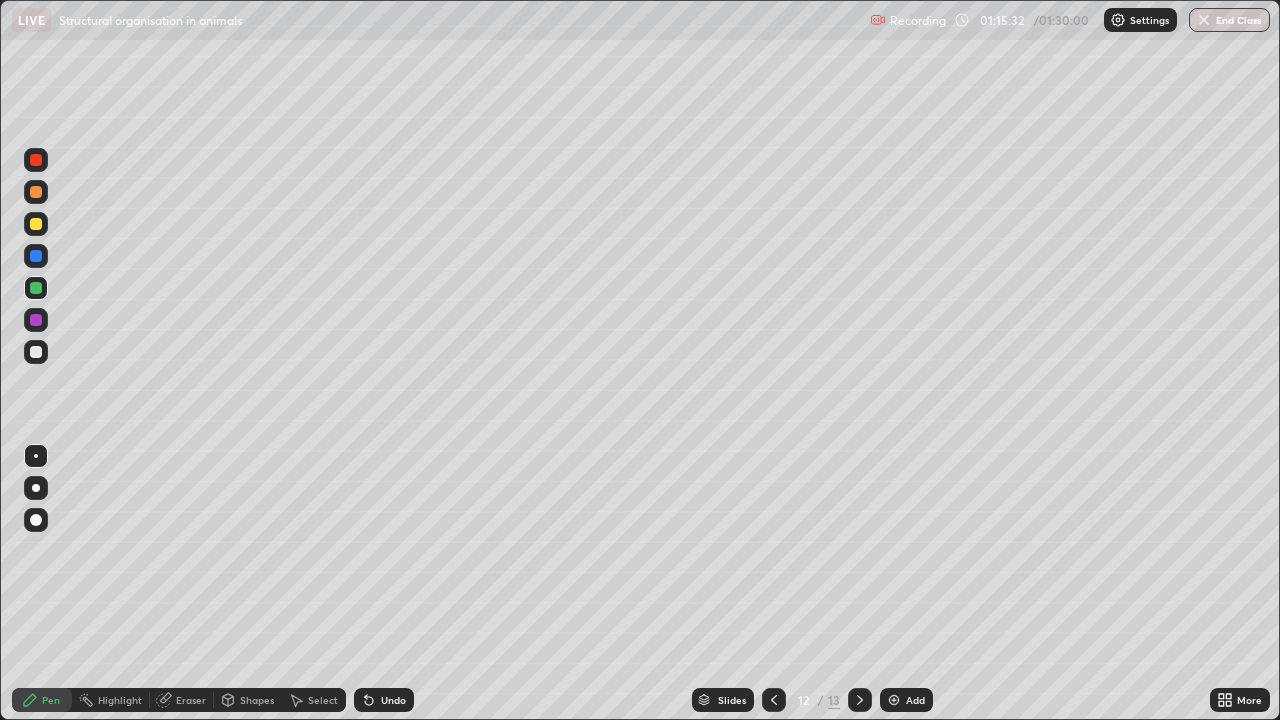 click on "Undo" at bounding box center [384, 700] 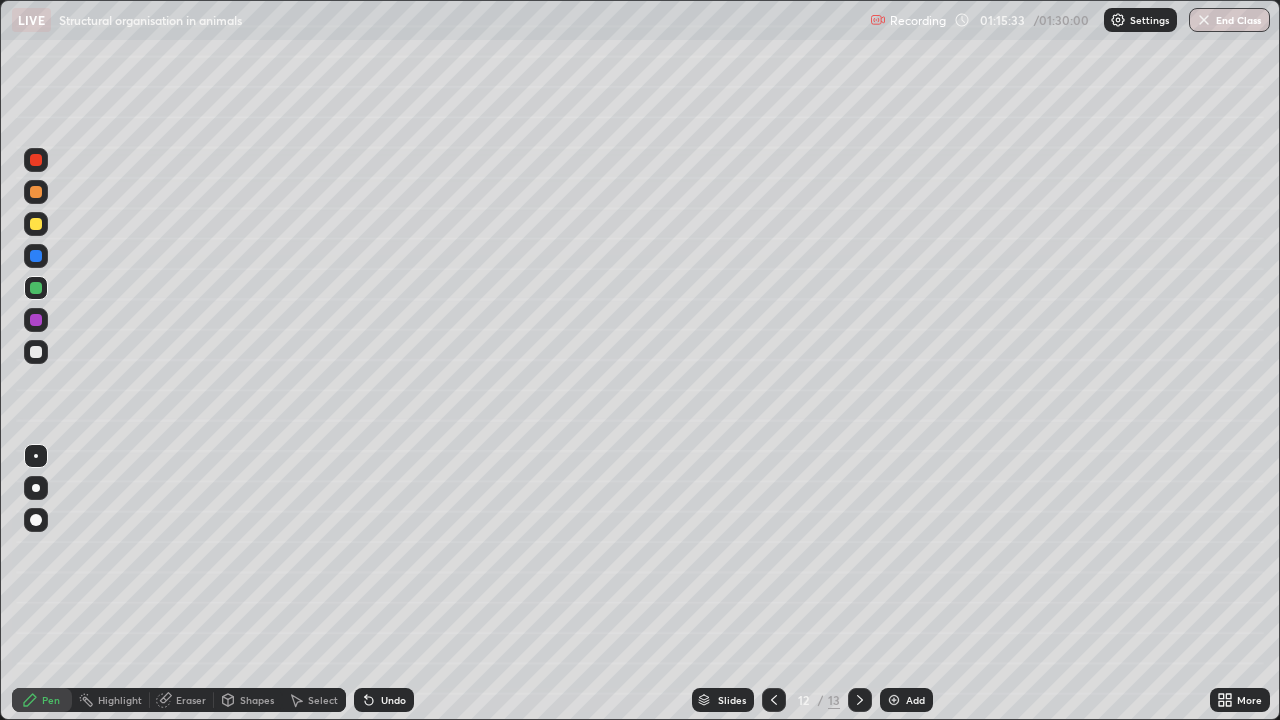 click on "Undo" at bounding box center [384, 700] 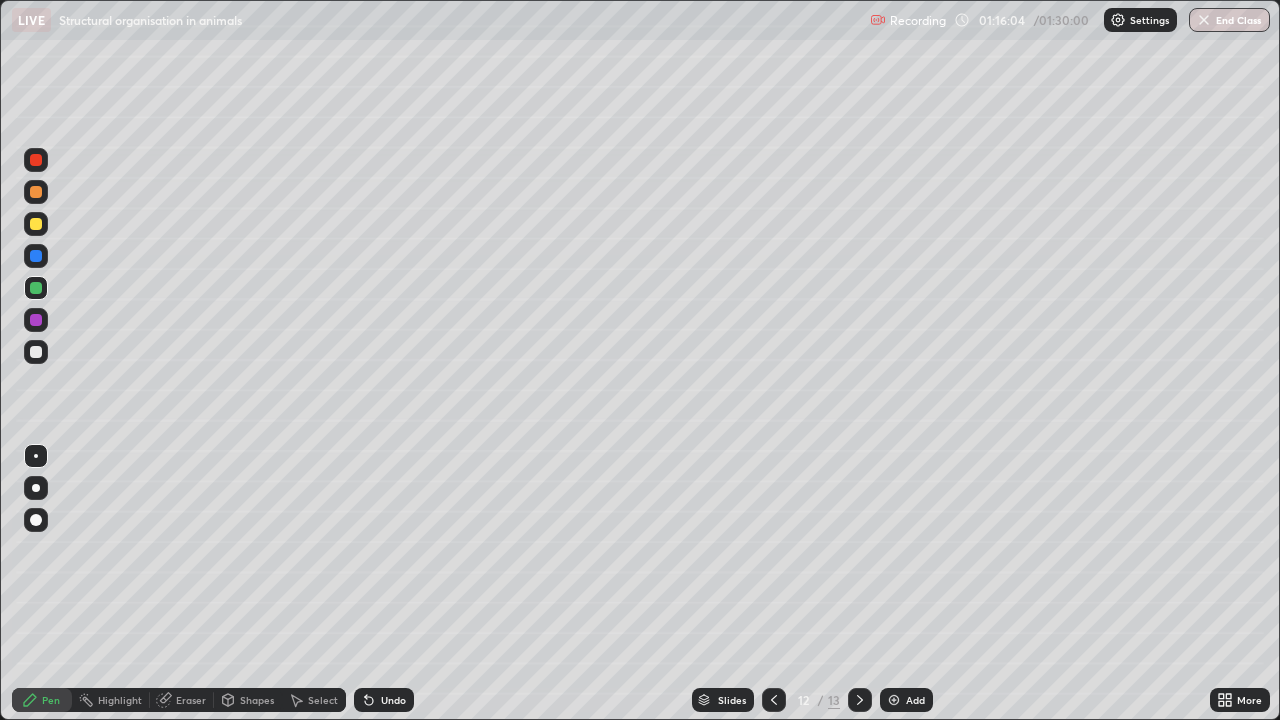 click on "Undo" at bounding box center [393, 700] 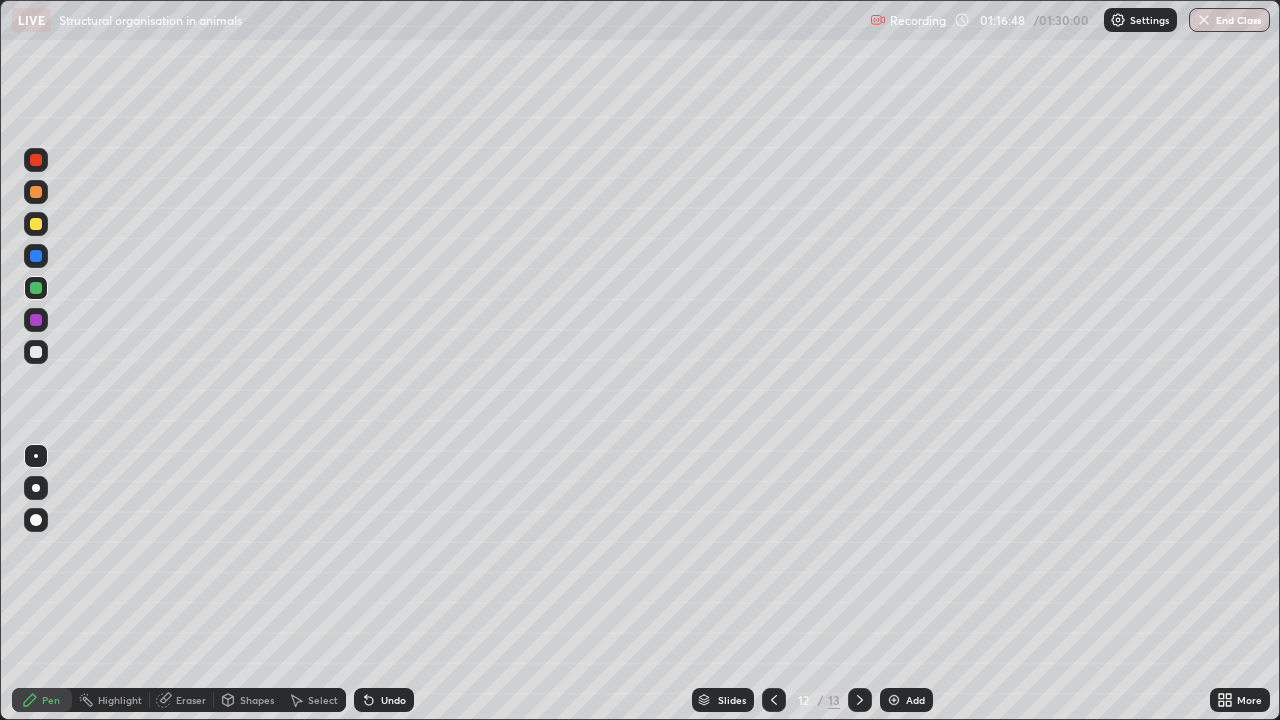 click at bounding box center (36, 192) 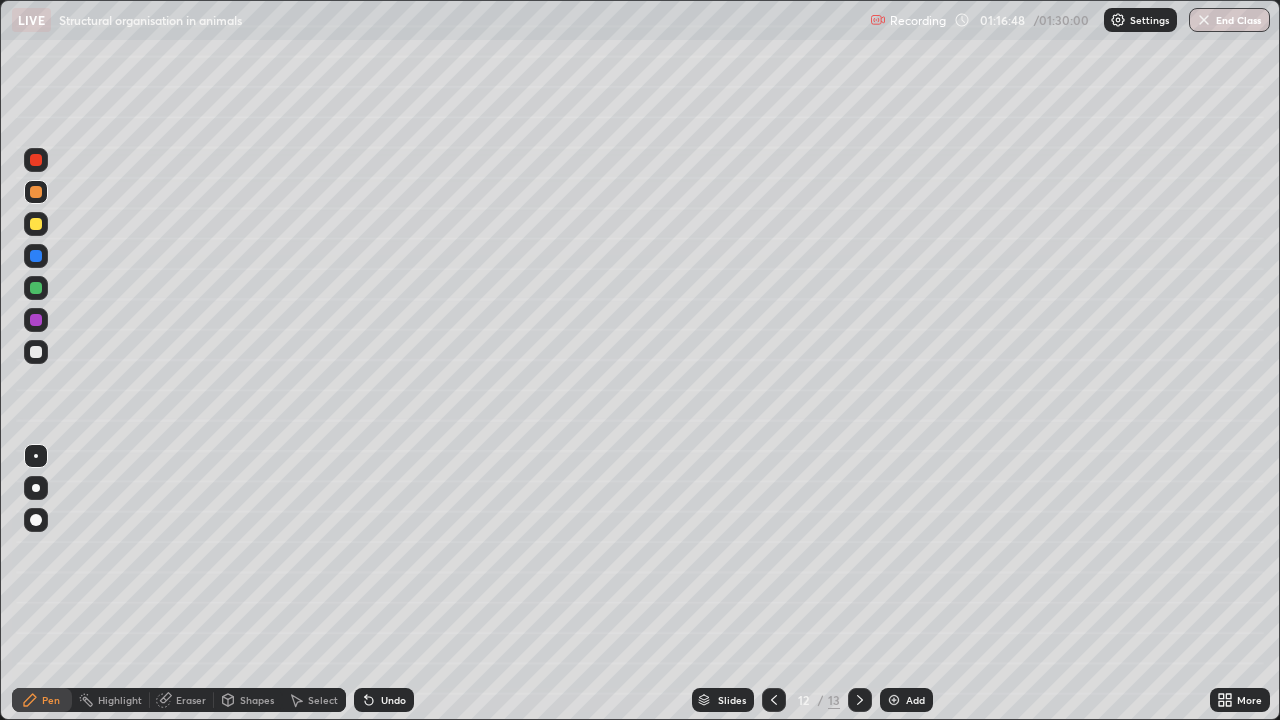 click at bounding box center (36, 192) 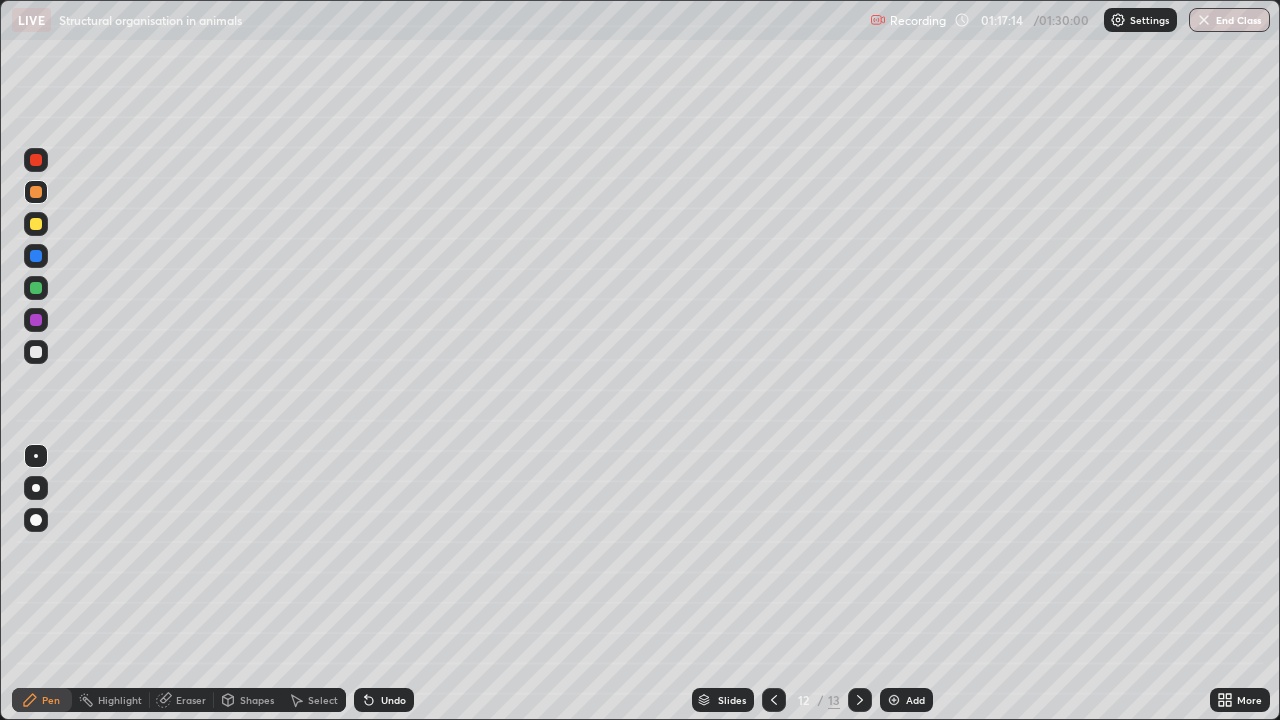 click at bounding box center [36, 288] 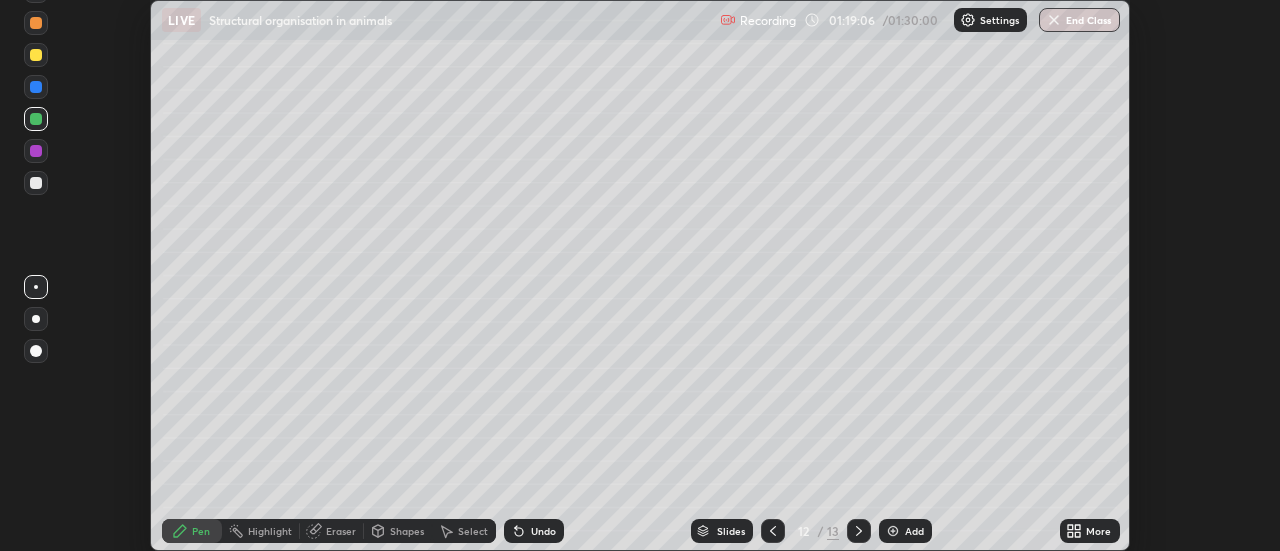 scroll, scrollTop: 551, scrollLeft: 1280, axis: both 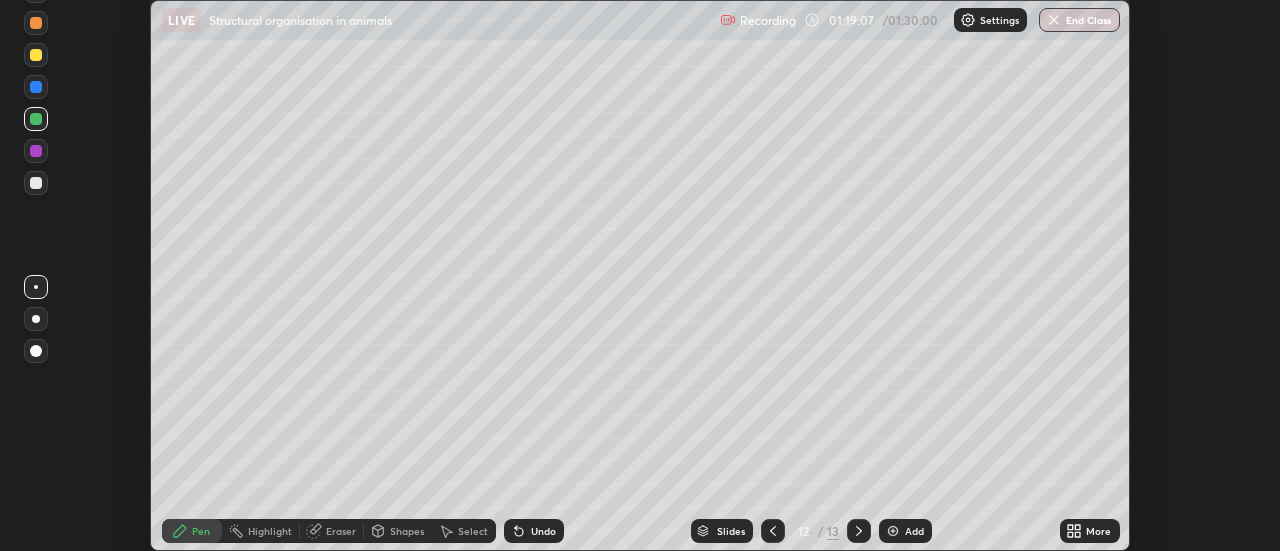 click on "Setting up your live class" at bounding box center [640, 275] 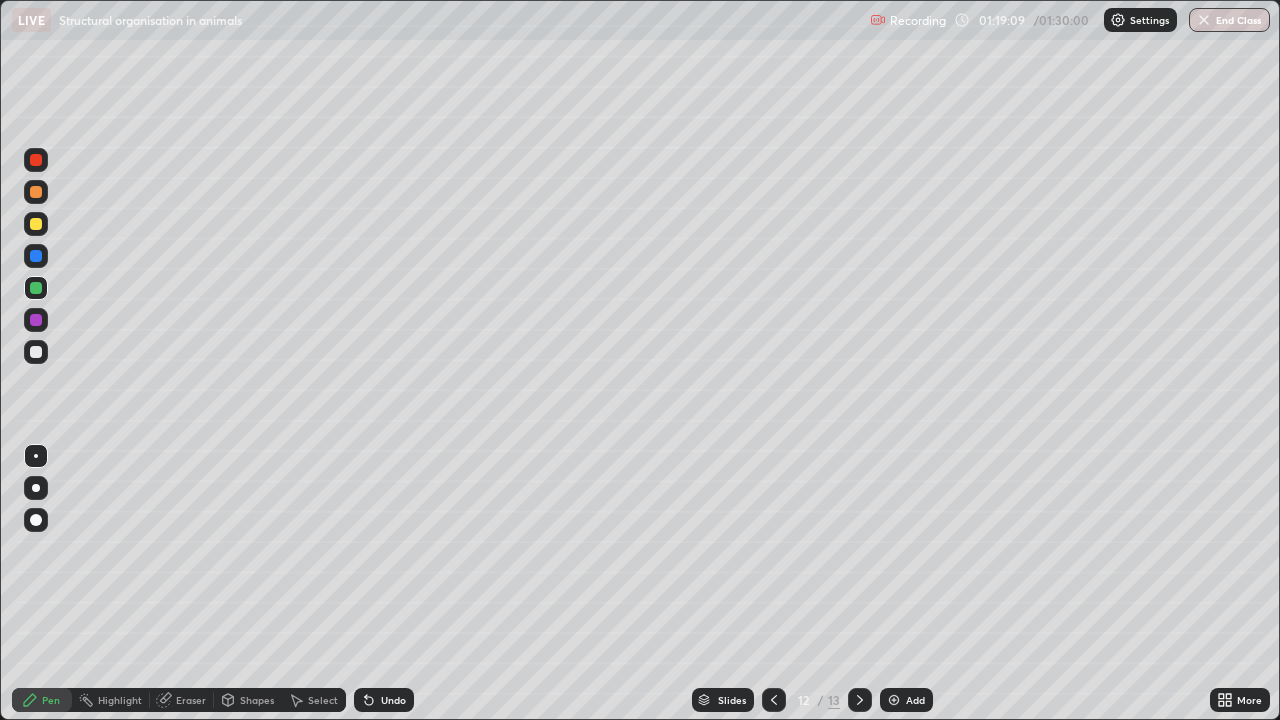 scroll, scrollTop: 99280, scrollLeft: 98720, axis: both 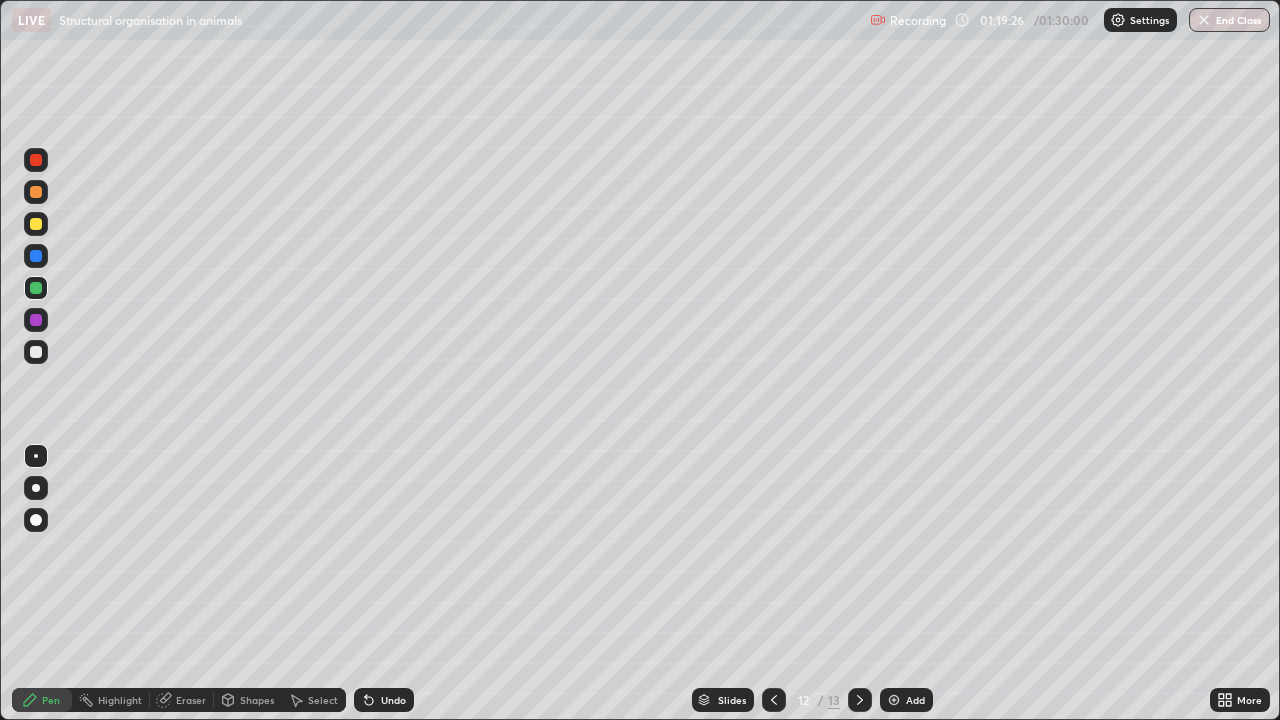 click on "End Class" at bounding box center (1229, 20) 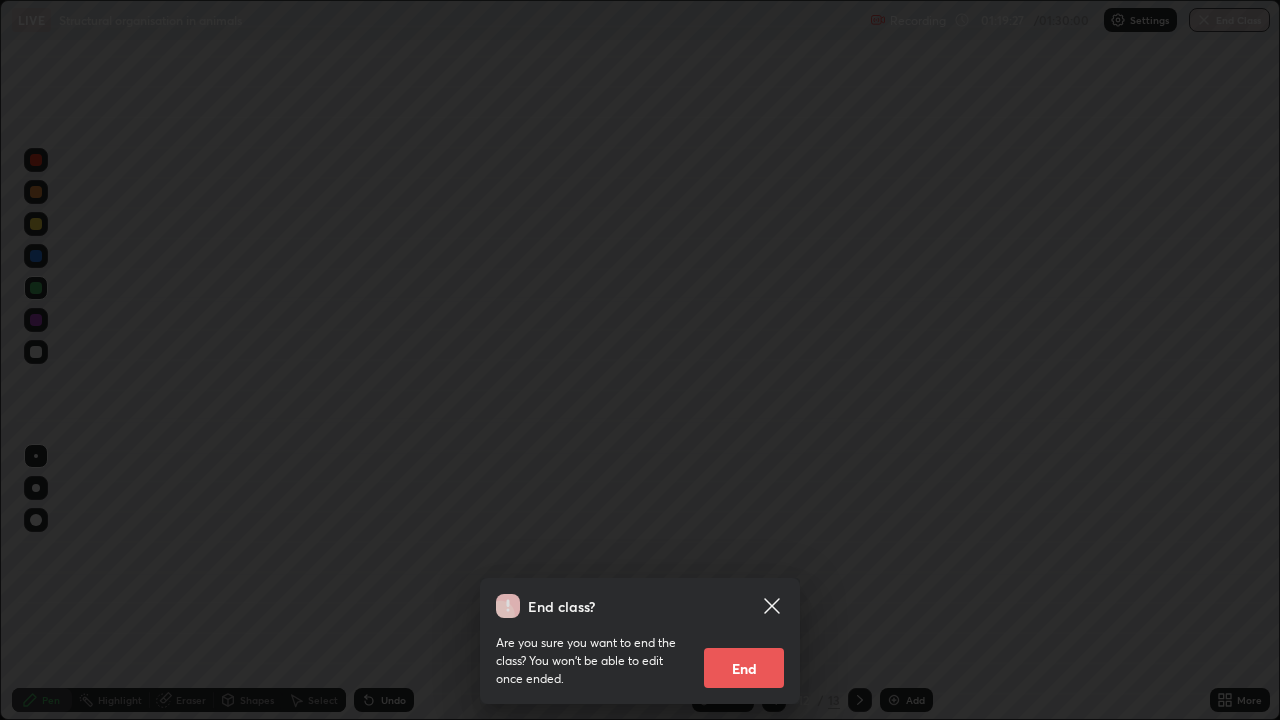 click on "End" at bounding box center [744, 668] 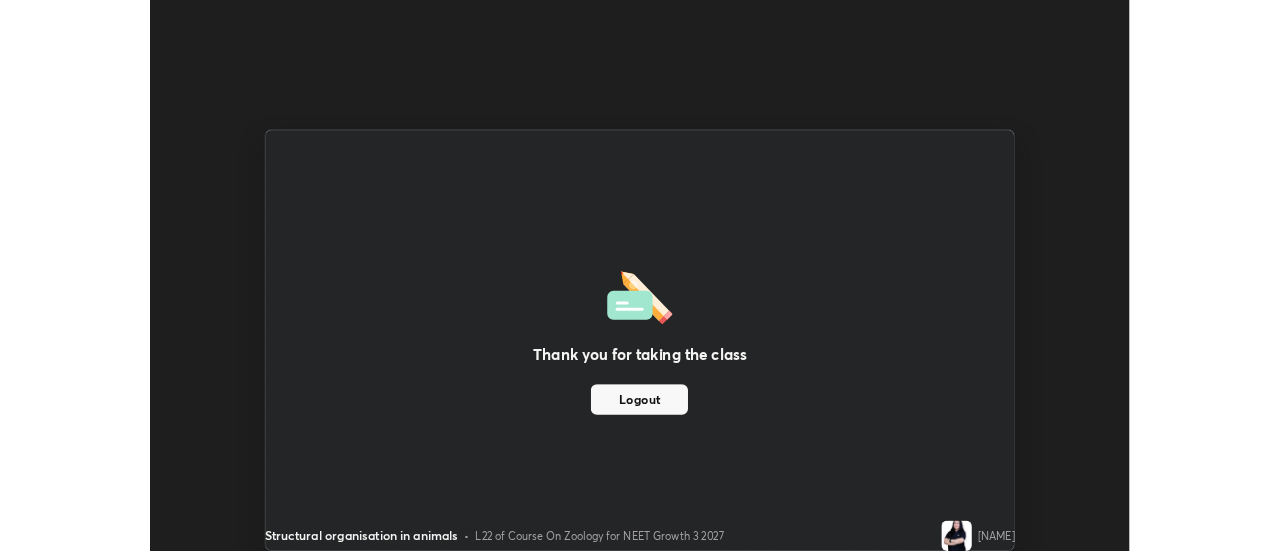 scroll, scrollTop: 551, scrollLeft: 1280, axis: both 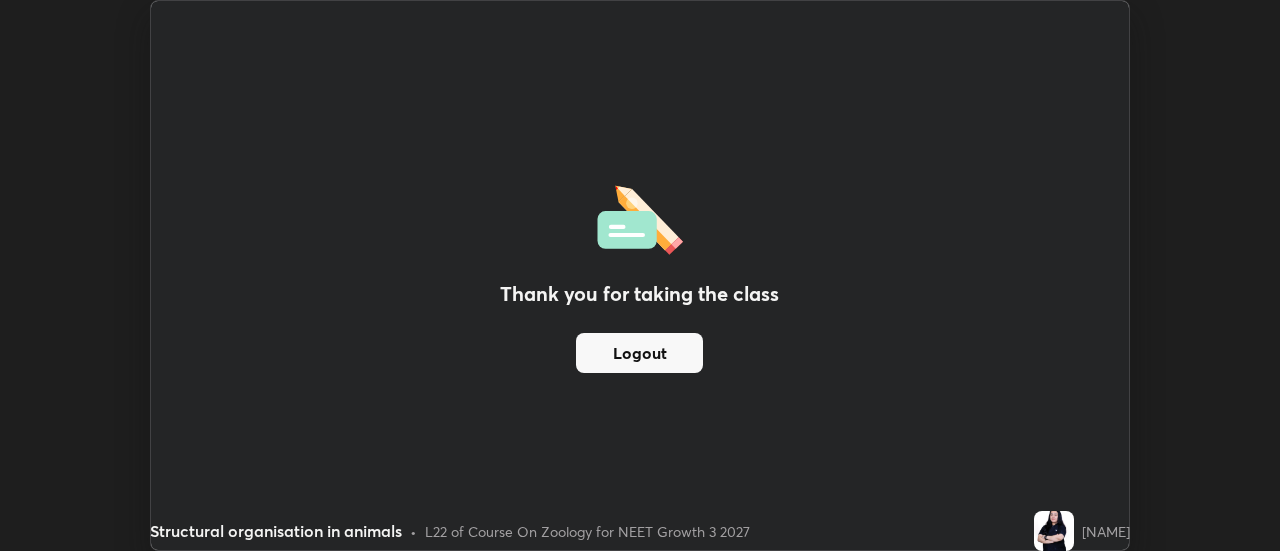 click on "Thank you for taking the class Logout Setting up your live class" at bounding box center (640, 275) 